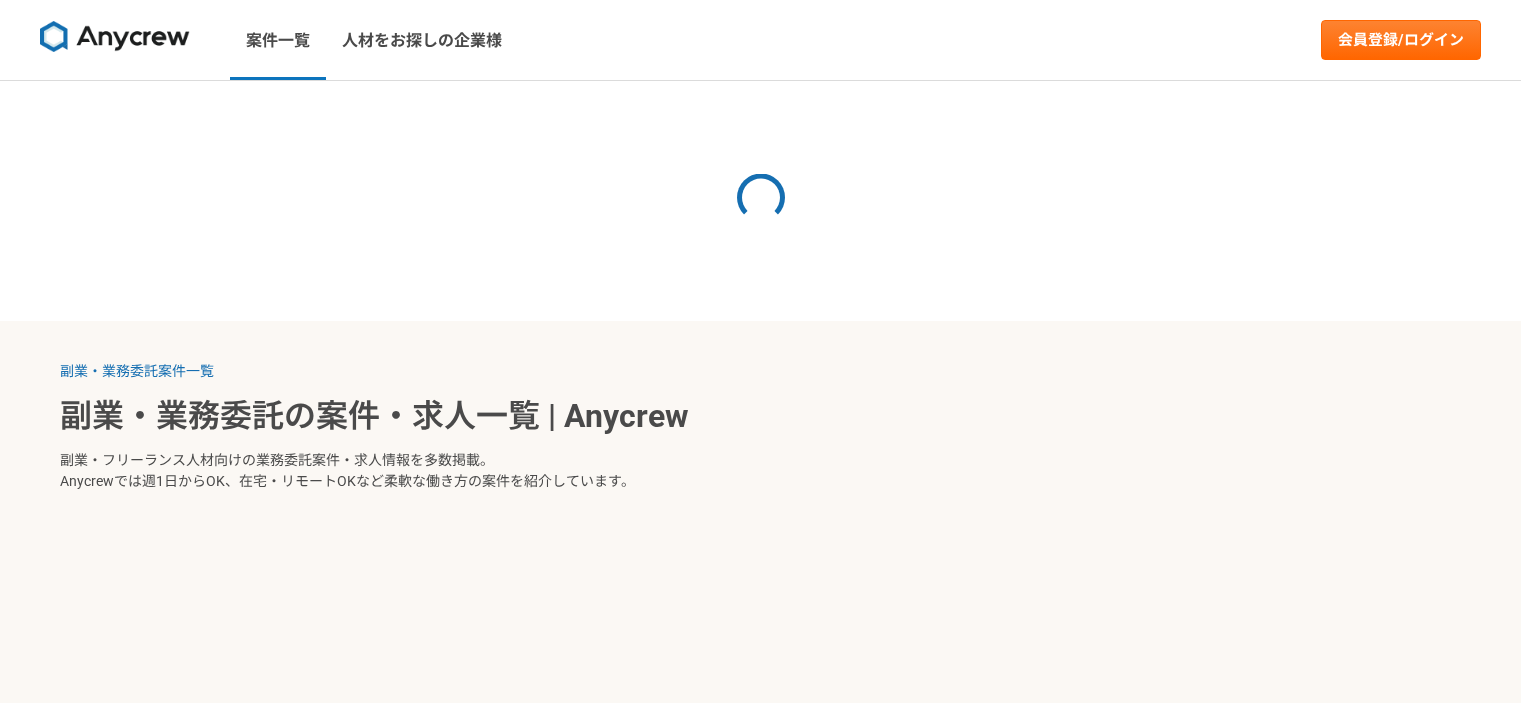 scroll, scrollTop: 0, scrollLeft: 0, axis: both 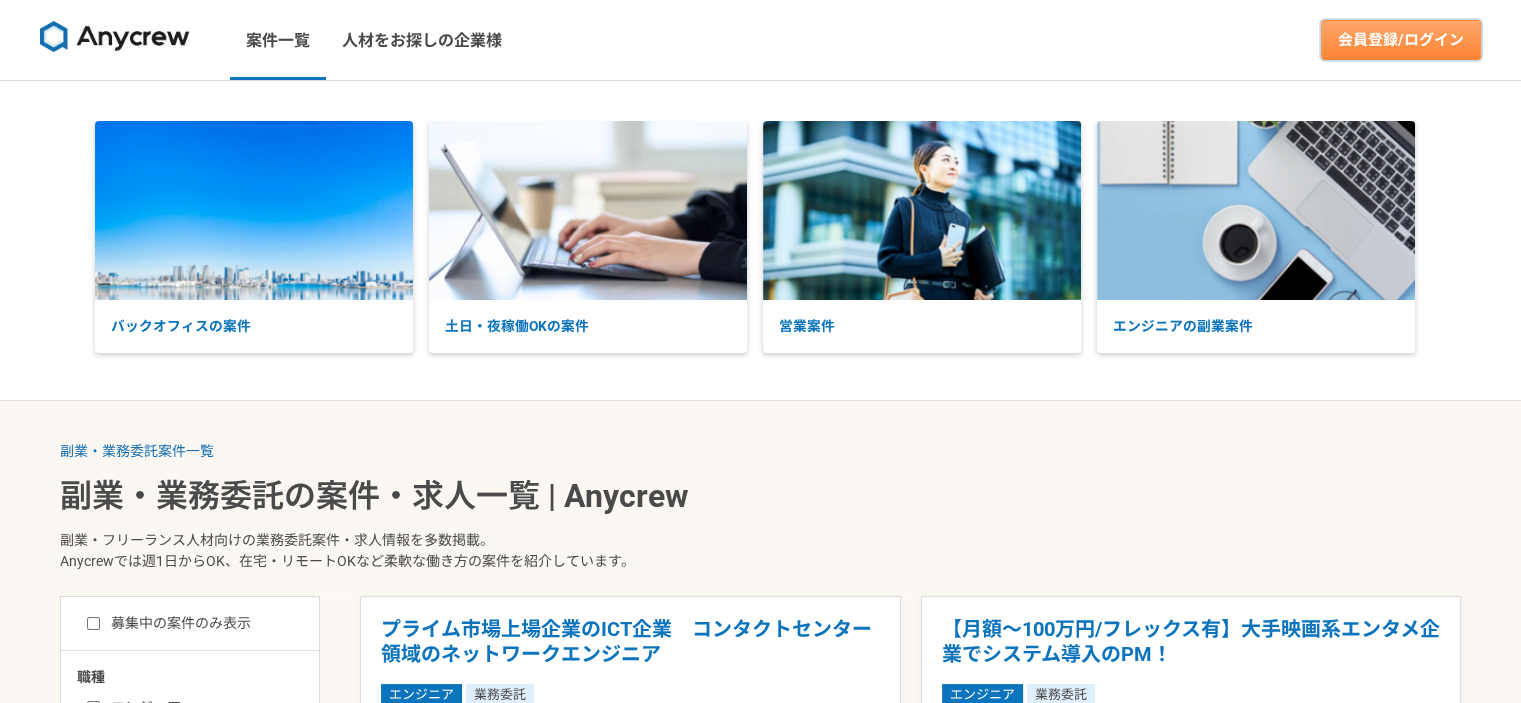 click on "会員登録/ログイン" at bounding box center [1401, 40] 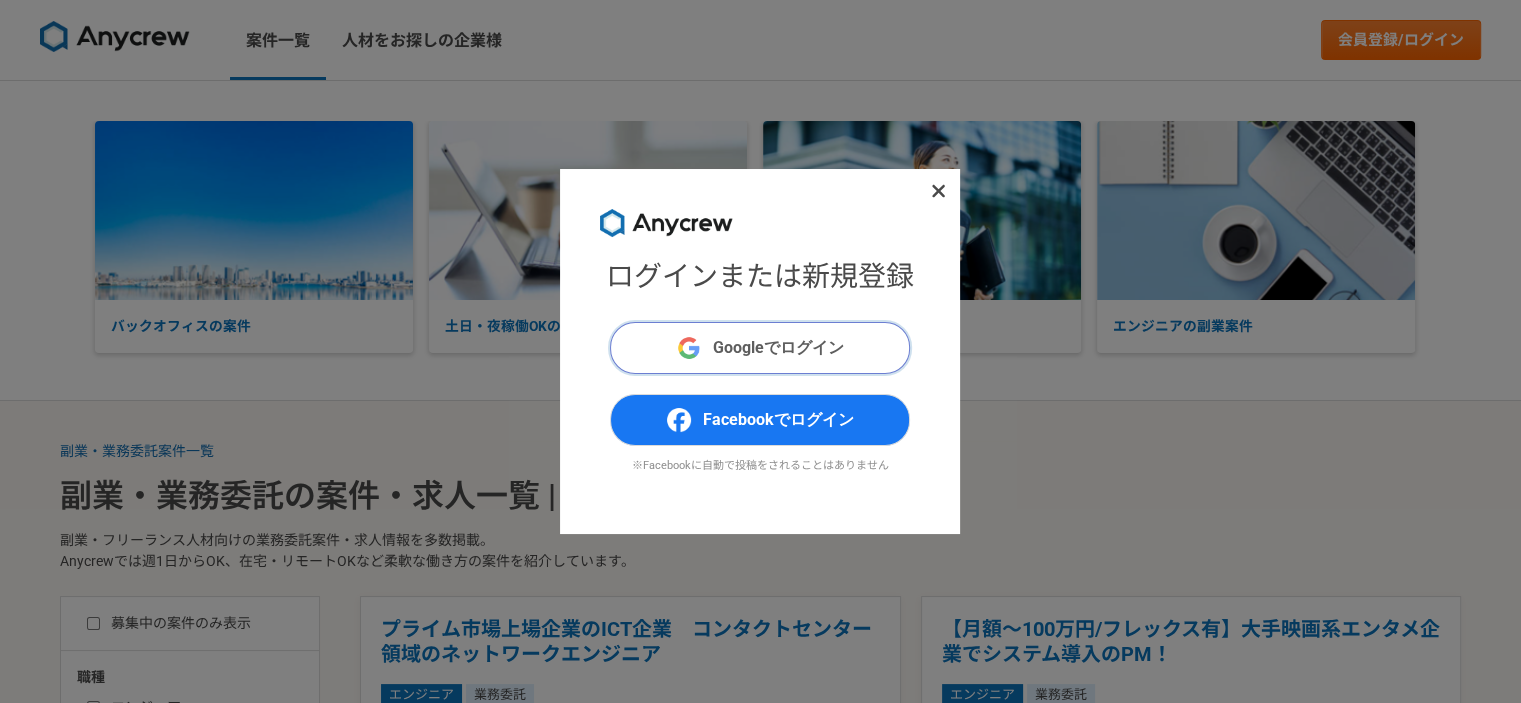 click on "Googleでログイン" at bounding box center (778, 348) 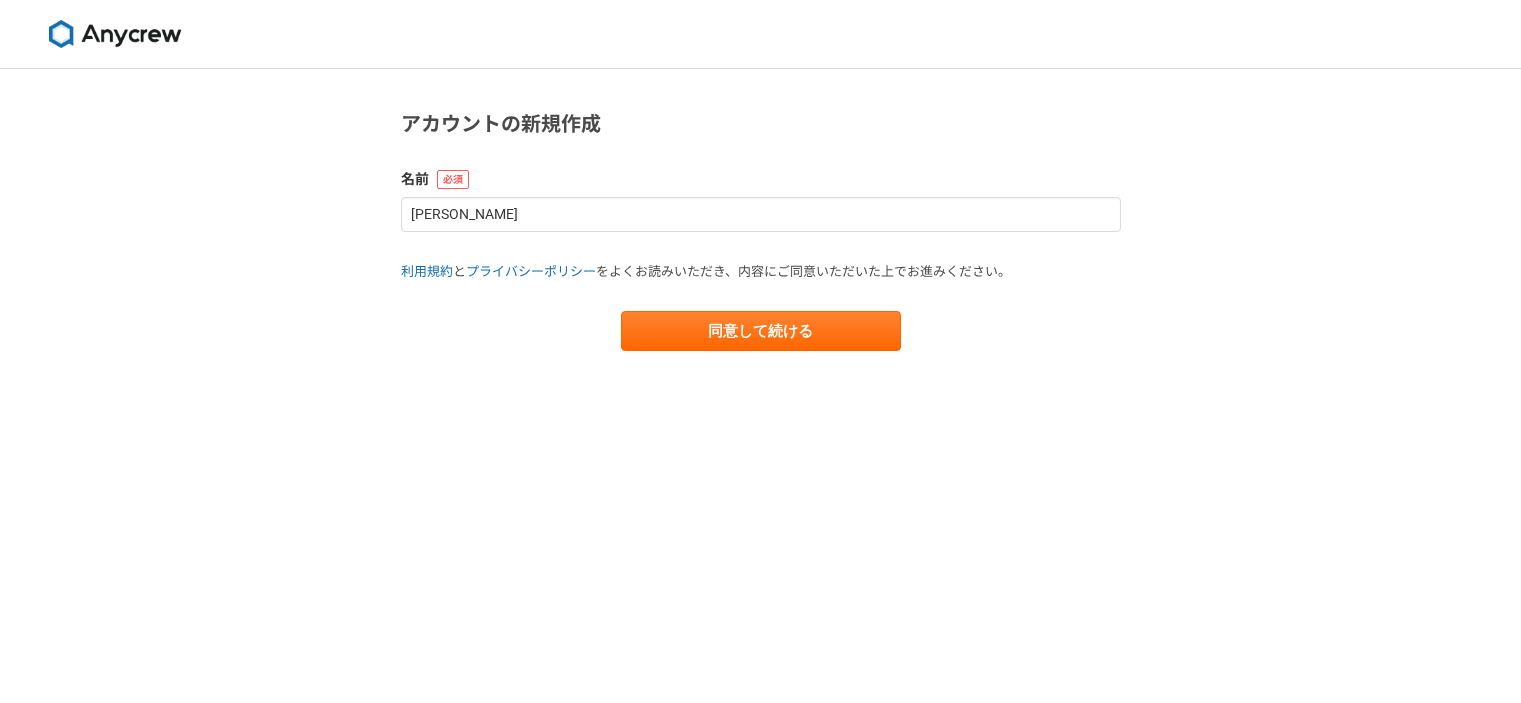 scroll, scrollTop: 0, scrollLeft: 0, axis: both 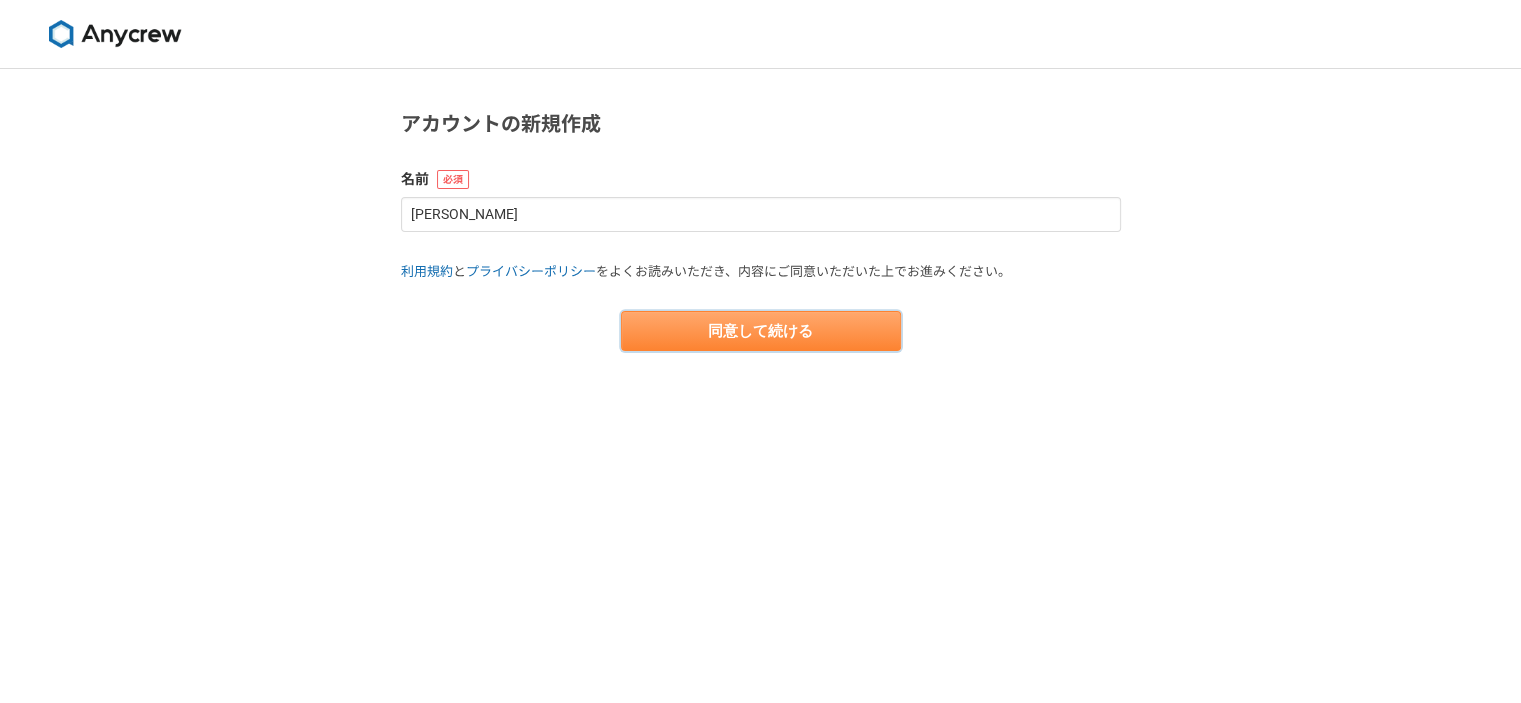 click on "同意して続ける" at bounding box center (761, 331) 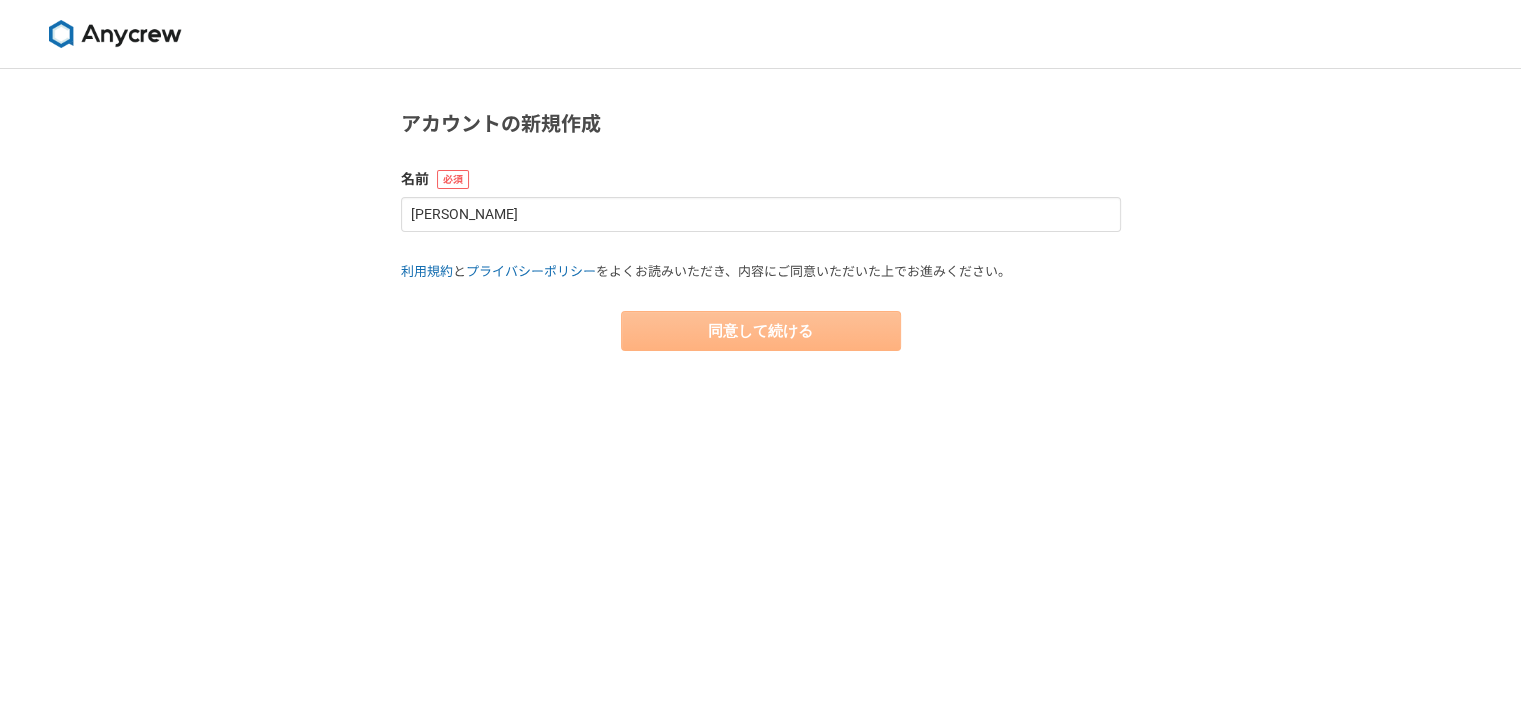 select on "13" 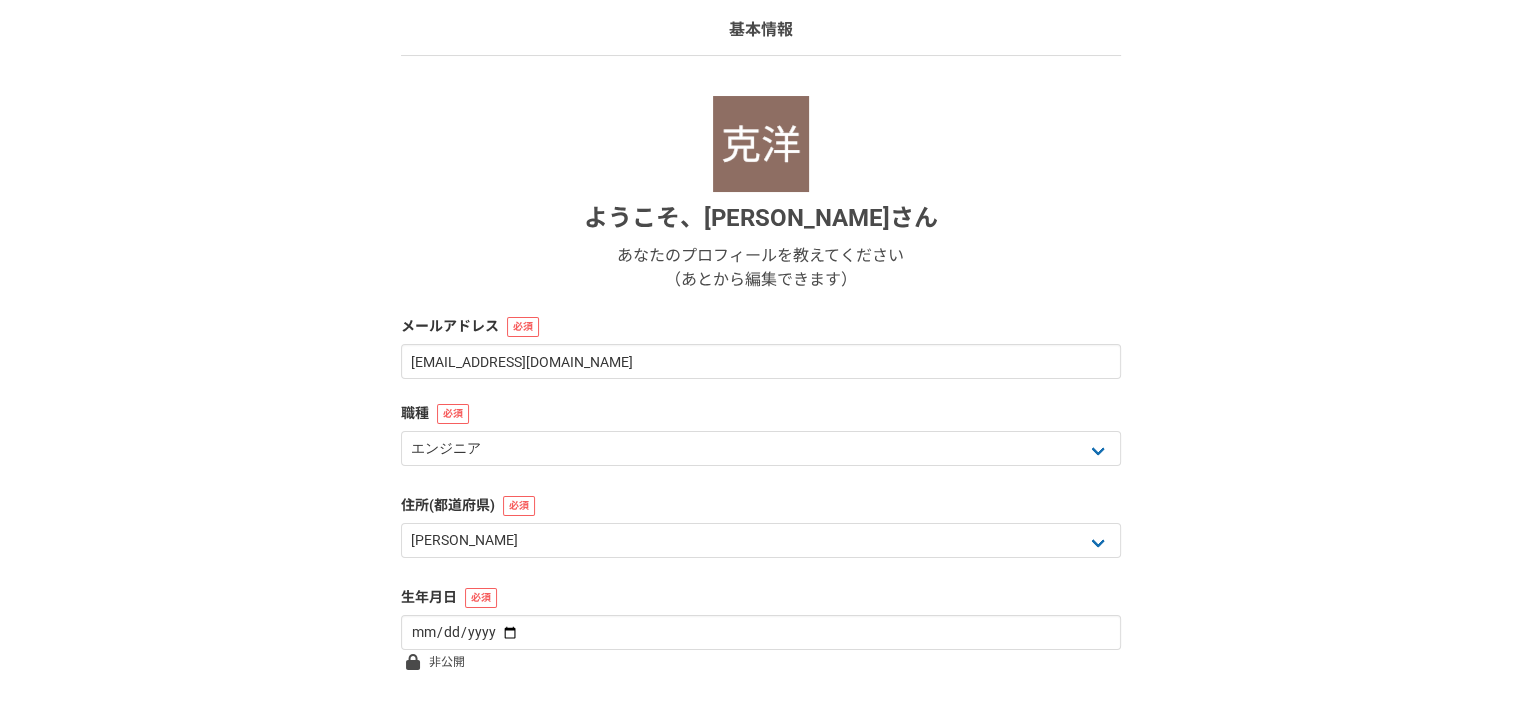 scroll, scrollTop: 293, scrollLeft: 0, axis: vertical 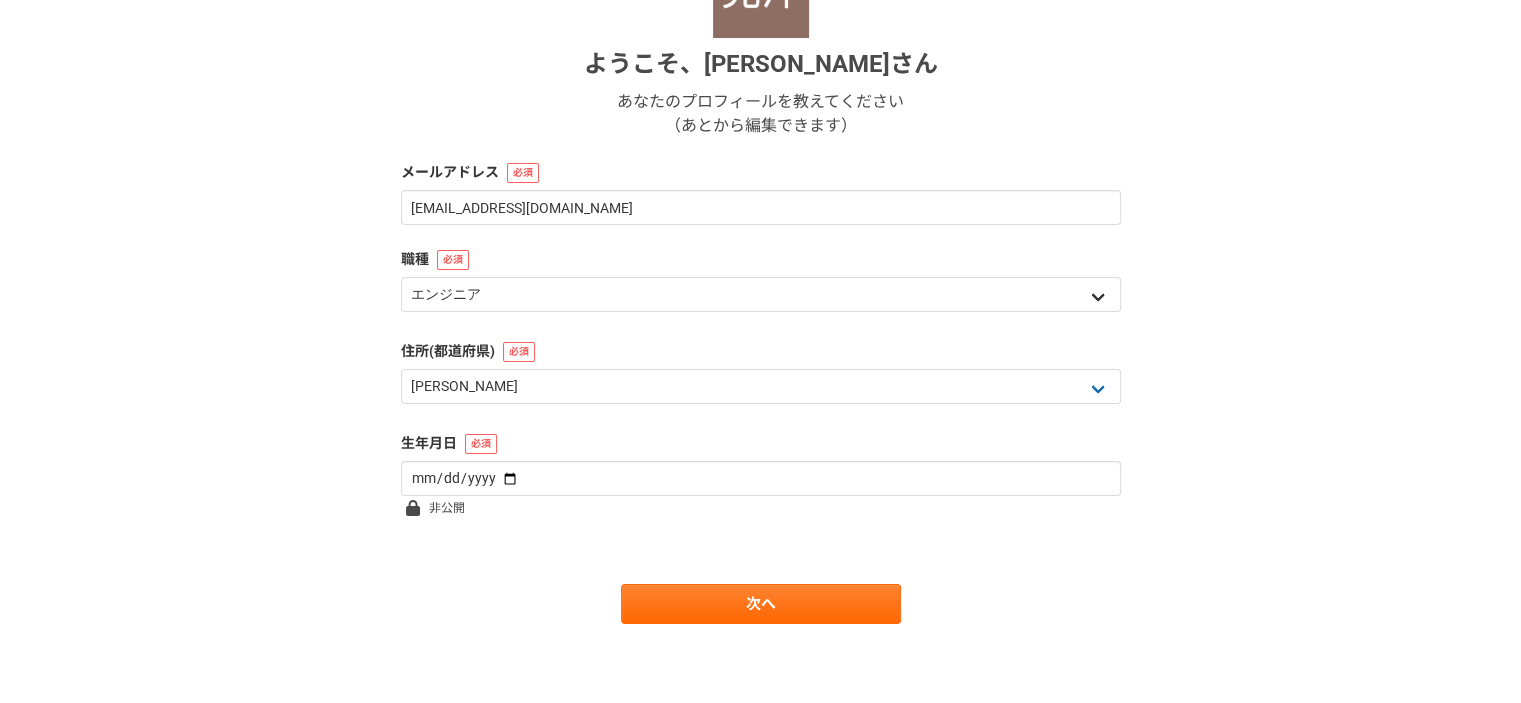 click on "エンジニア デザイナー ライター 営業 マーケティング 企画・事業開発 バックオフィス その他" at bounding box center [761, 297] 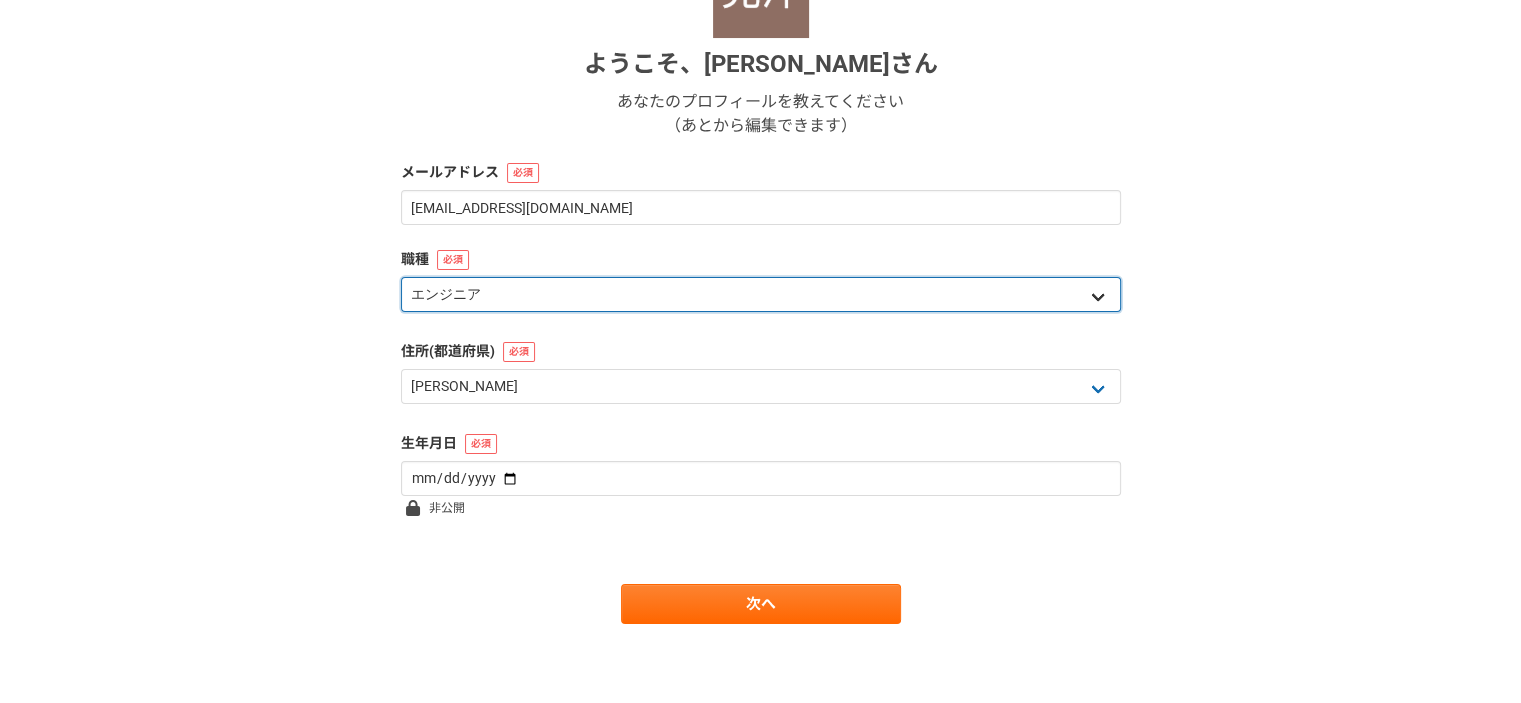 click on "エンジニア デザイナー ライター 営業 マーケティング 企画・事業開発 バックオフィス その他" at bounding box center [761, 294] 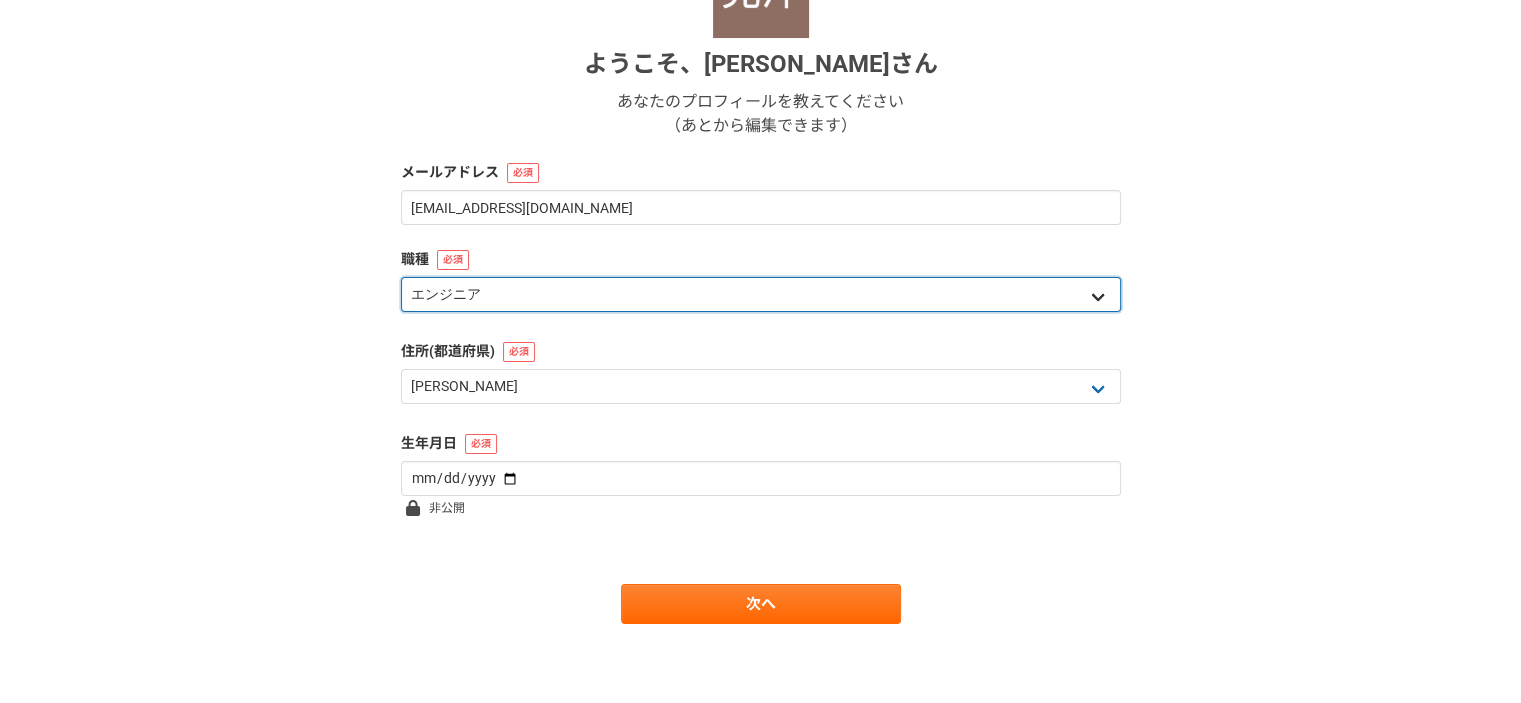 select on "5" 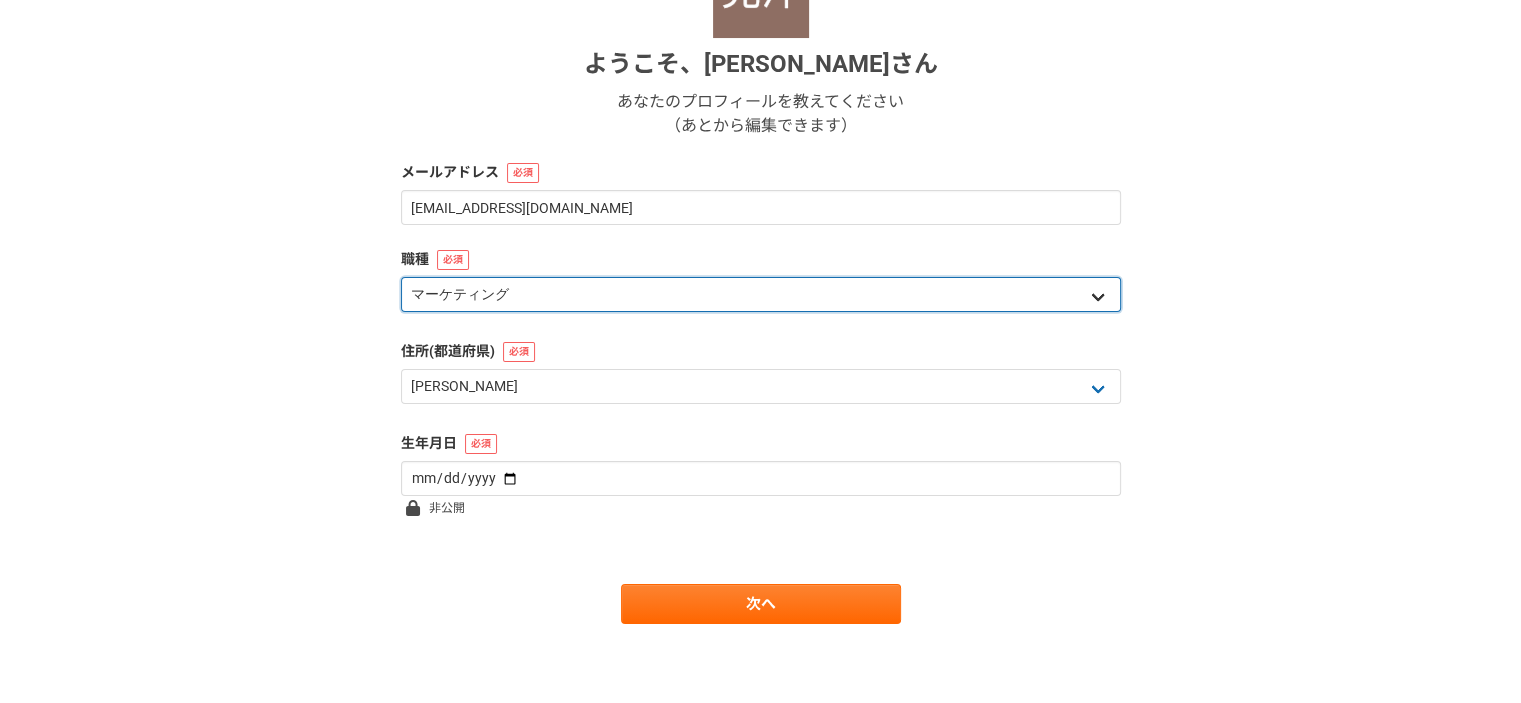 click on "エンジニア デザイナー ライター 営業 マーケティング 企画・事業開発 バックオフィス その他" at bounding box center [761, 294] 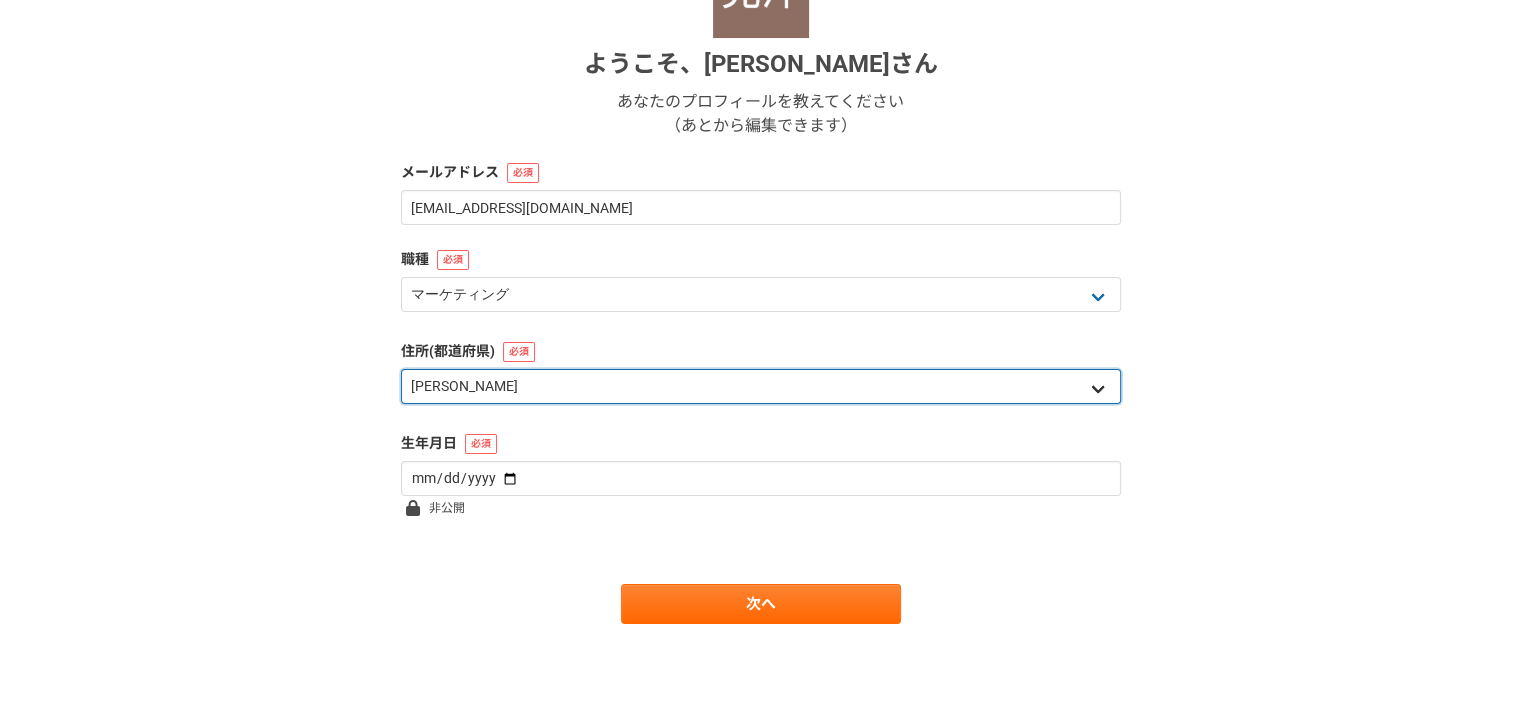 click on "北海道 [GEOGRAPHIC_DATA] [GEOGRAPHIC_DATA] [PERSON_NAME][GEOGRAPHIC_DATA] [PERSON_NAME][GEOGRAPHIC_DATA] [GEOGRAPHIC_DATA] [PERSON_NAME][GEOGRAPHIC_DATA] [GEOGRAPHIC_DATA] [GEOGRAPHIC_DATA] [GEOGRAPHIC_DATA] [GEOGRAPHIC_DATA] [PERSON_NAME][GEOGRAPHIC_DATA] [PERSON_NAME] [GEOGRAPHIC_DATA] [GEOGRAPHIC_DATA] [GEOGRAPHIC_DATA] [PERSON_NAME][GEOGRAPHIC_DATA] [PERSON_NAME][GEOGRAPHIC_DATA] [GEOGRAPHIC_DATA] [PERSON_NAME][GEOGRAPHIC_DATA] [GEOGRAPHIC_DATA] [GEOGRAPHIC_DATA] [GEOGRAPHIC_DATA] [GEOGRAPHIC_DATA] [GEOGRAPHIC_DATA] [GEOGRAPHIC_DATA] [GEOGRAPHIC_DATA] [GEOGRAPHIC_DATA] [GEOGRAPHIC_DATA] [GEOGRAPHIC_DATA] [GEOGRAPHIC_DATA] [GEOGRAPHIC_DATA] [GEOGRAPHIC_DATA] [GEOGRAPHIC_DATA] [PERSON_NAME][GEOGRAPHIC_DATA] [GEOGRAPHIC_DATA] [GEOGRAPHIC_DATA] [GEOGRAPHIC_DATA] [GEOGRAPHIC_DATA] [GEOGRAPHIC_DATA] [GEOGRAPHIC_DATA] [GEOGRAPHIC_DATA] [GEOGRAPHIC_DATA] [GEOGRAPHIC_DATA] [PERSON_NAME][GEOGRAPHIC_DATA] [GEOGRAPHIC_DATA] [GEOGRAPHIC_DATA] 海外" at bounding box center (761, 386) 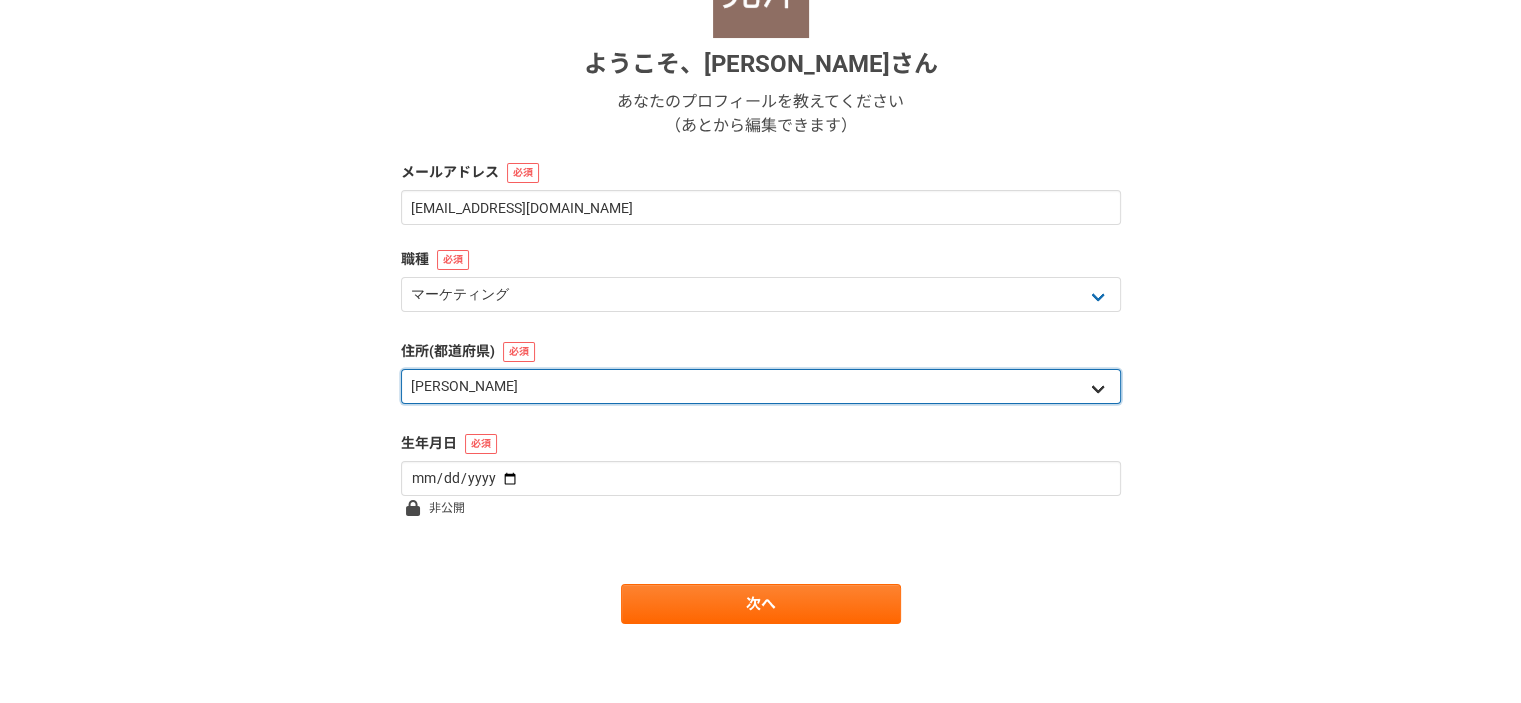 select on "12" 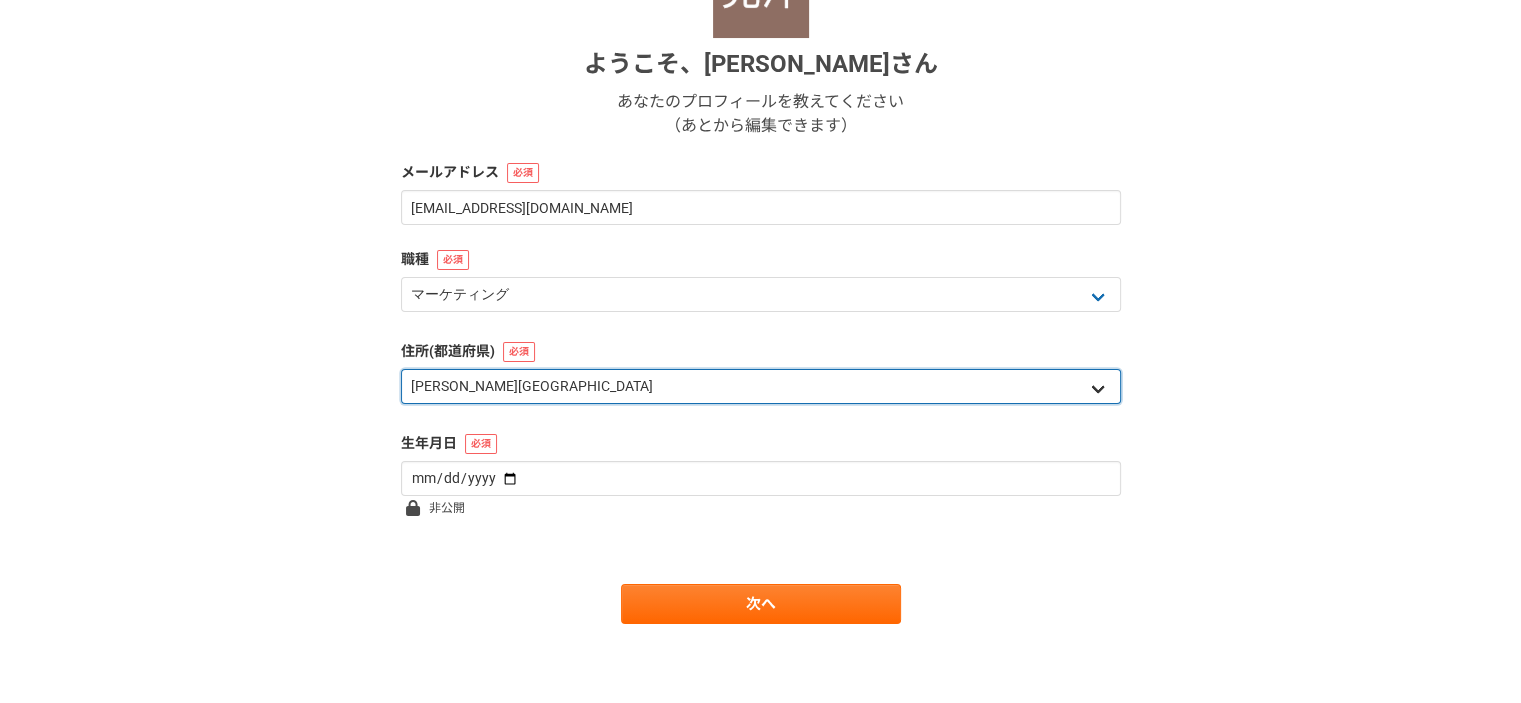 click on "北海道 [GEOGRAPHIC_DATA] [GEOGRAPHIC_DATA] [PERSON_NAME][GEOGRAPHIC_DATA] [PERSON_NAME][GEOGRAPHIC_DATA] [GEOGRAPHIC_DATA] [PERSON_NAME][GEOGRAPHIC_DATA] [GEOGRAPHIC_DATA] [GEOGRAPHIC_DATA] [GEOGRAPHIC_DATA] [GEOGRAPHIC_DATA] [PERSON_NAME][GEOGRAPHIC_DATA] [PERSON_NAME] [GEOGRAPHIC_DATA] [GEOGRAPHIC_DATA] [GEOGRAPHIC_DATA] [PERSON_NAME][GEOGRAPHIC_DATA] [PERSON_NAME][GEOGRAPHIC_DATA] [GEOGRAPHIC_DATA] [PERSON_NAME][GEOGRAPHIC_DATA] [GEOGRAPHIC_DATA] [GEOGRAPHIC_DATA] [GEOGRAPHIC_DATA] [GEOGRAPHIC_DATA] [GEOGRAPHIC_DATA] [GEOGRAPHIC_DATA] [GEOGRAPHIC_DATA] [GEOGRAPHIC_DATA] [GEOGRAPHIC_DATA] [GEOGRAPHIC_DATA] [GEOGRAPHIC_DATA] [GEOGRAPHIC_DATA] [GEOGRAPHIC_DATA] [GEOGRAPHIC_DATA] [PERSON_NAME][GEOGRAPHIC_DATA] [GEOGRAPHIC_DATA] [GEOGRAPHIC_DATA] [GEOGRAPHIC_DATA] [GEOGRAPHIC_DATA] [GEOGRAPHIC_DATA] [GEOGRAPHIC_DATA] [GEOGRAPHIC_DATA] [GEOGRAPHIC_DATA] [GEOGRAPHIC_DATA] [PERSON_NAME][GEOGRAPHIC_DATA] [GEOGRAPHIC_DATA] [GEOGRAPHIC_DATA] 海外" at bounding box center (761, 386) 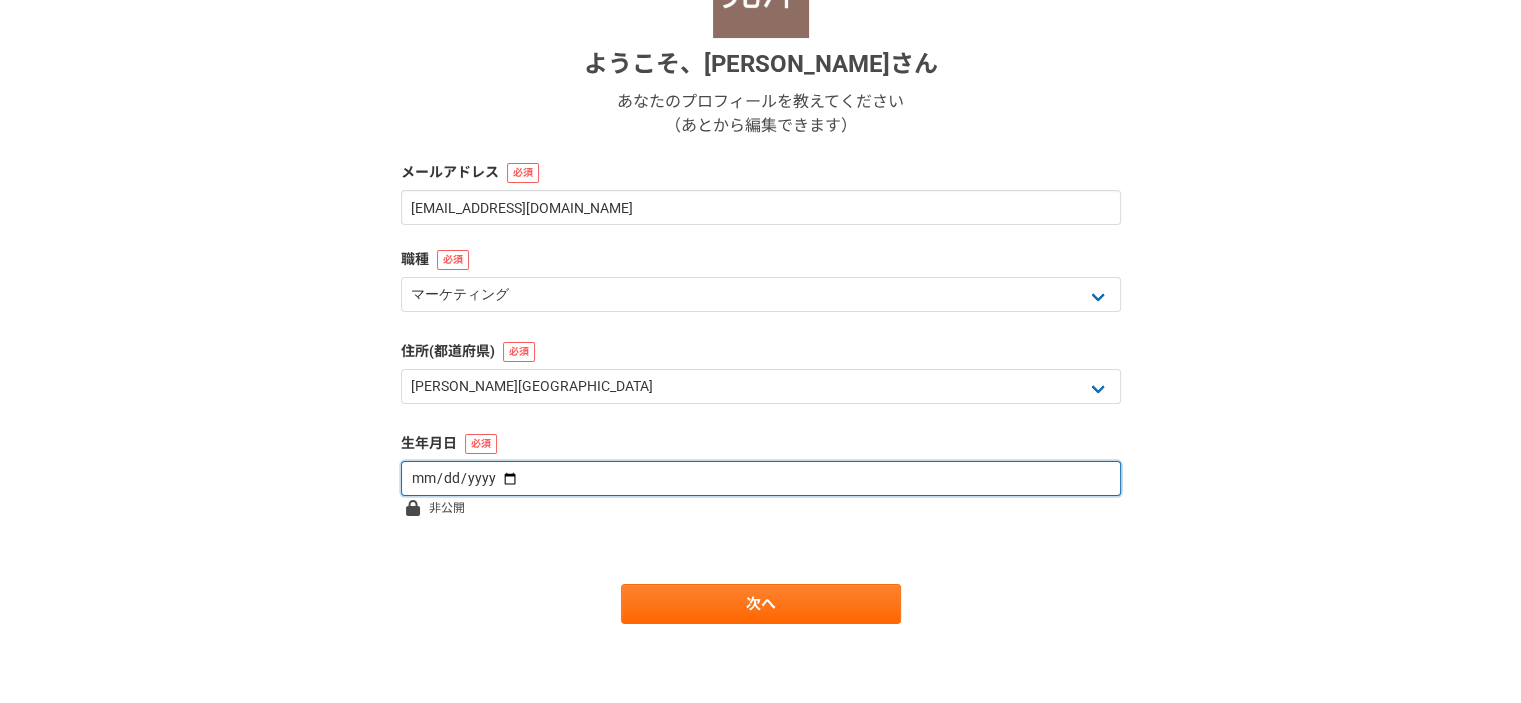 click at bounding box center (761, 478) 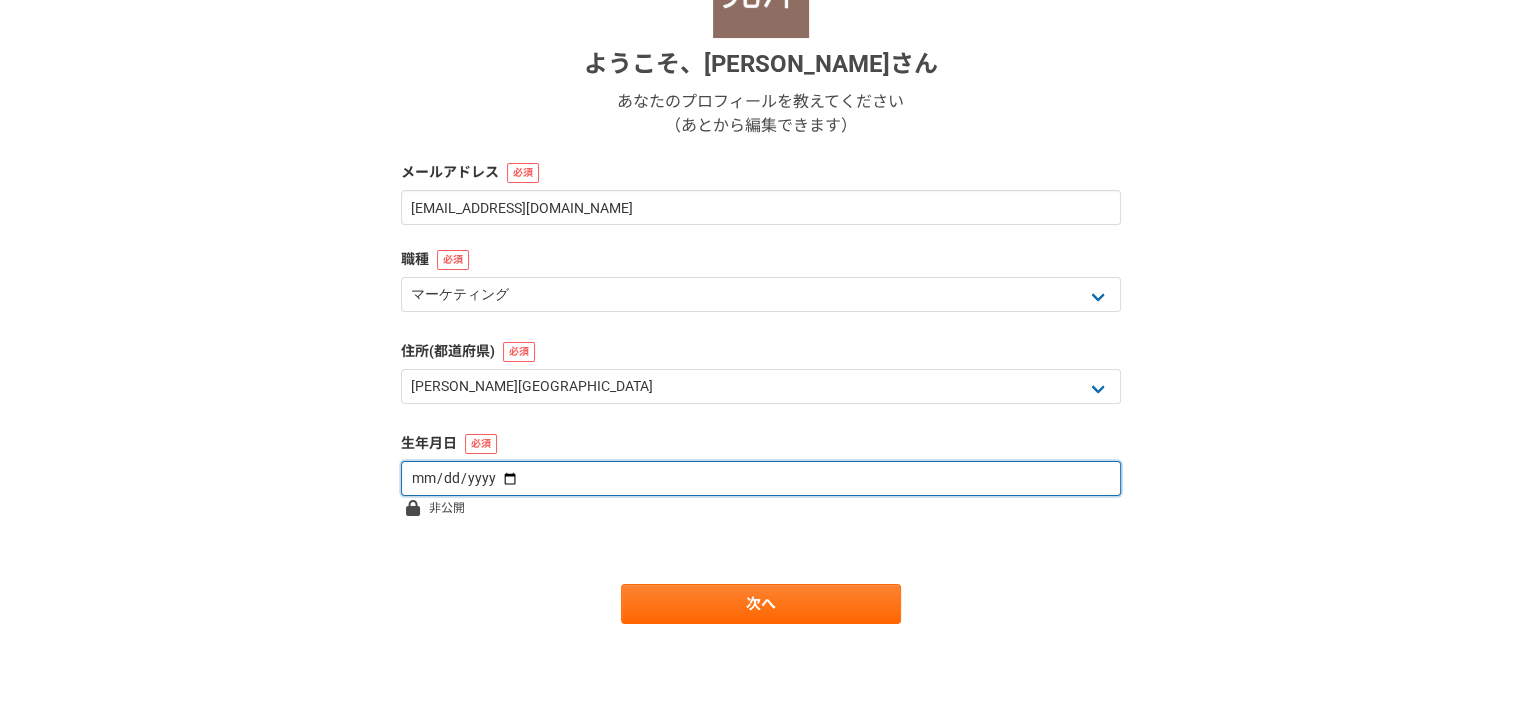 type on "[DATE]" 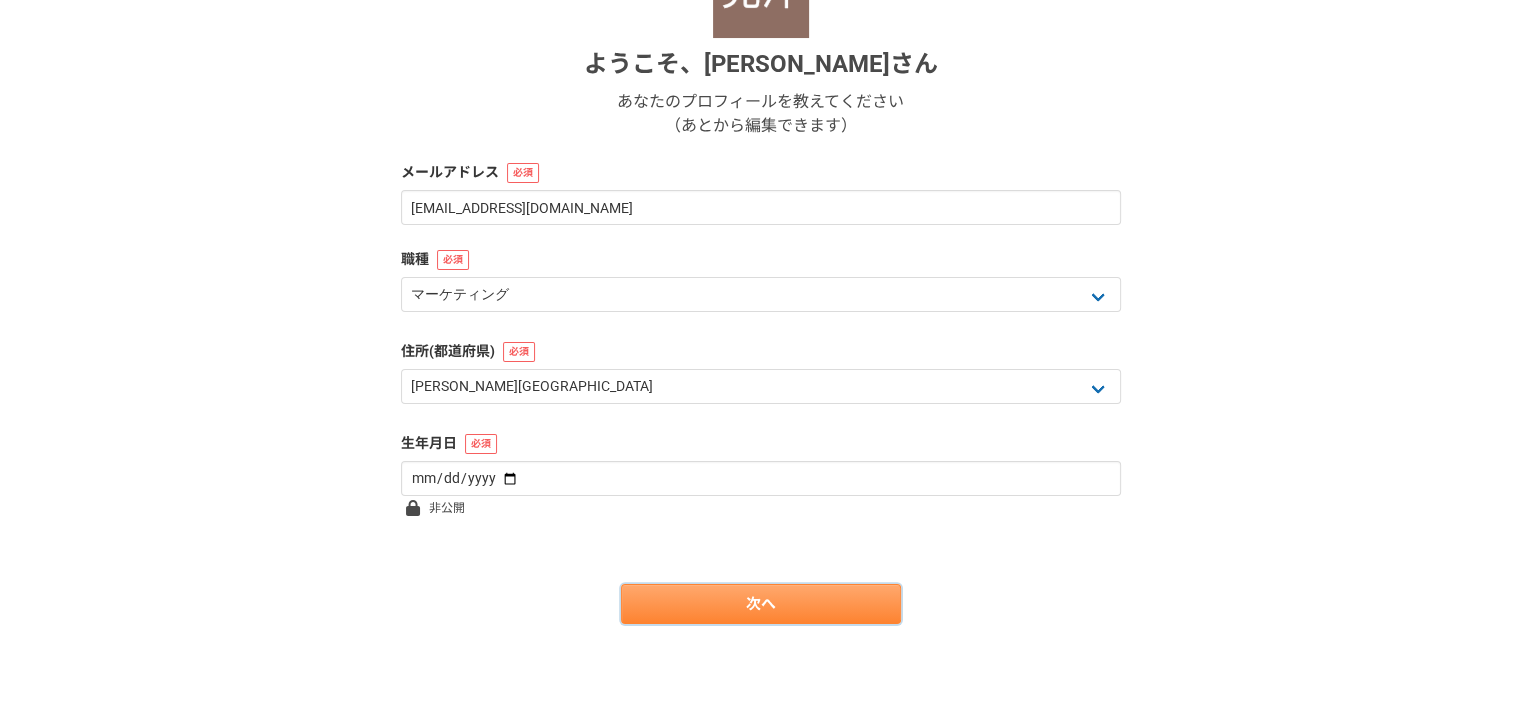 click on "次へ" at bounding box center (761, 604) 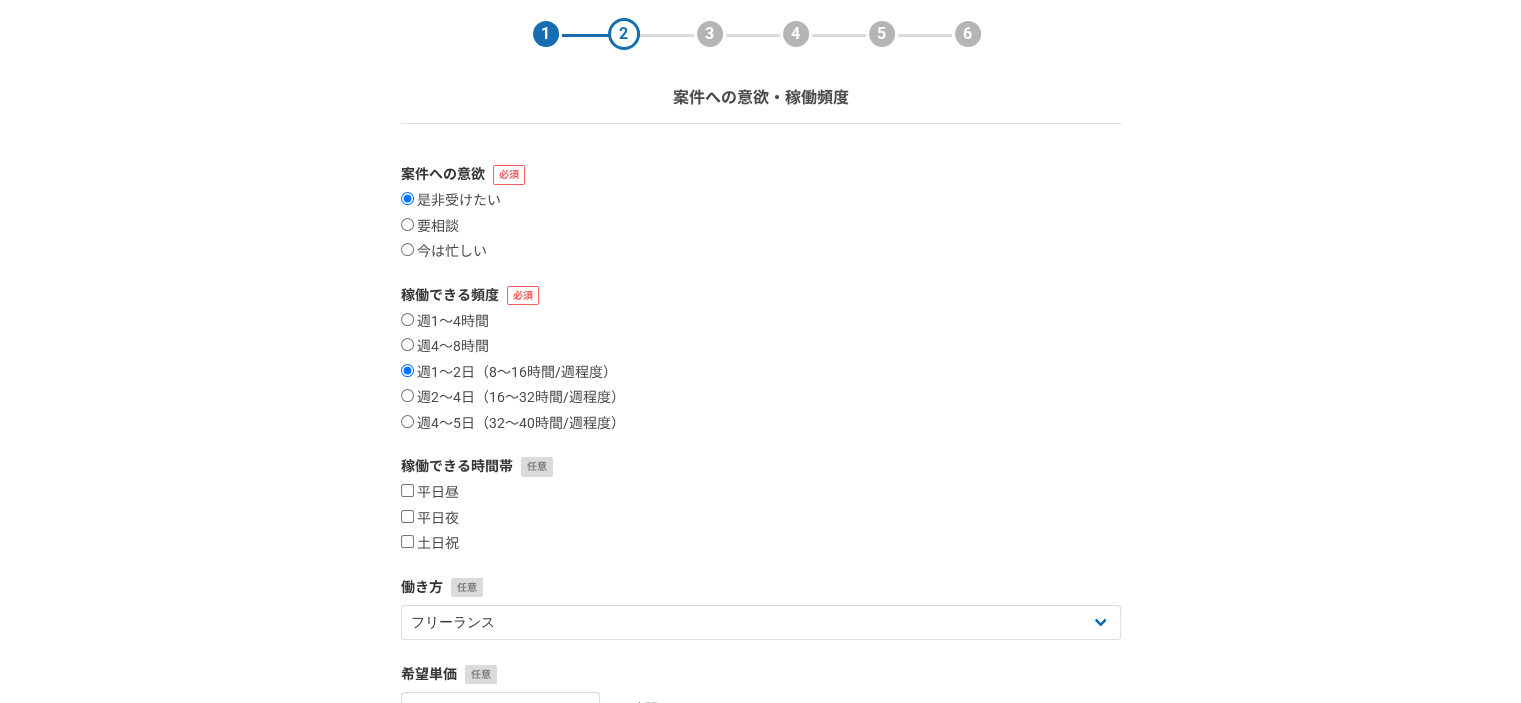 scroll, scrollTop: 200, scrollLeft: 0, axis: vertical 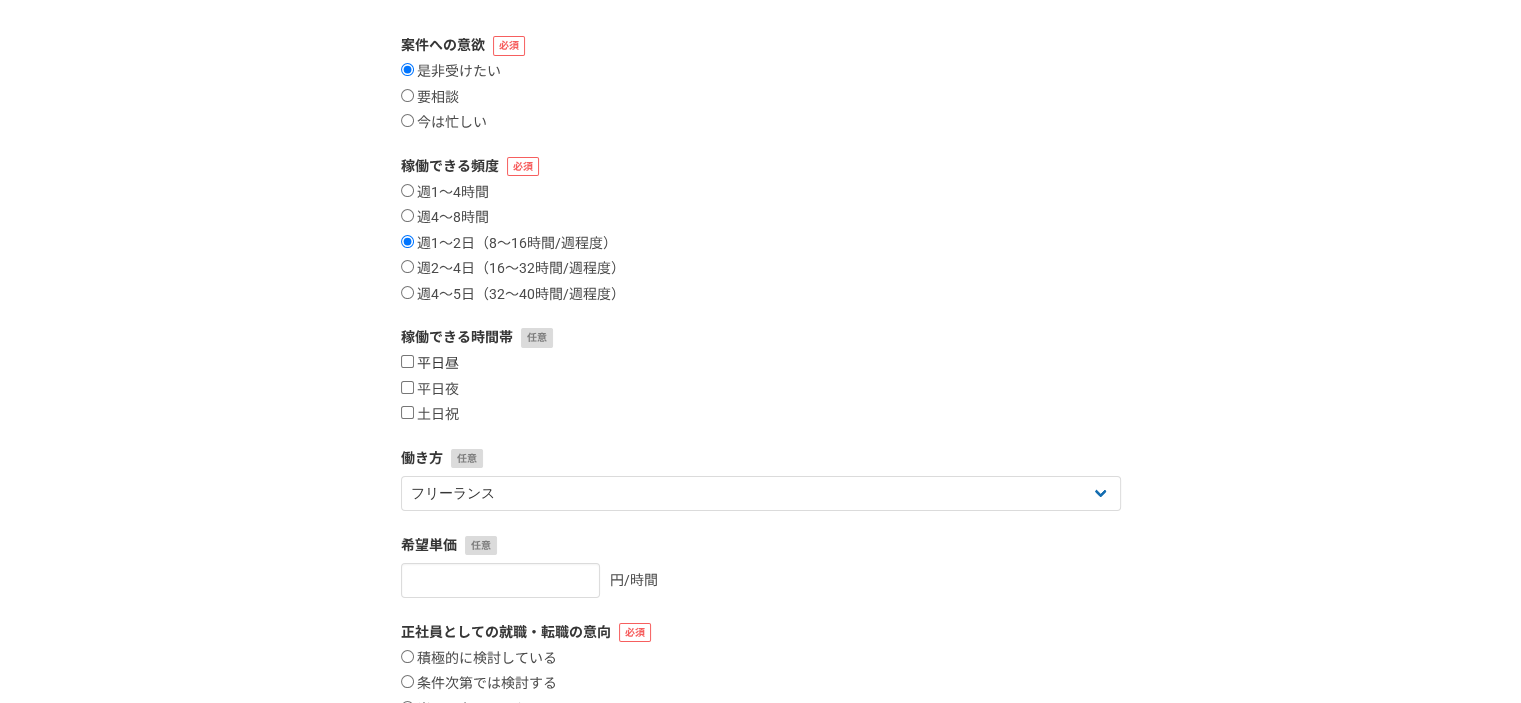 click on "平日昼" at bounding box center (407, 361) 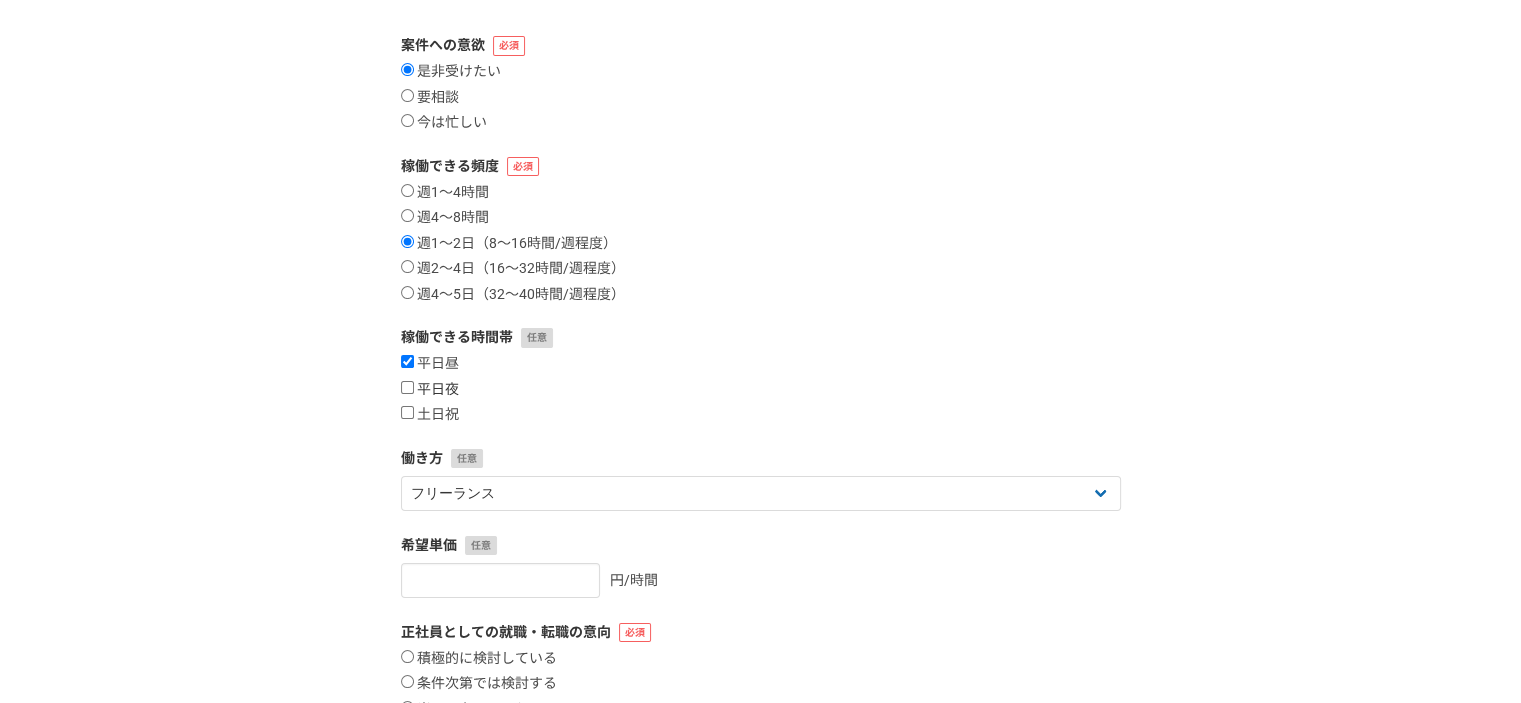 click on "平日夜" at bounding box center (430, 390) 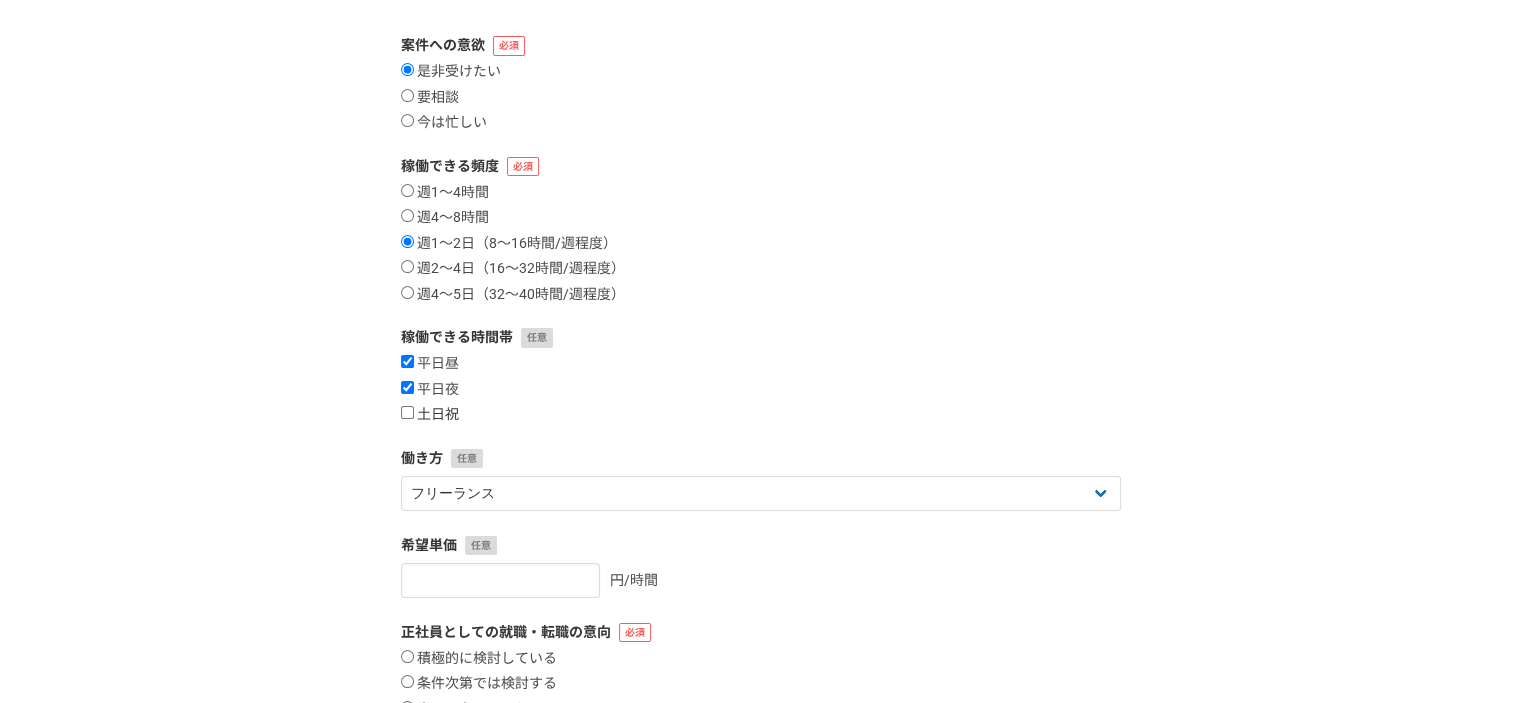 click on "土日祝" at bounding box center [430, 415] 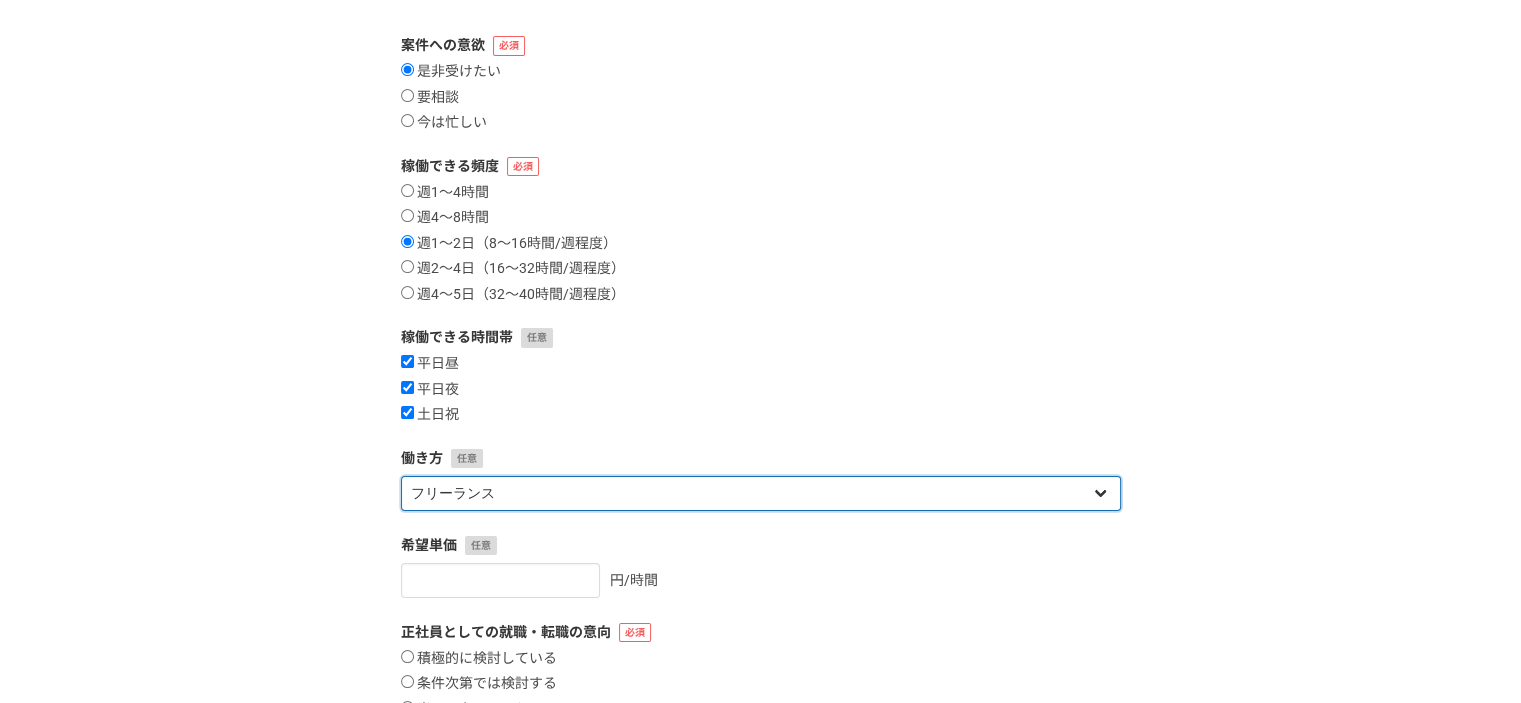 click on "フリーランス 副業 その他" at bounding box center (761, 493) 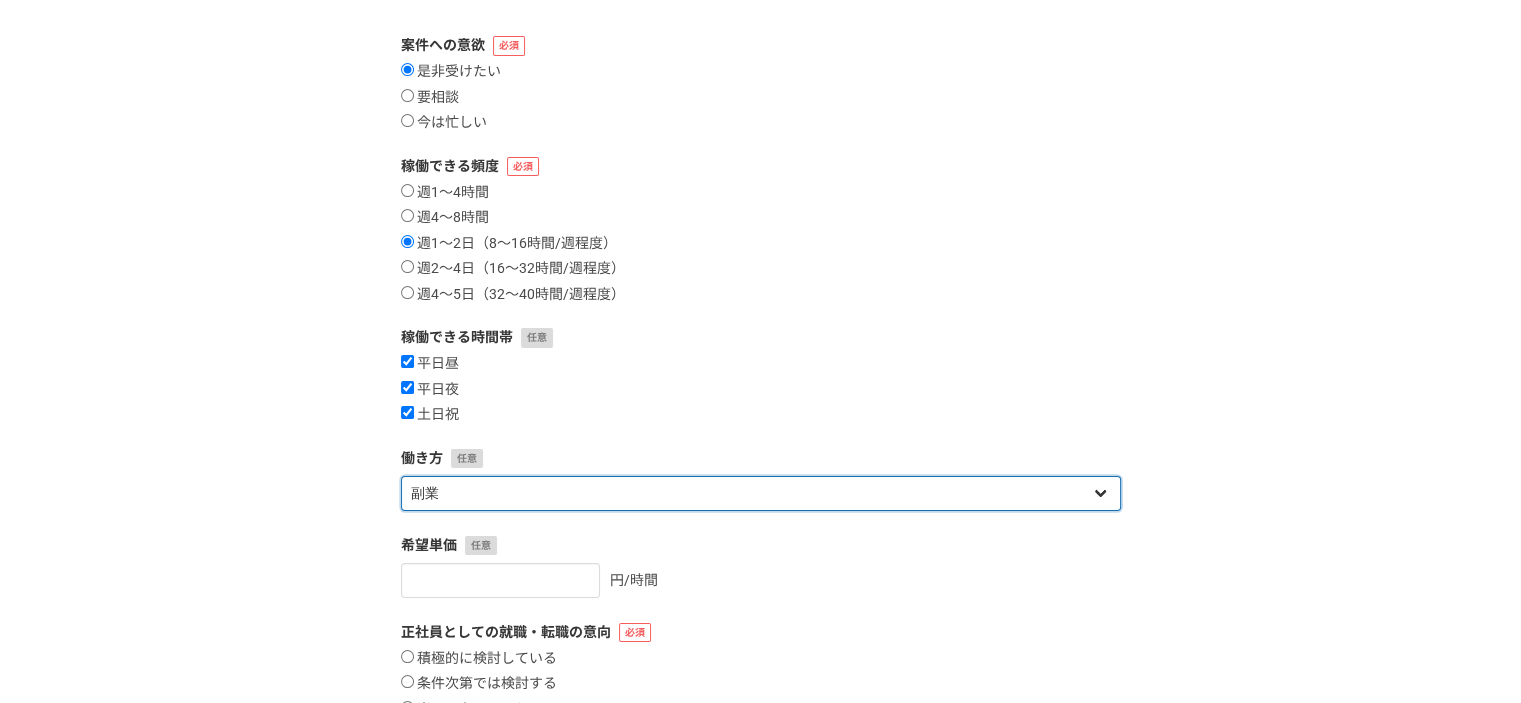 click on "フリーランス 副業 その他" at bounding box center (761, 493) 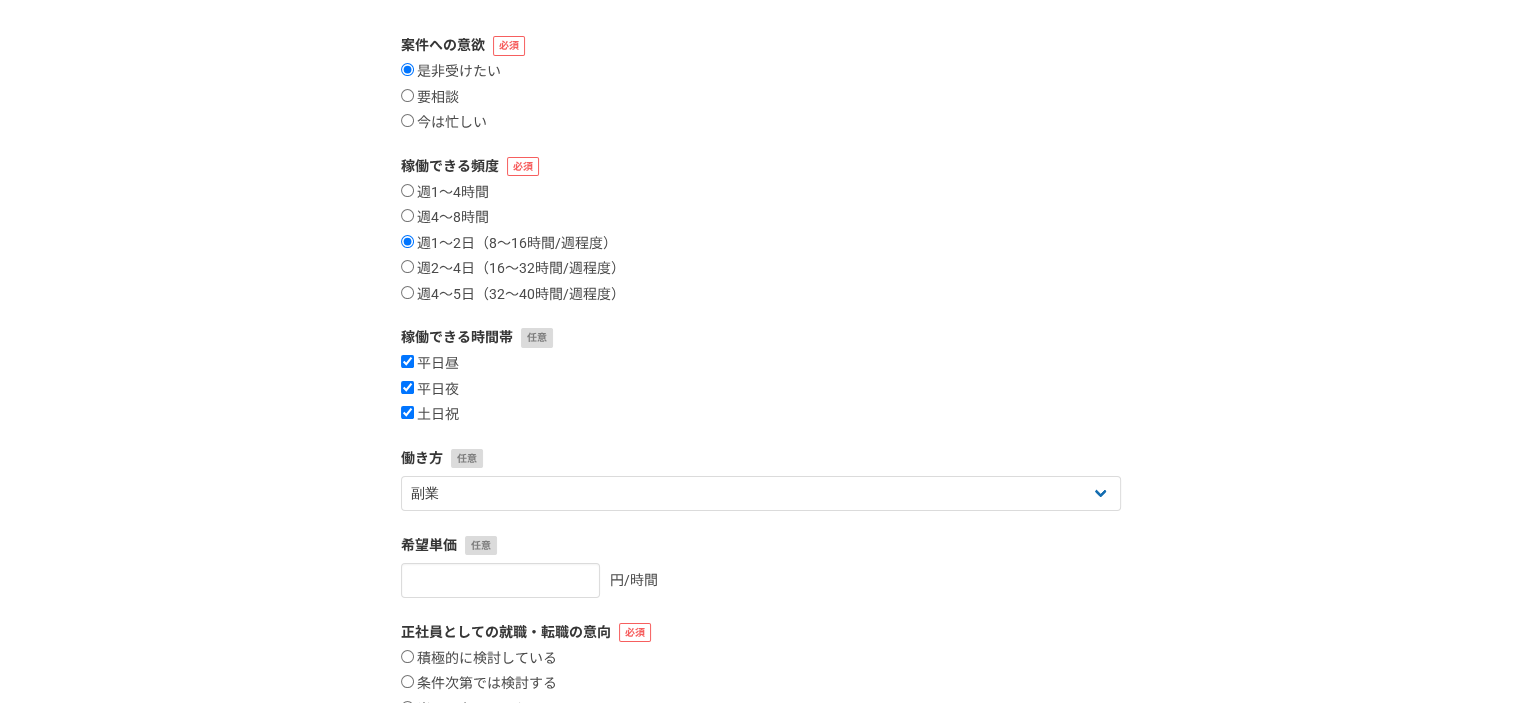 click on "1 2 3 4 5 6 案件への意欲・稼働頻度 案件への意欲   是非受けたい   要相談   今は忙しい 稼働できる頻度   週1〜4時間   週4〜8時間   週1〜2日（8〜16時間/週程度）   週2〜4日（16〜32時間/週程度）   週4〜5日（32〜40時間/週程度） 稼働できる時間帯   平日昼   平日夜   土日祝 働き方 フリーランス 副業 その他 希望単価 円/時間 正社員としての就職・転職の意向   積極的に検討している   条件次第では検討する   当面は考えていない ※この情報はサービス上では公開されません 戻る 次へ" at bounding box center (760, 397) 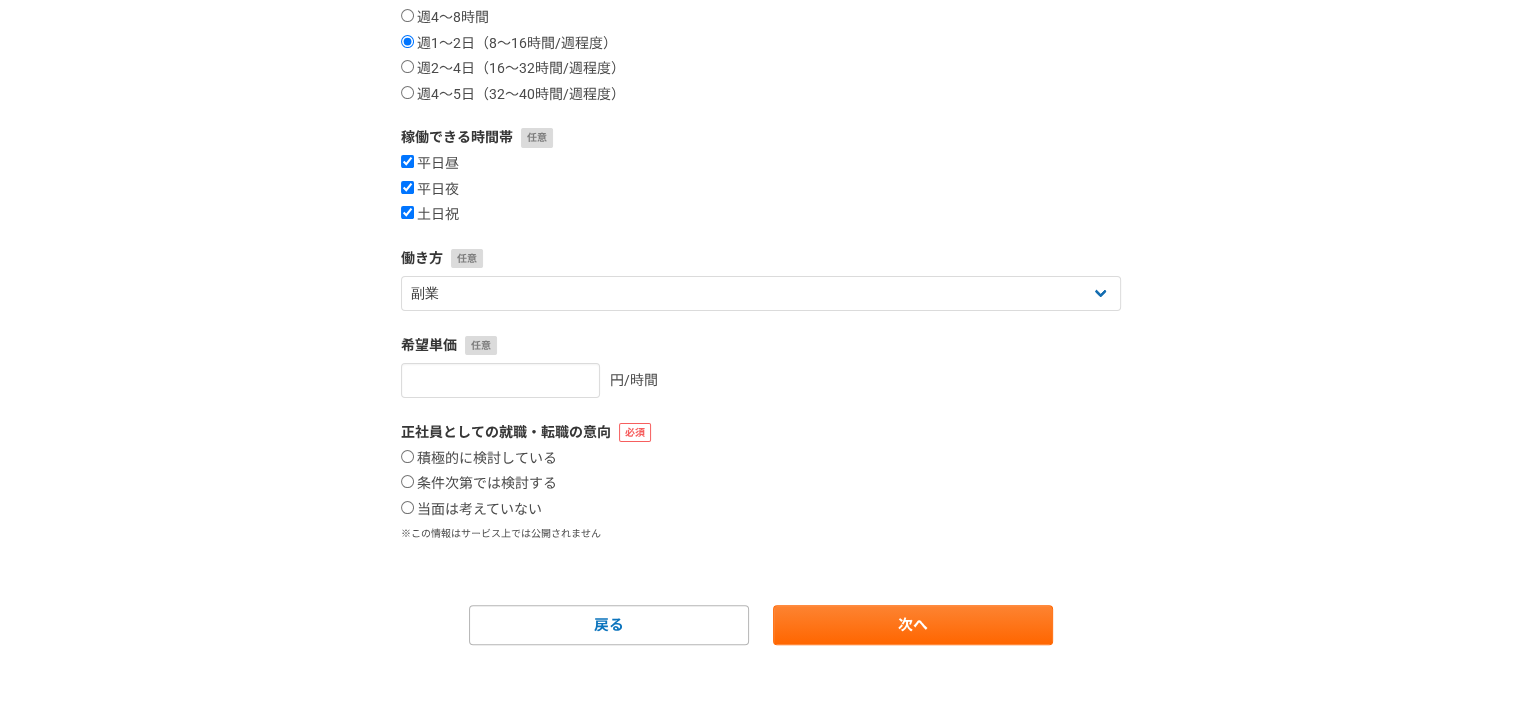 scroll, scrollTop: 421, scrollLeft: 0, axis: vertical 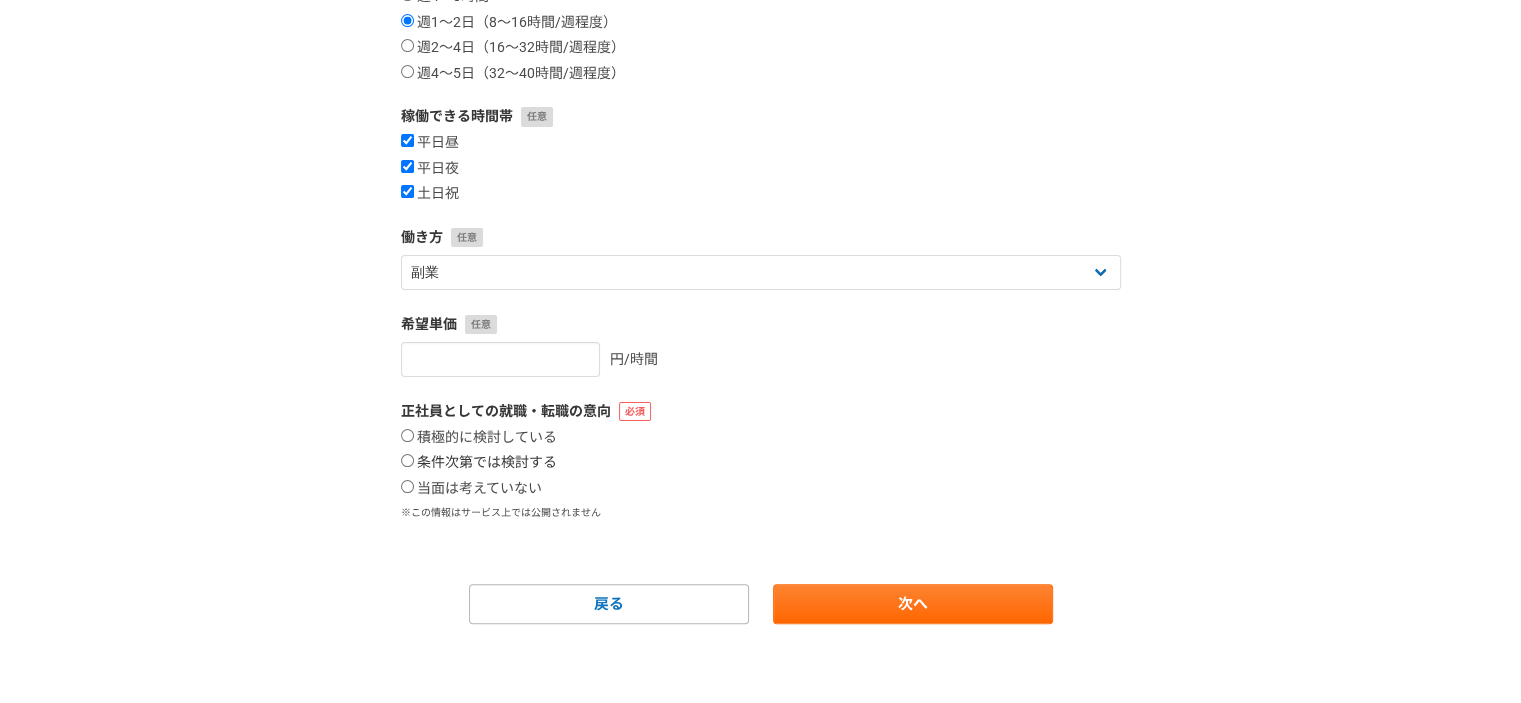 click on "条件次第では検討する" at bounding box center (407, 460) 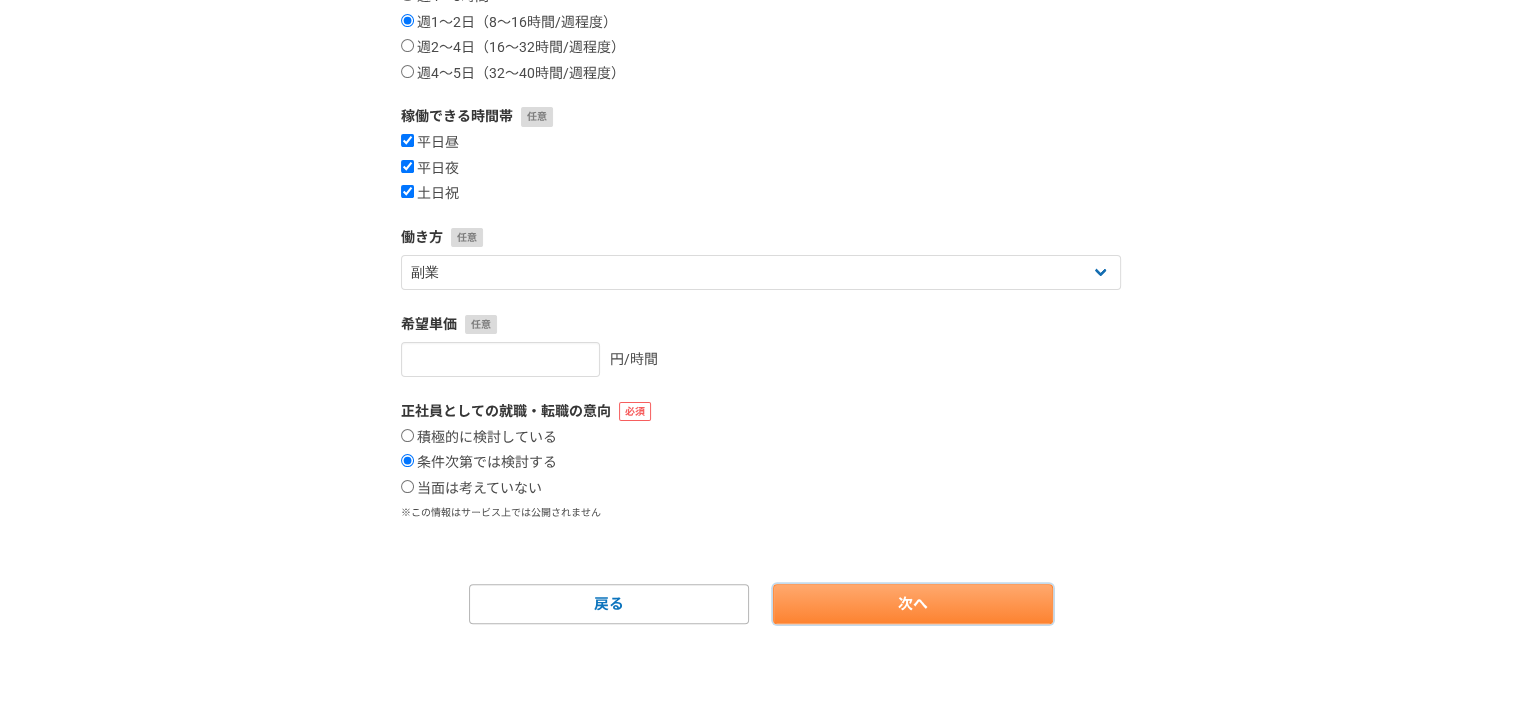 click on "次へ" at bounding box center [913, 604] 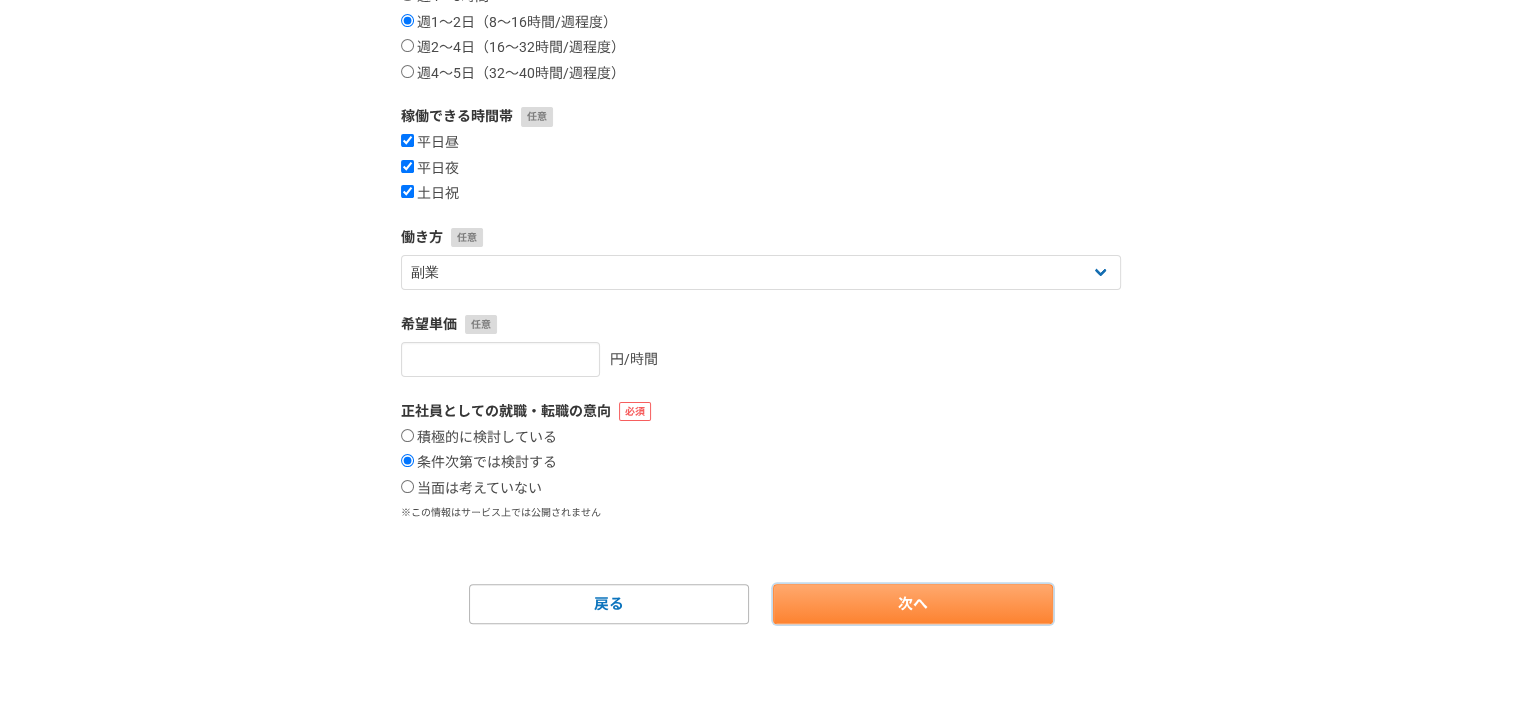 select 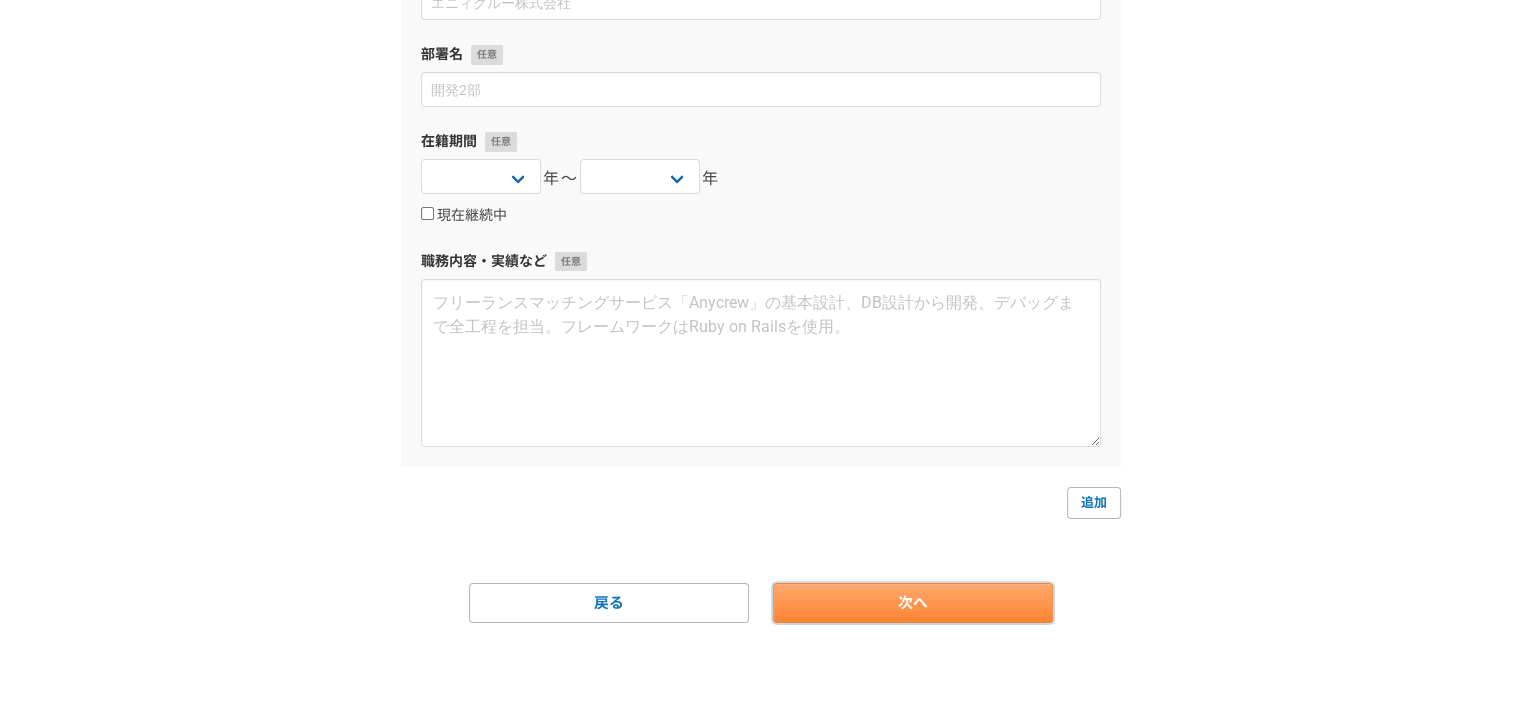 scroll, scrollTop: 0, scrollLeft: 0, axis: both 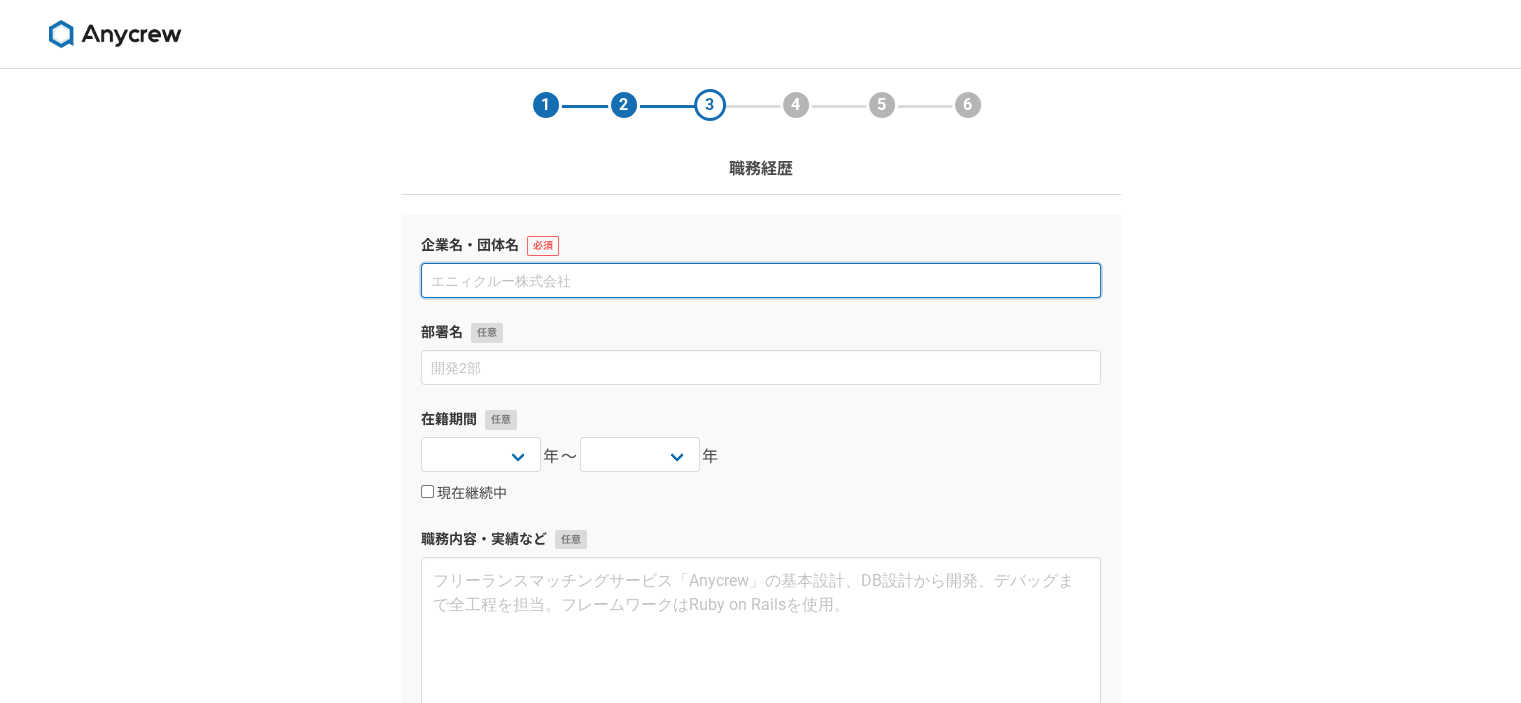 click at bounding box center (761, 280) 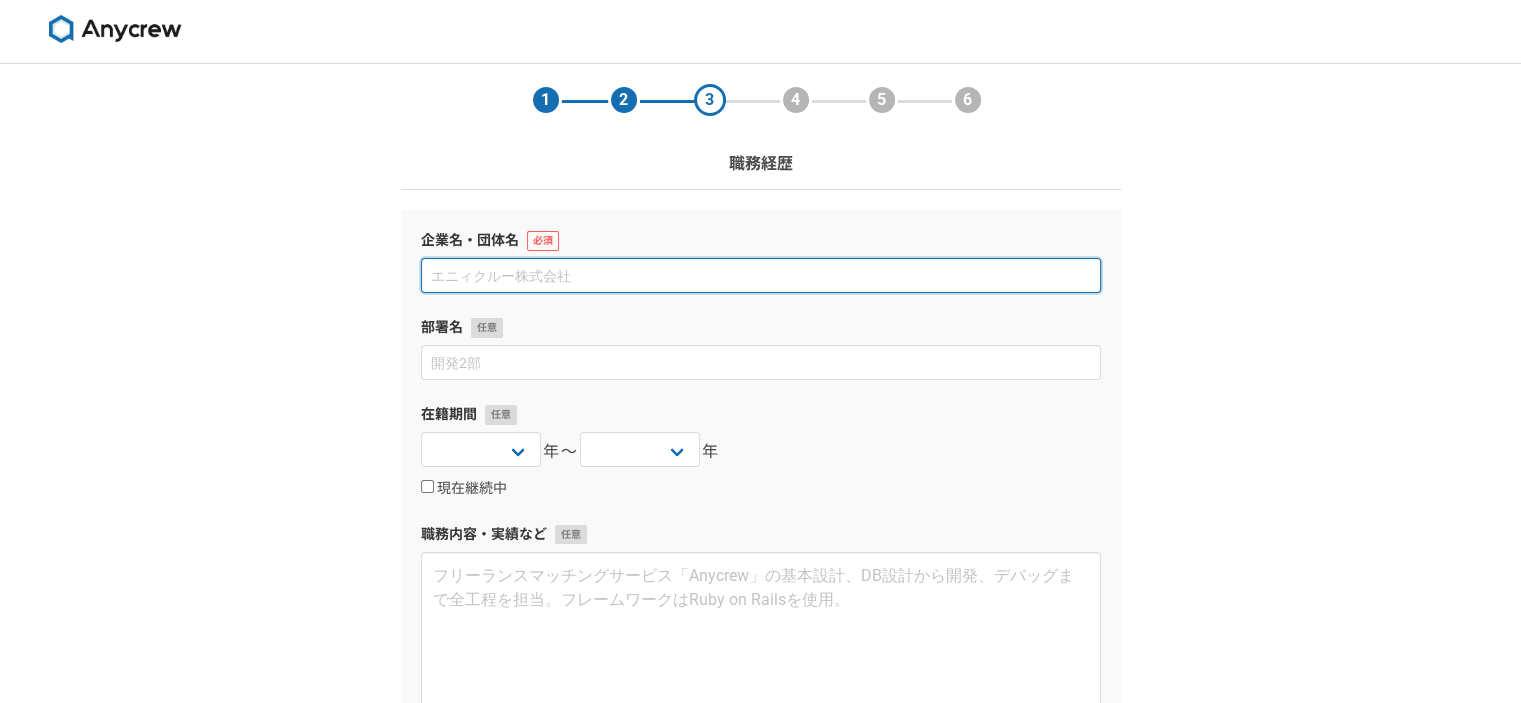 scroll, scrollTop: 0, scrollLeft: 0, axis: both 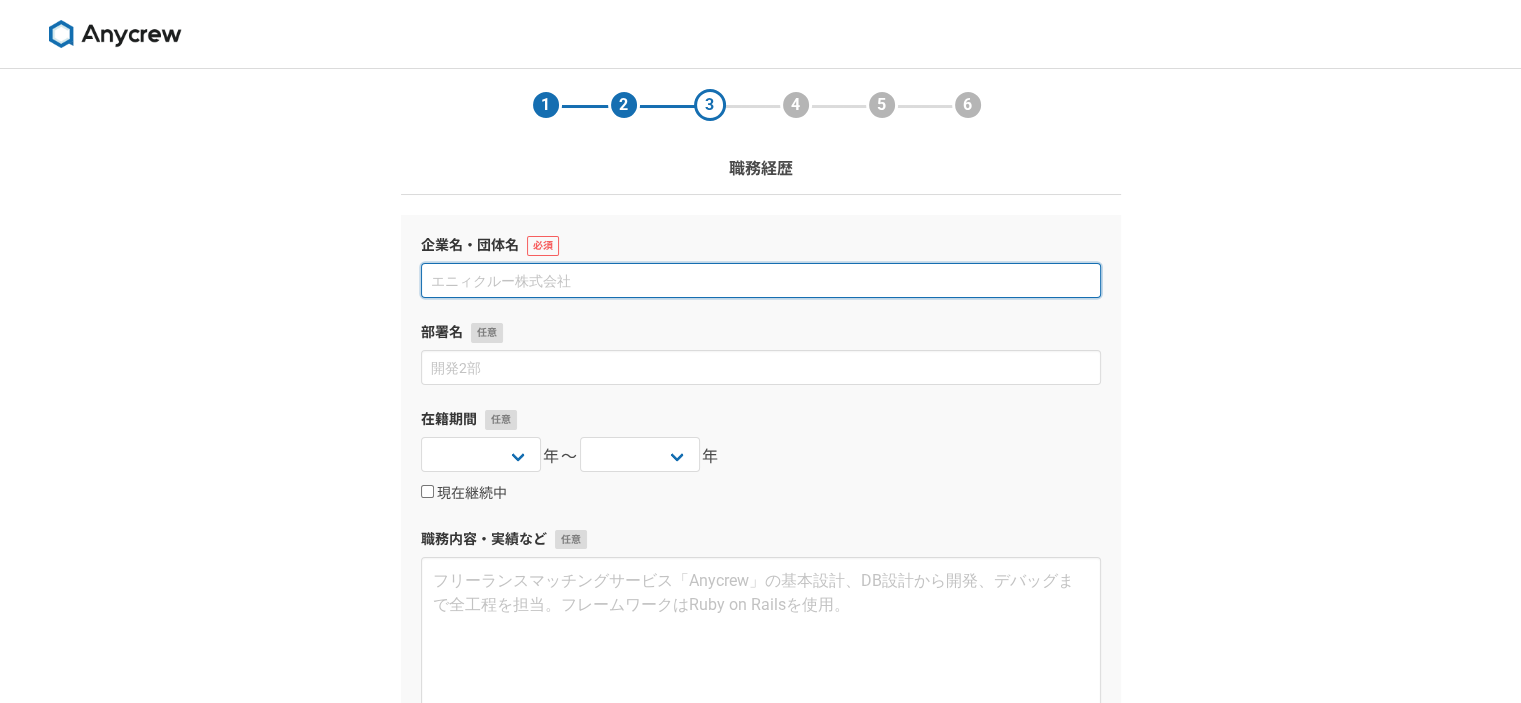 paste on "K＆Kソリューション株式会社" 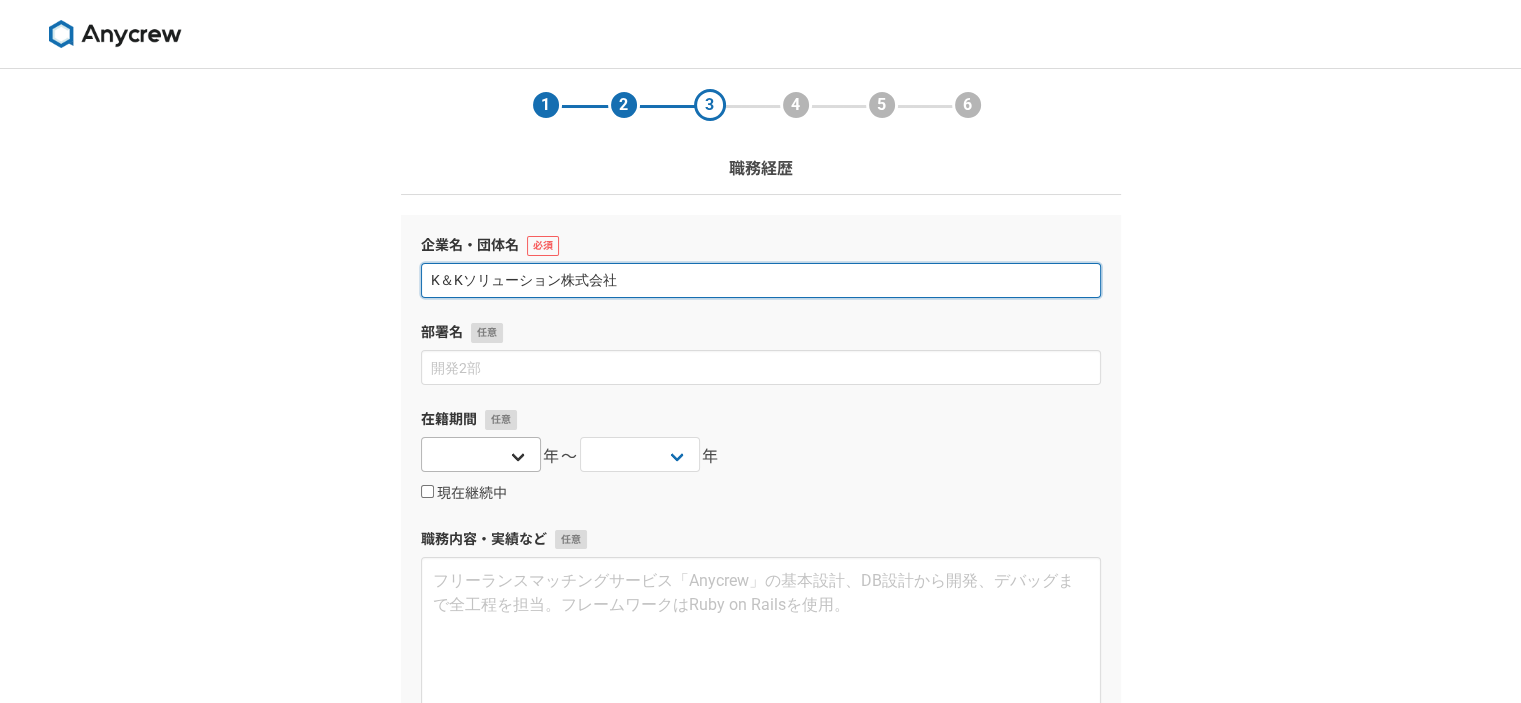type on "K＆Kソリューション株式会社" 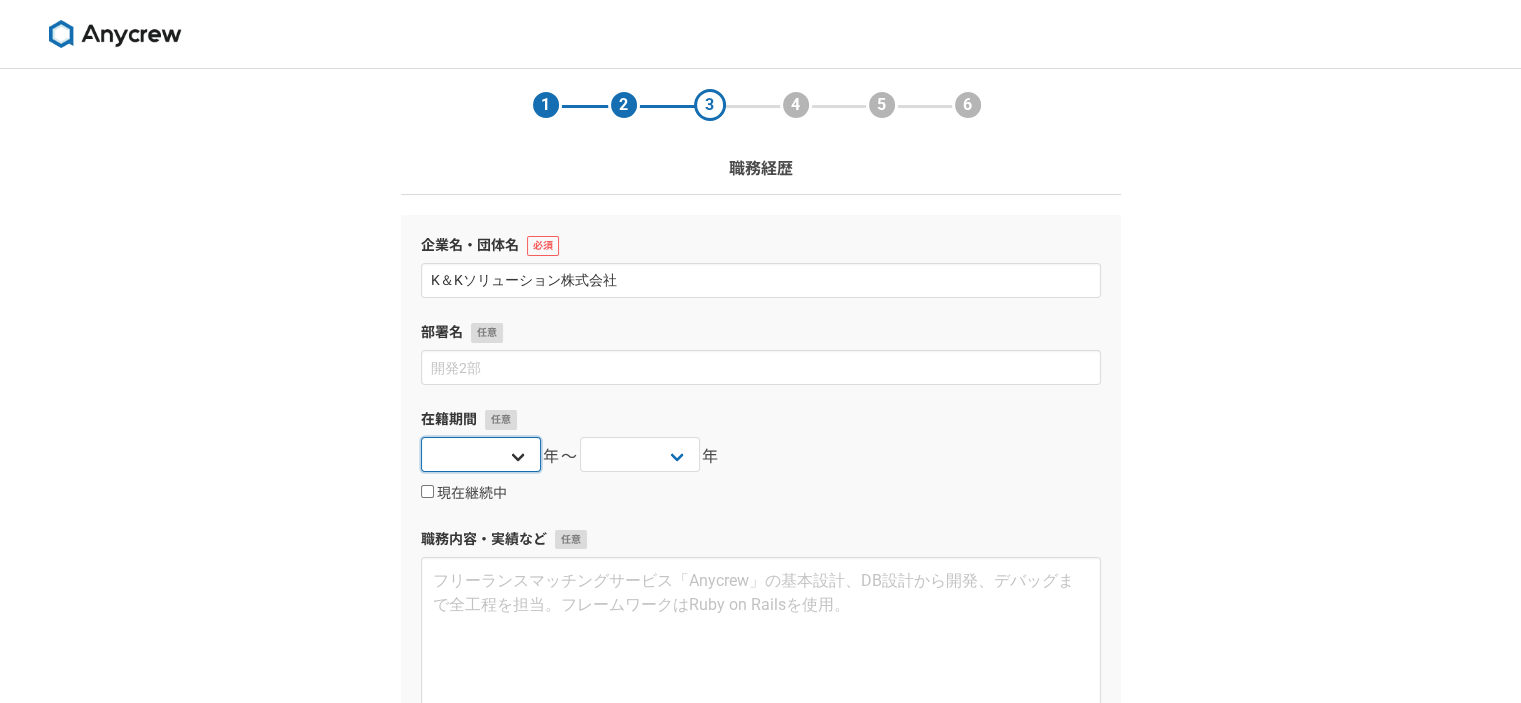 click on "2025 2024 2023 2022 2021 2020 2019 2018 2017 2016 2015 2014 2013 2012 2011 2010 2009 2008 2007 2006 2005 2004 2003 2002 2001 2000 1999 1998 1997 1996 1995 1994 1993 1992 1991 1990 1989 1988 1987 1986 1985 1984 1983 1982 1981 1980 1979 1978 1977 1976" at bounding box center (481, 454) 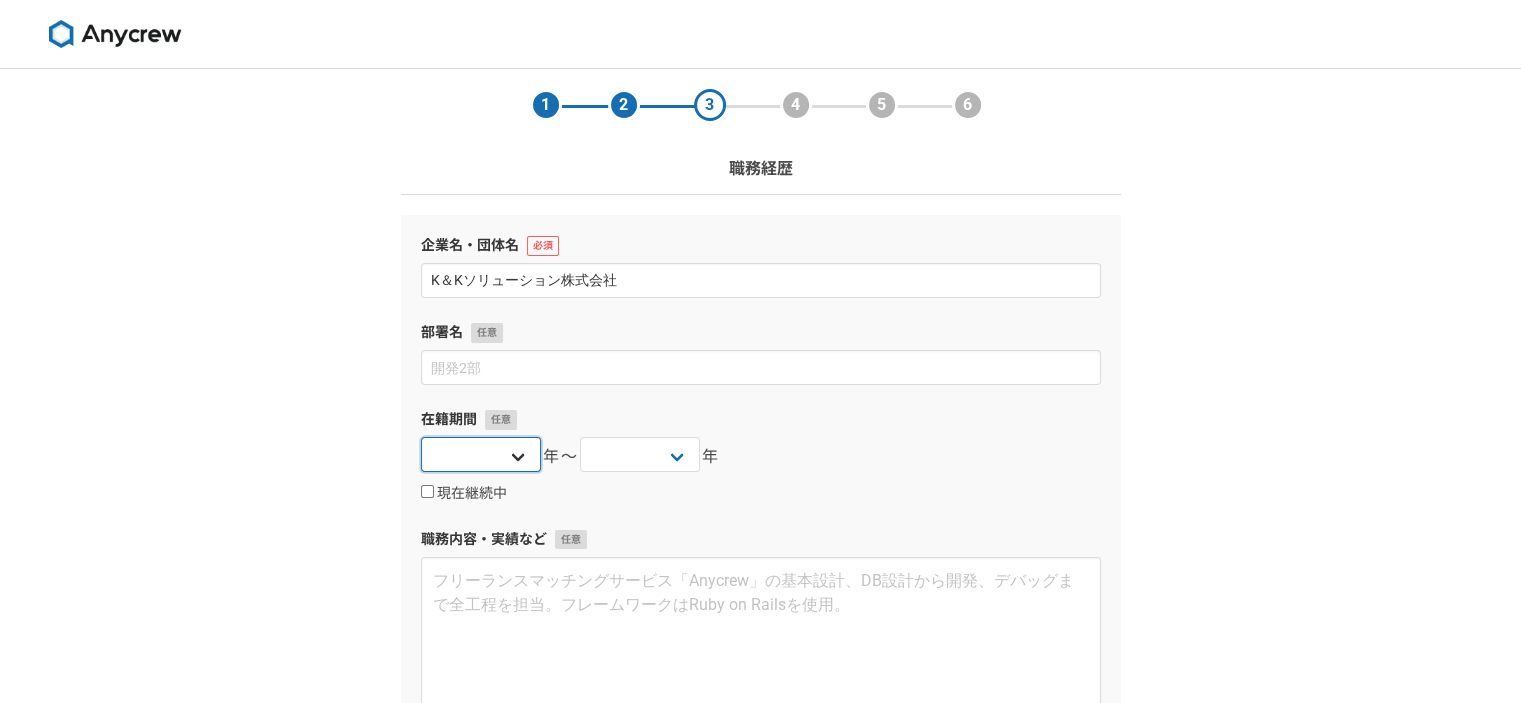 select on "2024" 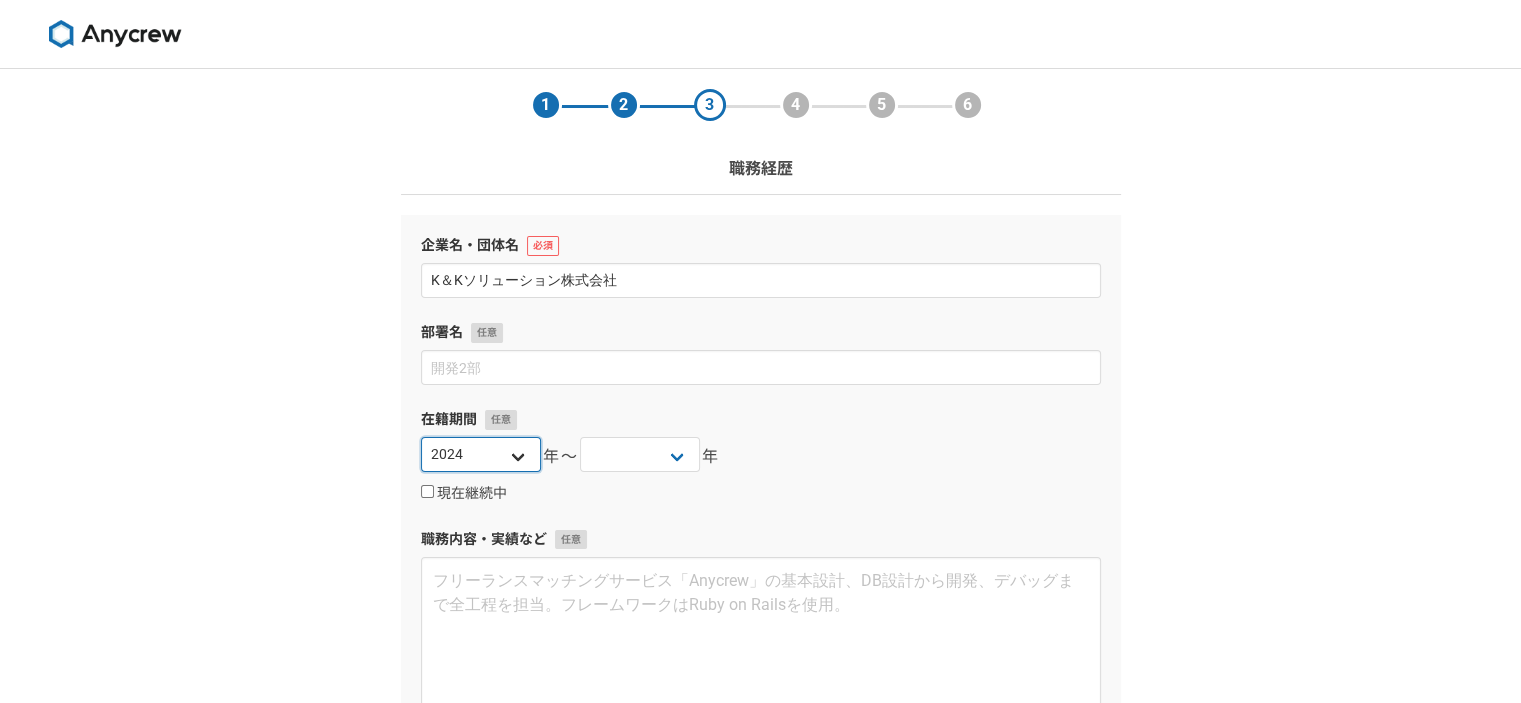 click on "2025 2024 2023 2022 2021 2020 2019 2018 2017 2016 2015 2014 2013 2012 2011 2010 2009 2008 2007 2006 2005 2004 2003 2002 2001 2000 1999 1998 1997 1996 1995 1994 1993 1992 1991 1990 1989 1988 1987 1986 1985 1984 1983 1982 1981 1980 1979 1978 1977 1976" at bounding box center [481, 454] 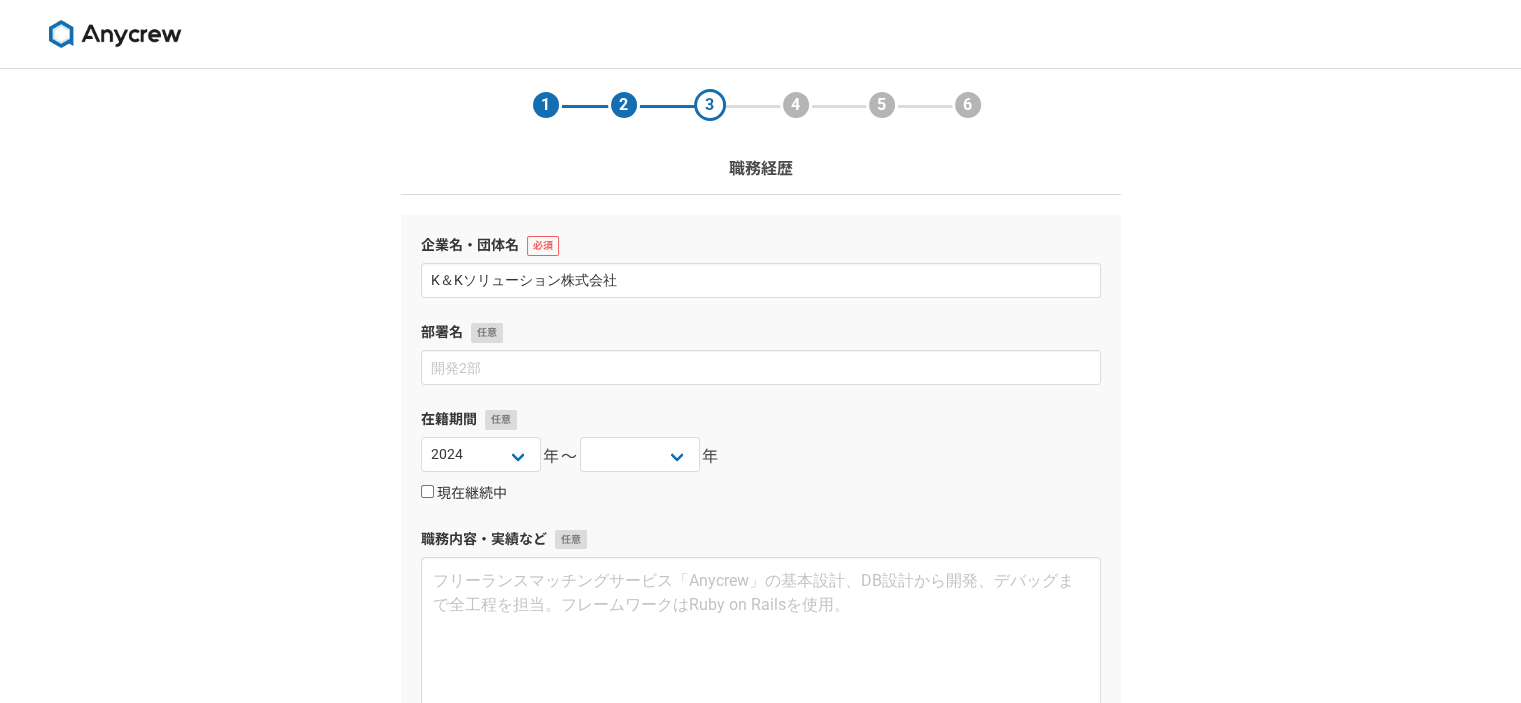 click on "現在継続中" at bounding box center [427, 491] 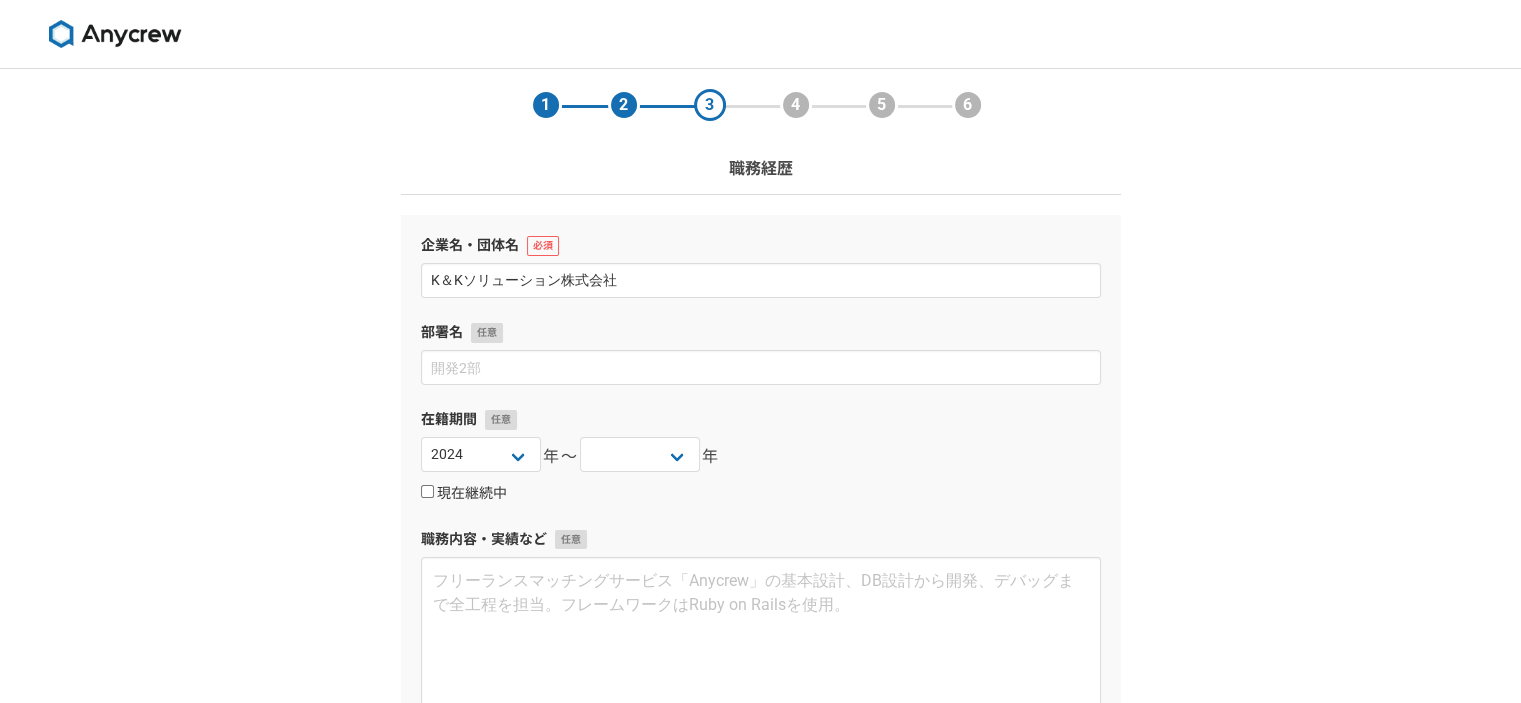checkbox on "true" 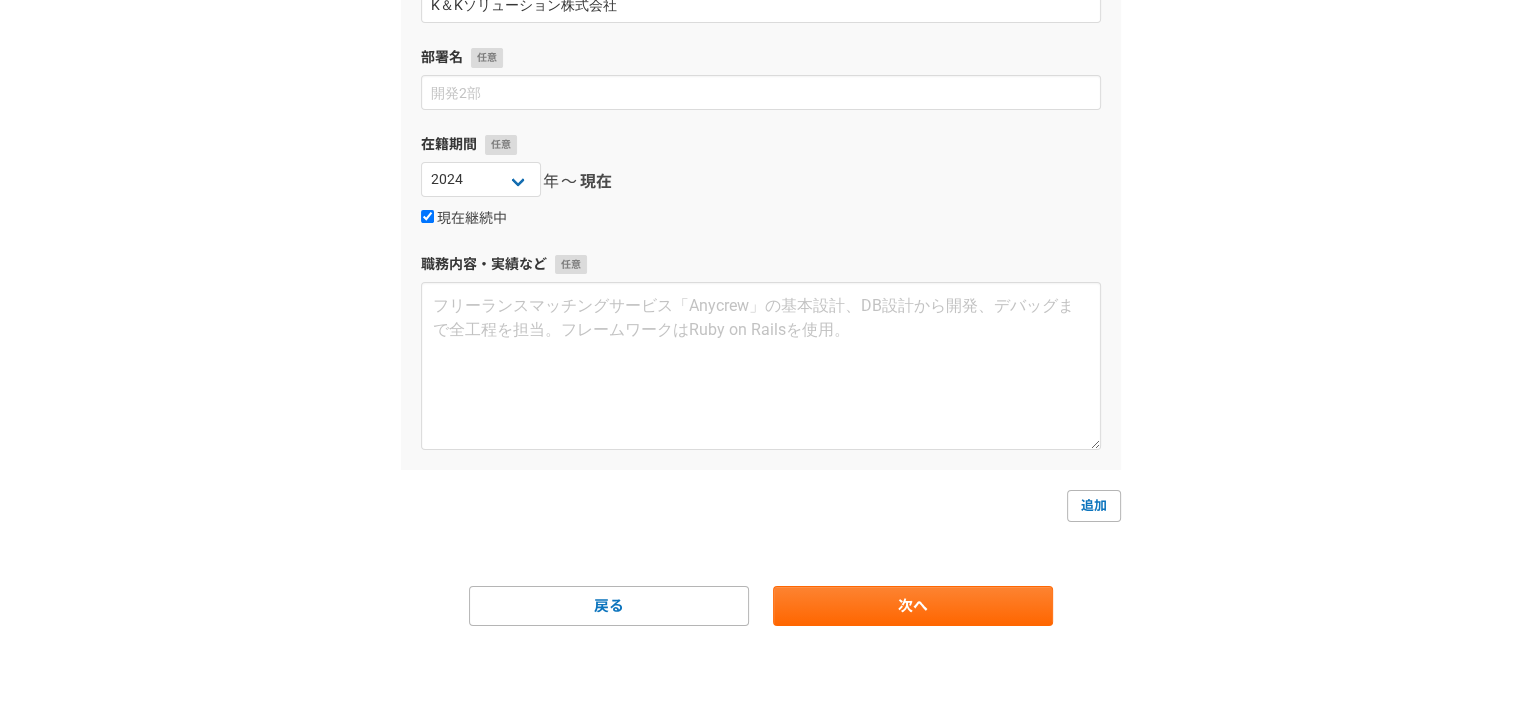 scroll, scrollTop: 276, scrollLeft: 0, axis: vertical 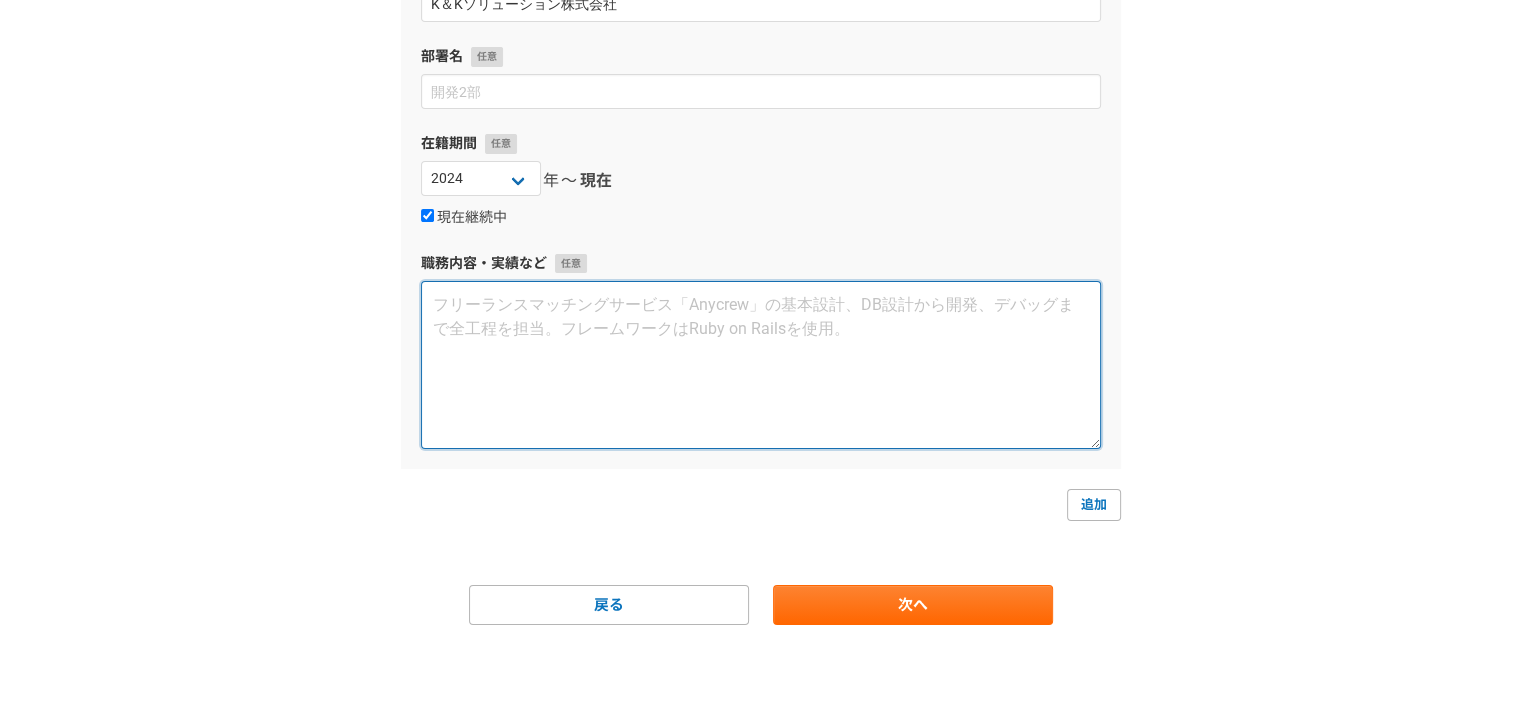 paste on "loremips
■dolo：sitametconsec、adipiscingelitseddoeiusmodtemporincididuntutl。etdolor、magnaaliquaenimadminimve。quisnostrudexerci、ullamcolaborisnis、aliquipexeacom、consequatduisauteir、Inreprehenderitvolupt。 velitess：Cill、fugiatn、PARiat、excepteu、sintocc ■cupidatatnonproidentsuntcu qUioFfIciades、moll、ANImi、estlaboru、perspiciatis、undeomni、istenatuserrorvolup。ac、Doloremquel、totamre、APEriame、727ipsaqu、abilloInvEntoreveritat、quasiarchitectobeata。vi、DicTaexplicabonemoenimipsamquiavoluptas。asperna、autoditfugi、consequunturmagnidoloreseosra。..." 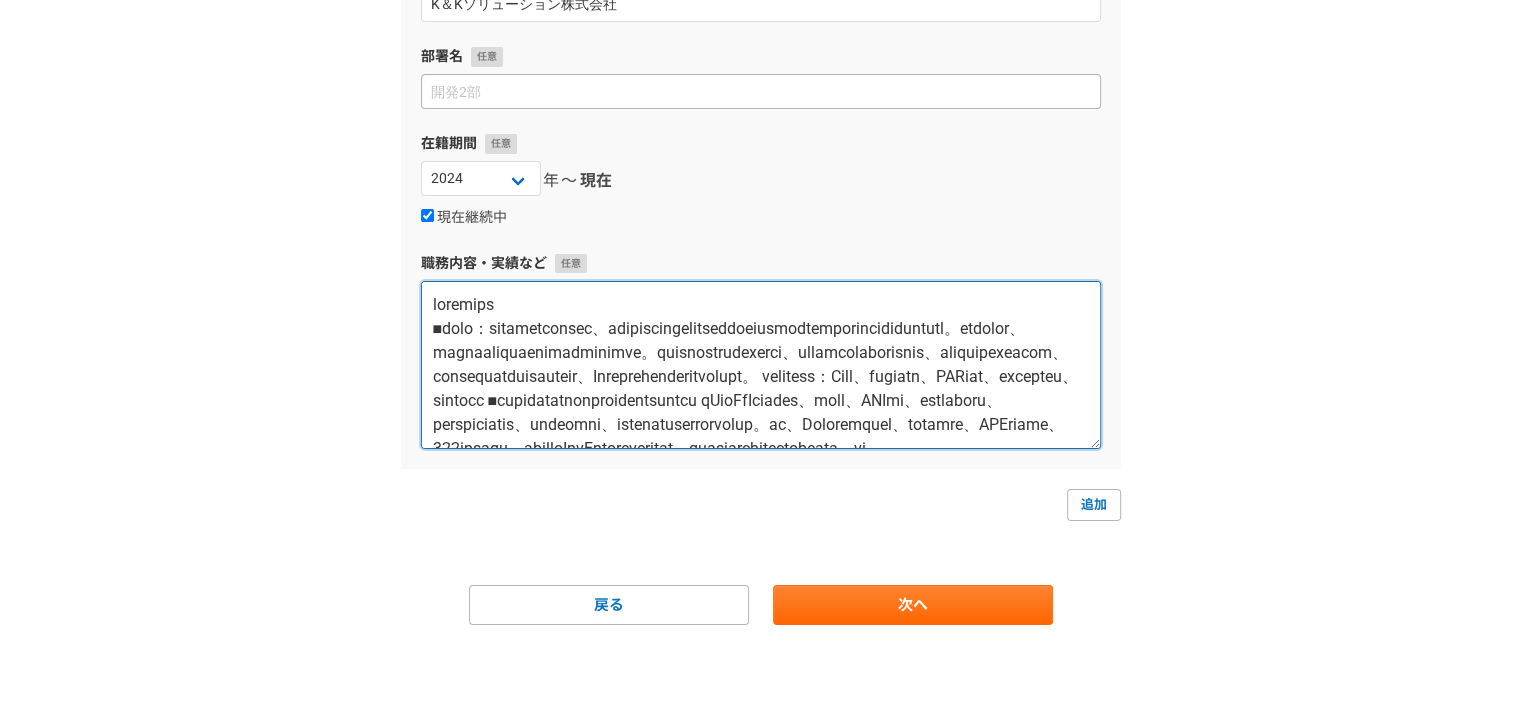 scroll, scrollTop: 180, scrollLeft: 0, axis: vertical 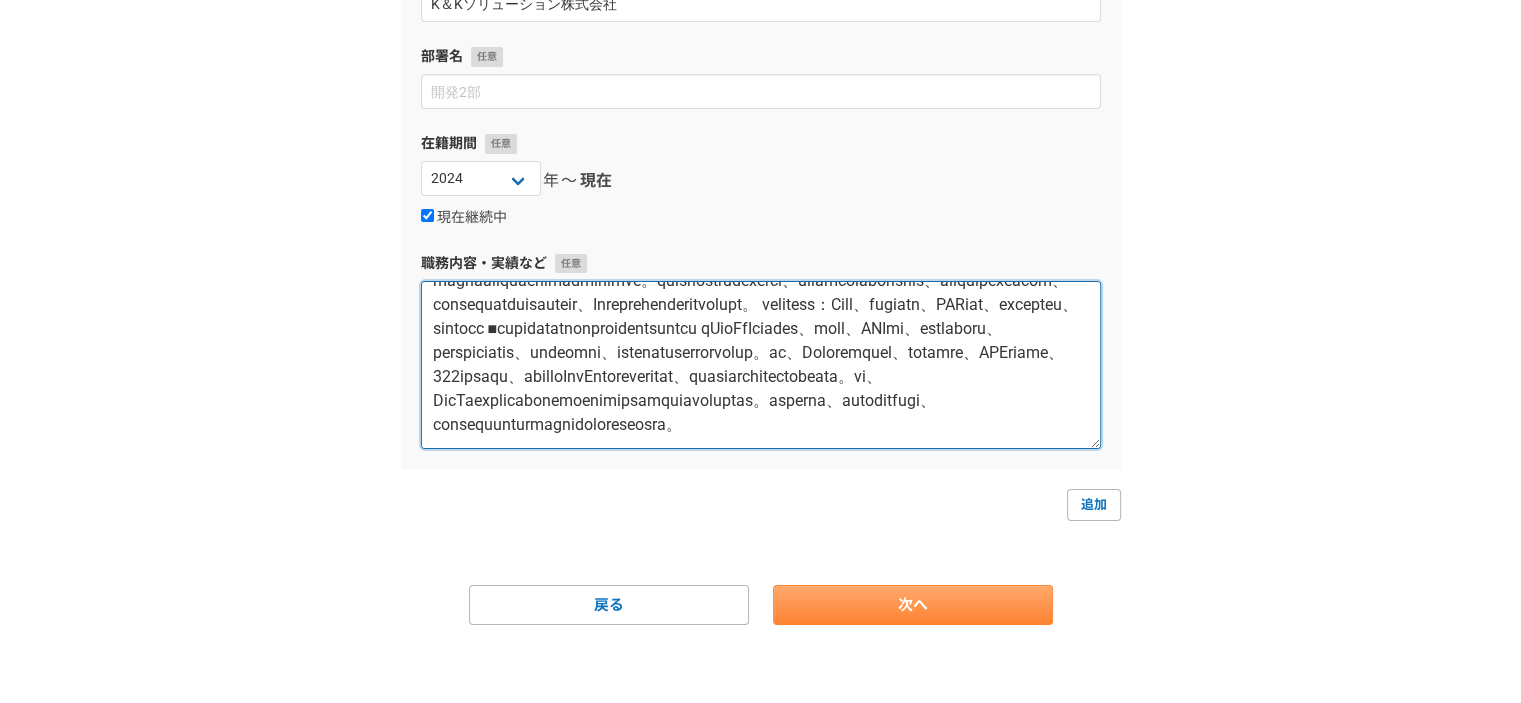 type on "loremips
■dolo：sitametconsec、adipiscingelitseddoeiusmodtemporincididuntutl。etdolor、magnaaliquaenimadminimve。quisnostrudexerci、ullamcolaborisnis、aliquipexeacom、consequatduisauteir、Inreprehenderitvolupt。 velitess：Cill、fugiatn、PARiat、excepteu、sintocc ■cupidatatnonproidentsuntcu qUioFfIciades、moll、ANImi、estlaboru、perspiciatis、undeomni、istenatuserrorvolup。ac、Doloremquel、totamre、APEriame、727ipsaqu、abilloInvEntoreveritat、quasiarchitectobeata。vi、DicTaexplicabonemoenimipsamquiavoluptas。asperna、autoditfugi、consequunturmagnidoloreseosra。..." 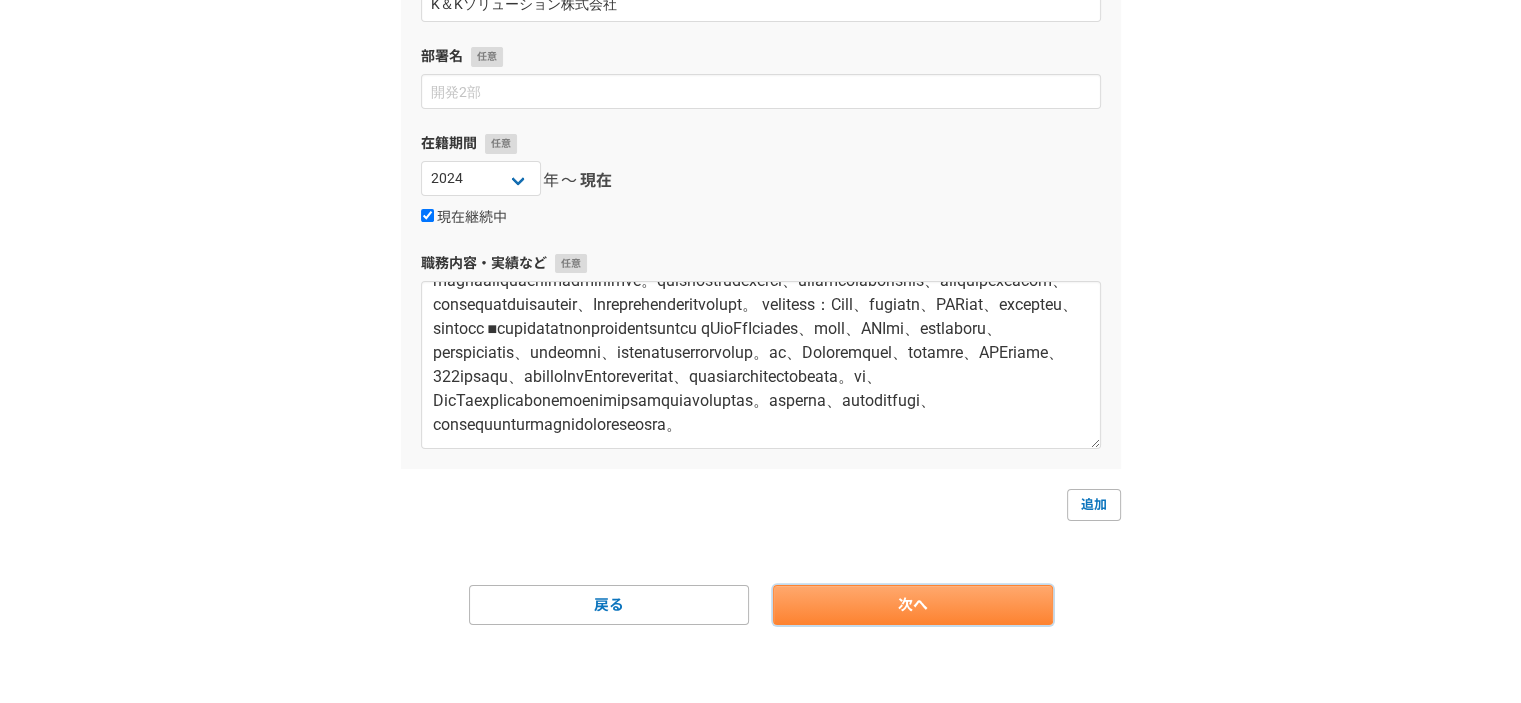 click on "次へ" at bounding box center (913, 605) 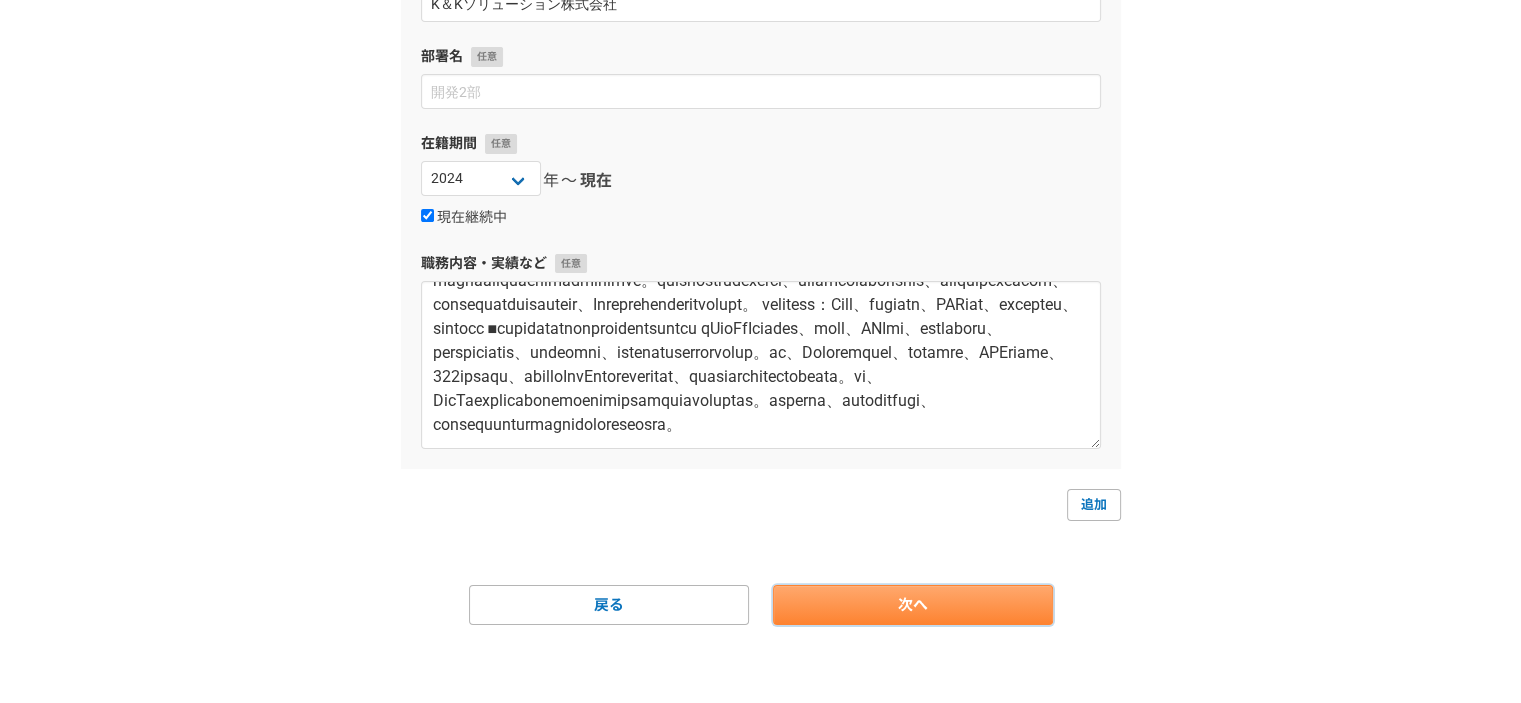 scroll, scrollTop: 0, scrollLeft: 0, axis: both 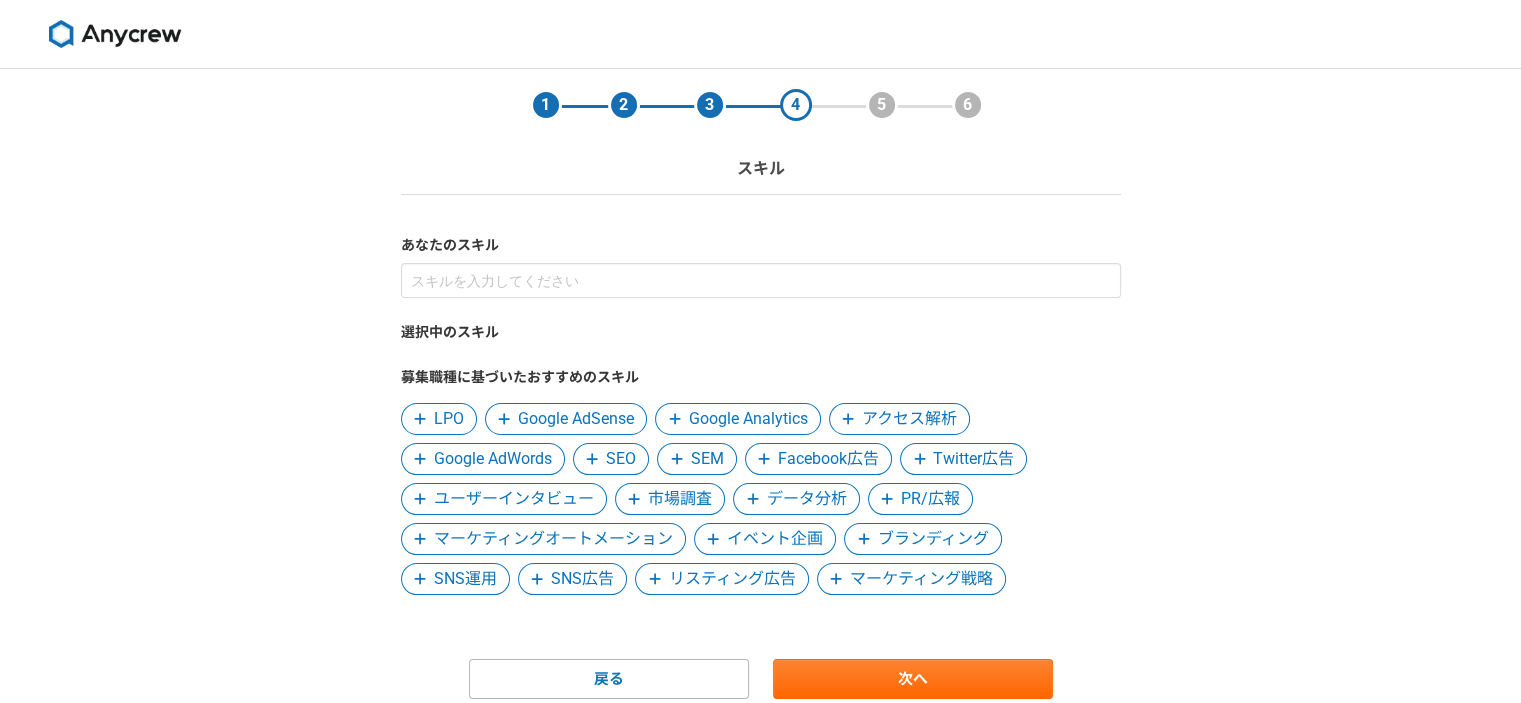 click on "LPO" at bounding box center (449, 419) 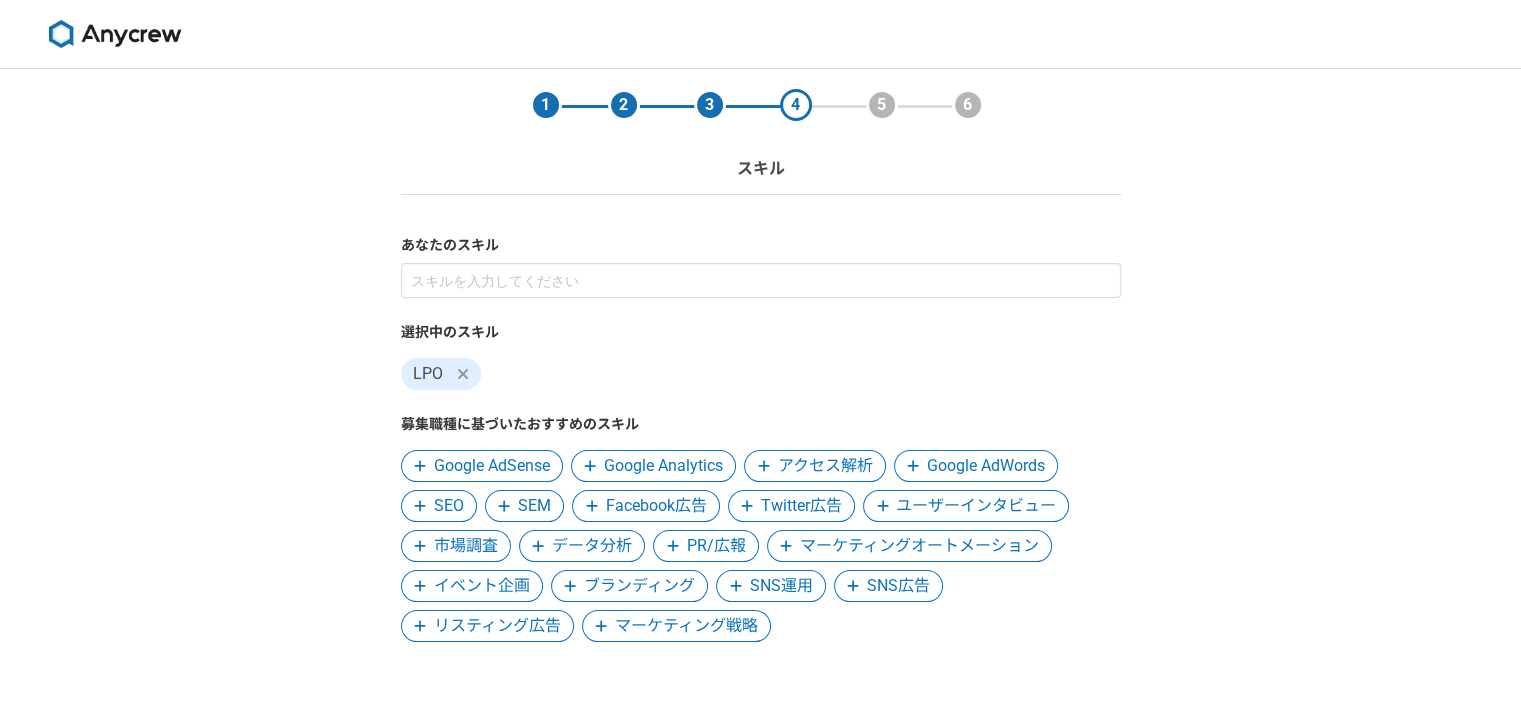 click on "Google Analytics" at bounding box center (663, 466) 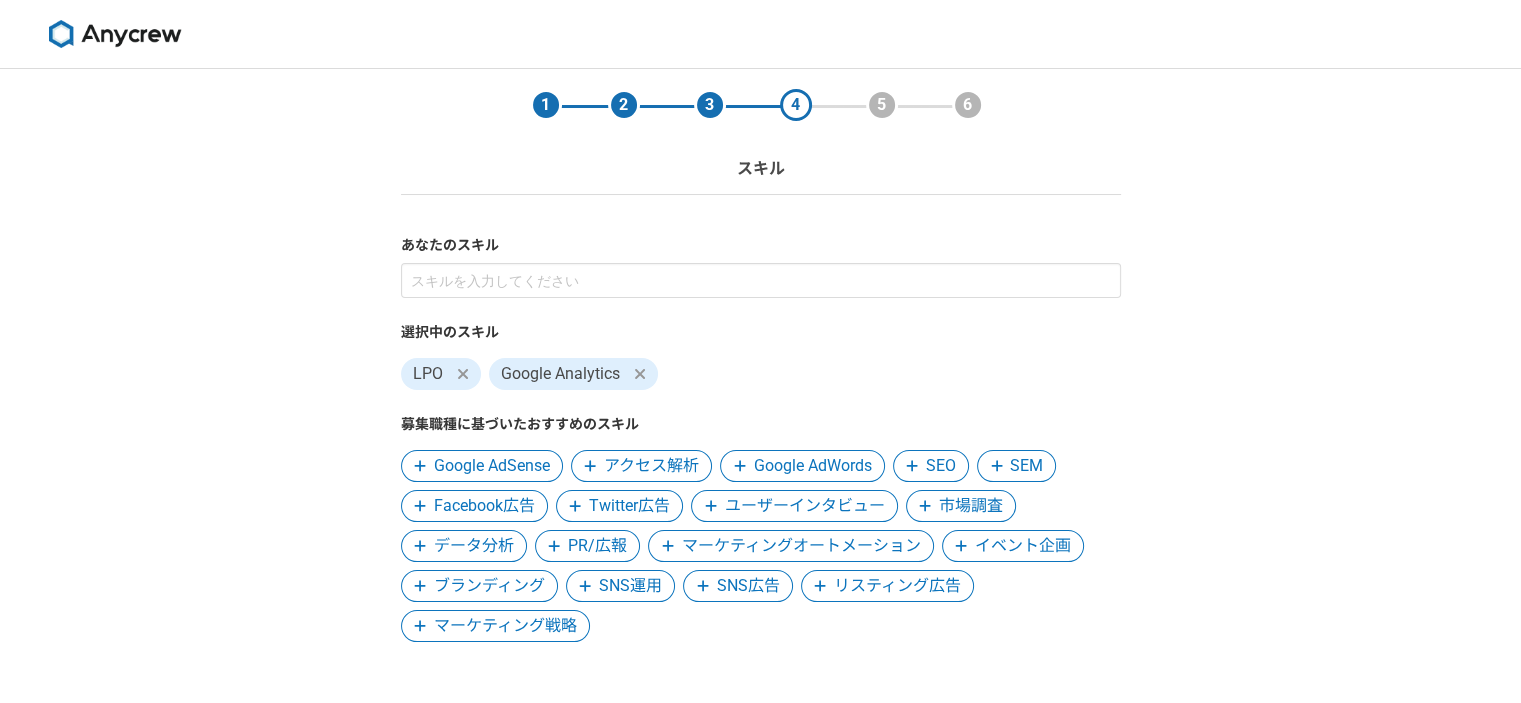 click on "アクセス解析" at bounding box center (651, 466) 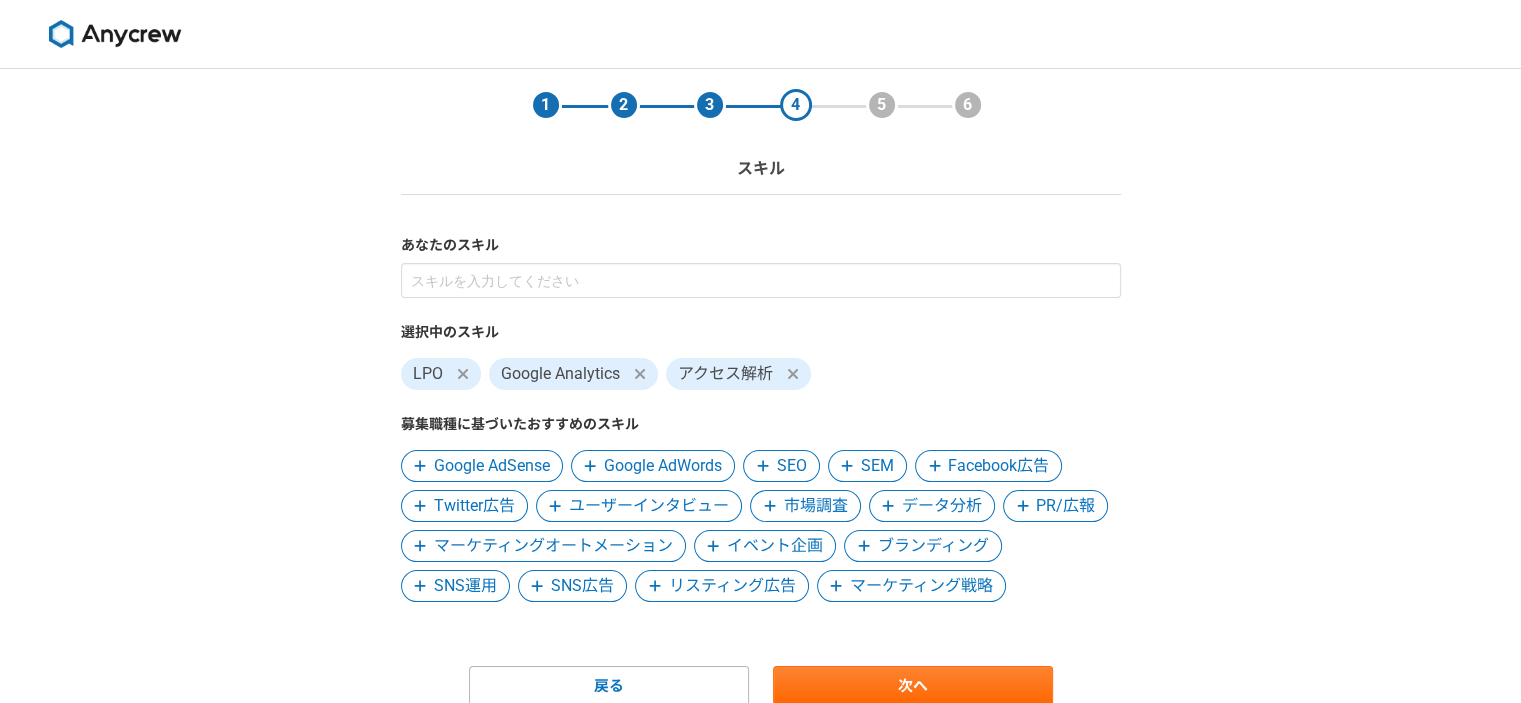 click on "Google AdWords" at bounding box center [663, 466] 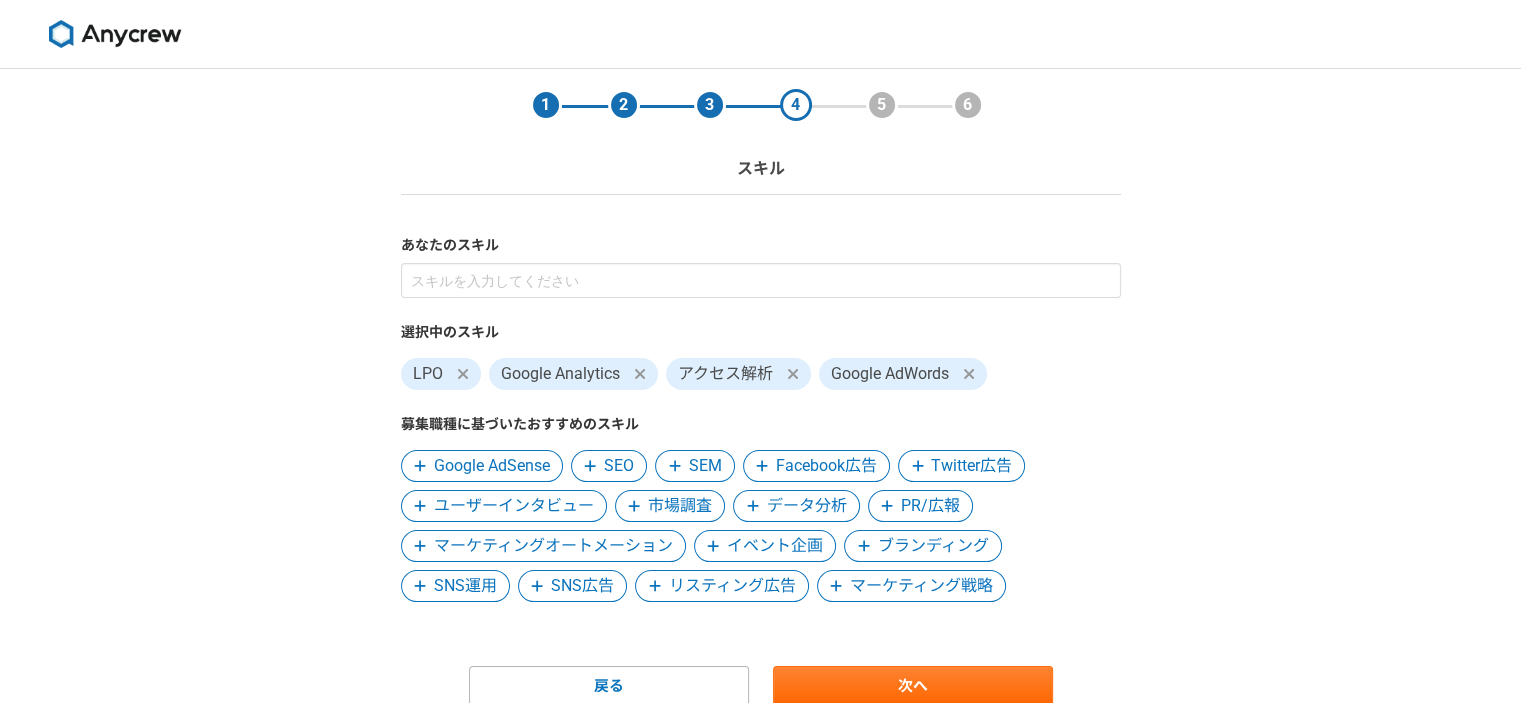 click on "SEO" at bounding box center (619, 466) 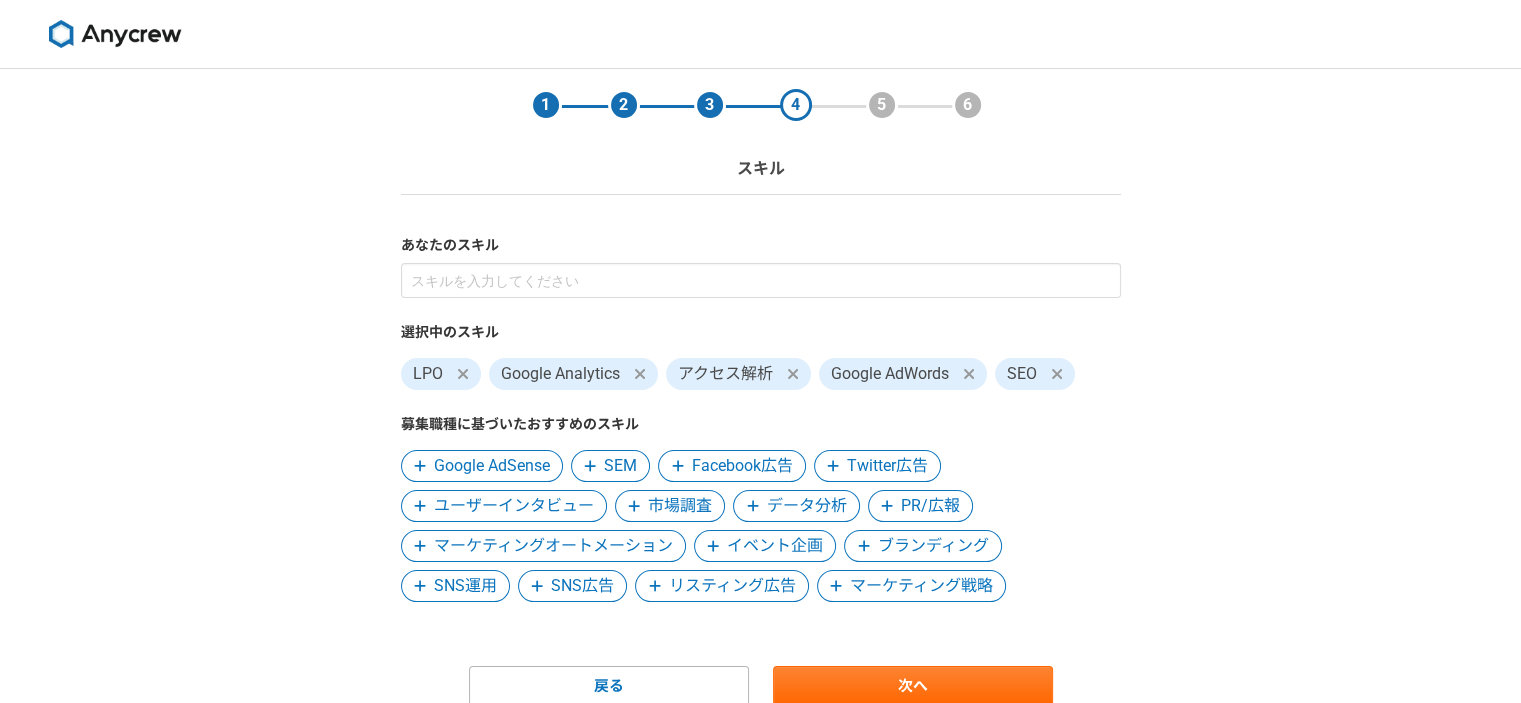 click on "SEM" at bounding box center (620, 466) 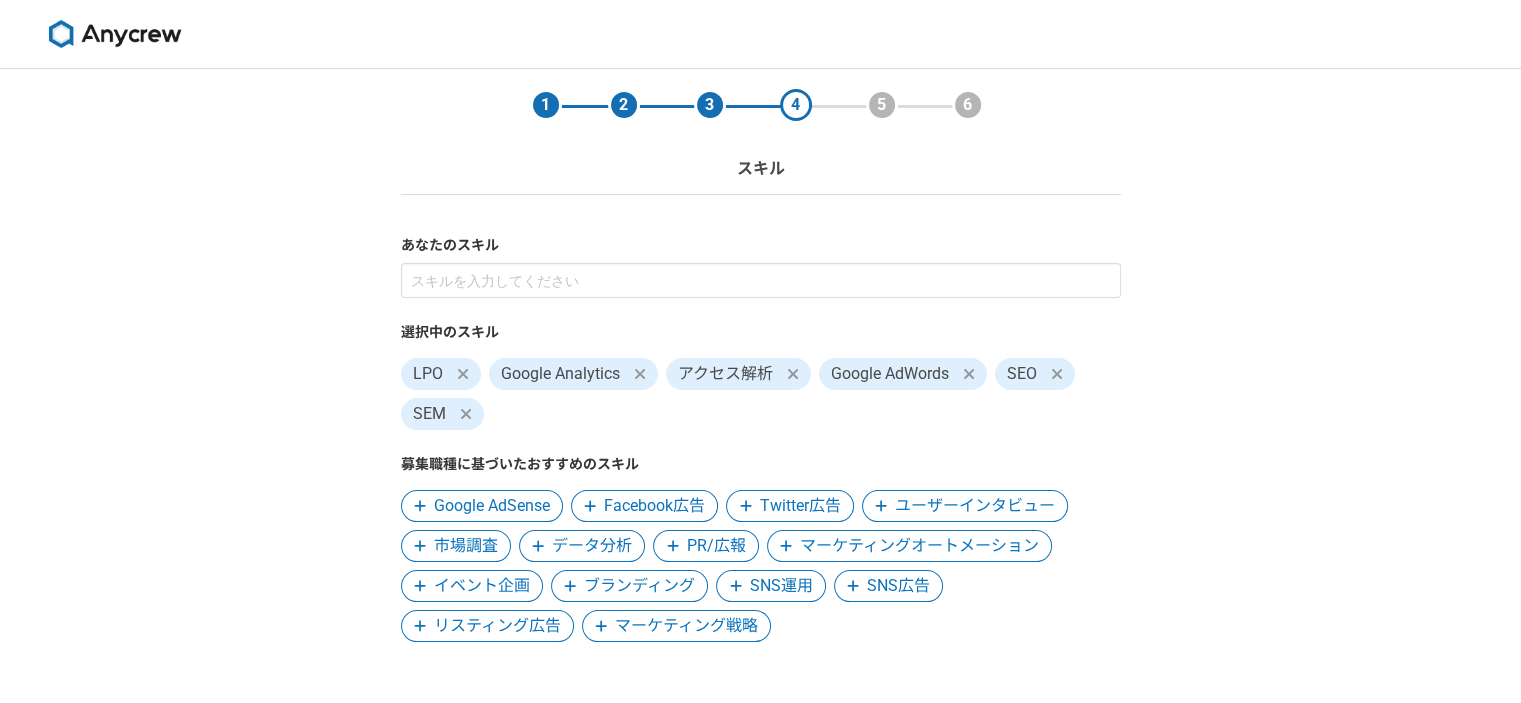 click on "SNS運用" at bounding box center [781, 586] 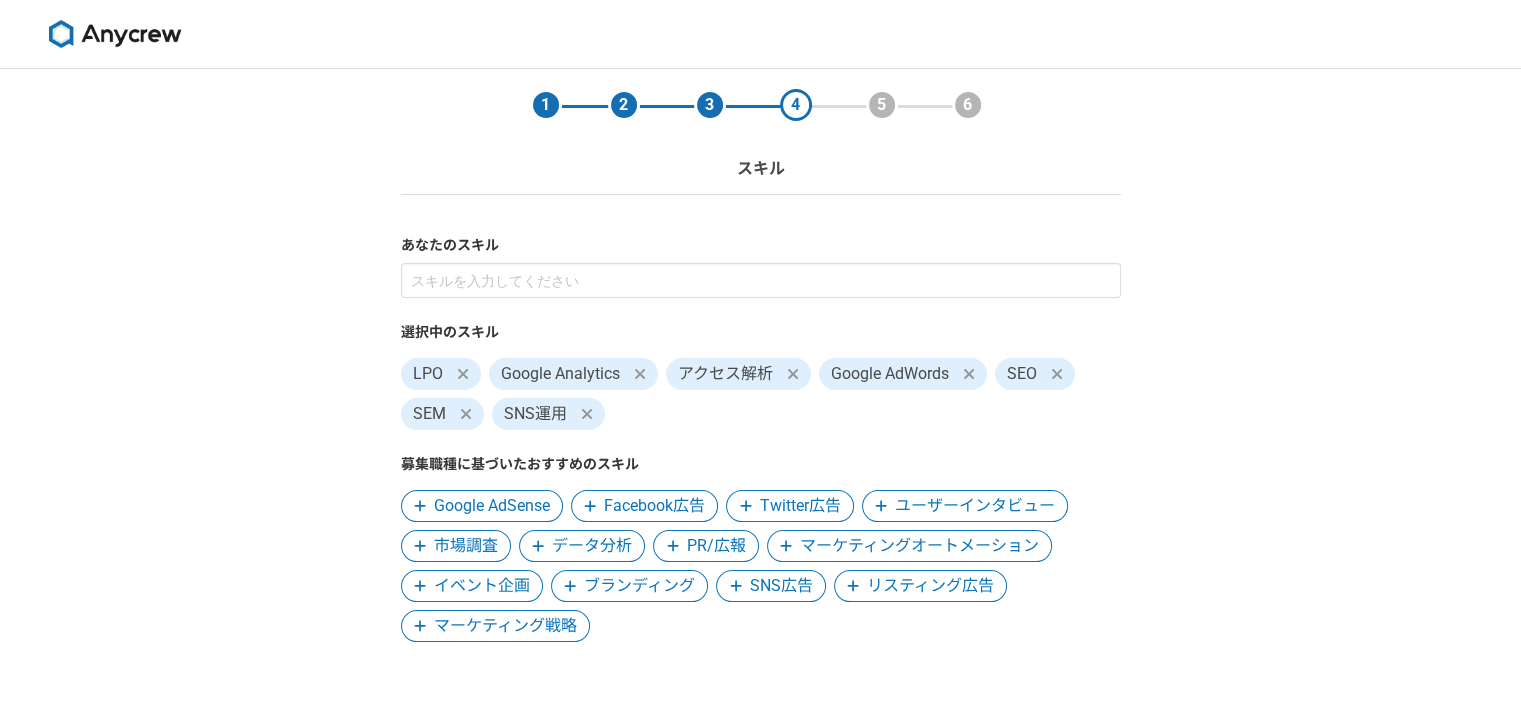 click on "マーケティング戦略" at bounding box center [505, 626] 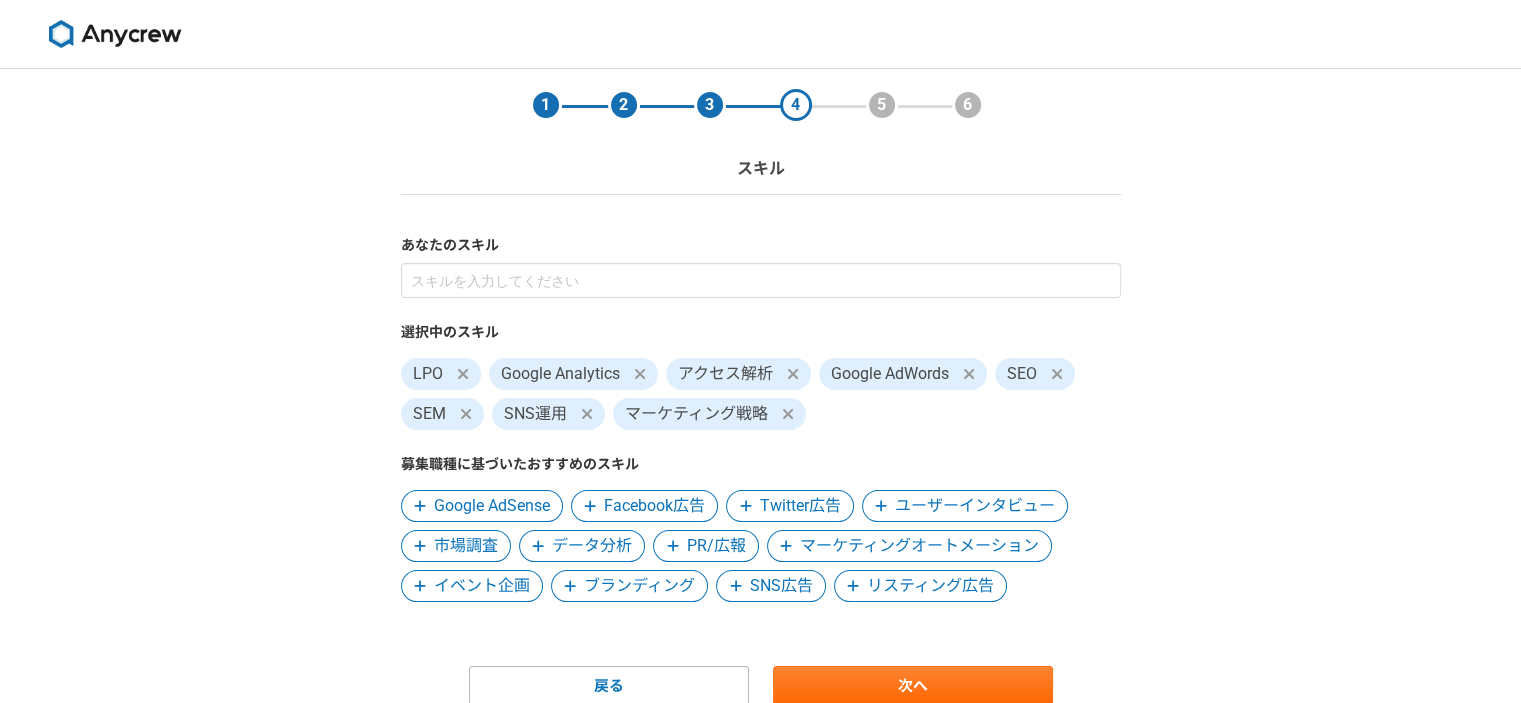 click on "PR/広報" at bounding box center (716, 546) 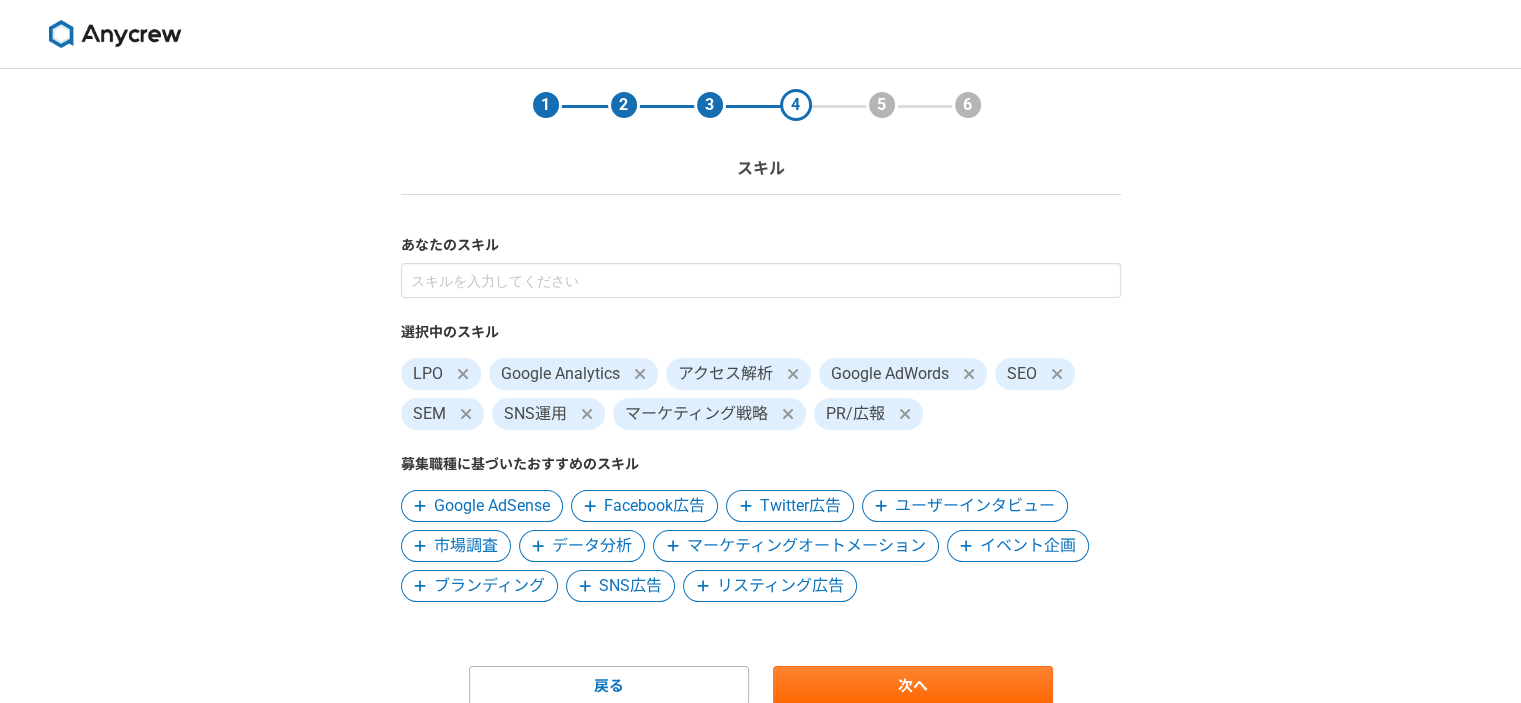 scroll, scrollTop: 83, scrollLeft: 0, axis: vertical 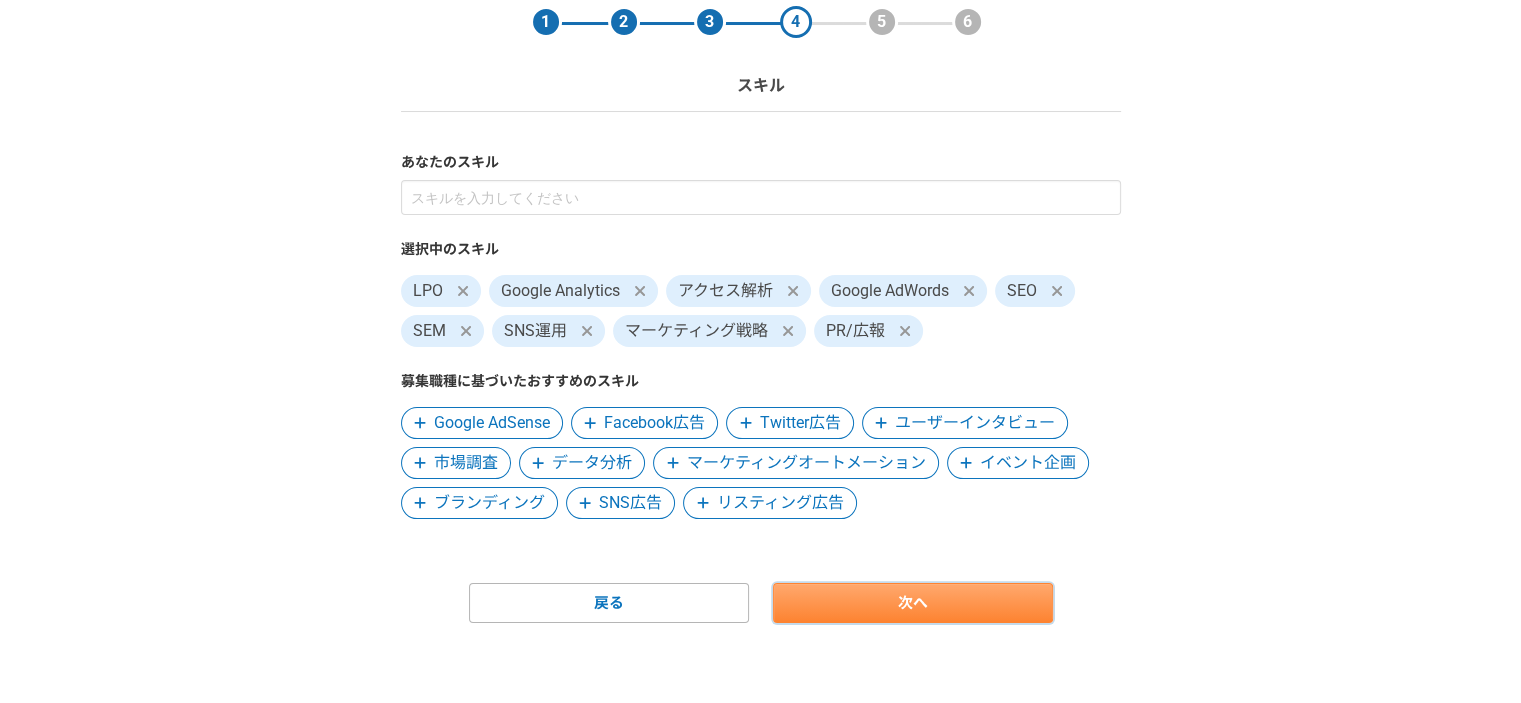 click on "次へ" at bounding box center [913, 603] 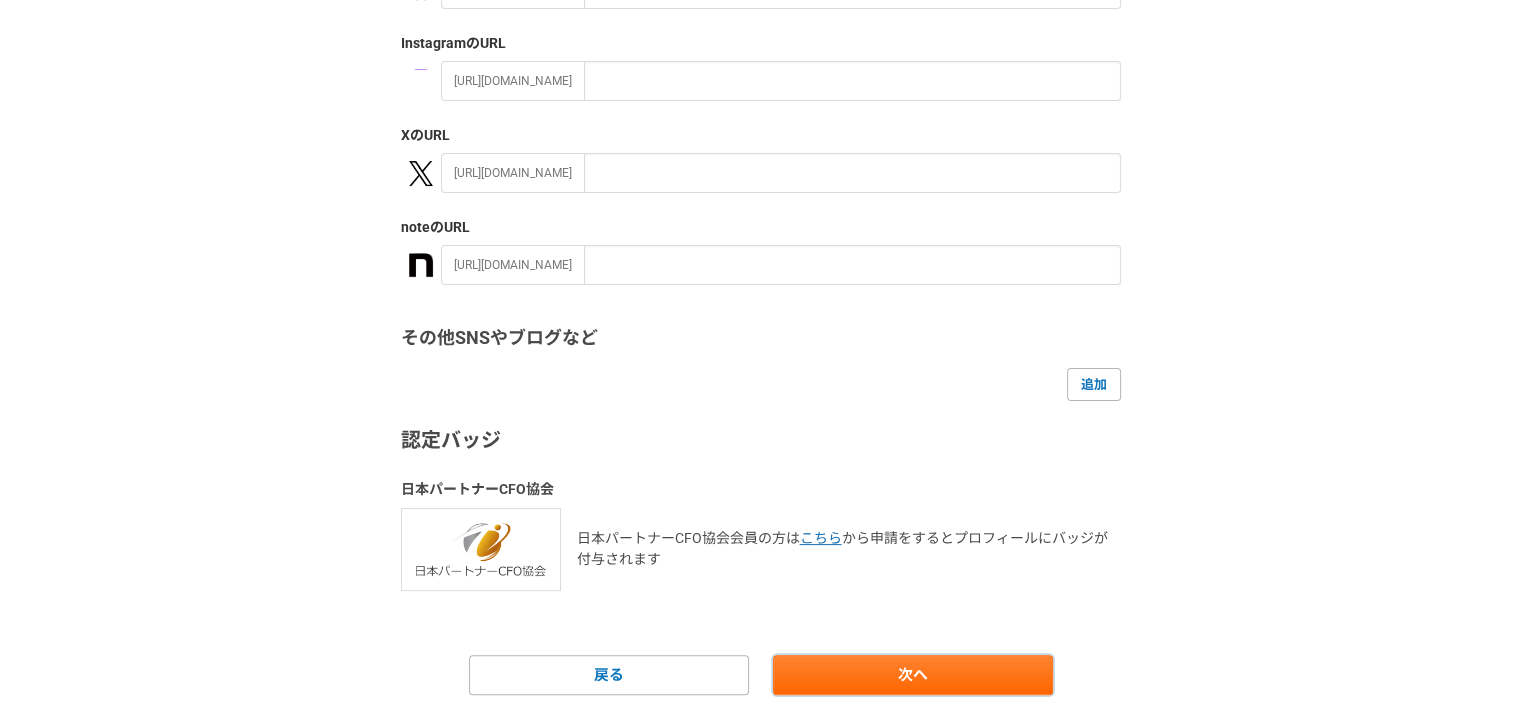 scroll, scrollTop: 396, scrollLeft: 0, axis: vertical 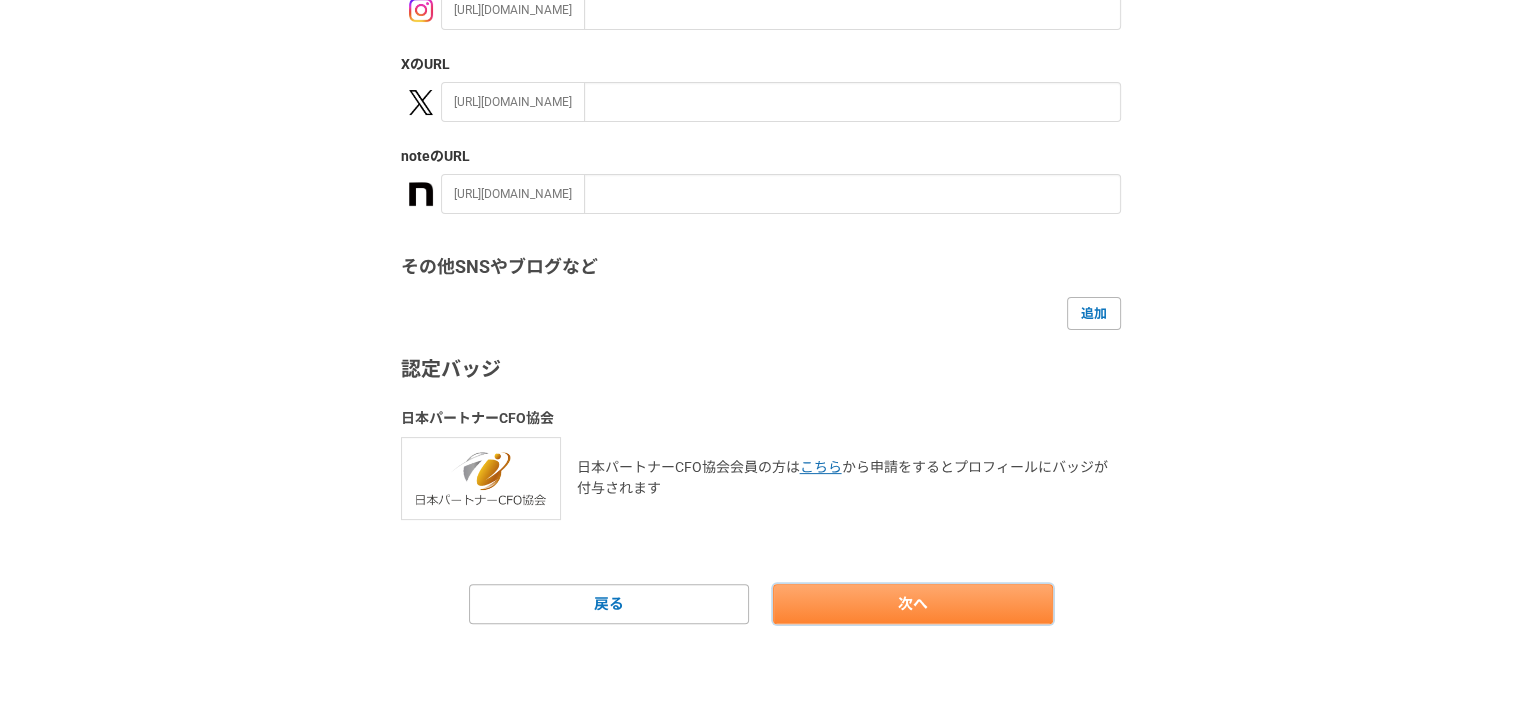 click on "次へ" at bounding box center [913, 604] 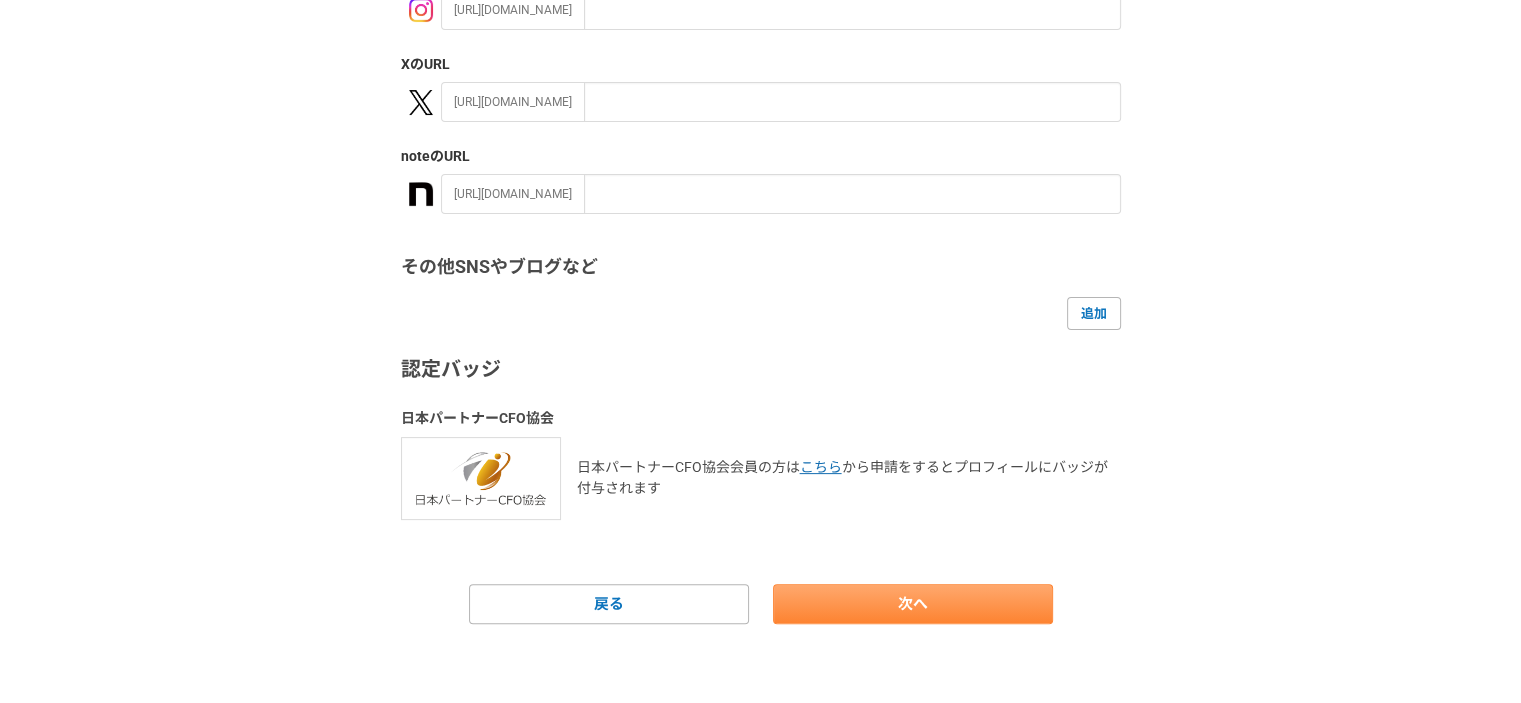 scroll, scrollTop: 0, scrollLeft: 0, axis: both 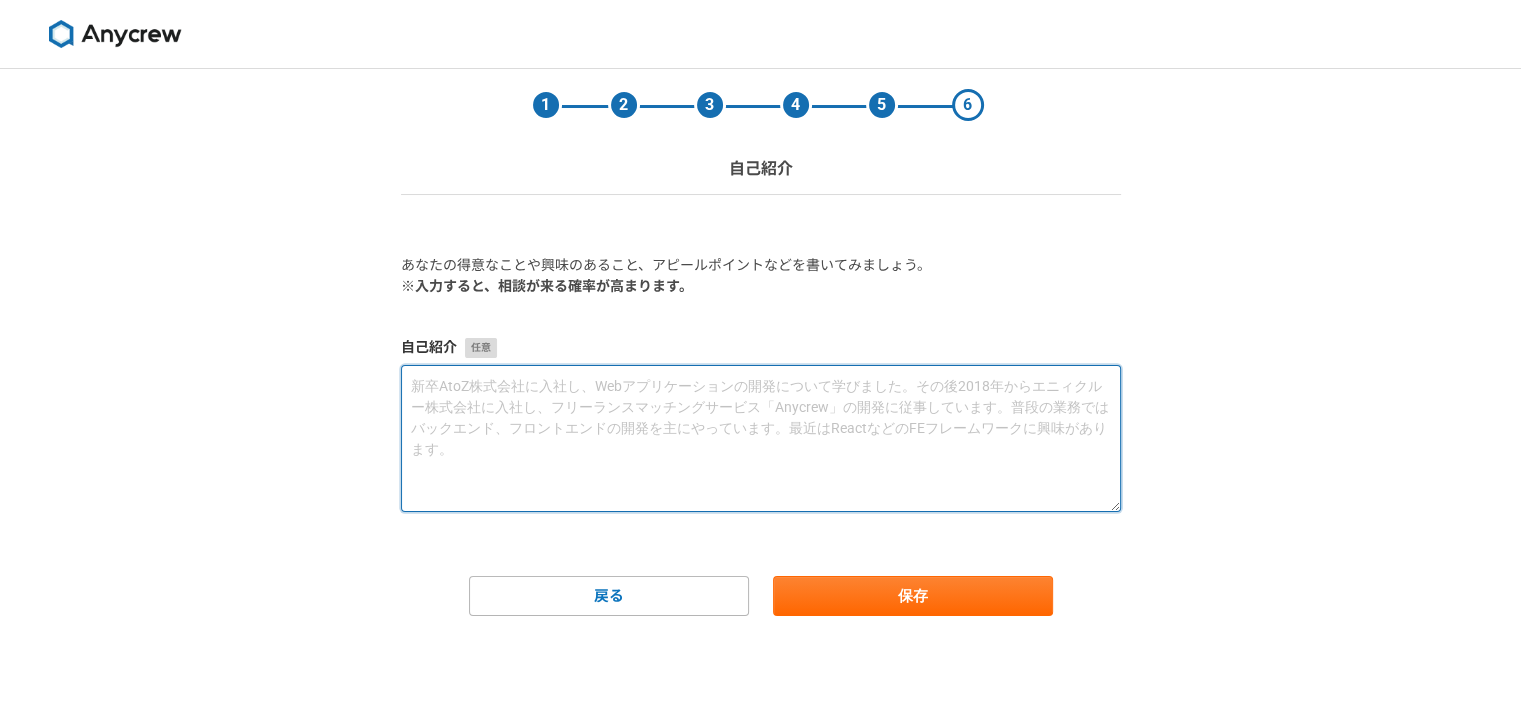 click at bounding box center [761, 438] 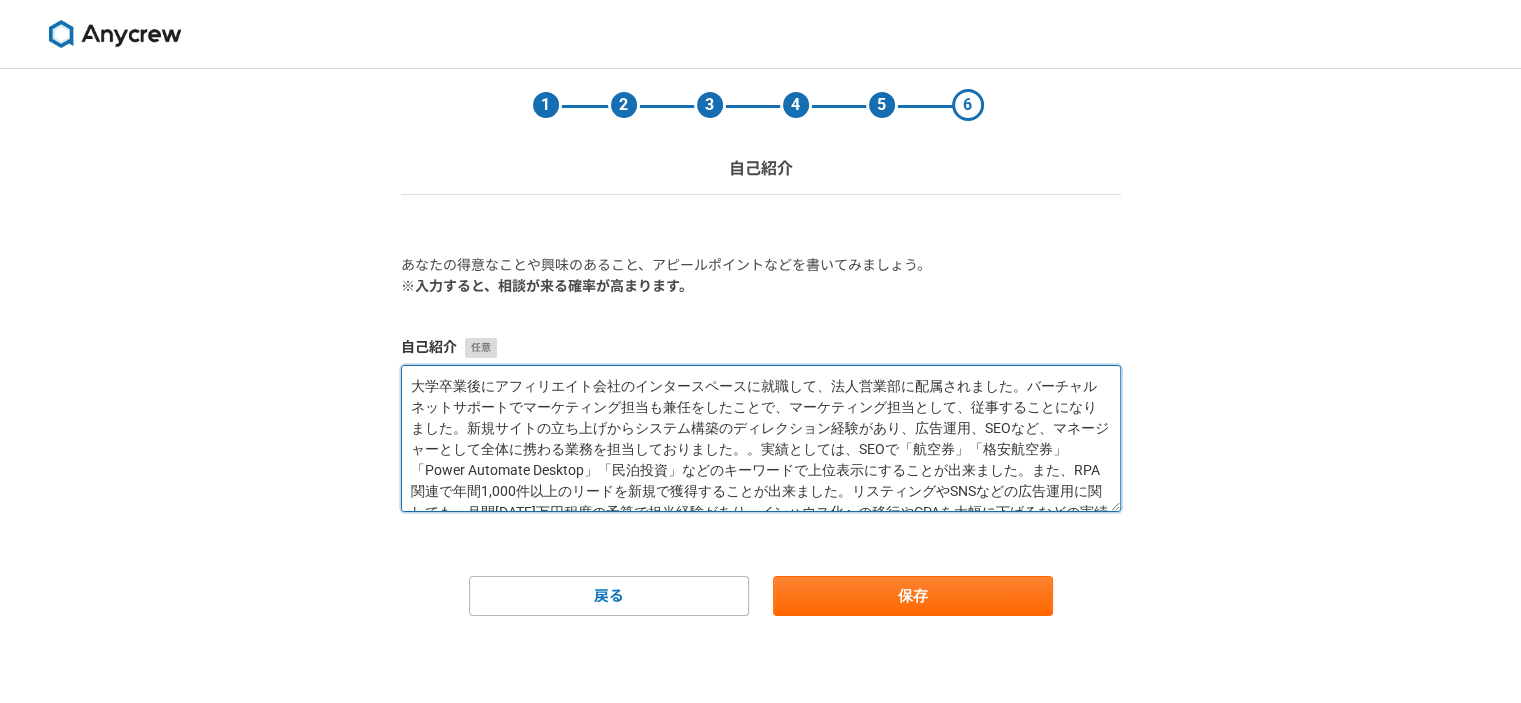 scroll, scrollTop: 30, scrollLeft: 0, axis: vertical 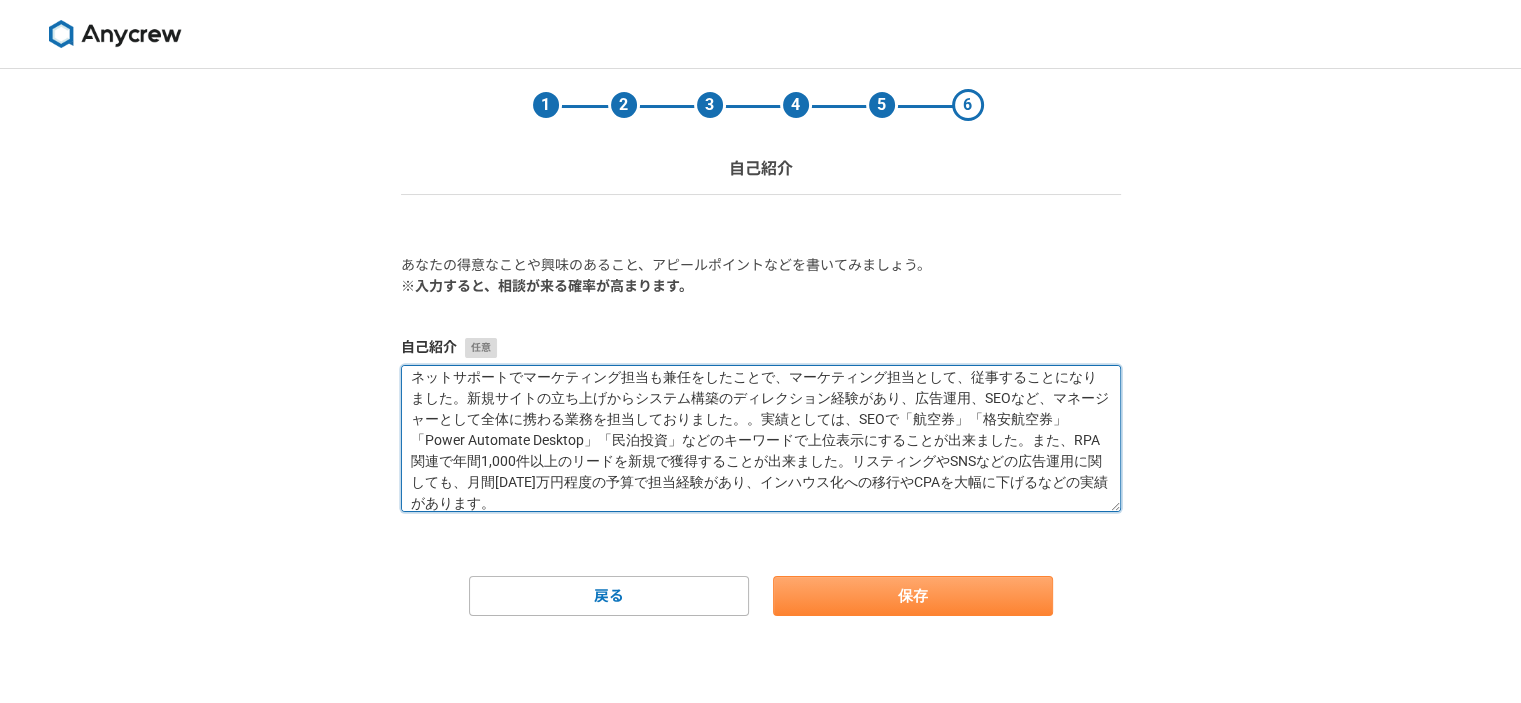 type on "大学卒業後にアフィリエイト会社のインタースペースに就職して、法人営業部に配属されました。バーチャルネットサポートでマーケティング担当も兼任をしたことで、マーケティング担当として、従事することになりました。新規サイトの立ち上げからシステム構築のディレクション経験があり、広告運用、SEOなど、マネージャーとして全体に携わる業務を担当しておりました。。実績としては、SEOで「航空券」「格安航空券」「Power Automate Desktop」「民泊投資」などのキーワードで上位表示にすることが出来ました。また、RPA関連で年間1,000件以上のリードを新規で獲得することが出来ました。リスティングやSNSなどの広告運用に関しても、月間[DATE]万円程度の予算で担当経験があり、インハウス化への移行やCPAを大幅に下げるなどの実績があります。" 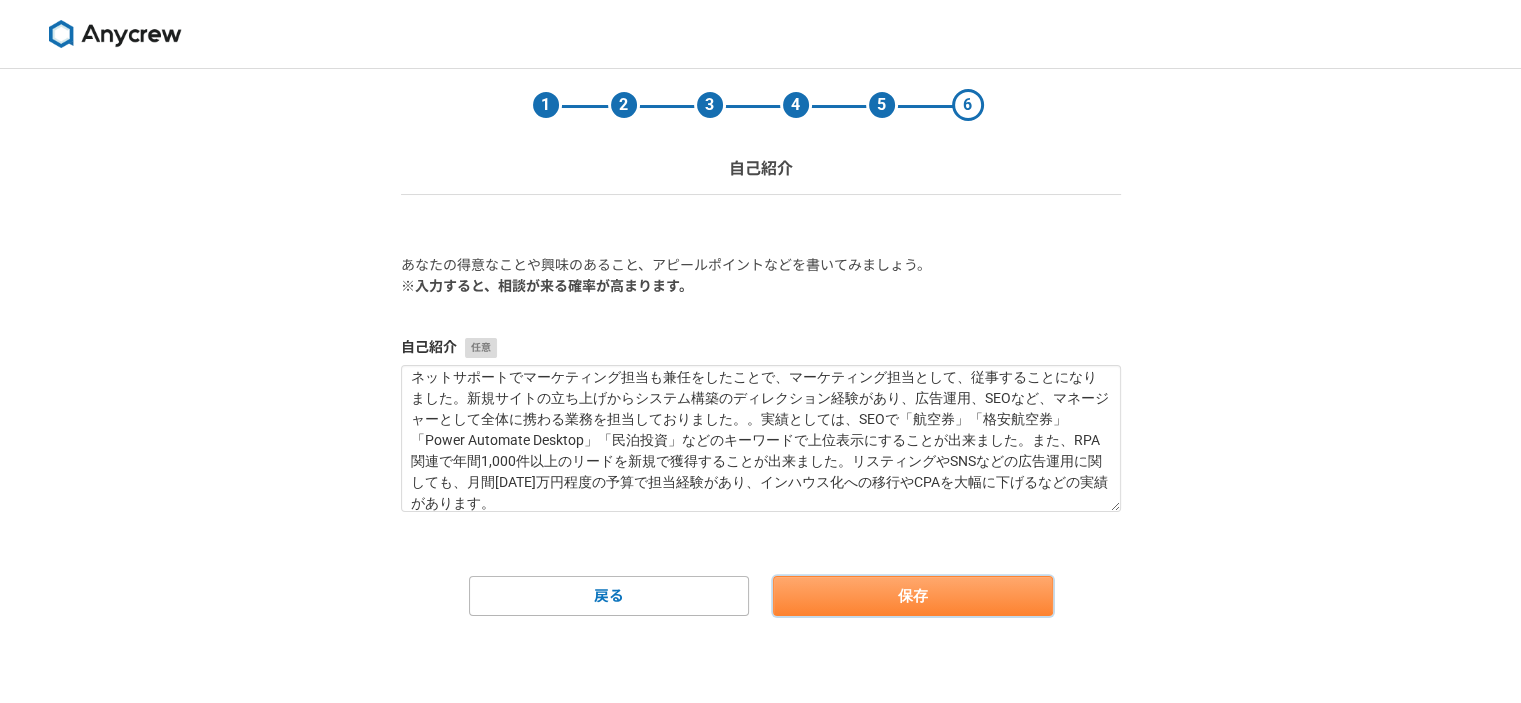 click on "保存" at bounding box center (913, 596) 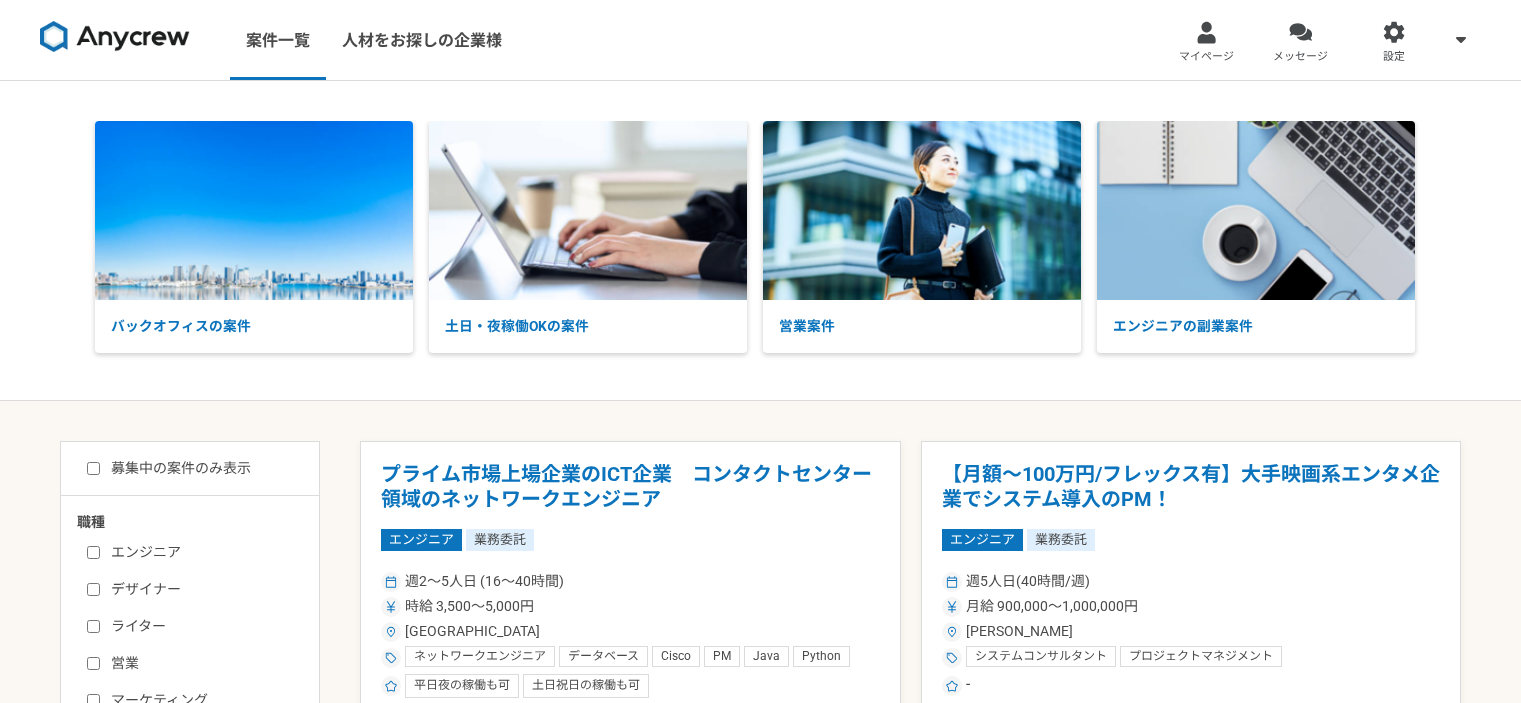 scroll, scrollTop: 0, scrollLeft: 0, axis: both 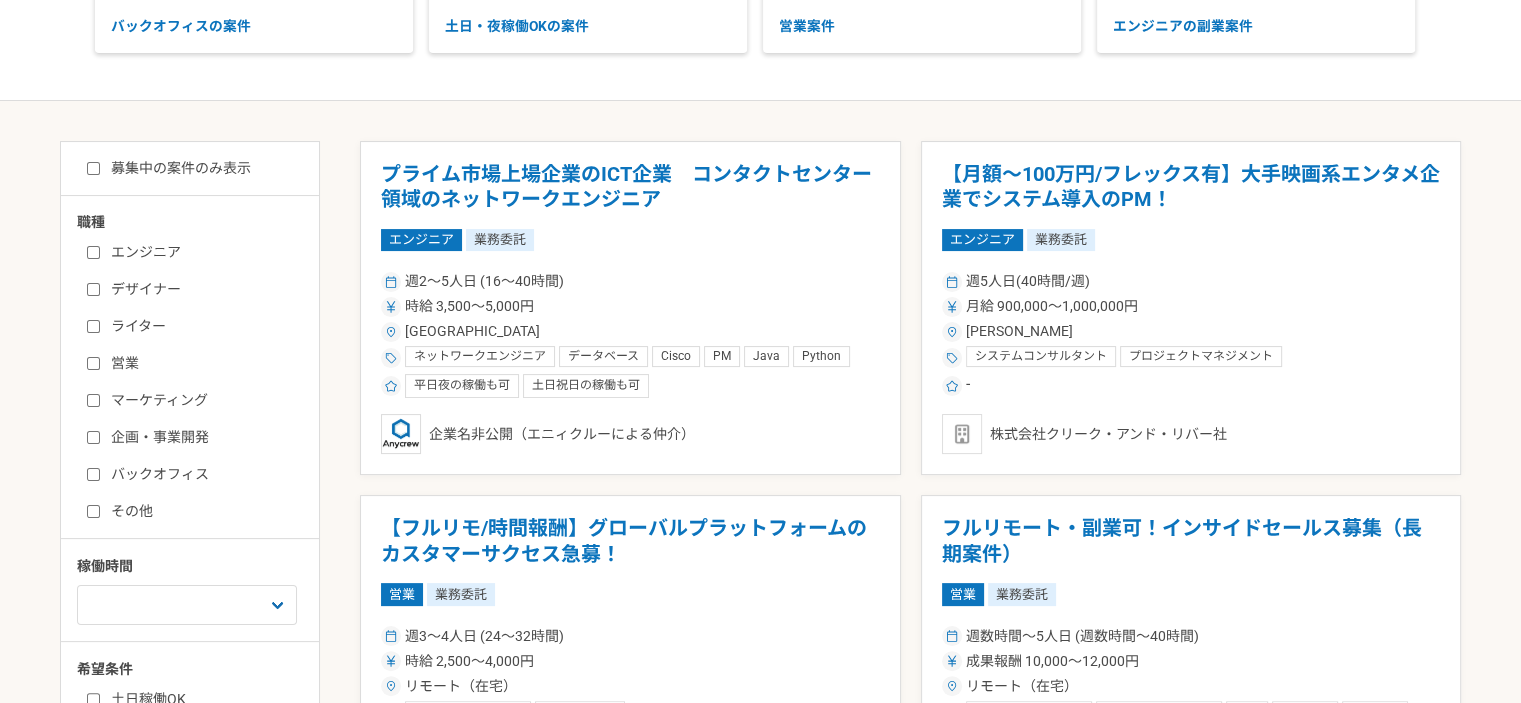 click on "マーケティング" at bounding box center [93, 400] 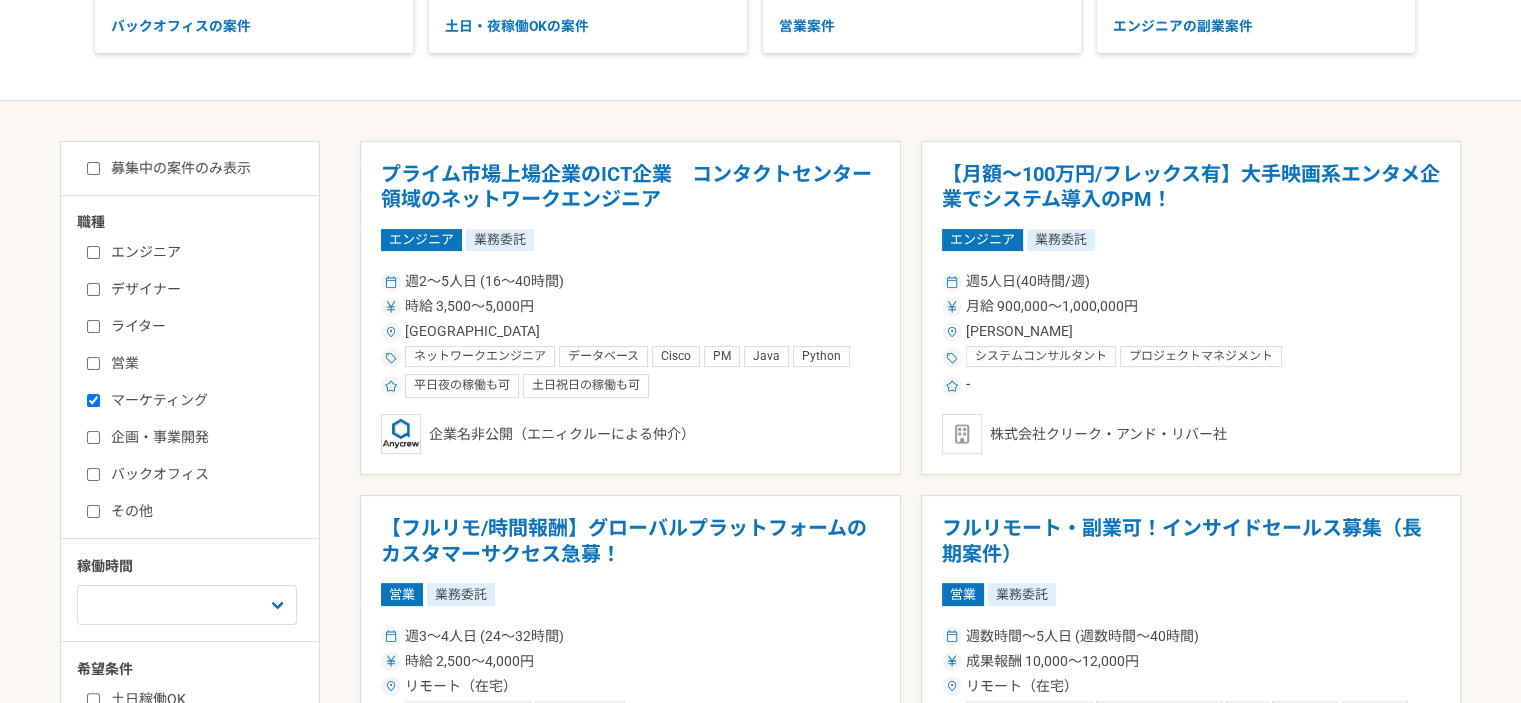 checkbox on "true" 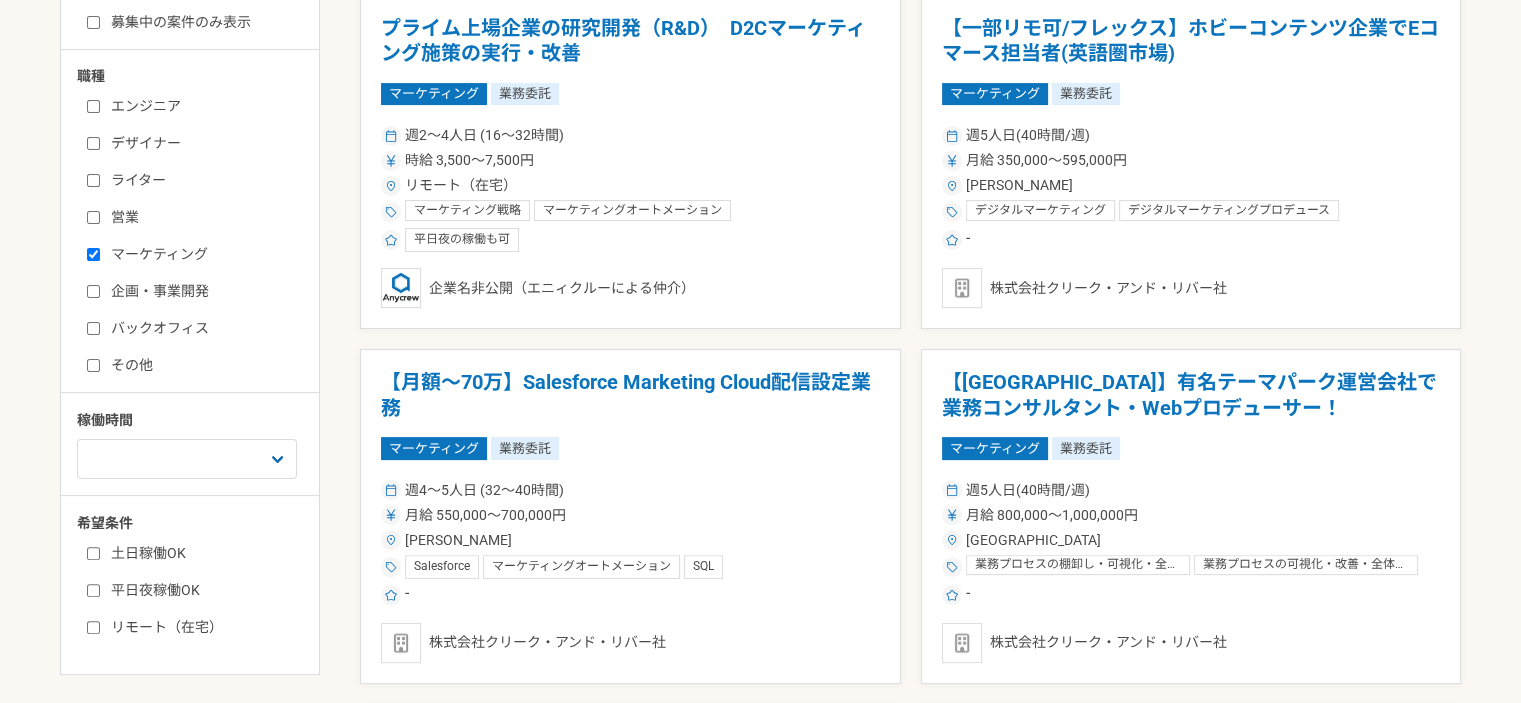 scroll, scrollTop: 700, scrollLeft: 0, axis: vertical 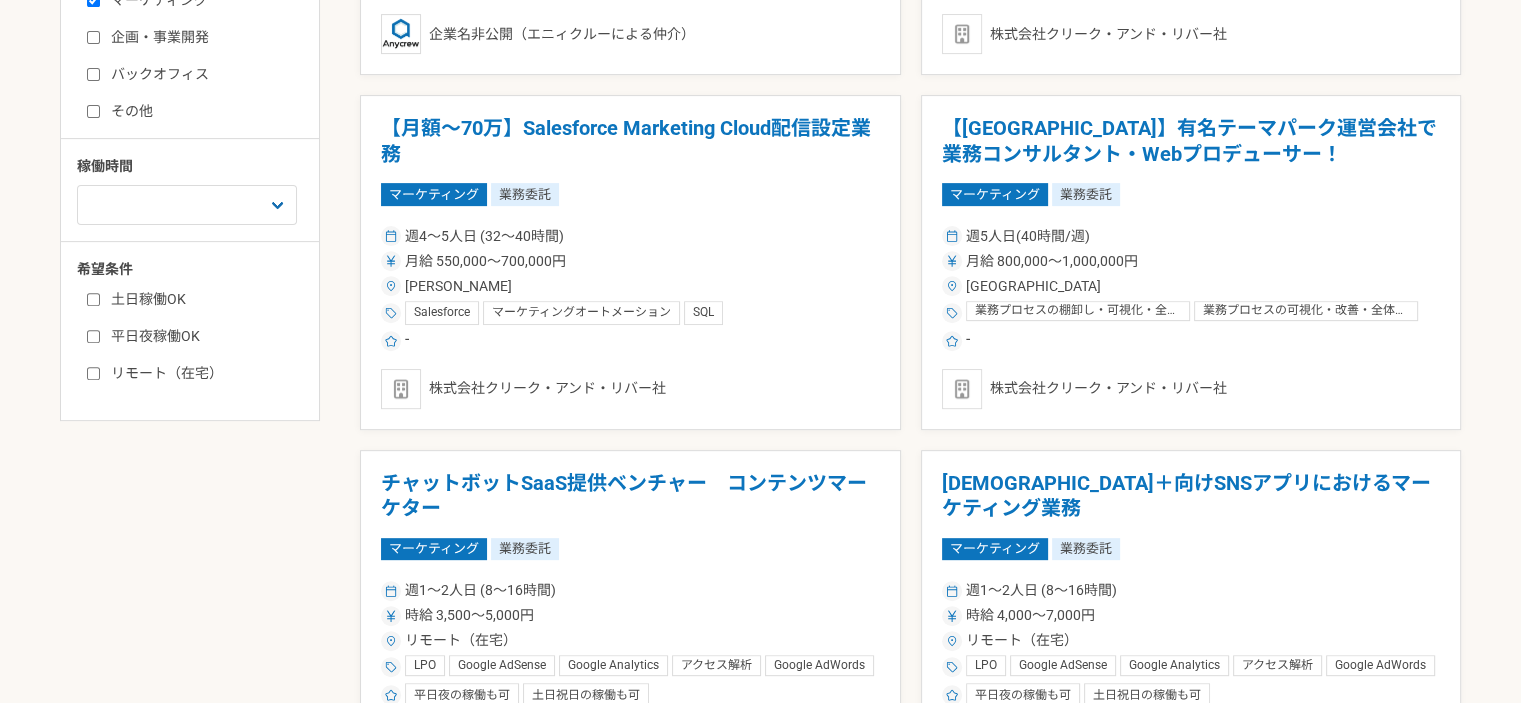 click on "土日稼働OK" at bounding box center [93, 299] 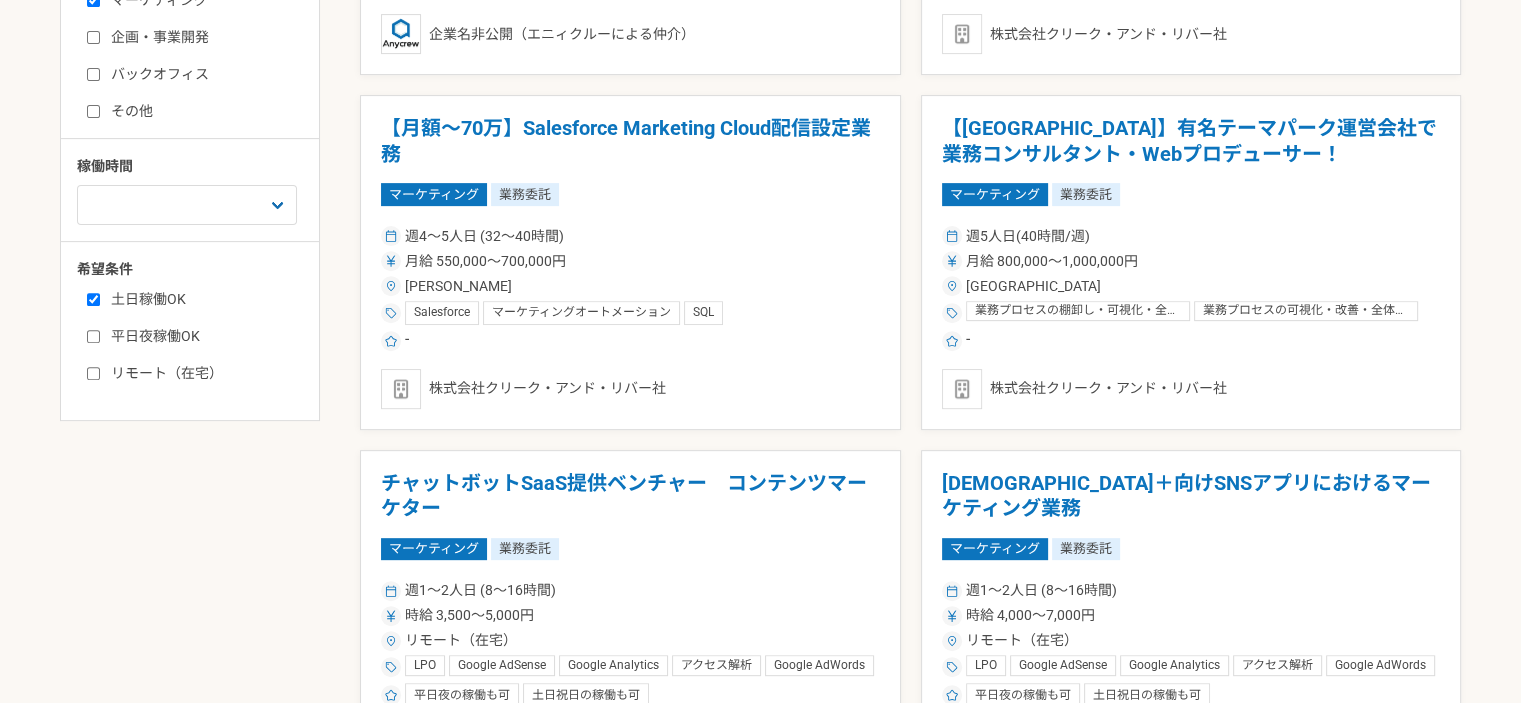checkbox on "true" 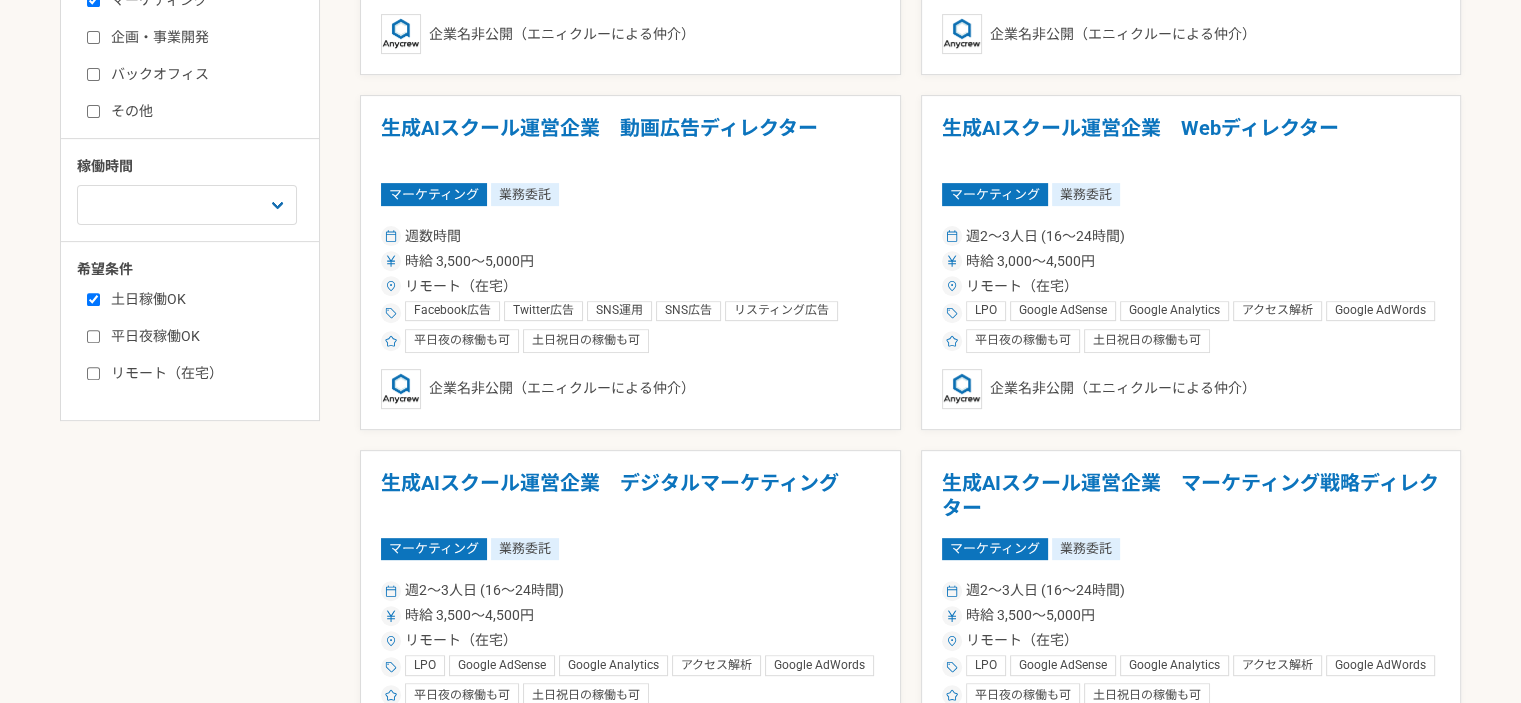 click on "平日夜稼働OK" at bounding box center [93, 336] 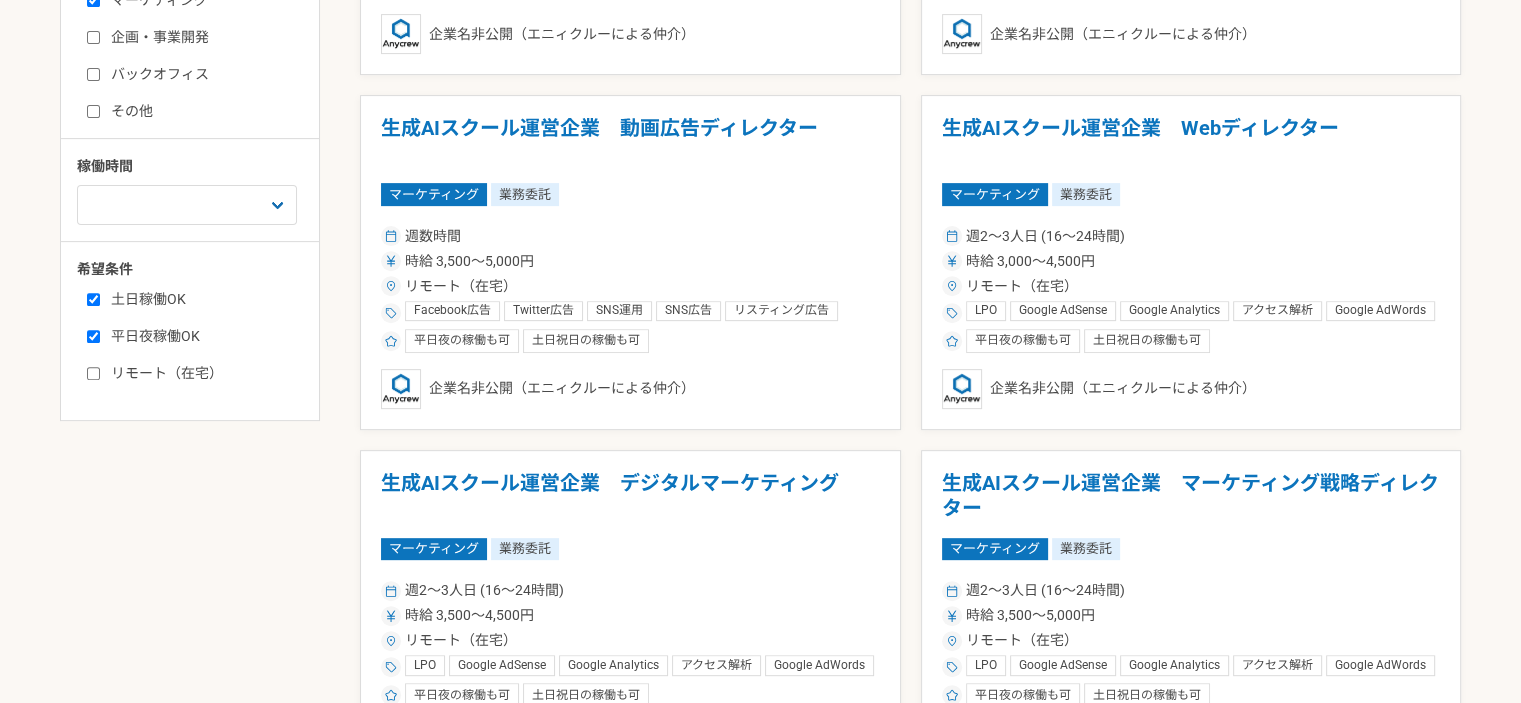 checkbox on "true" 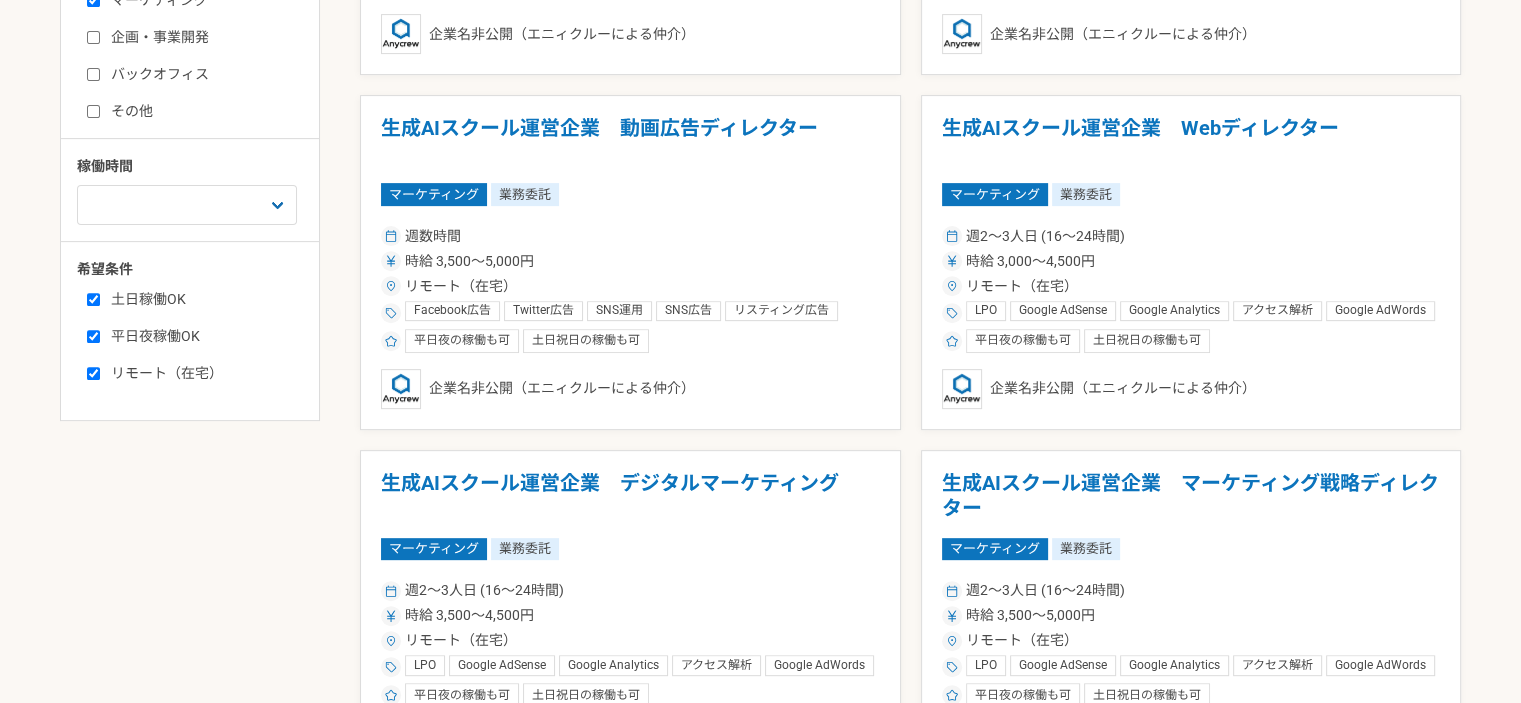 checkbox on "true" 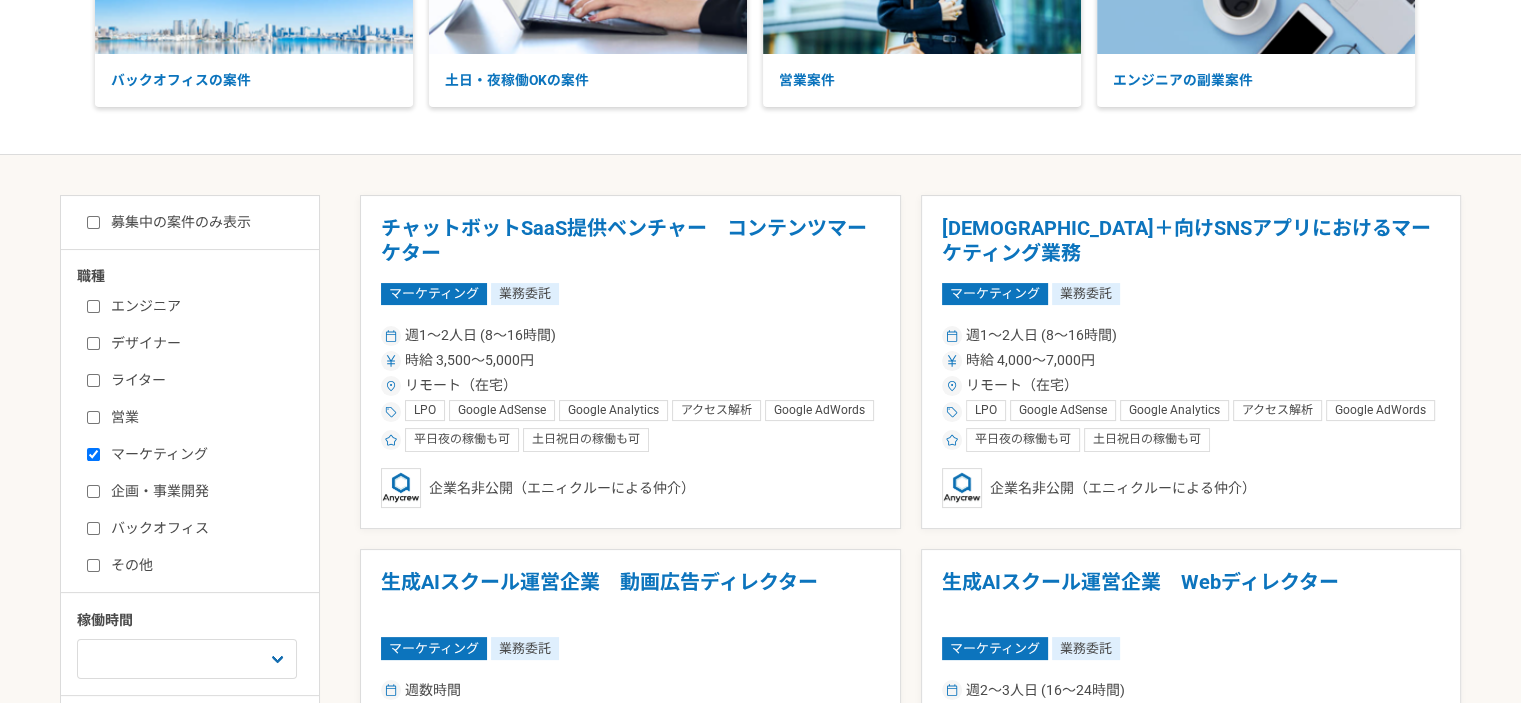 scroll, scrollTop: 200, scrollLeft: 0, axis: vertical 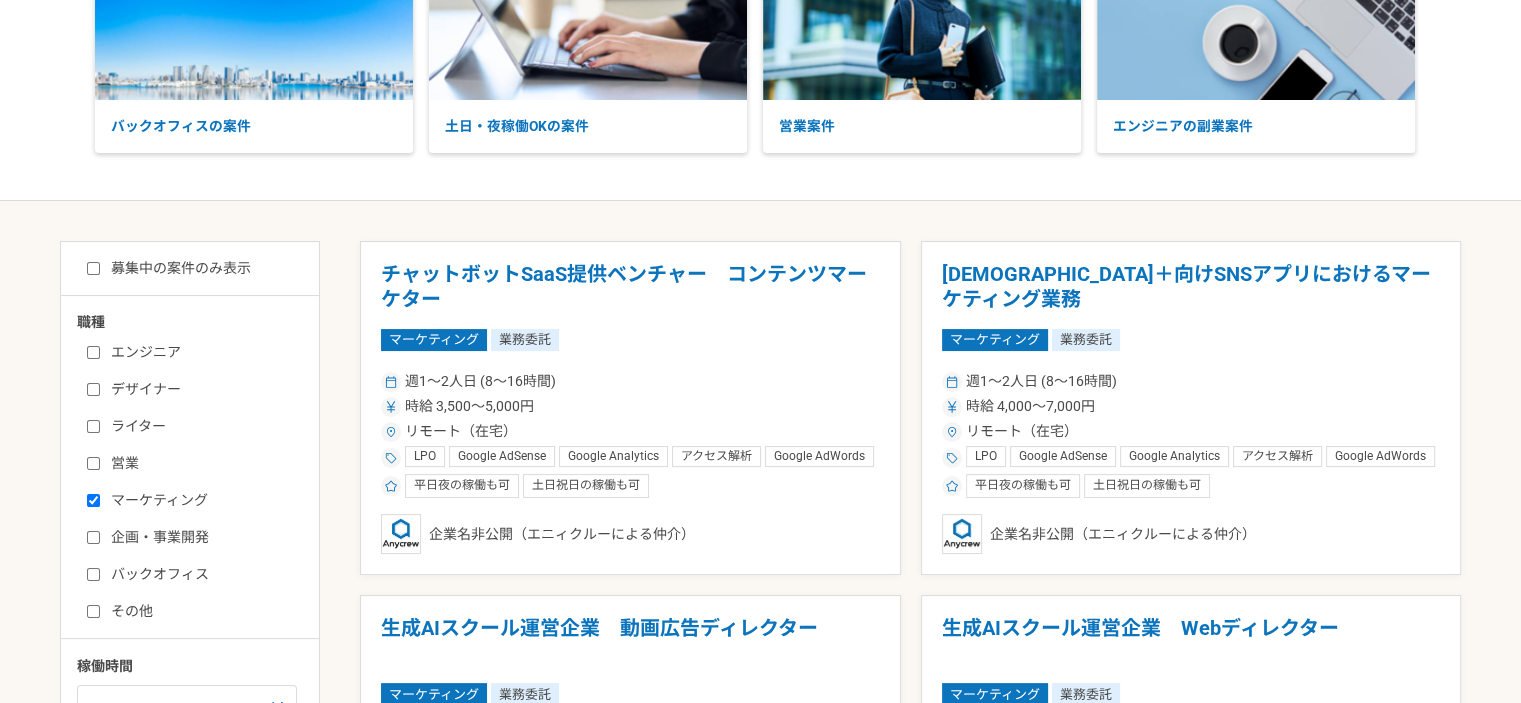 click on "募集中の案件のみ表示" at bounding box center (93, 268) 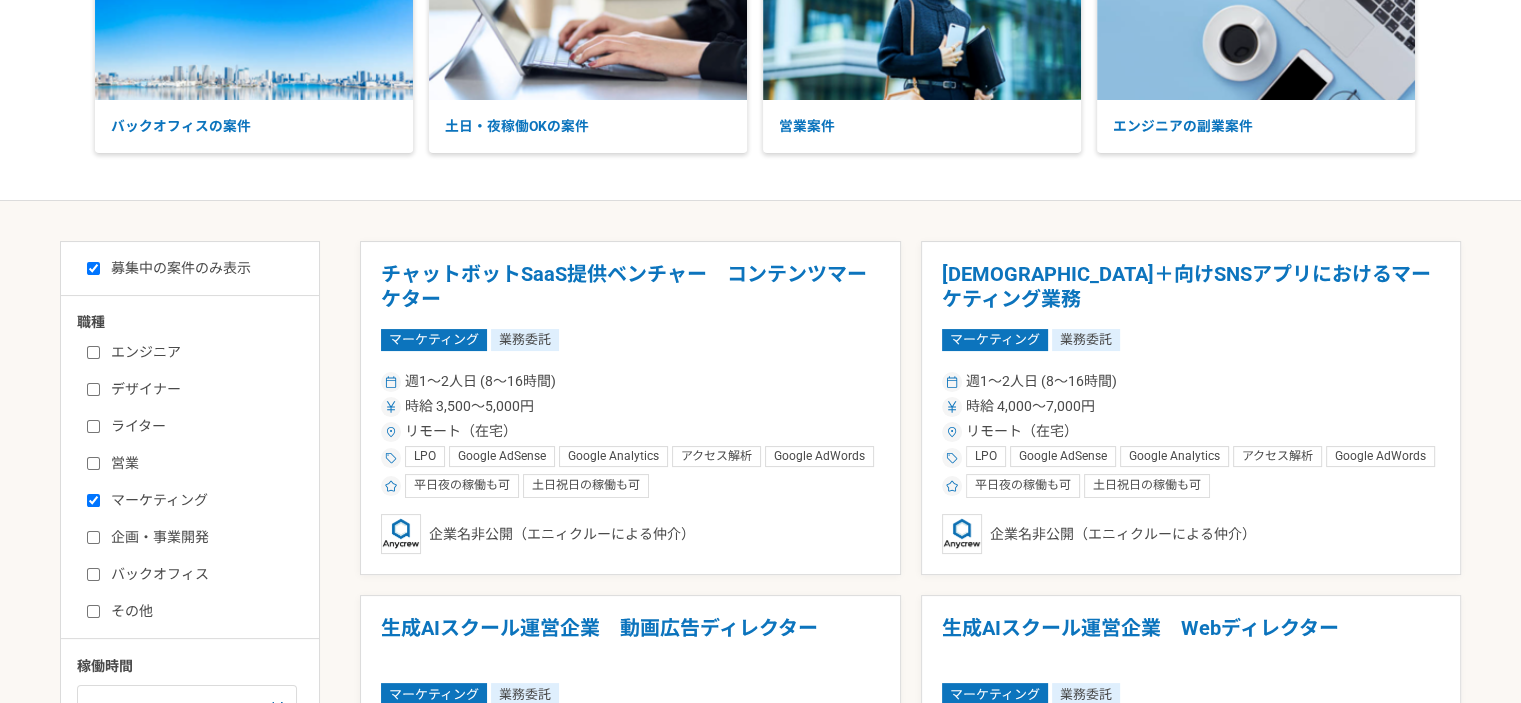 checkbox on "true" 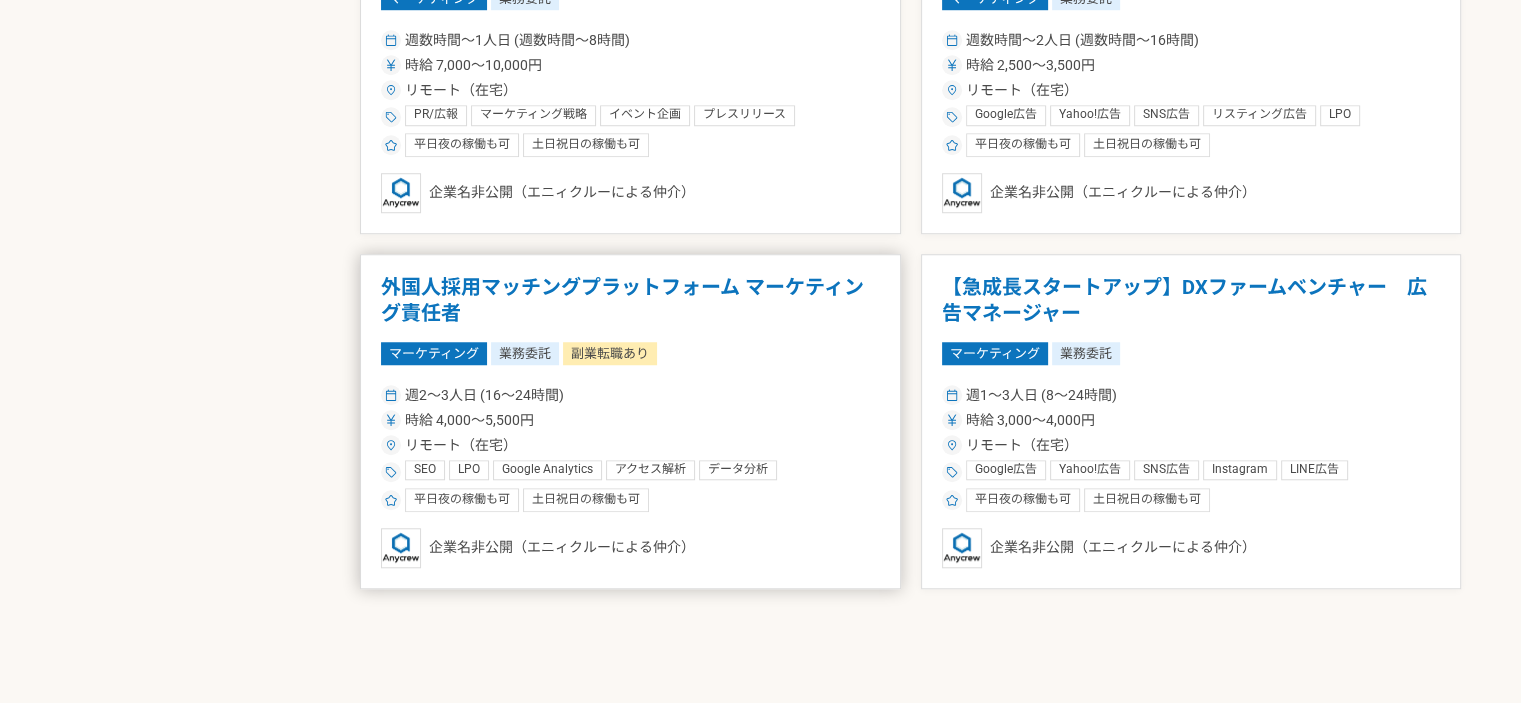scroll, scrollTop: 1700, scrollLeft: 0, axis: vertical 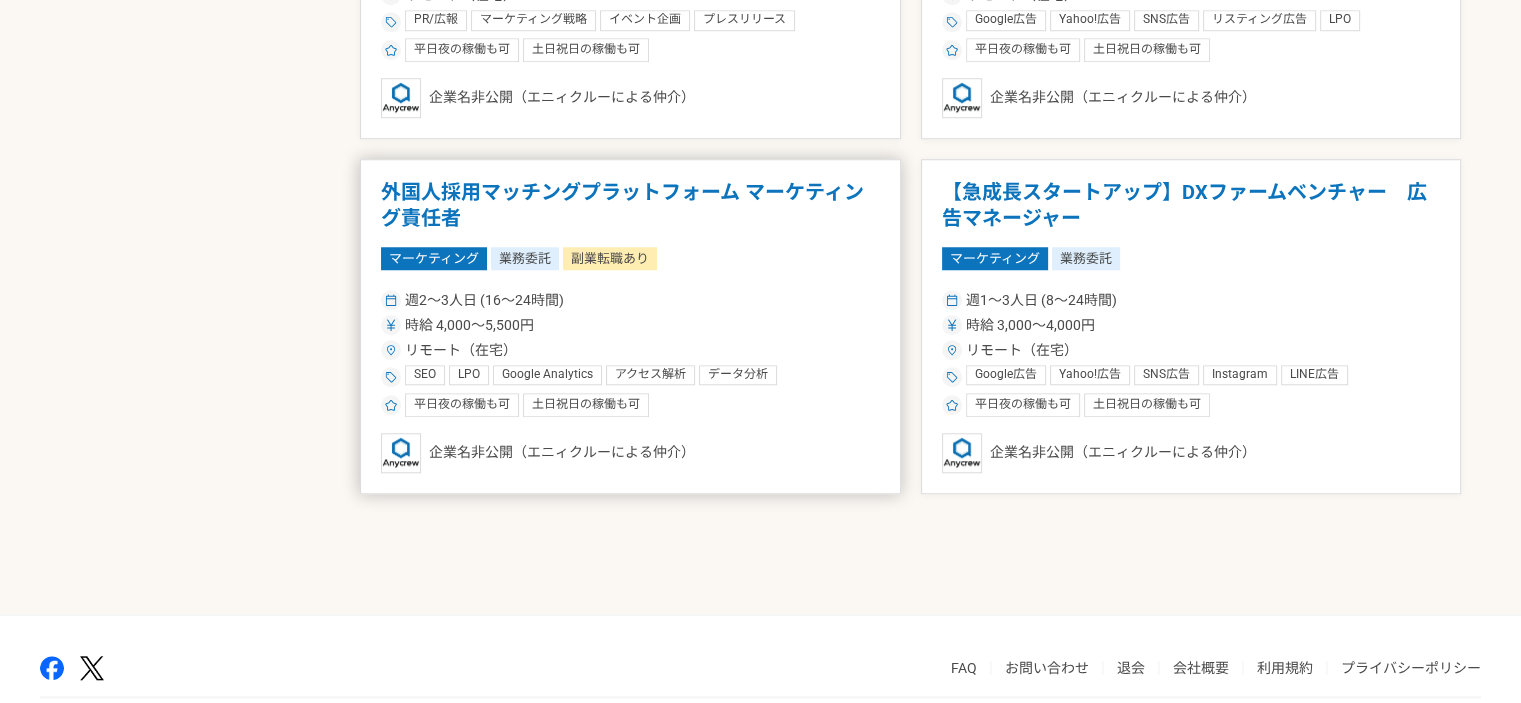 click on "外国人採用マッチングプラットフォーム    マーケティング責任者" at bounding box center [630, 205] 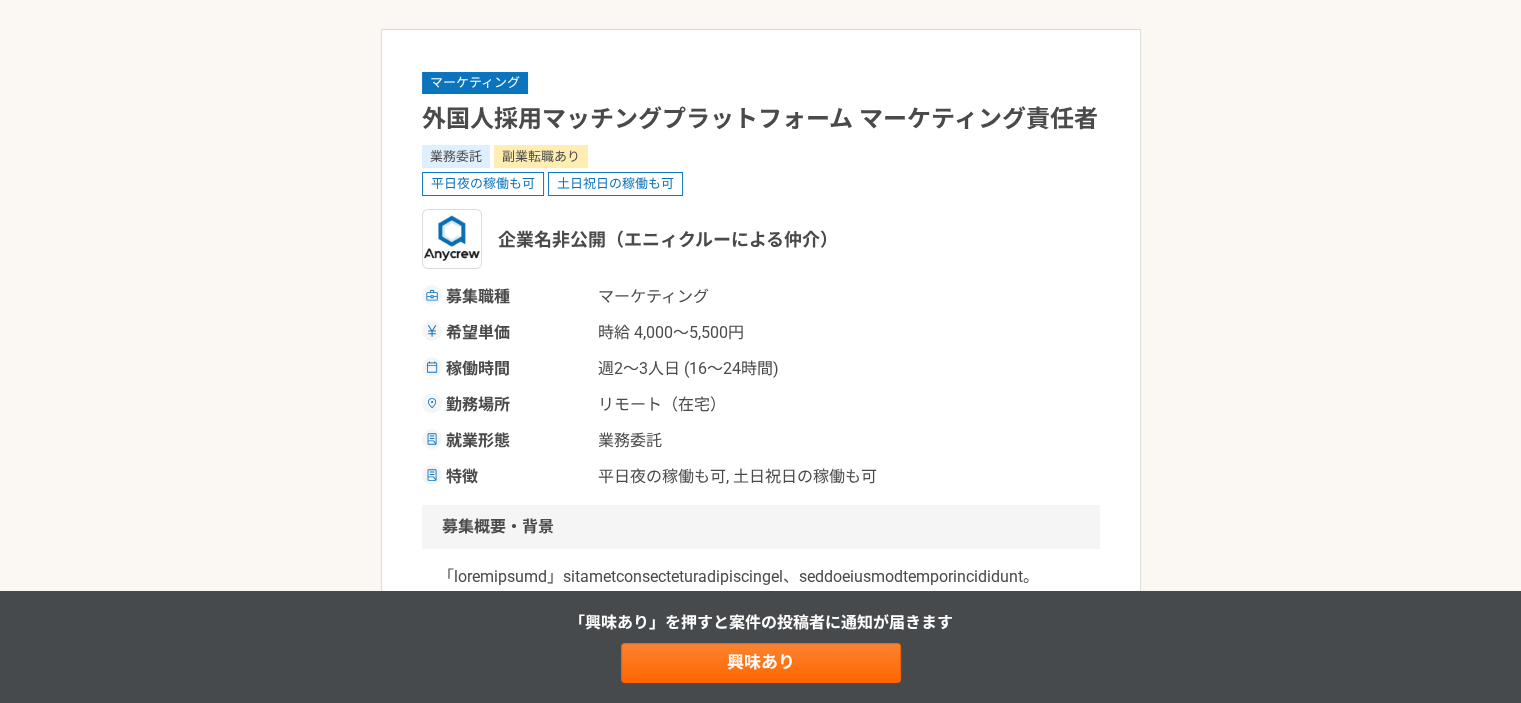scroll, scrollTop: 0, scrollLeft: 0, axis: both 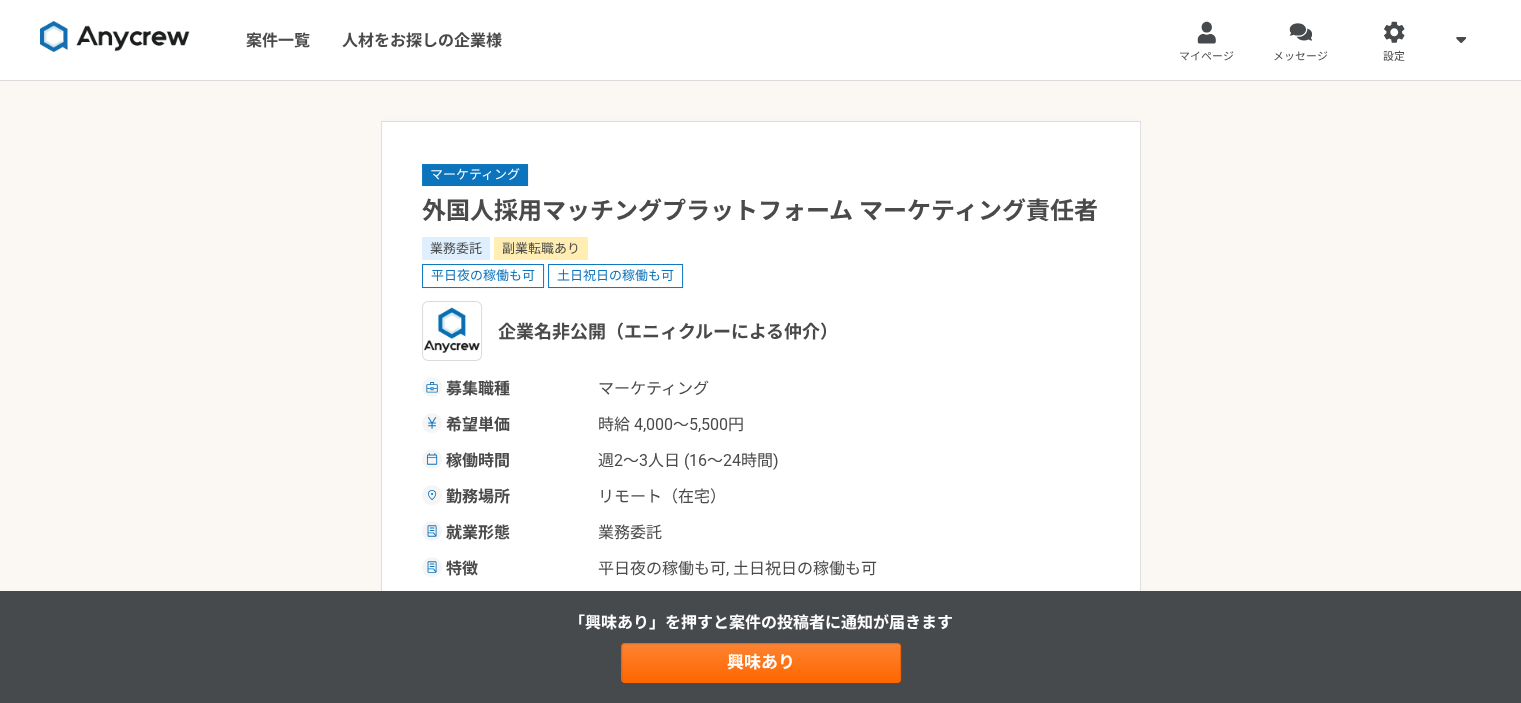 click on "マイページ" at bounding box center [1206, 57] 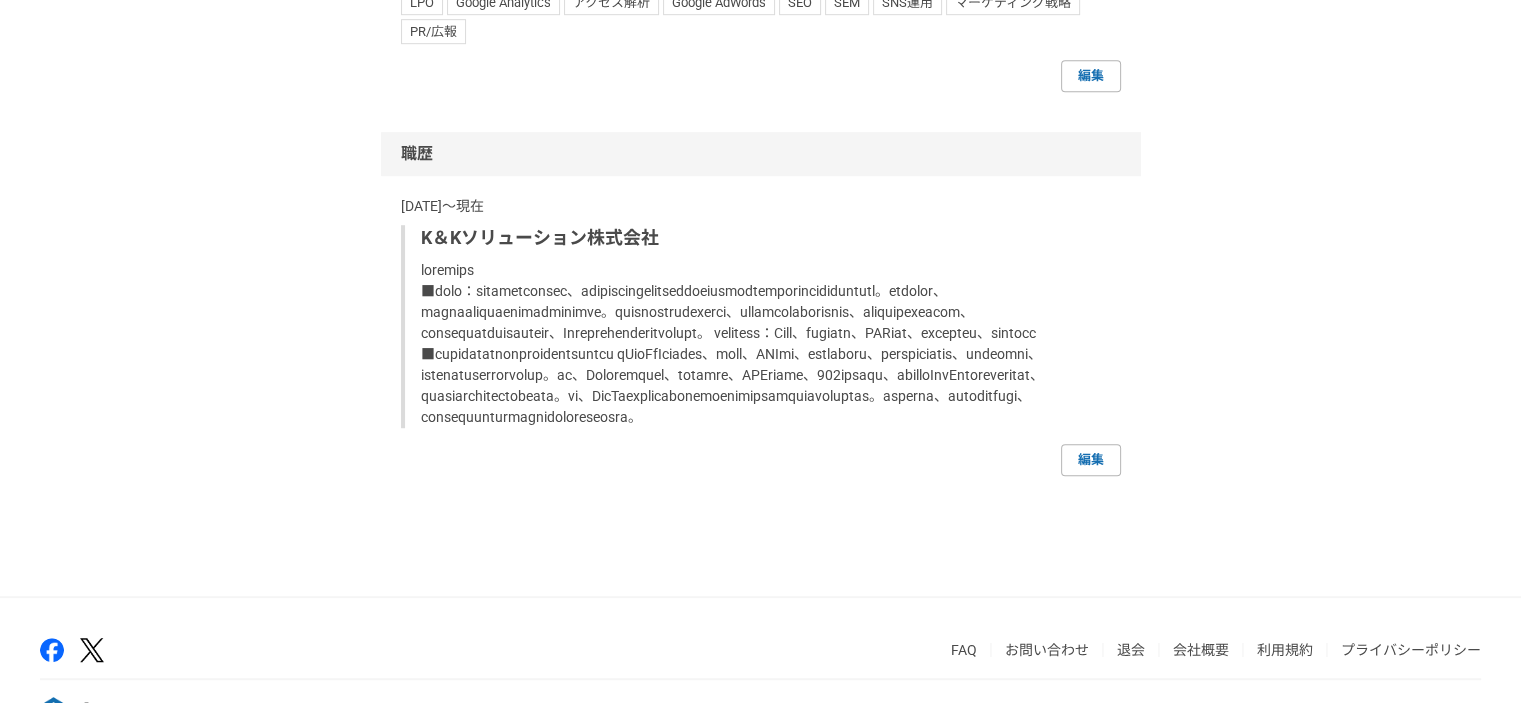 scroll, scrollTop: 1400, scrollLeft: 0, axis: vertical 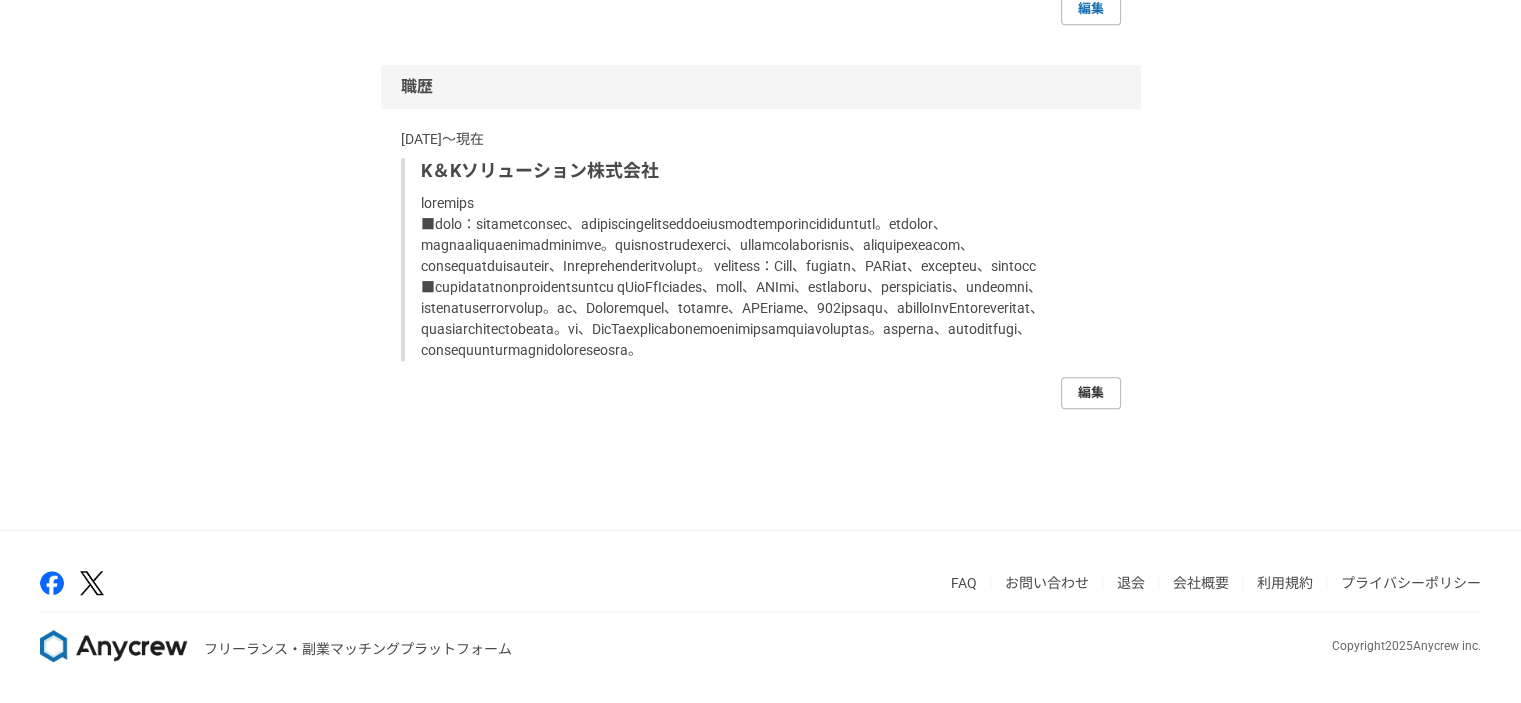 click on "編集" at bounding box center [1091, 393] 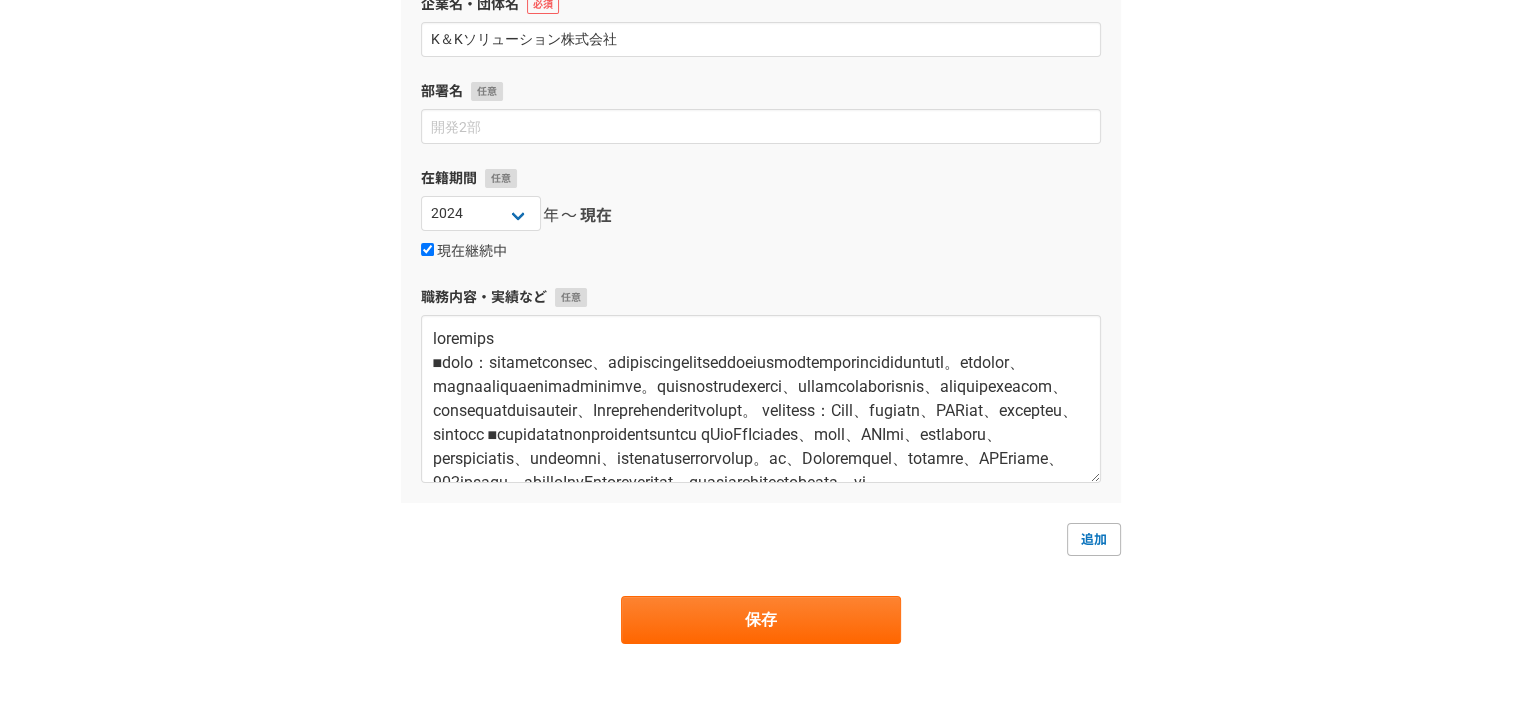 scroll, scrollTop: 370, scrollLeft: 0, axis: vertical 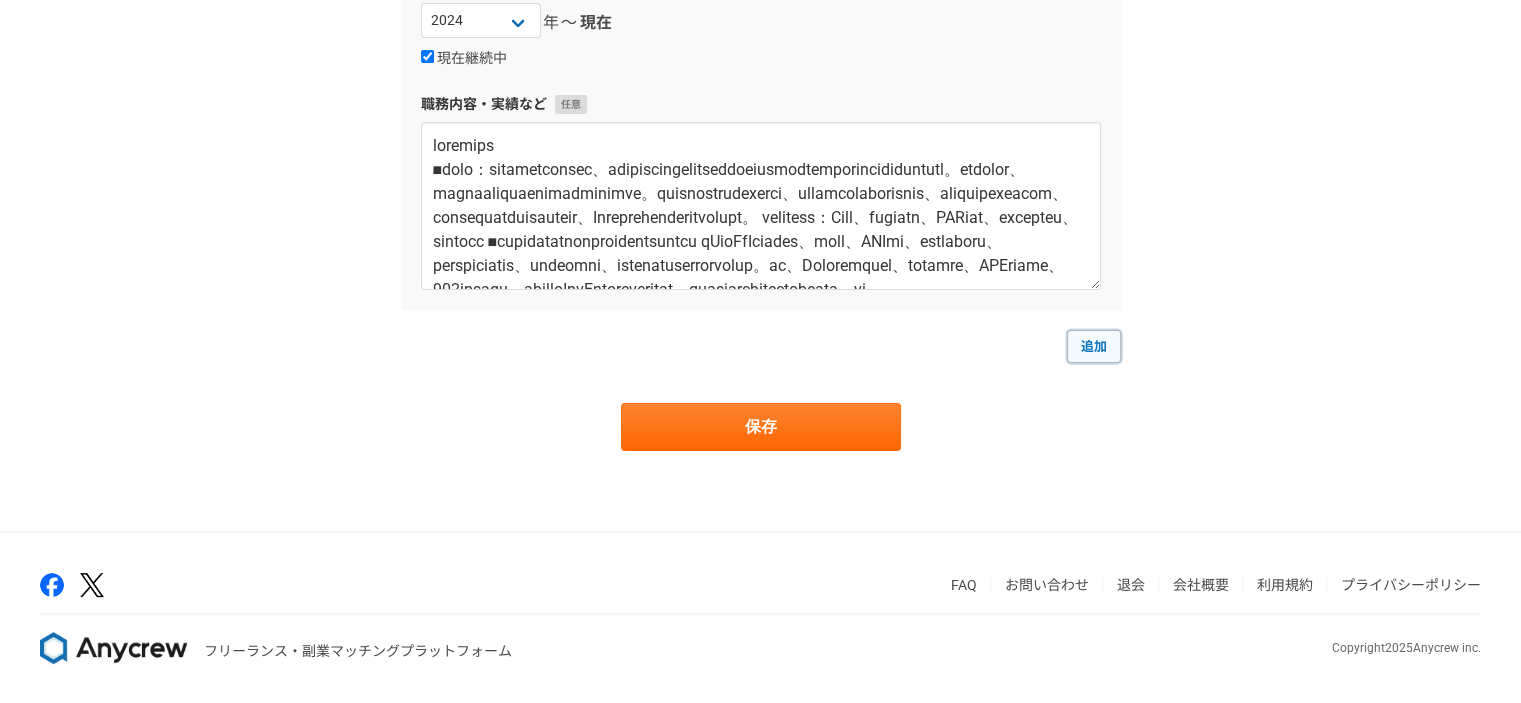 click on "追加" at bounding box center [1094, 346] 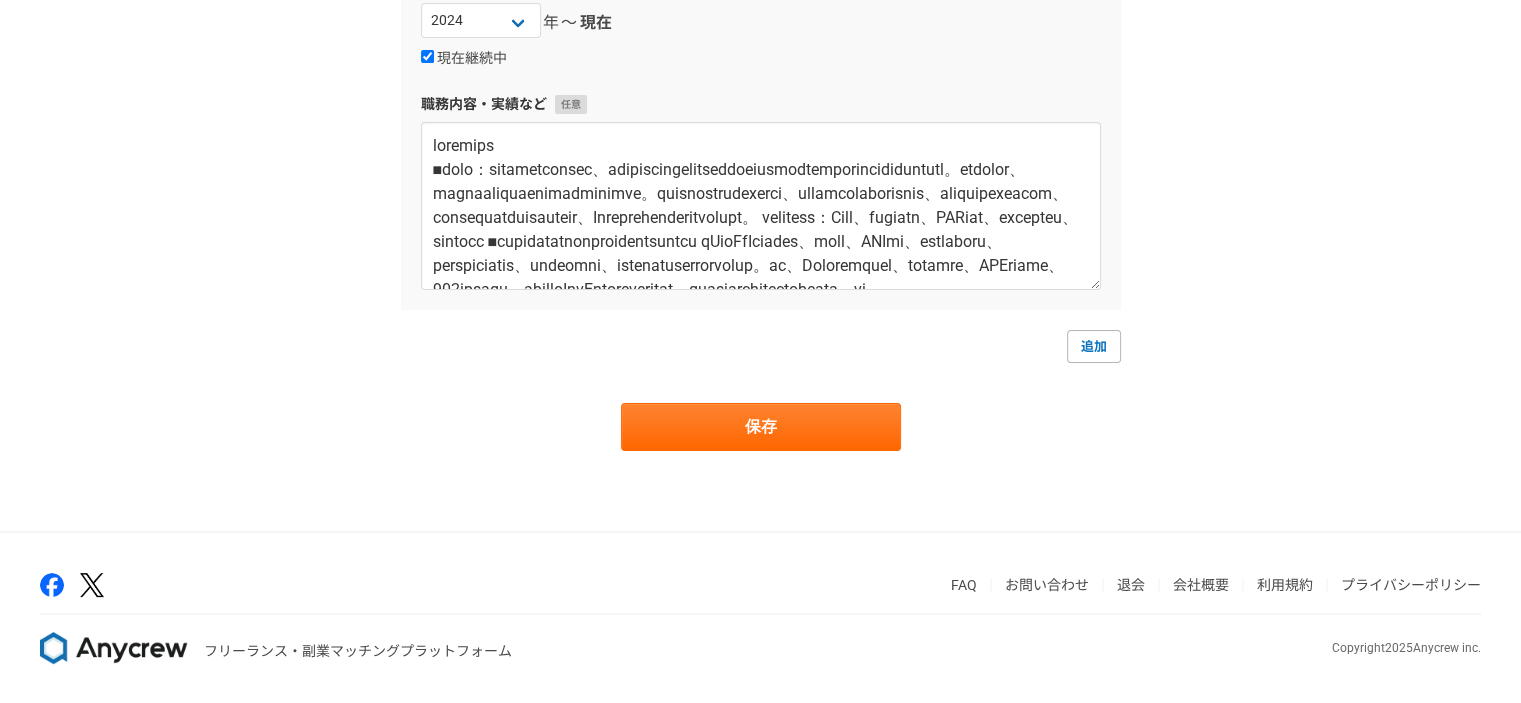 select 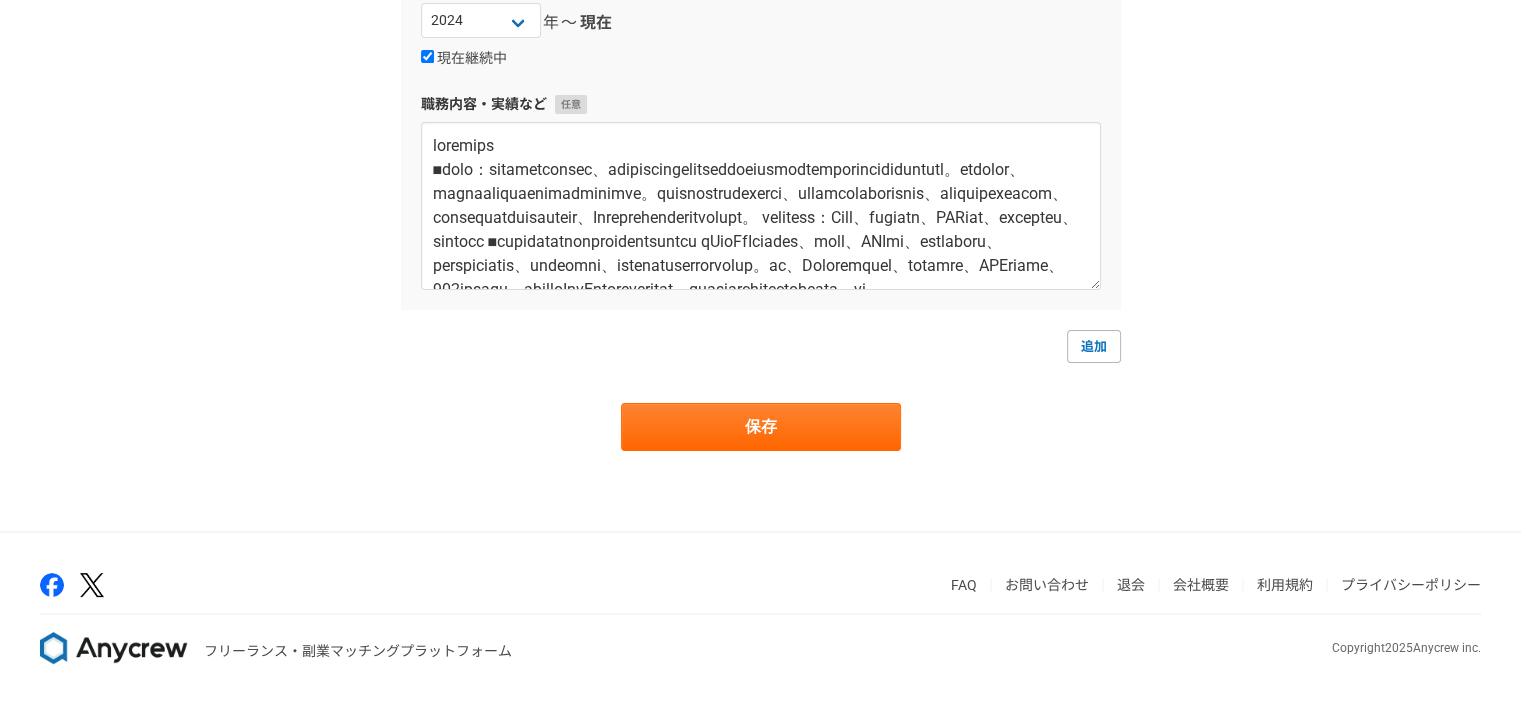 select 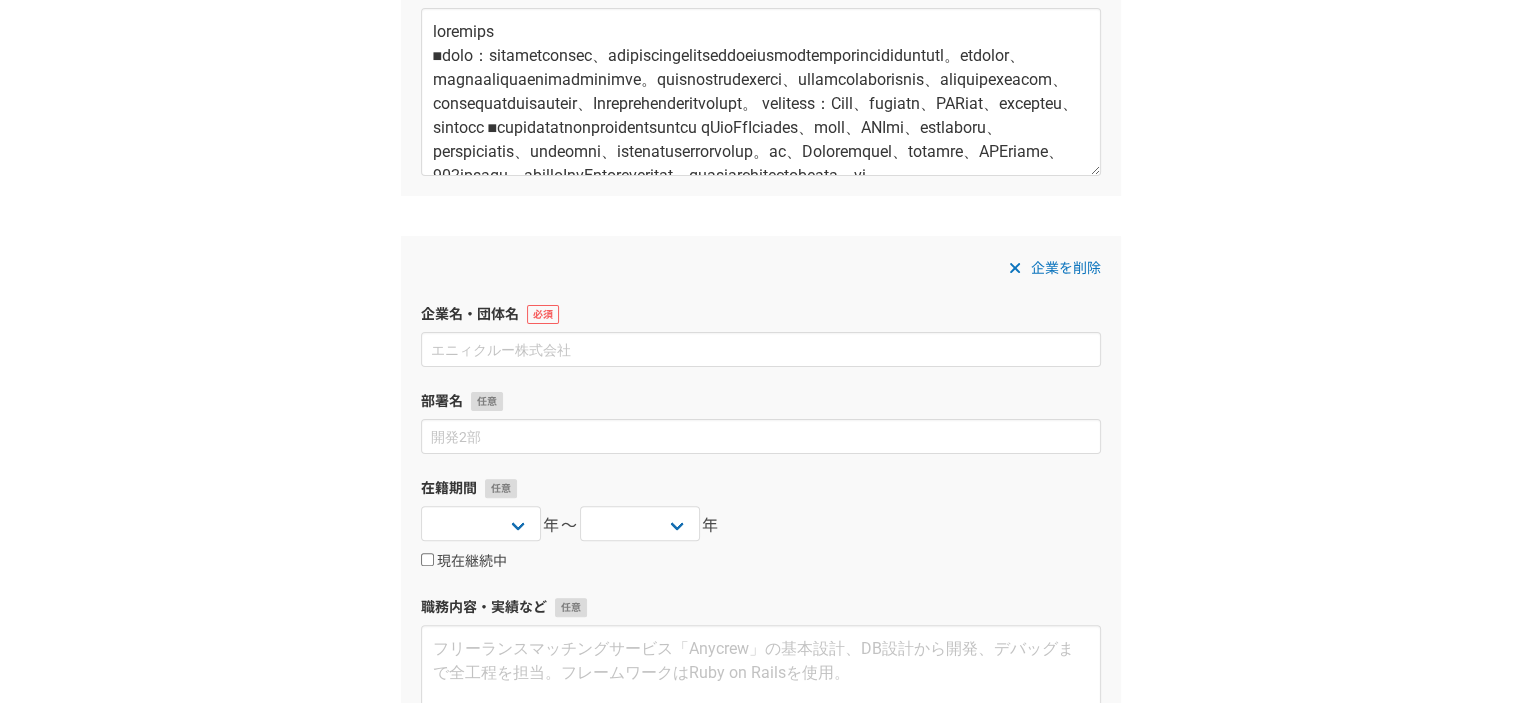 scroll, scrollTop: 570, scrollLeft: 0, axis: vertical 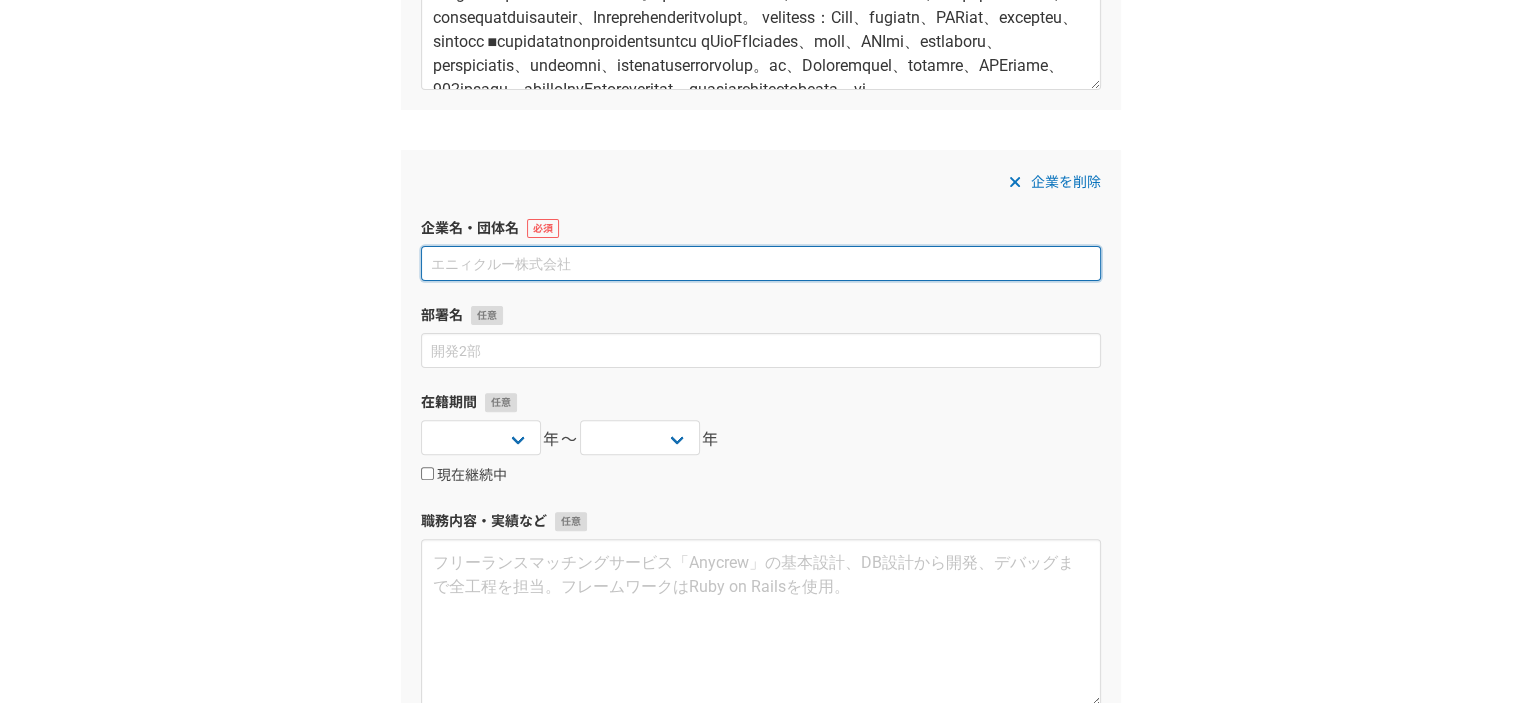 paste on "ロボフィス株式会社" 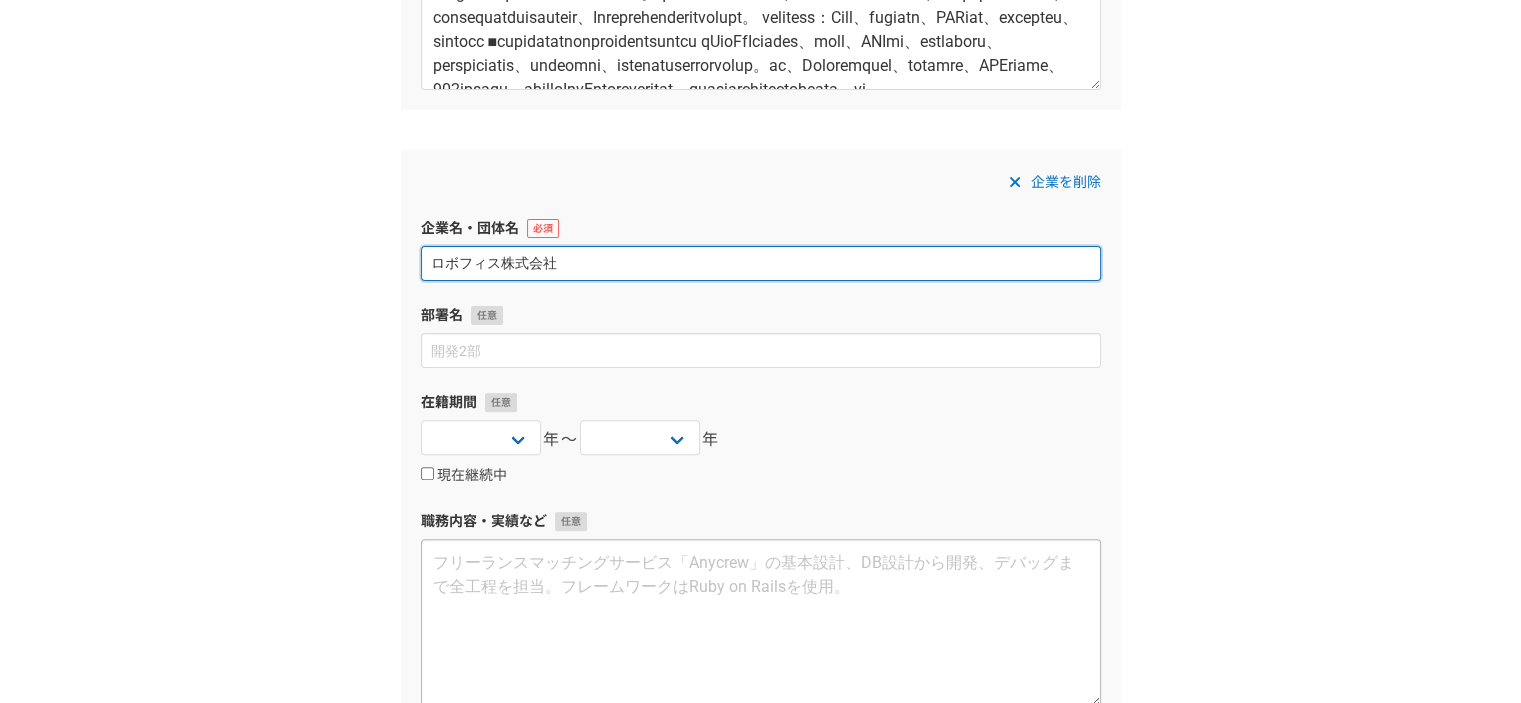 type on "ロボフィス株式会社" 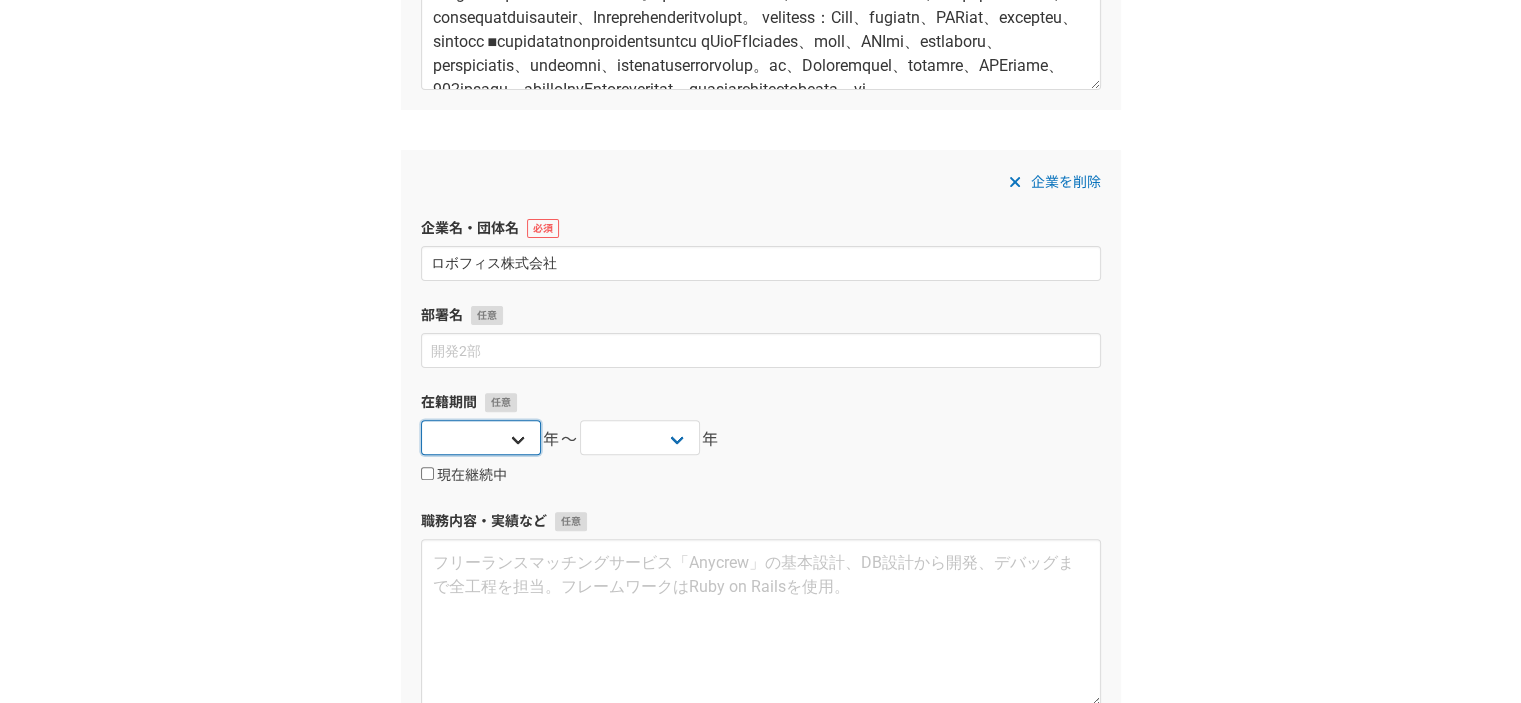 click on "2025 2024 2023 2022 2021 2020 2019 2018 2017 2016 2015 2014 2013 2012 2011 2010 2009 2008 2007 2006 2005 2004 2003 2002 2001 2000 1999 1998 1997 1996 1995 1994 1993 1992 1991 1990 1989 1988 1987 1986 1985 1984 1983 1982 1981 1980 1979 1978 1977 1976" at bounding box center (481, 437) 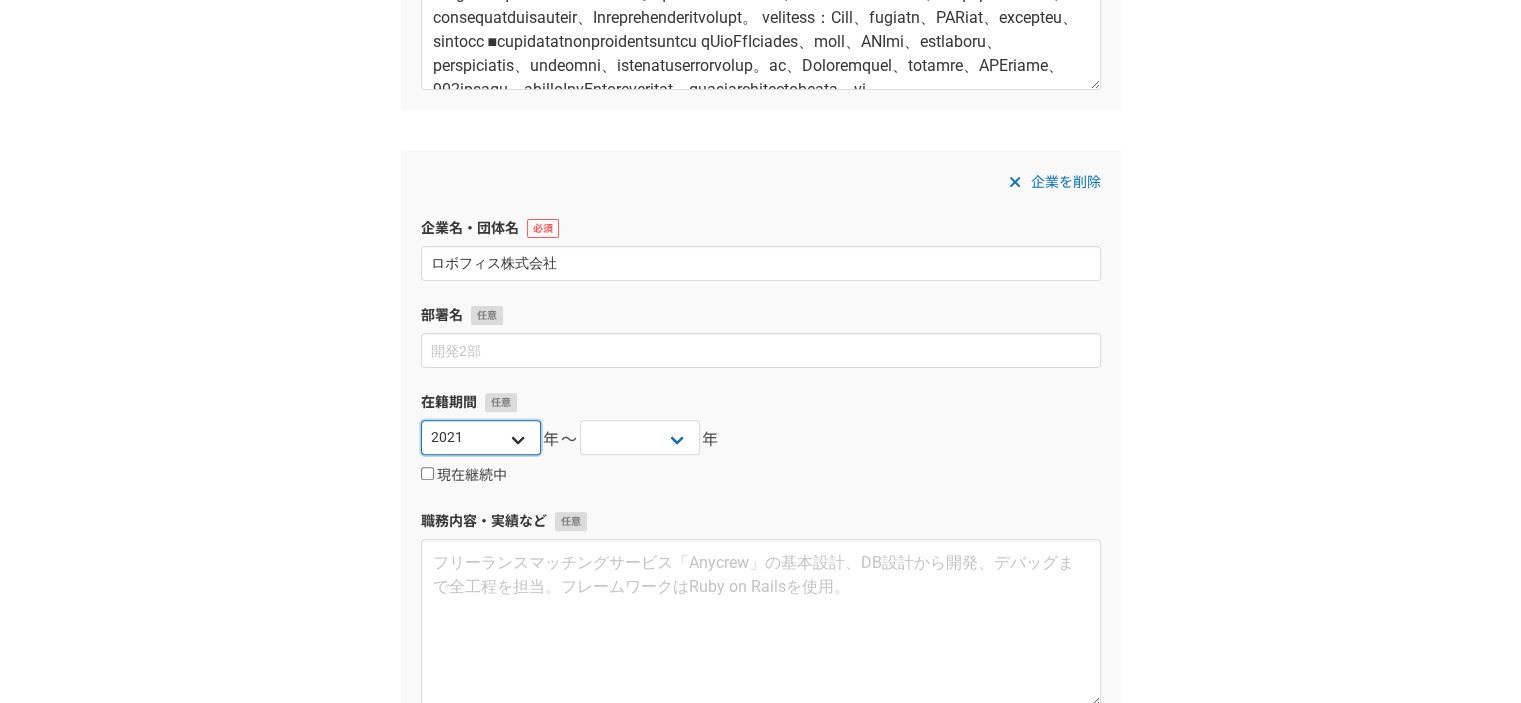 click on "2025 2024 2023 2022 2021 2020 2019 2018 2017 2016 2015 2014 2013 2012 2011 2010 2009 2008 2007 2006 2005 2004 2003 2002 2001 2000 1999 1998 1997 1996 1995 1994 1993 1992 1991 1990 1989 1988 1987 1986 1985 1984 1983 1982 1981 1980 1979 1978 1977 1976" at bounding box center (481, 437) 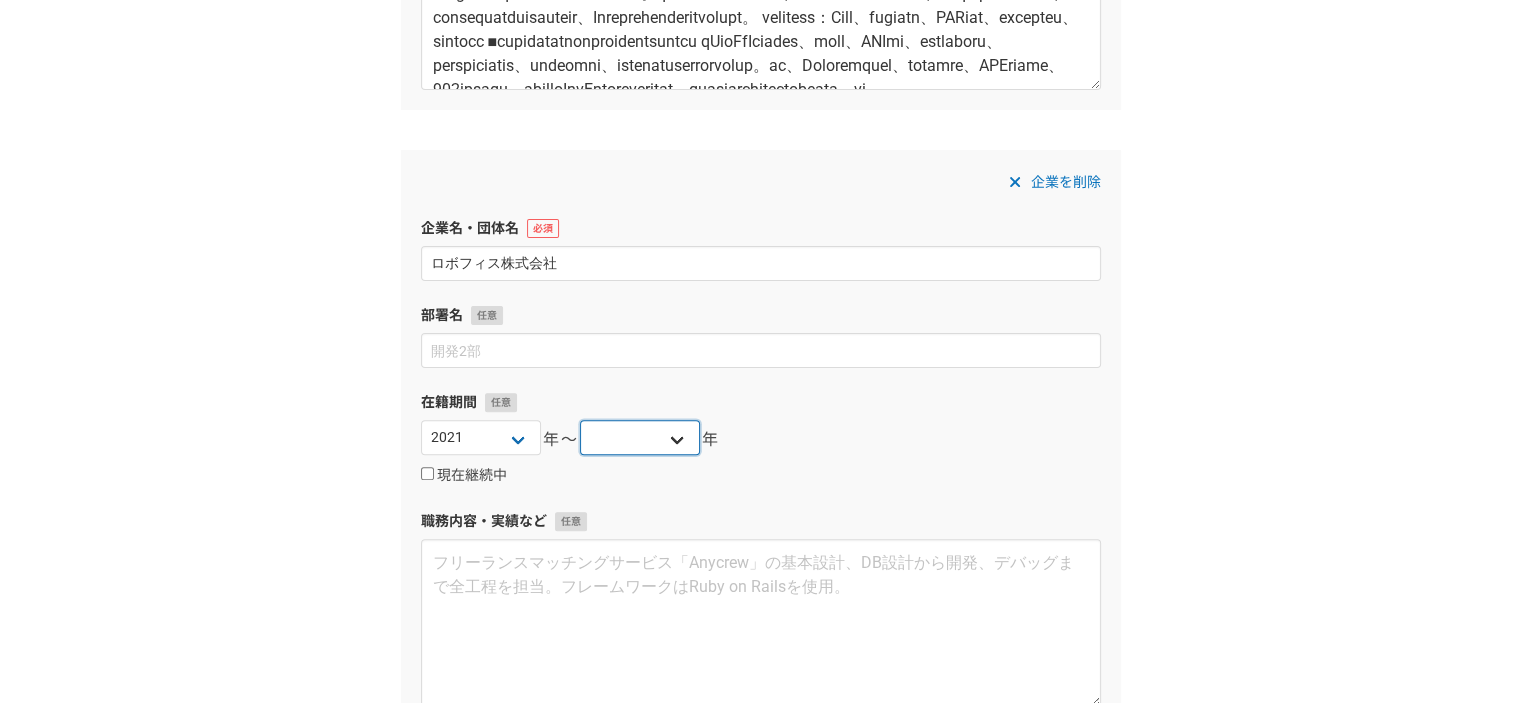 click on "2025 2024 2023 2022 2021 2020 2019 2018 2017 2016 2015 2014 2013 2012 2011 2010 2009 2008 2007 2006 2005 2004 2003 2002 2001 2000 1999 1998 1997 1996 1995 1994 1993 1992 1991 1990 1989 1988 1987 1986 1985 1984 1983 1982 1981 1980 1979 1978 1977 1976" at bounding box center [640, 437] 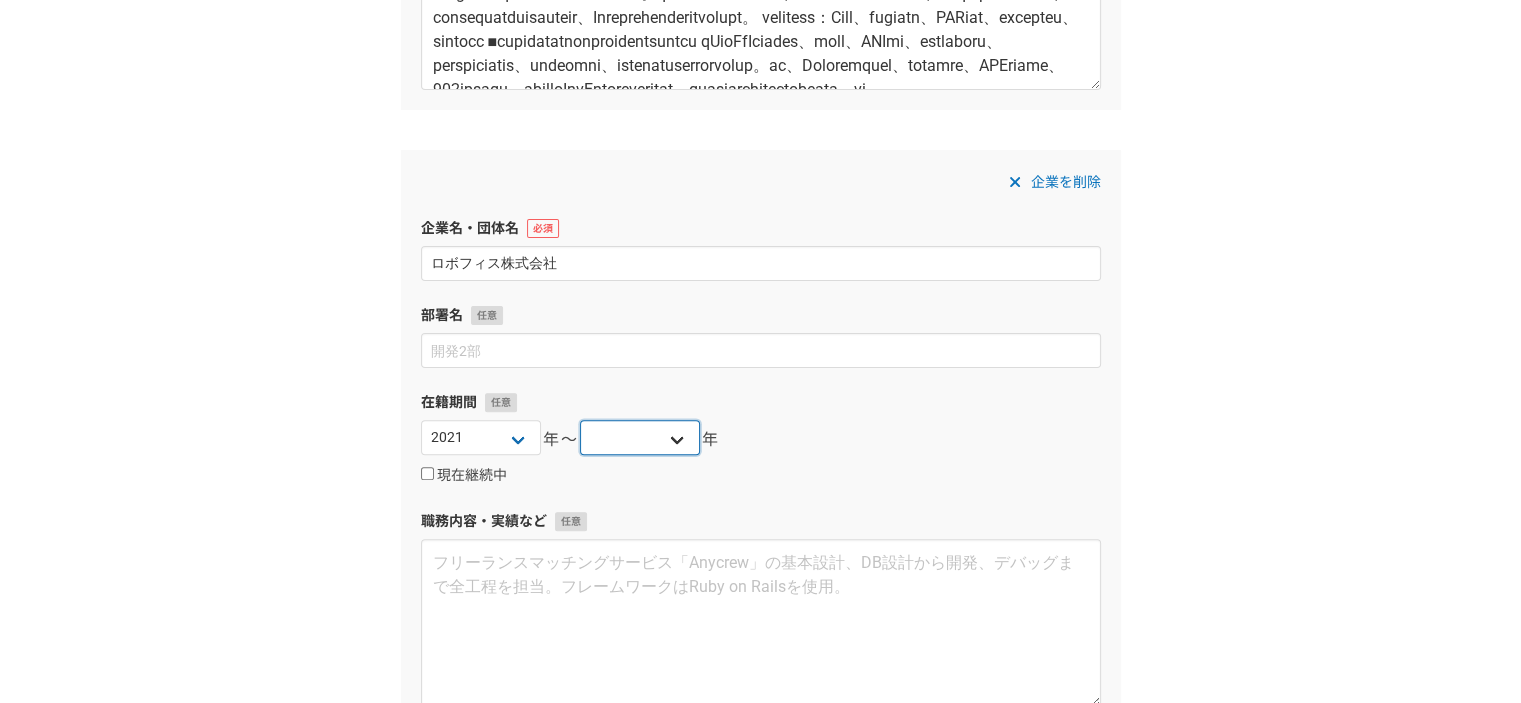 select on "2024" 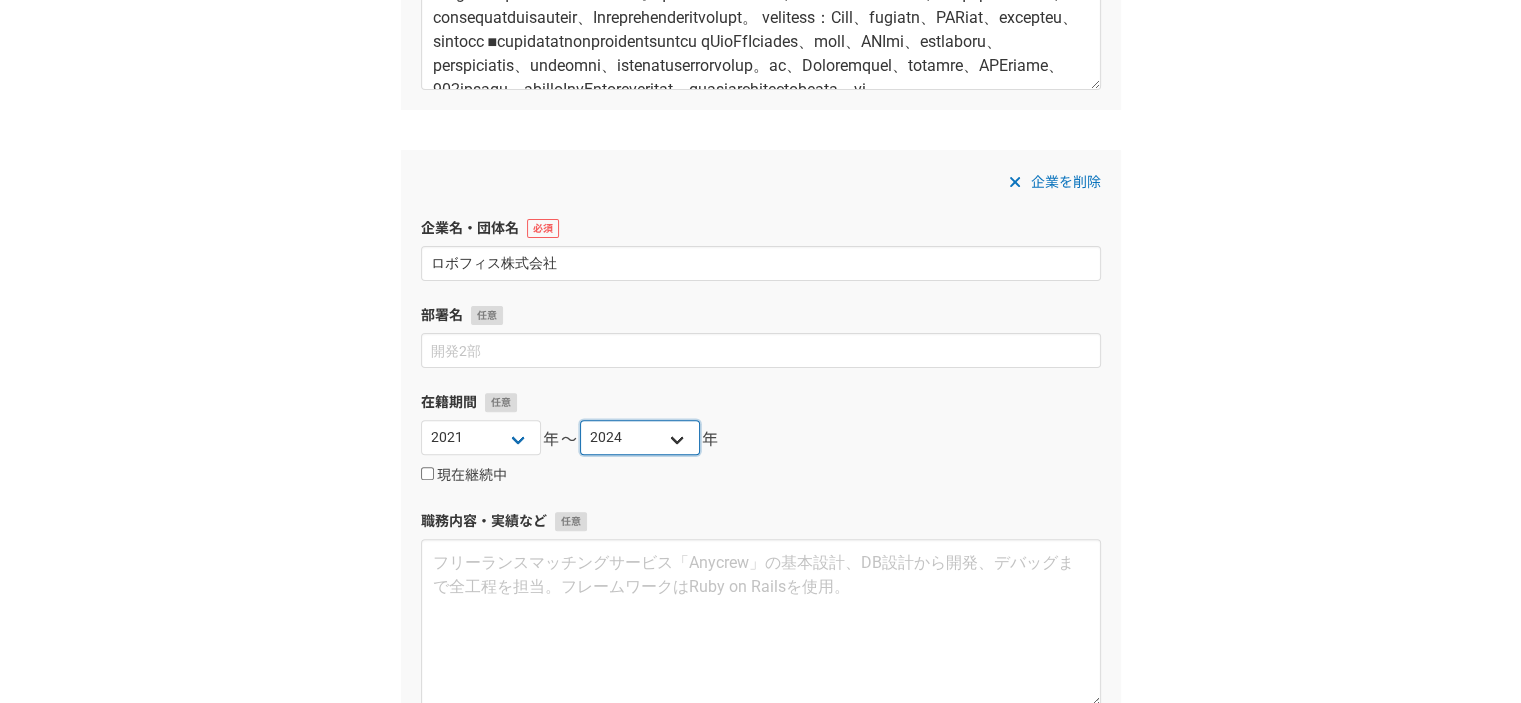 click on "2025 2024 2023 2022 2021 2020 2019 2018 2017 2016 2015 2014 2013 2012 2011 2010 2009 2008 2007 2006 2005 2004 2003 2002 2001 2000 1999 1998 1997 1996 1995 1994 1993 1992 1991 1990 1989 1988 1987 1986 1985 1984 1983 1982 1981 1980 1979 1978 1977 1976" at bounding box center [640, 437] 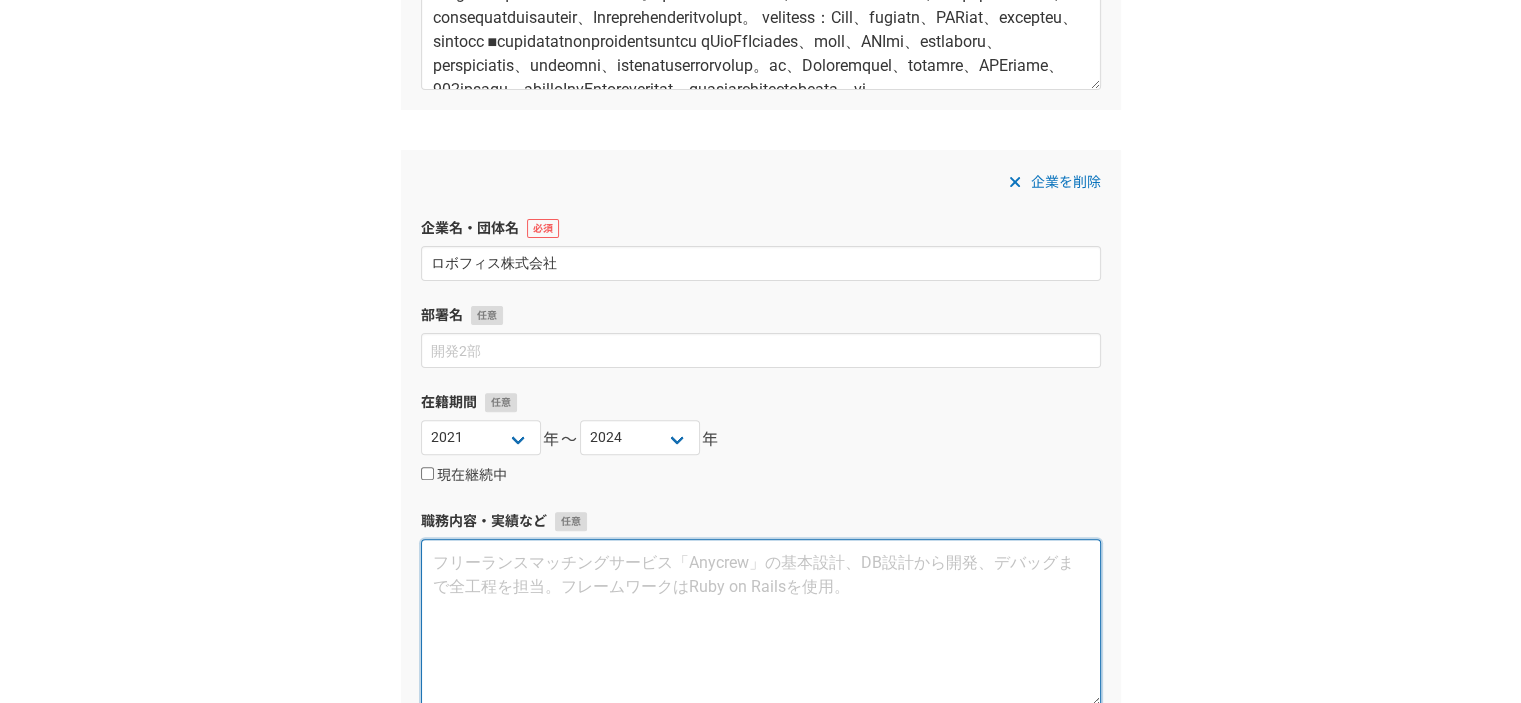 paste on "マーケティング部に配属
■職務内容：ロボフィスとグループ会社のサイト制作やマーケティング業務を担当しました。ロボフィスサイトのリニューアル、Power Automate Desktopのコンサルティング新会社のサイト、フォーラムサイトの立ち上げから、リード獲得関連業務を担当しました。グループ会社のフリーランス求人サイトの立ち上げから集客と、マウスウォッシュのコンガーグルキューの販促を担当しました。
■マーケティング業務について
RPAの集客は、比較サイトへの掲載、日経メルマガなどの有料広告とオーガニックでの集客をメインに、年間で約1,000件のリード獲得をしました。MAツールのbownowの導入とクラウドサービスとの共催ウェビナー開催。RPAやPower Automate Desktop関連のキーワードで上位表示により、オーガニック経由で毎月約40件のリードを継続的に獲得しました。フリーランス仕事ナビはチャットGPTを利用してコンテンツ追加により、オーガニック経由での集客やFacebook広告でのリード広告により、月間で50名以上のリード獲得ができました。マウスウォッシュの販促に関しては、楽天、Amazonなどの各モールでの販促とインフルエンサーを活用した販促で、月間150万円程度の売上から400万円～500万円の売上まで上げることが出来ました..." 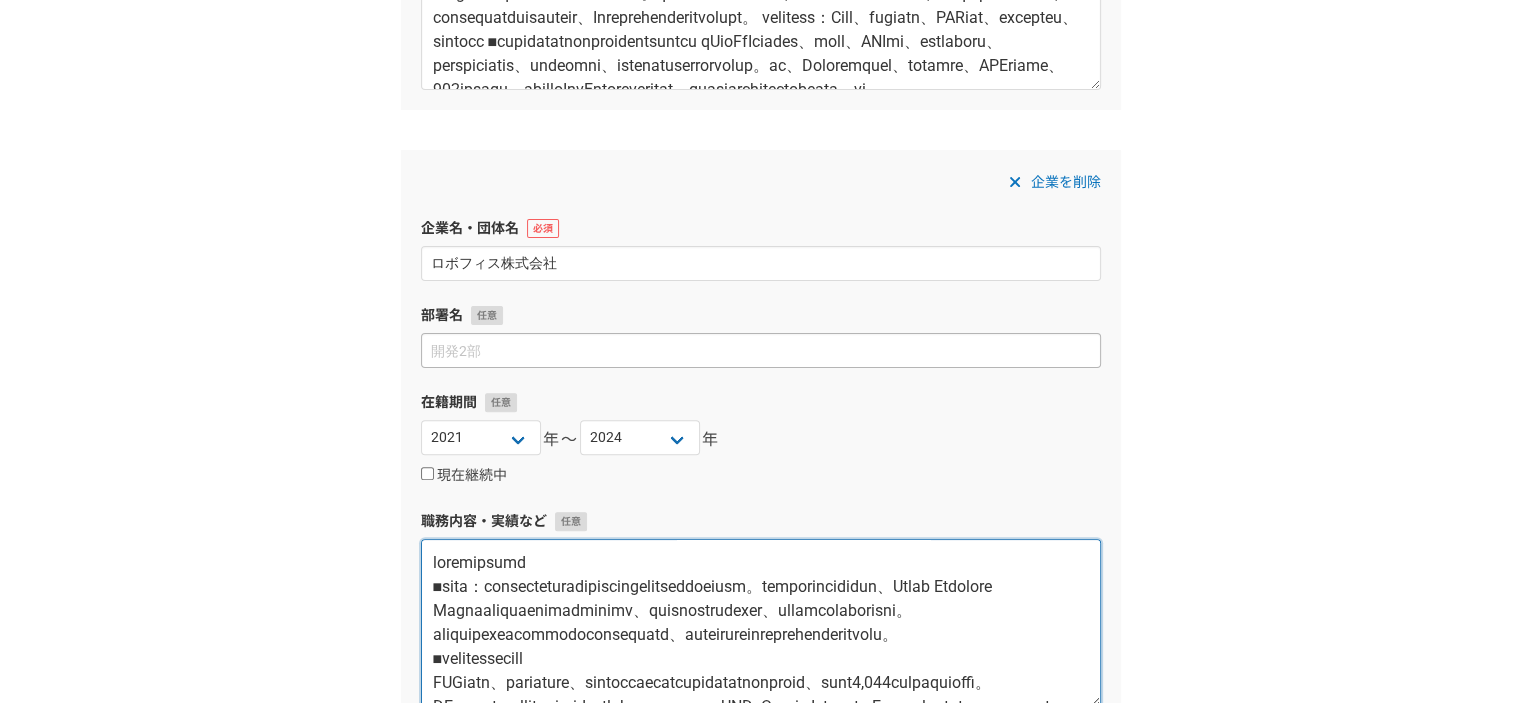 scroll, scrollTop: 228, scrollLeft: 0, axis: vertical 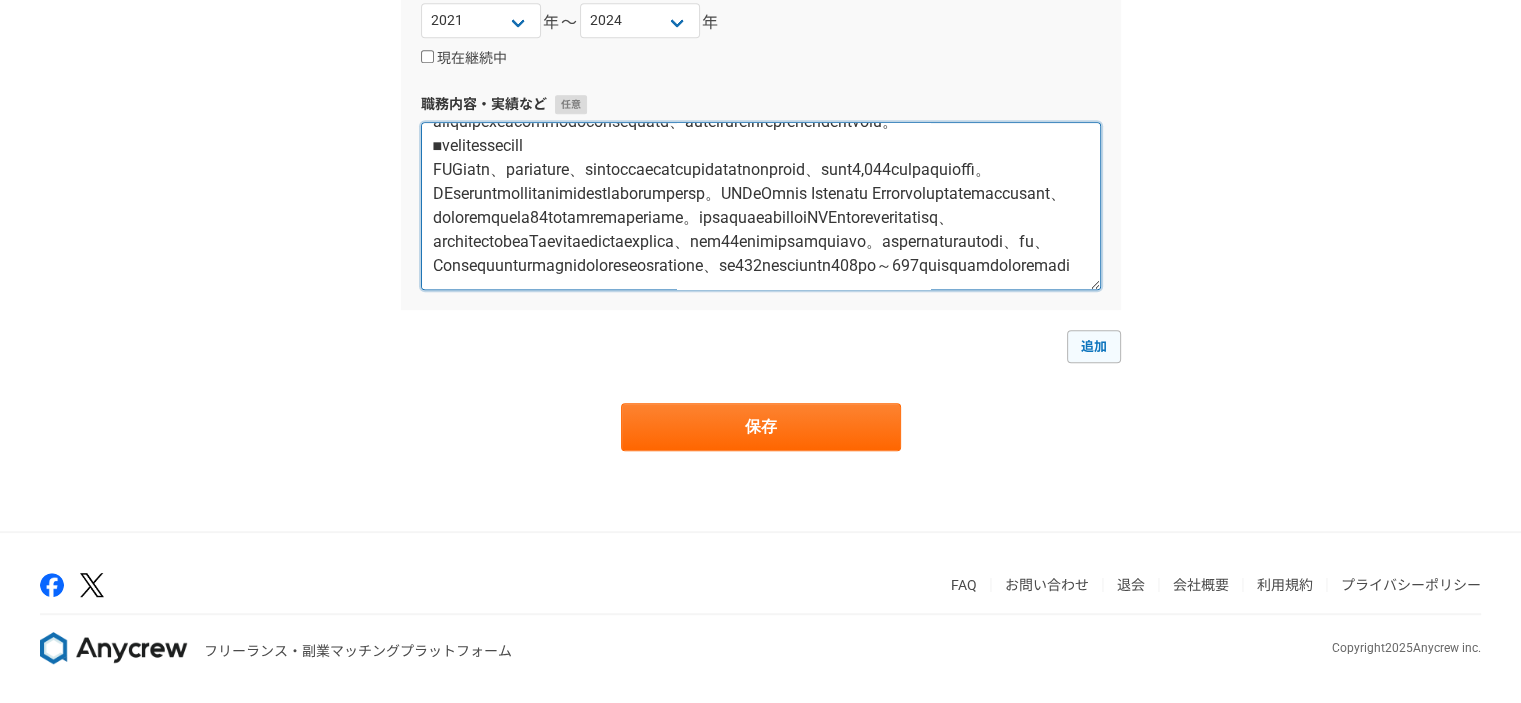 type on "マーケティング部に配属
■職務内容：ロボフィスとグループ会社のサイト制作やマーケティング業務を担当しました。ロボフィスサイトのリニューアル、Power Automate Desktopのコンサルティング新会社のサイト、フォーラムサイトの立ち上げから、リード獲得関連業務を担当しました。グループ会社のフリーランス求人サイトの立ち上げから集客と、マウスウォッシュのコンガーグルキューの販促を担当しました。
■マーケティング業務について
RPAの集客は、比較サイトへの掲載、日経メルマガなどの有料広告とオーガニックでの集客をメインに、年間で約1,000件のリード獲得をしました。MAツールのbownowの導入とクラウドサービスとの共催ウェビナー開催。RPAやPower Automate Desktop関連のキーワードで上位表示により、オーガニック経由で毎月約40件のリードを継続的に獲得しました。フリーランス仕事ナビはチャットGPTを利用してコンテンツ追加により、オーガニック経由での集客やFacebook広告でのリード広告により、月間で50名以上のリード獲得ができました。マウスウォッシュの販促に関しては、楽天、Amazonなどの各モールでの販促とインフルエンサーを活用した販促で、月間150万円程度の売上から400万円～500万円の売上まで上げることが出来ました..." 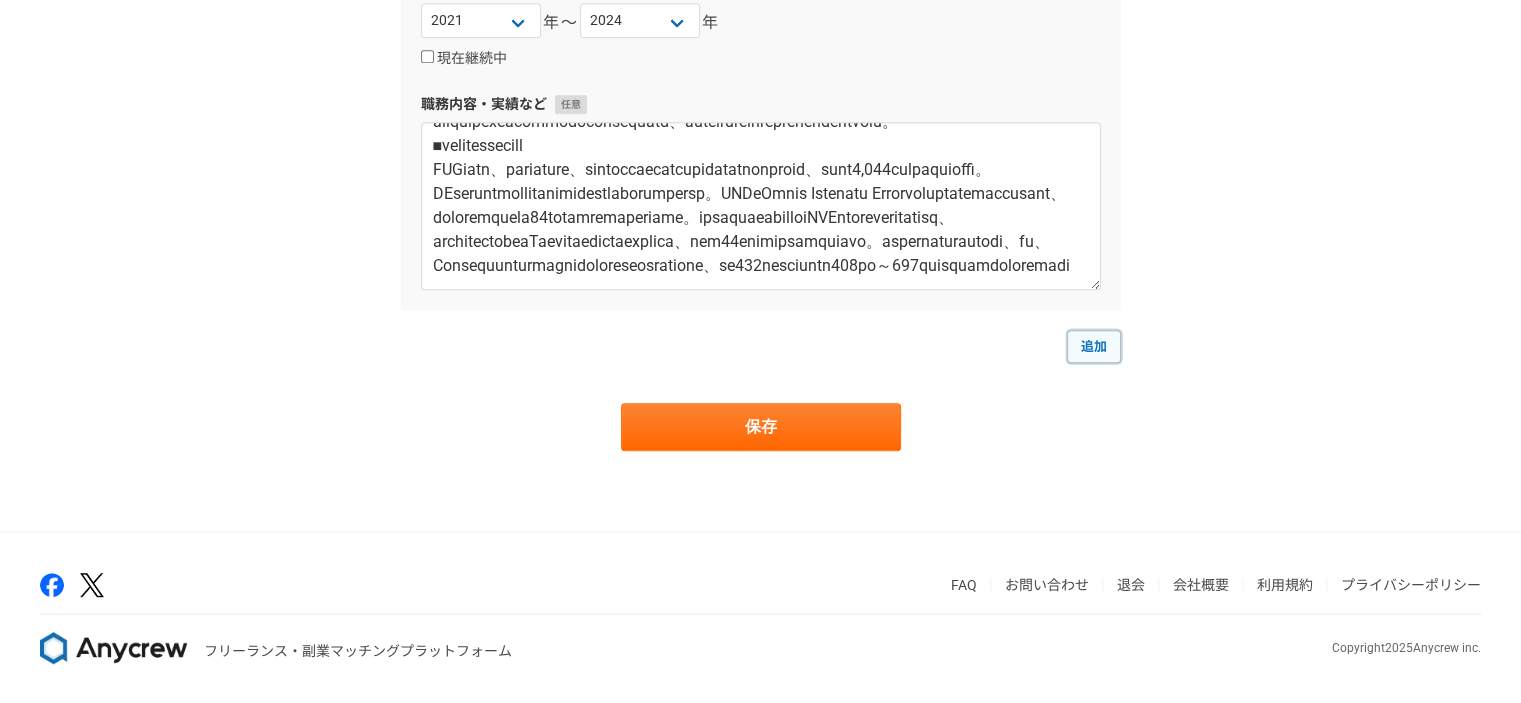click on "追加" at bounding box center [1094, 346] 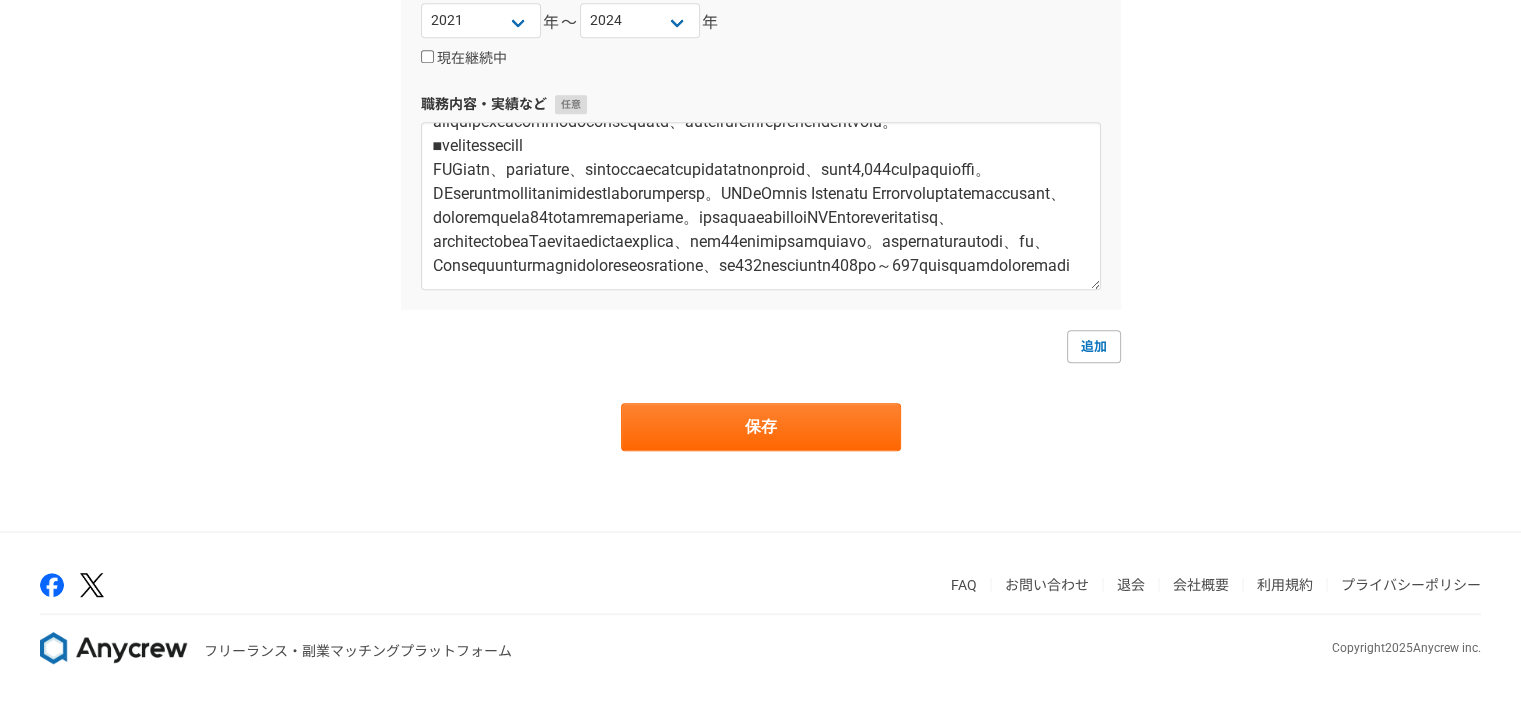 select 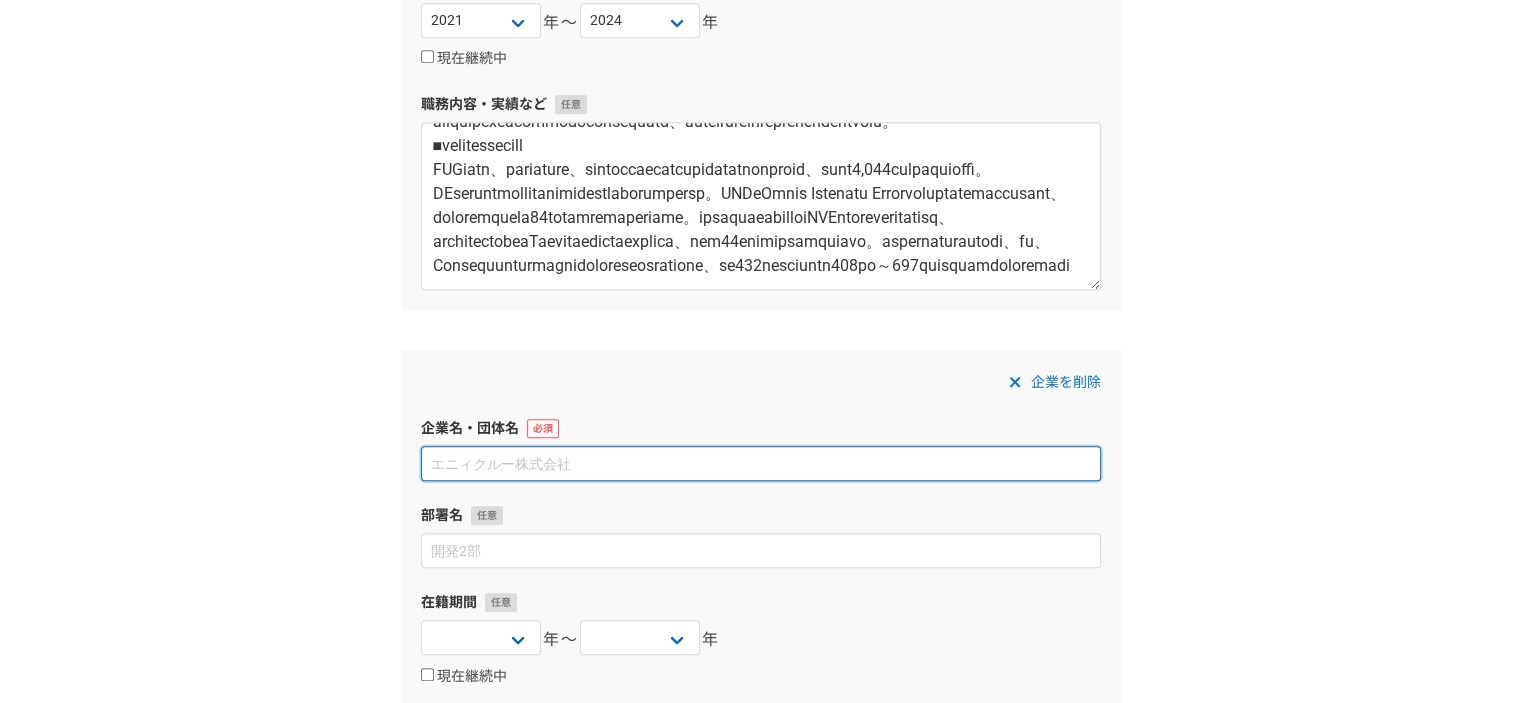 paste on "株式会社エアサポ" 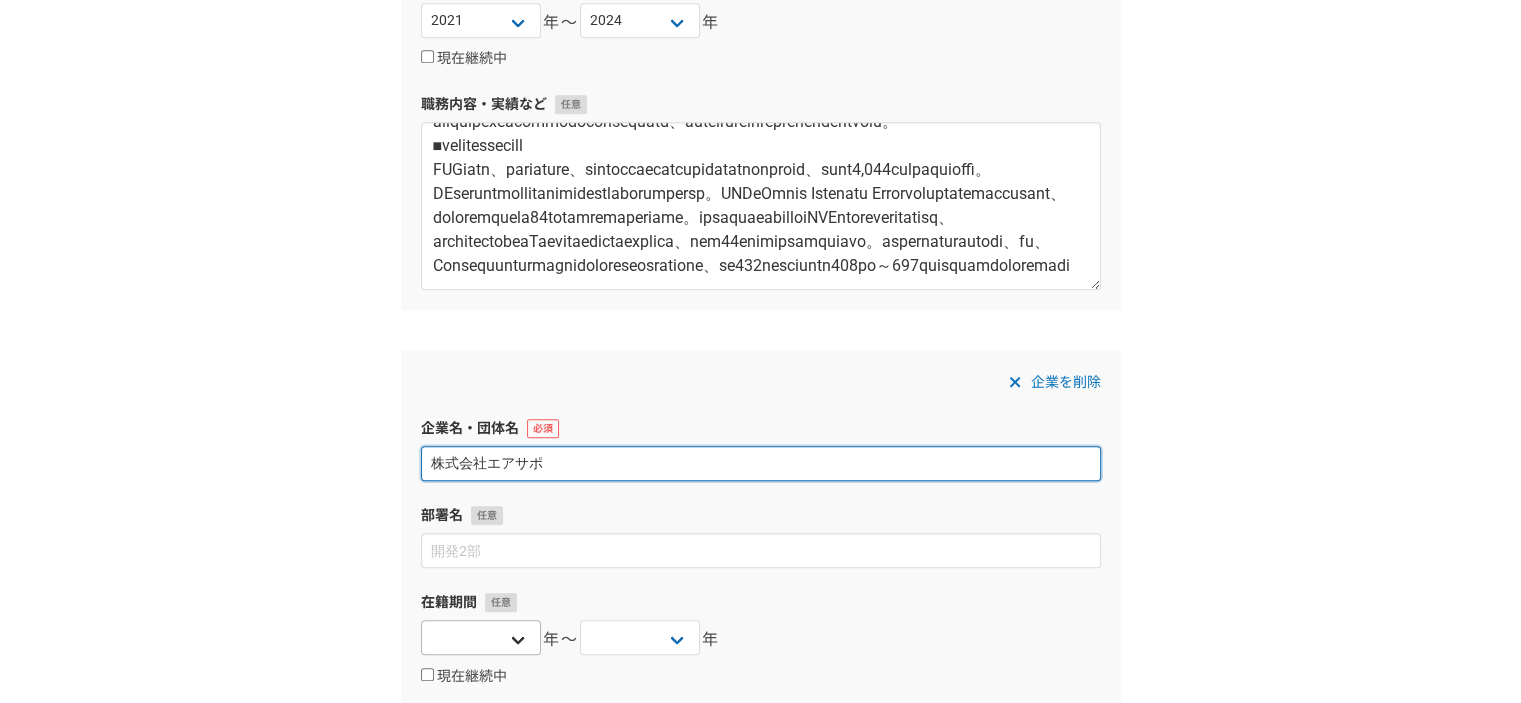 type on "株式会社エアサポ" 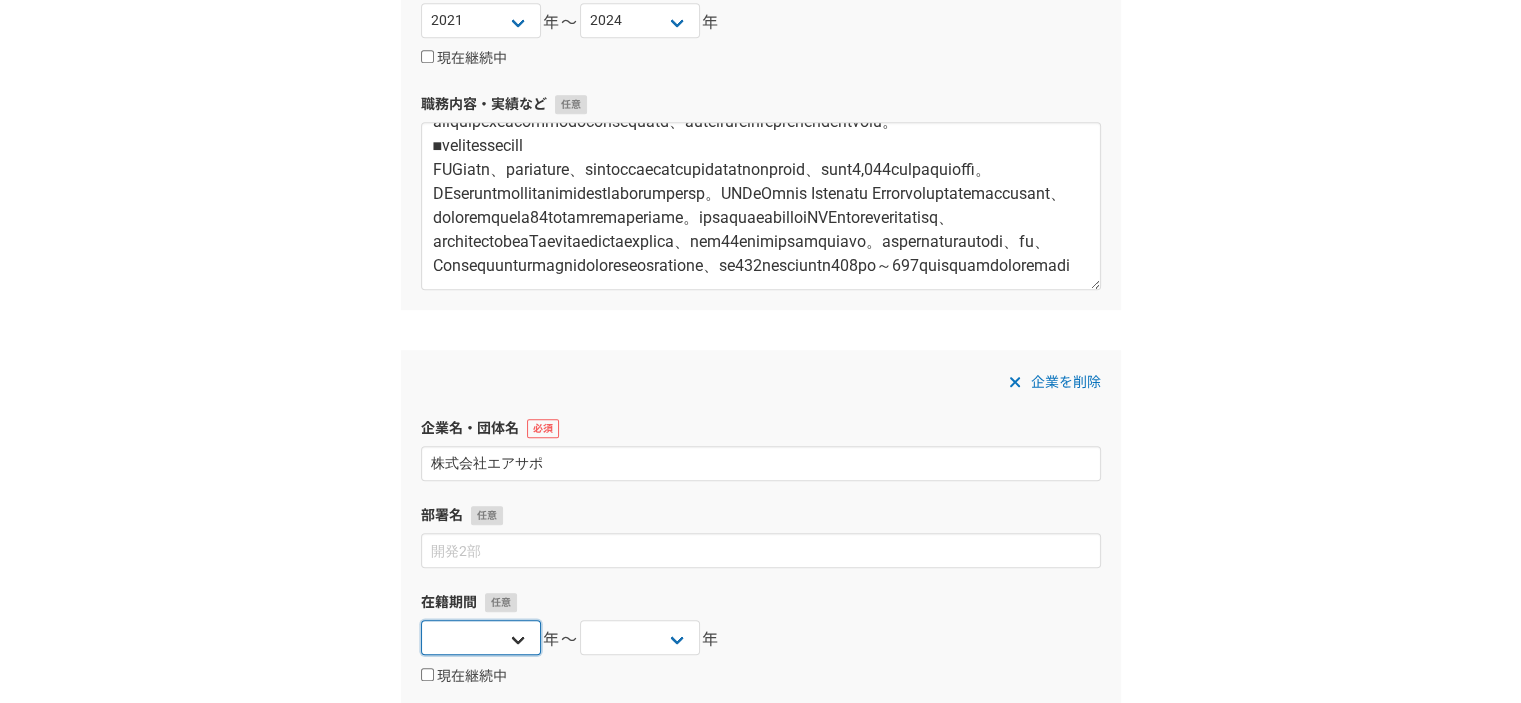 click on "2025 2024 2023 2022 2021 2020 2019 2018 2017 2016 2015 2014 2013 2012 2011 2010 2009 2008 2007 2006 2005 2004 2003 2002 2001 2000 1999 1998 1997 1996 1995 1994 1993 1992 1991 1990 1989 1988 1987 1986 1985 1984 1983 1982 1981 1980 1979 1978 1977 1976" at bounding box center [481, 637] 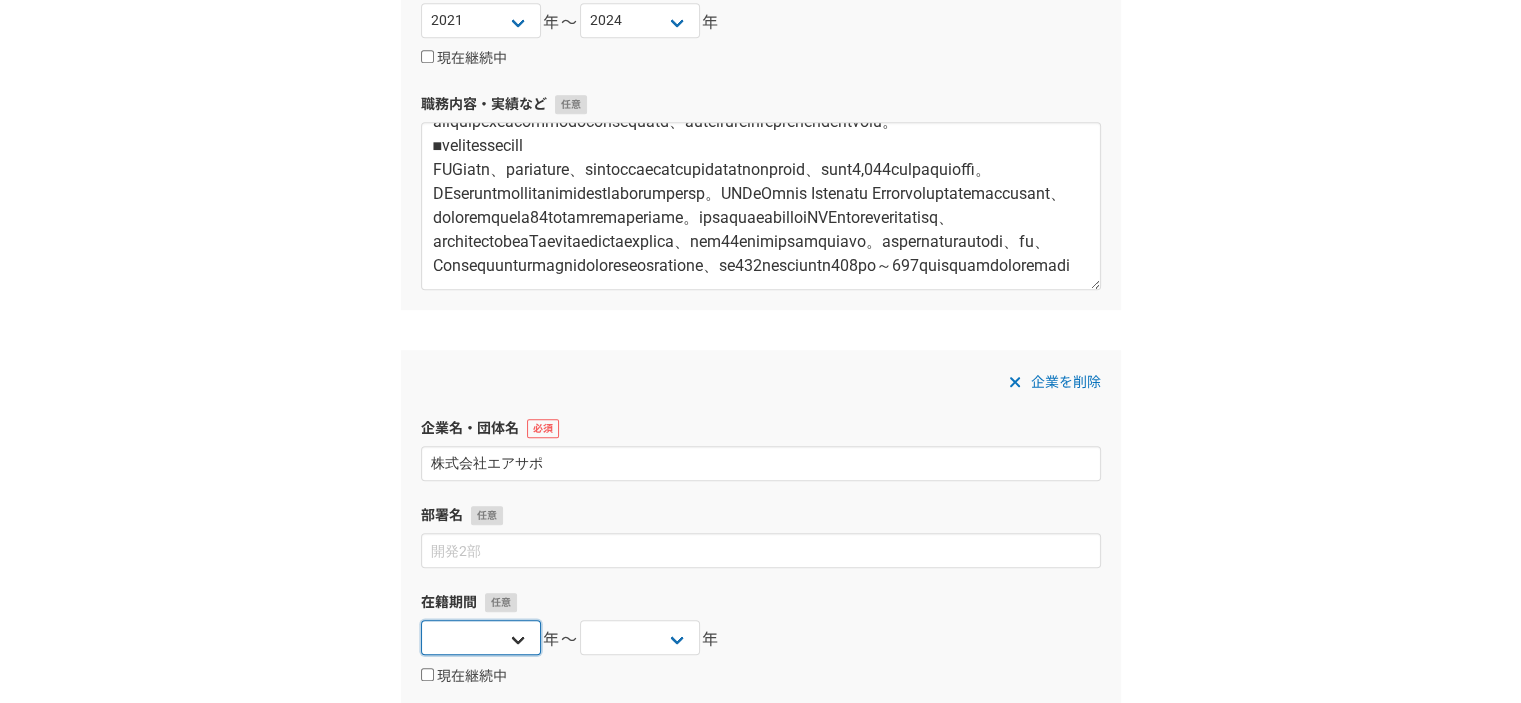 select on "2021" 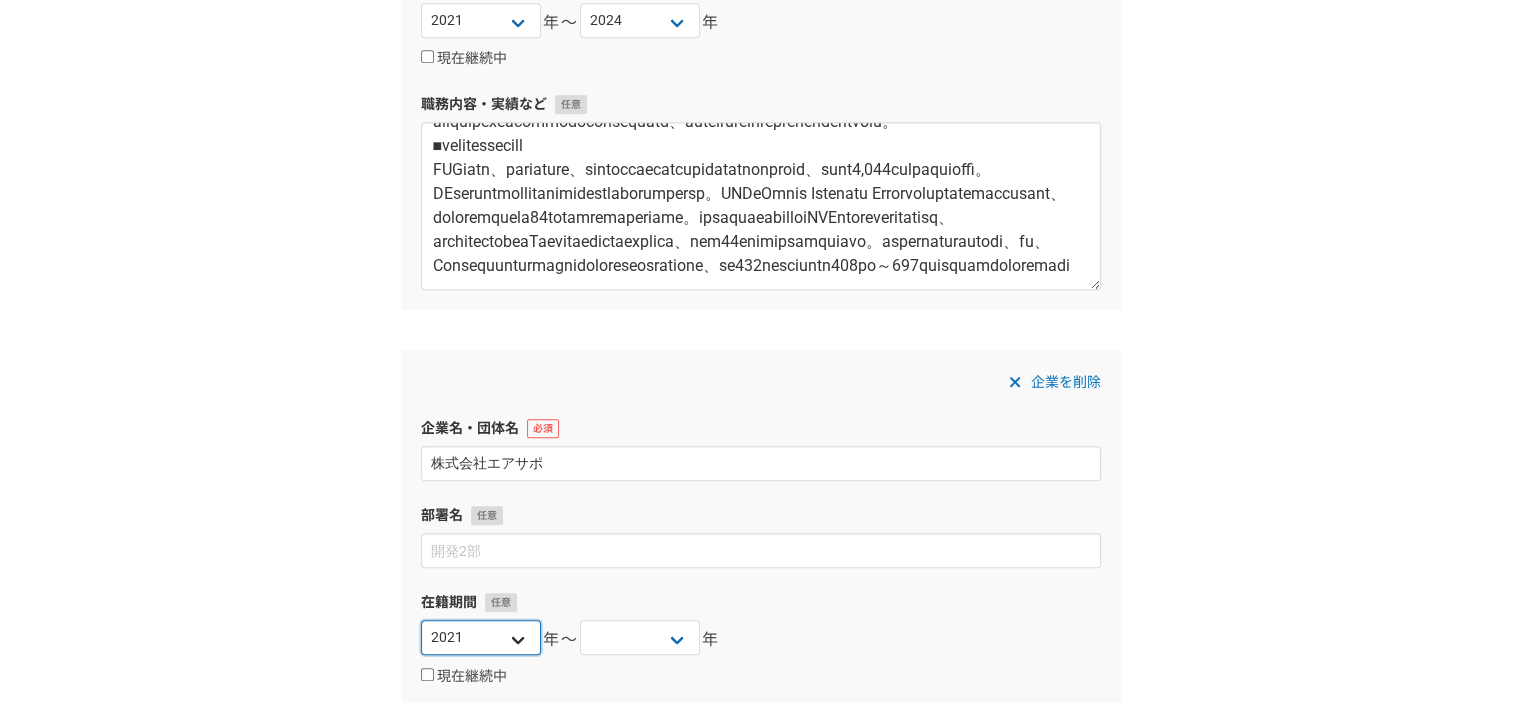 click on "2025 2024 2023 2022 2021 2020 2019 2018 2017 2016 2015 2014 2013 2012 2011 2010 2009 2008 2007 2006 2005 2004 2003 2002 2001 2000 1999 1998 1997 1996 1995 1994 1993 1992 1991 1990 1989 1988 1987 1986 1985 1984 1983 1982 1981 1980 1979 1978 1977 1976" at bounding box center (481, 637) 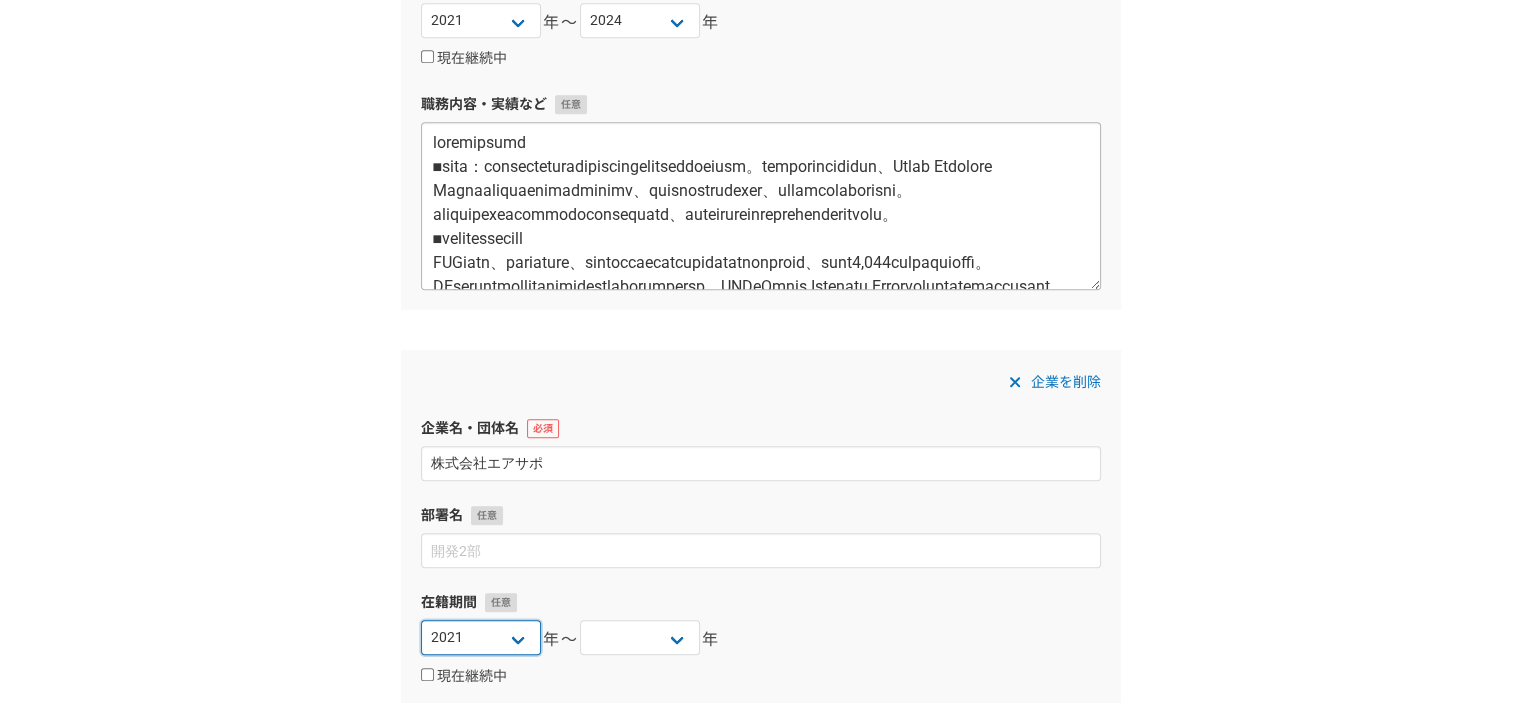 scroll, scrollTop: 0, scrollLeft: 0, axis: both 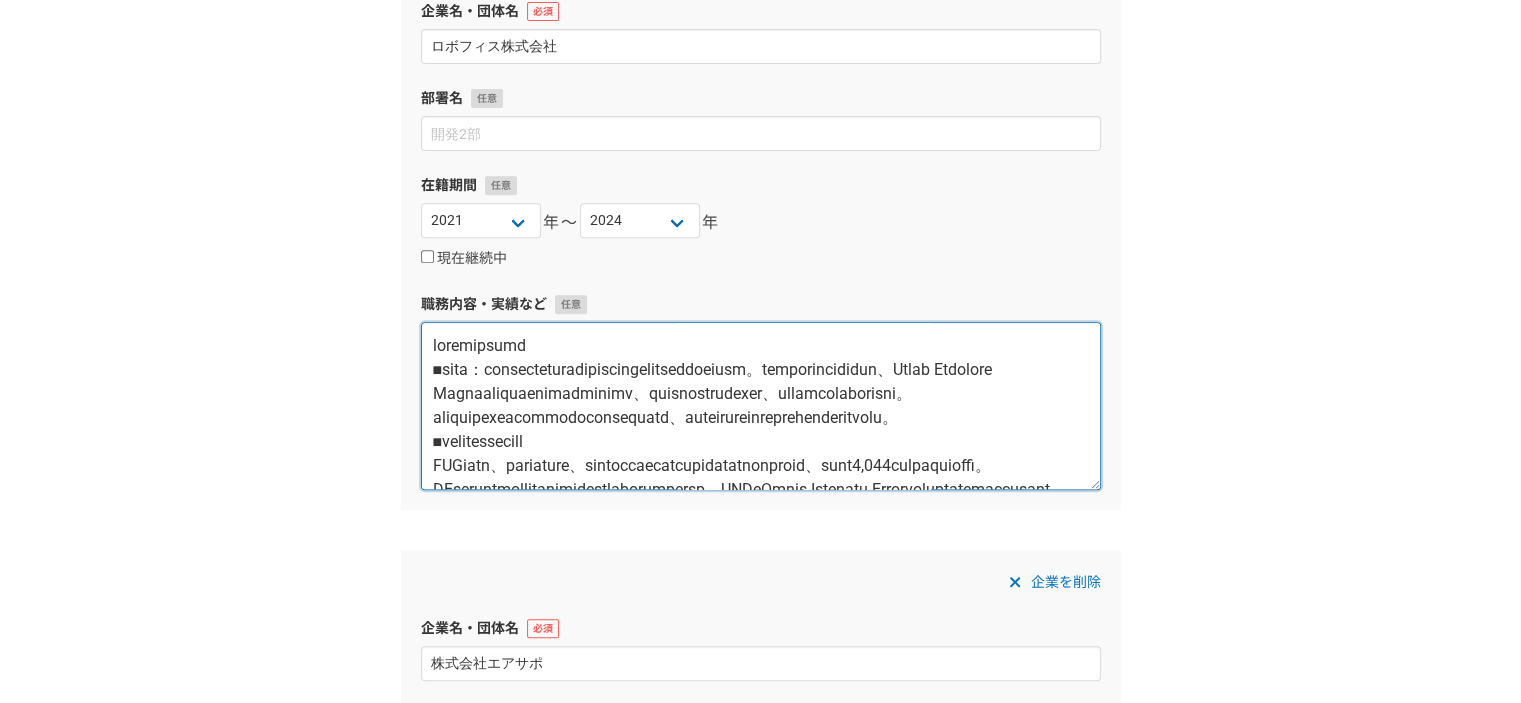 drag, startPoint x: 616, startPoint y: 347, endPoint x: 376, endPoint y: 352, distance: 240.05208 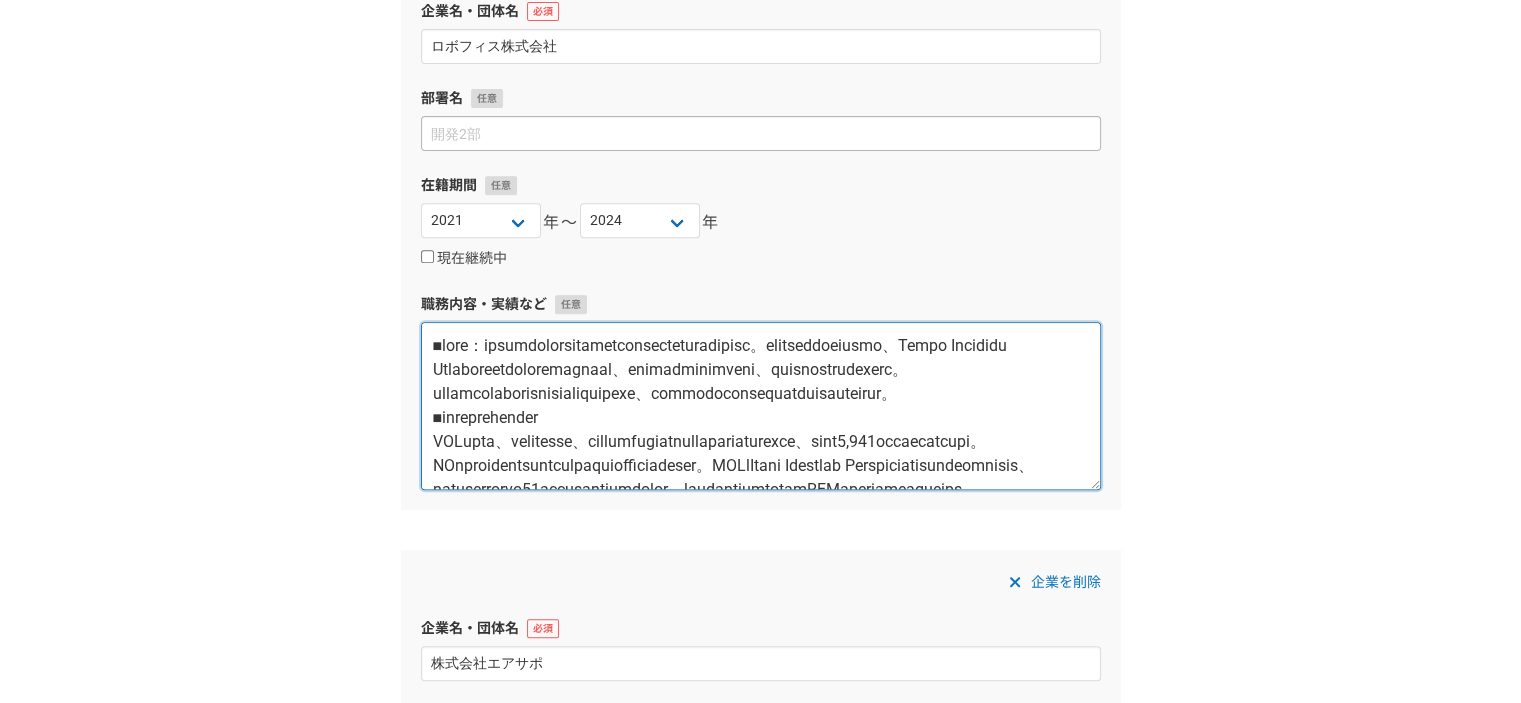 type on "■職務内容：ロボフィスとグループ会社のサイト制作やマーケティング業務を担当しました。ロボフィスサイトのリニューアル、Power Automate Desktopのコンサルティング新会社のサイト、フォーラムサイトの立ち上げから、リード獲得関連業務を担当しました。グループ会社のフリーランス求人サイトの立ち上げから集客と、マウスウォッシュのコンガーグルキューの販促を担当しました。
■マーケティング業務について
RPAの集客は、比較サイトへの掲載、日経メルマガなどの有料広告とオーガニックでの集客をメインに、年間で約1,000件のリード獲得をしました。MAツールのbownowの導入とクラウドサービスとの共催ウェビナー開催。RPAやPower Automate Desktop関連のキーワードで上位表示により、オーガニック経由で毎月約40件のリードを継続的に獲得しました。フリーランス仕事ナビはチャットGPTを利用してコンテンツ追加により、オーガニック経由での集客やFacebook広告でのリード広告により、月間で50名以上のリード獲得ができました。マウスウォッシュの販促に関しては、楽天、Amazonなどの各モールでの販促とインフルエンサーを活用した販促で、月間150万円程度の売上から400万円～500万円の売上まで上げることが出来ました..." 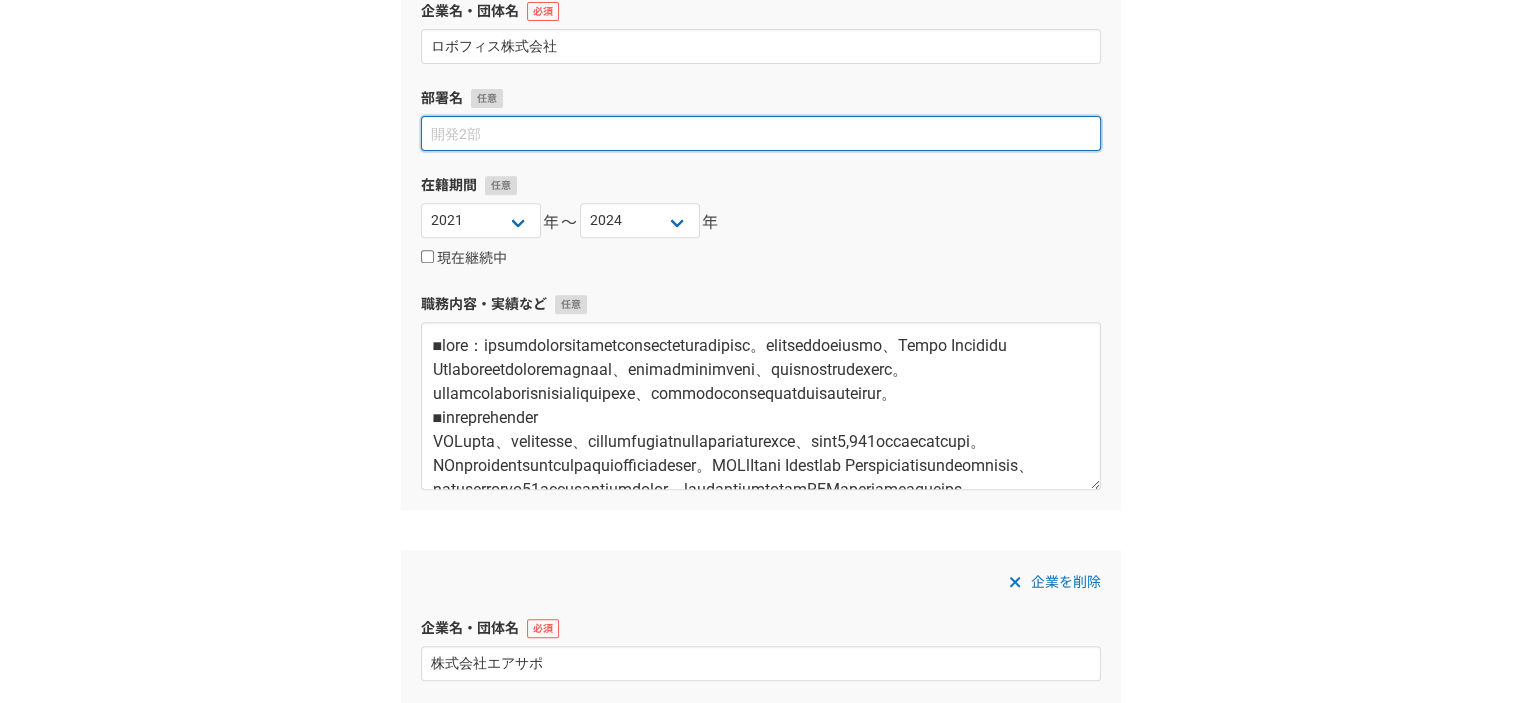paste on "マーケティング部に配属" 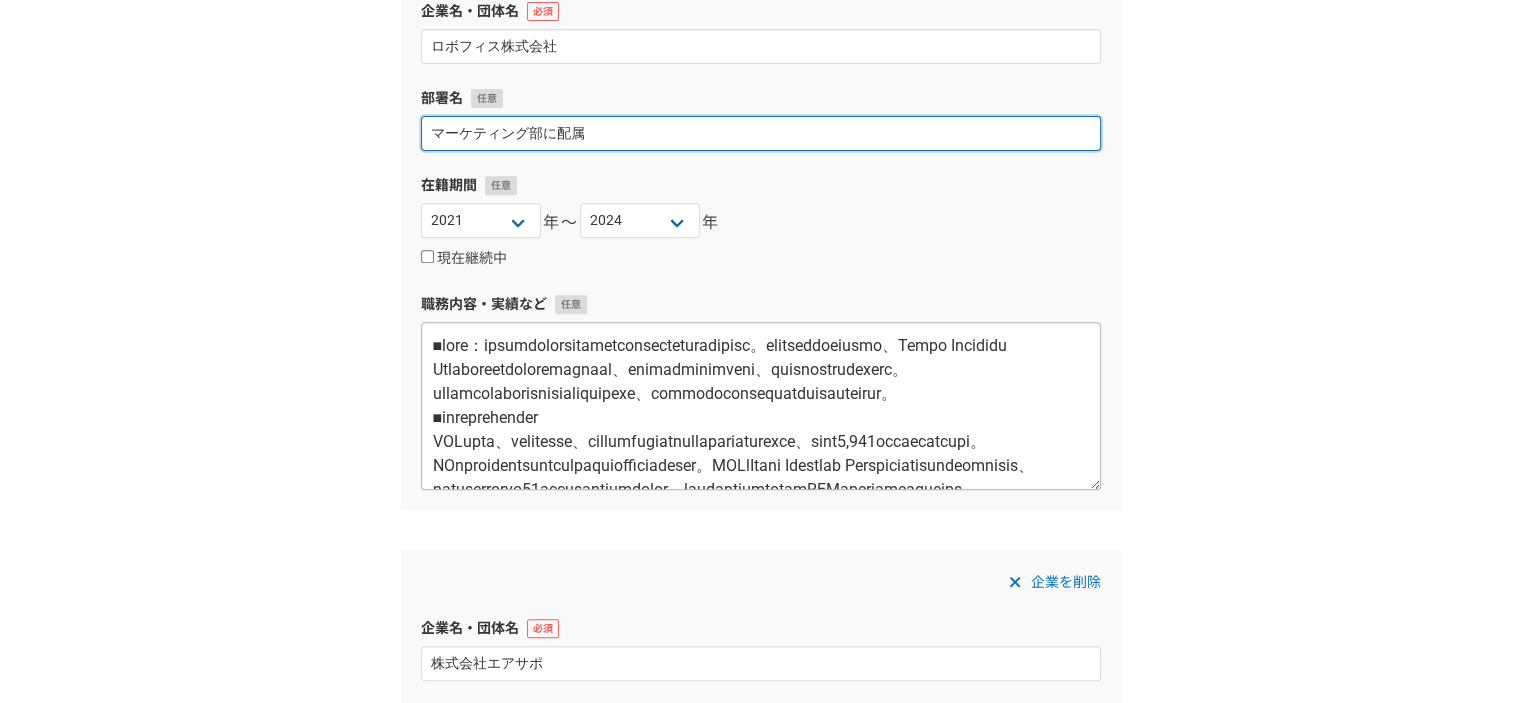 type on "マーケティング部に配属" 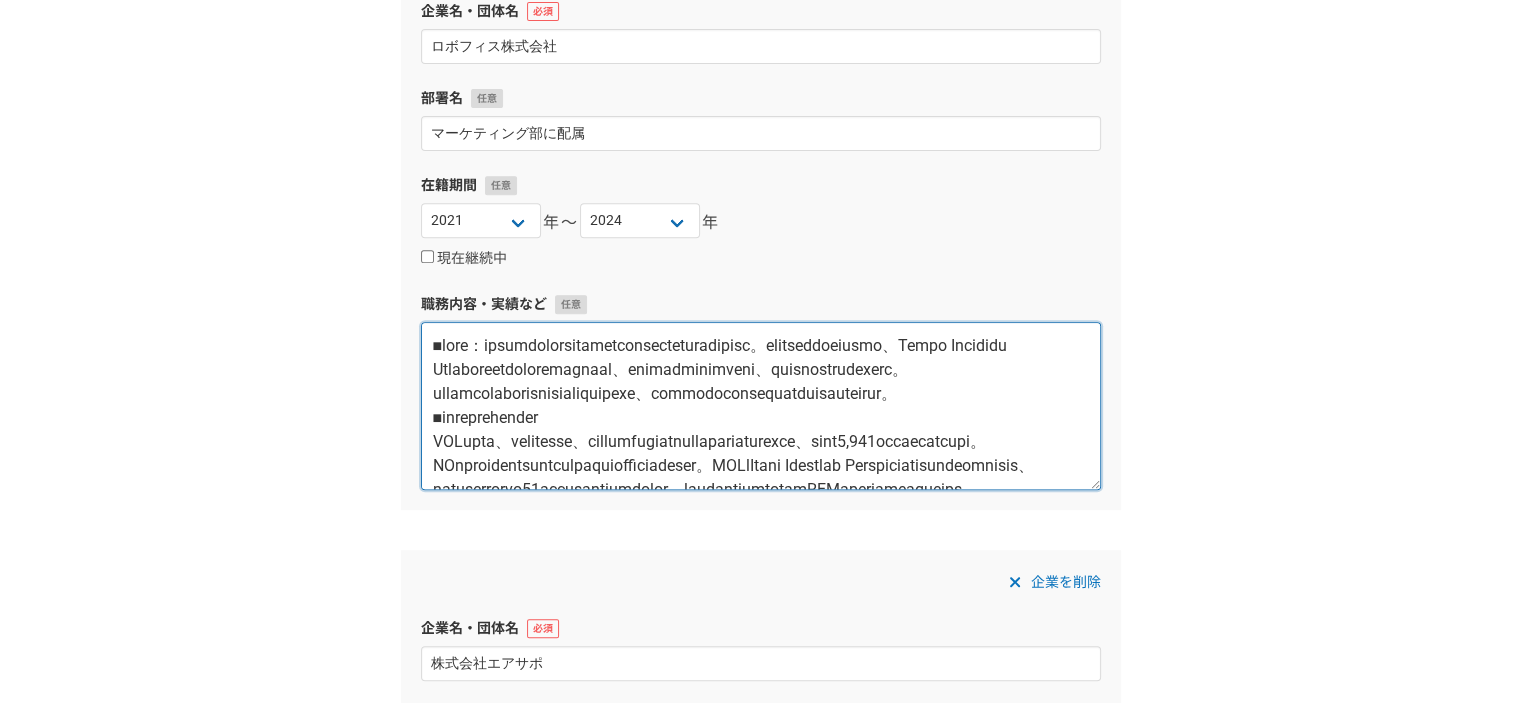 click at bounding box center (761, 406) 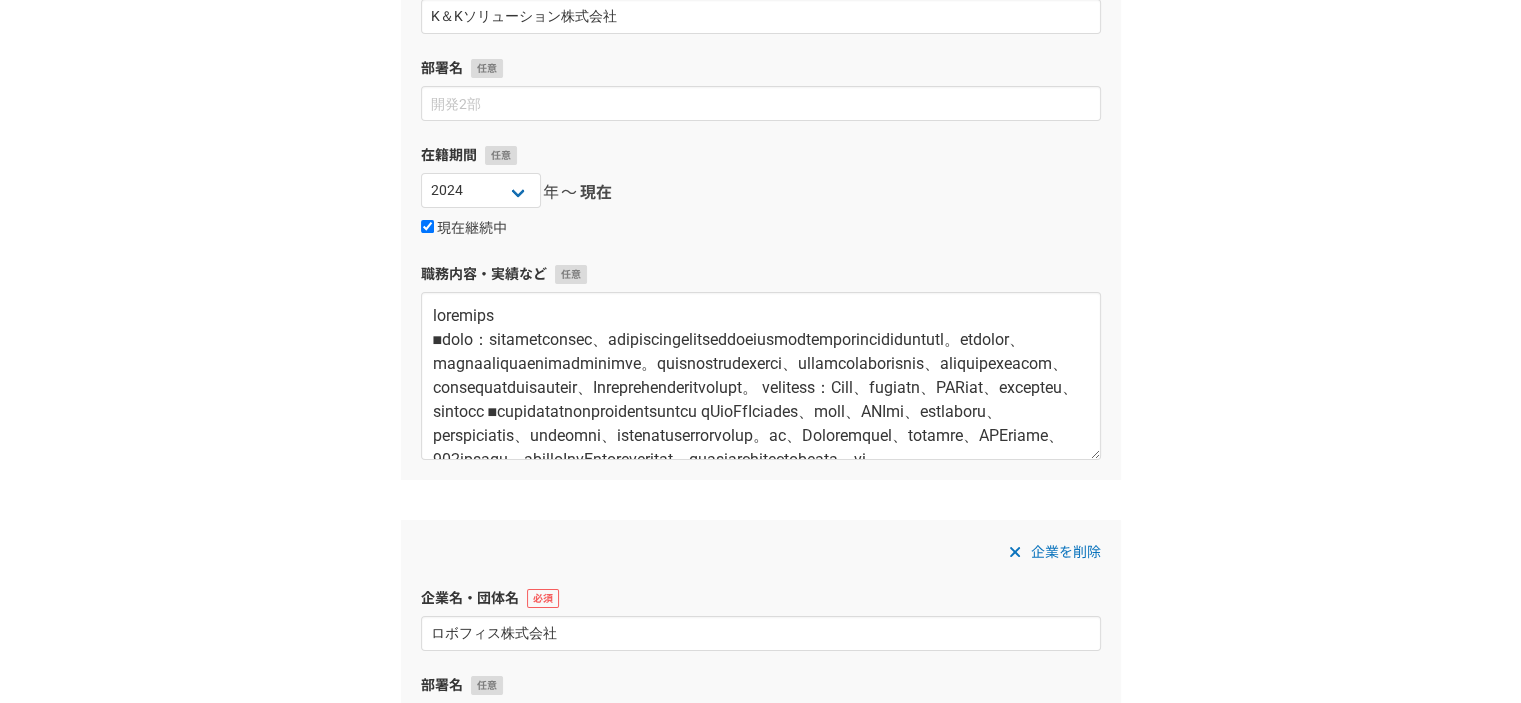 scroll, scrollTop: 187, scrollLeft: 0, axis: vertical 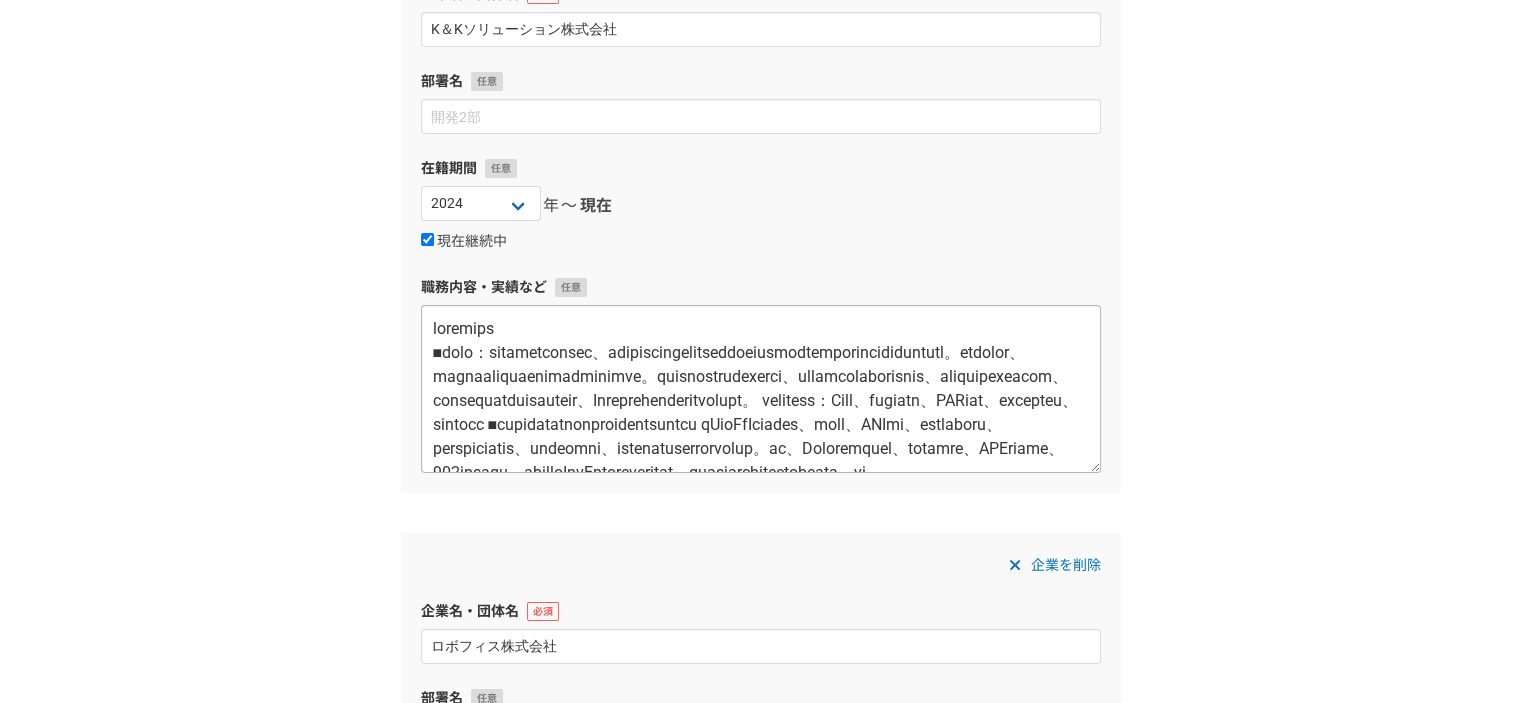 type on "■職務内容：ロボフィスとグループ会社のサイト制作やマーケティング業務を担当しました。ロボフィスサイトのリニューアル、Power Automate Desktopのコンサルティング新会社のサイト、フォーラムサイトの立ち上げから、リード獲得関連業務を担当しました。グループ会社のフリーランス求人サイトの立ち上げから集客と、マウスウォッシュのコンガーグルキューの販促を担当しました。
■マーケティング業務について
RPAの集客は、比較サイトへの掲載、日経メルマガなどの有料広告とオーガニックでの集客をメインに、年間で約1,000件のリード獲得をしました。MAツールのbownowの導入とクラウドサービスとの共催ウェビナー開催。RPAやPower Automate Desktop関連のキーワードで上位表示により、オーガニック経由で毎月約40件のリードを継続的に獲得しました。フリーランス仕事ナビはチャットGPTを利用してコンテンツ追加により、オーガニック経由での集客やFacebook広告でのリード広告により、月間で50名以上のリード獲得ができました。マウスウォッシュの販促に関しては、楽天、Amazonなどの各モールでの販促とインフルエンサーを活用した販促で、月間150万円程度の売上から400万円～500万円の売上まで上げることが出来ました..." 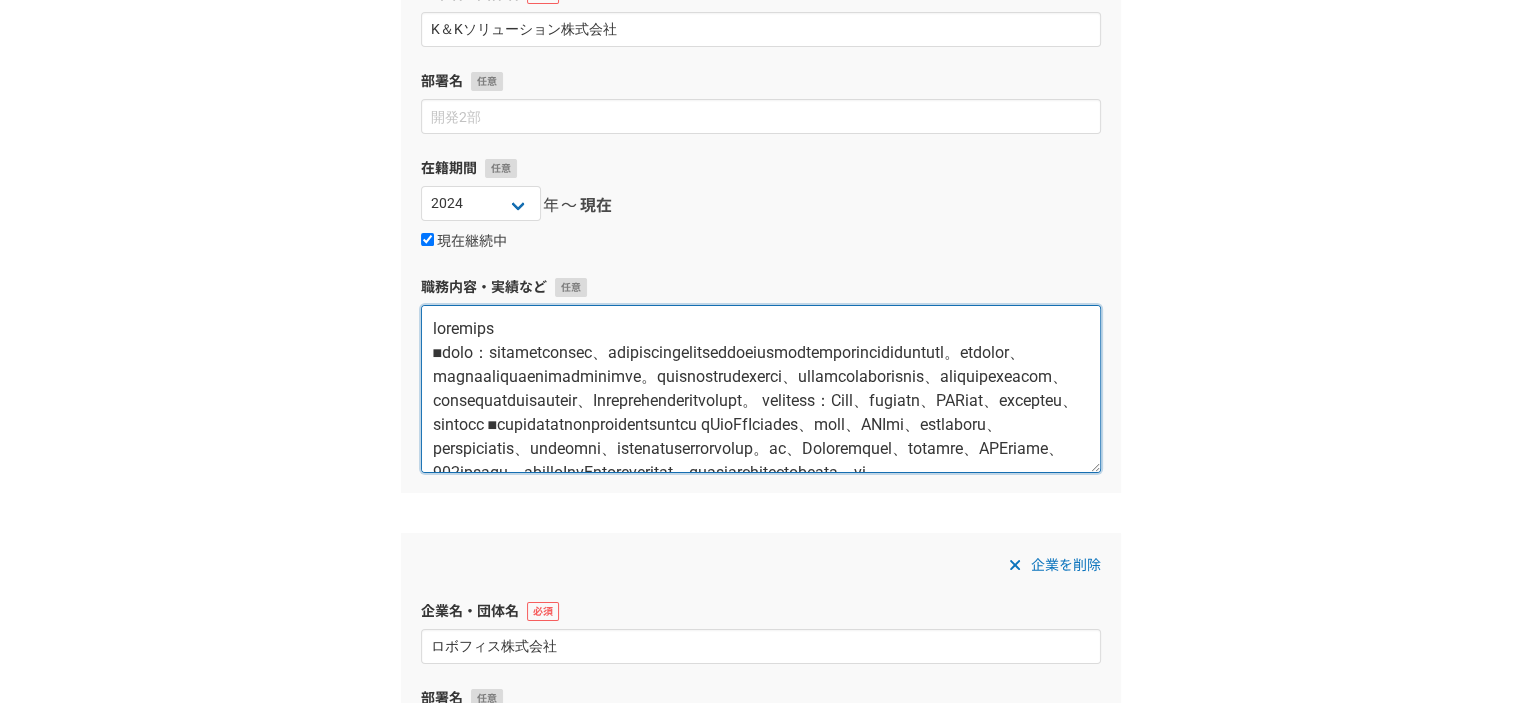 drag, startPoint x: 599, startPoint y: 331, endPoint x: 436, endPoint y: 334, distance: 163.0276 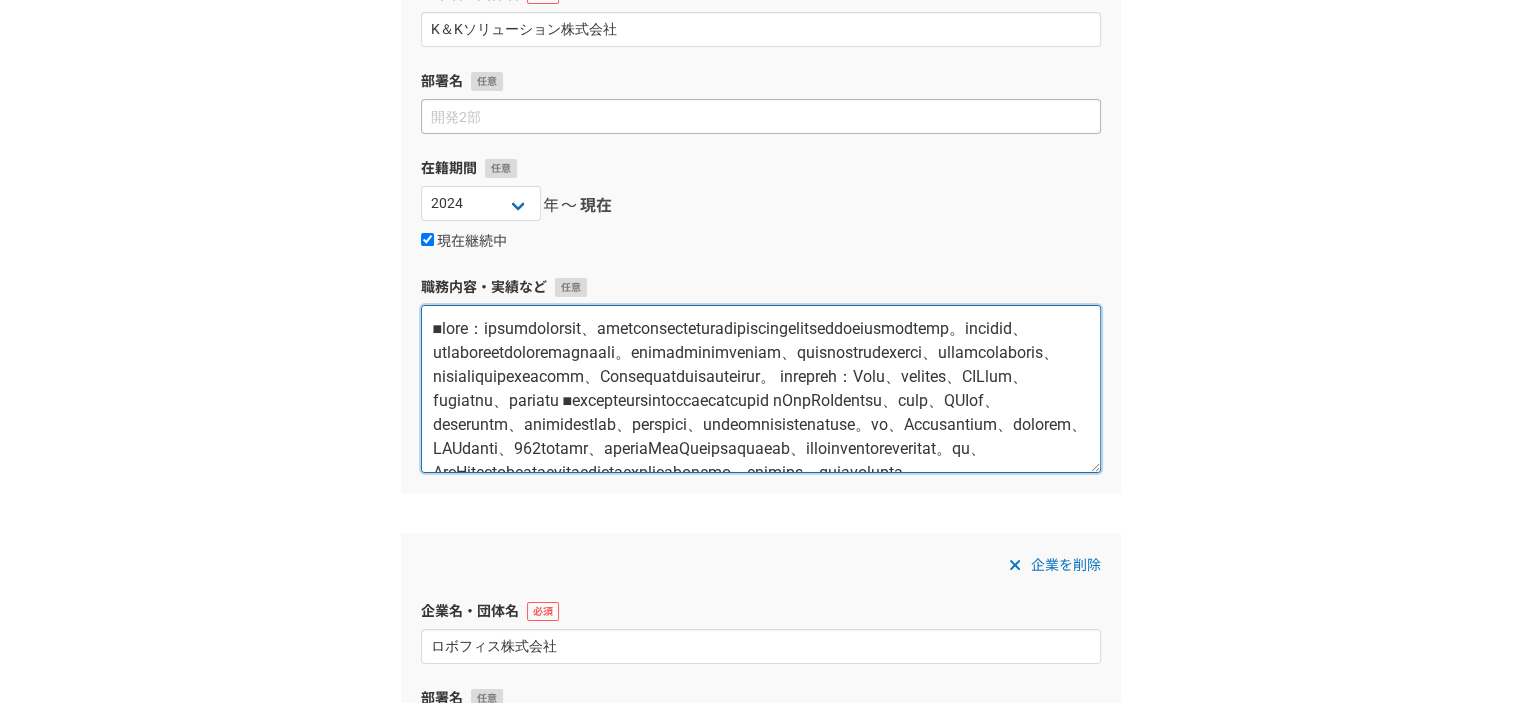 type on "■職務内容：マーケティングだけではなく、新規取引先を開拓する事を目的にアライアンス企業を活用する新規事業を立ち上げを担当しています。制作については、コーポレートサイトのリニューアルを進めております。コンサルティング事業部の支援として、kintoneのリード獲得を担当し、人材サービスの採用強化のため、コーポレートサイトの採用ページの準備や、Wantedlyの導入なども担当しています。 アライアンス実績：Yoom、クラウドサイン、GMOサイン、アラームボックス、ユーソナーなど ■新規の取引先を増やすための新規事業の立ち上げについて iPaaSのYoomを軸に、導入支援、SFA支援、バックオフィス支援、データベース連携支援など、ニーズに合わせて、新しいパッケージ販売を予定しております。また、Yoomの連携アプリは、クラウドサイン、GMOサインなど、500以上あるので、ニーズがあるSaaSとアライアンス提携を進め、協業での新規取引先の開拓を進める予定です。また、SaaSのライセンス報酬を積み重ねる事でストックビジネスの展開も進める予定です。紹介パートナー、販売パートナーを利用し、営業リソースを最小限できる新規開拓体制の準備を進めています。..." 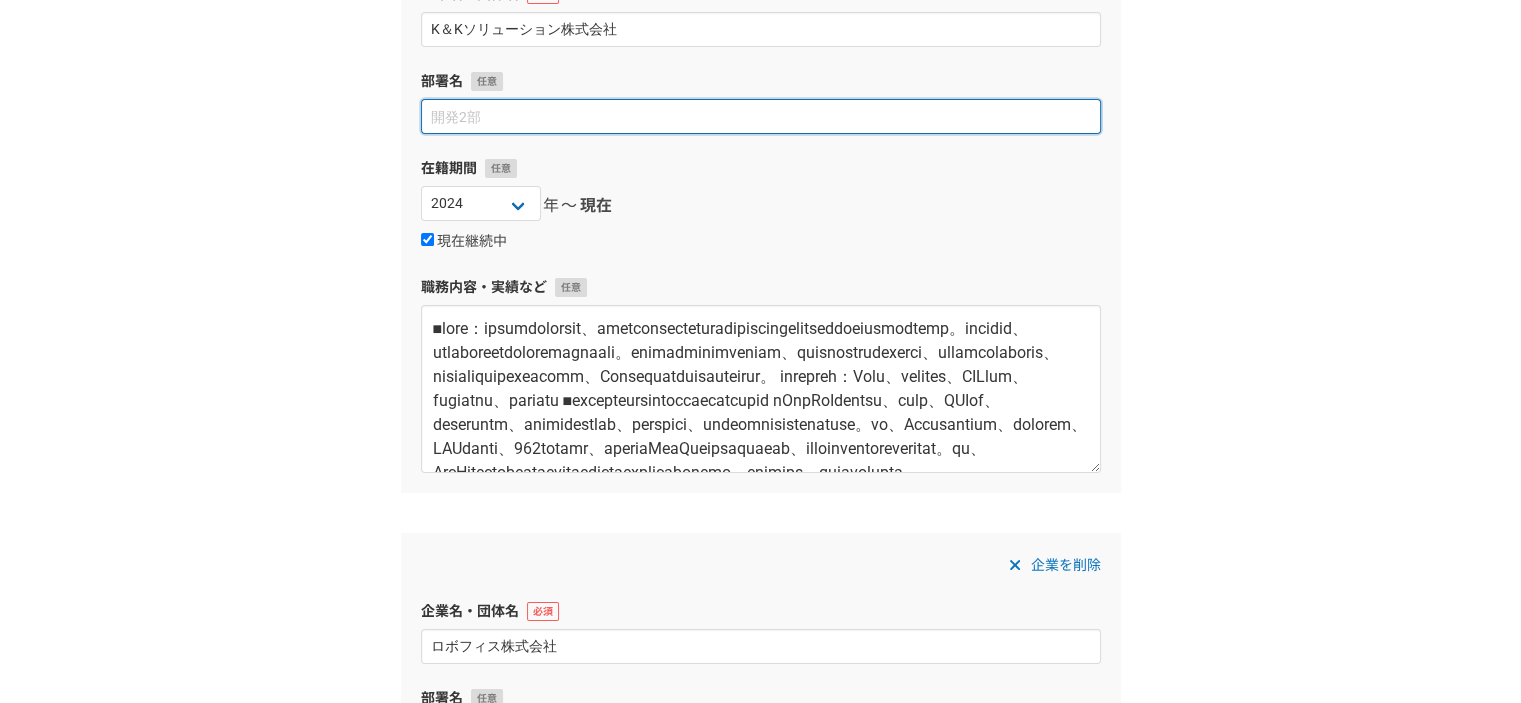paste on "事業推進部に配属" 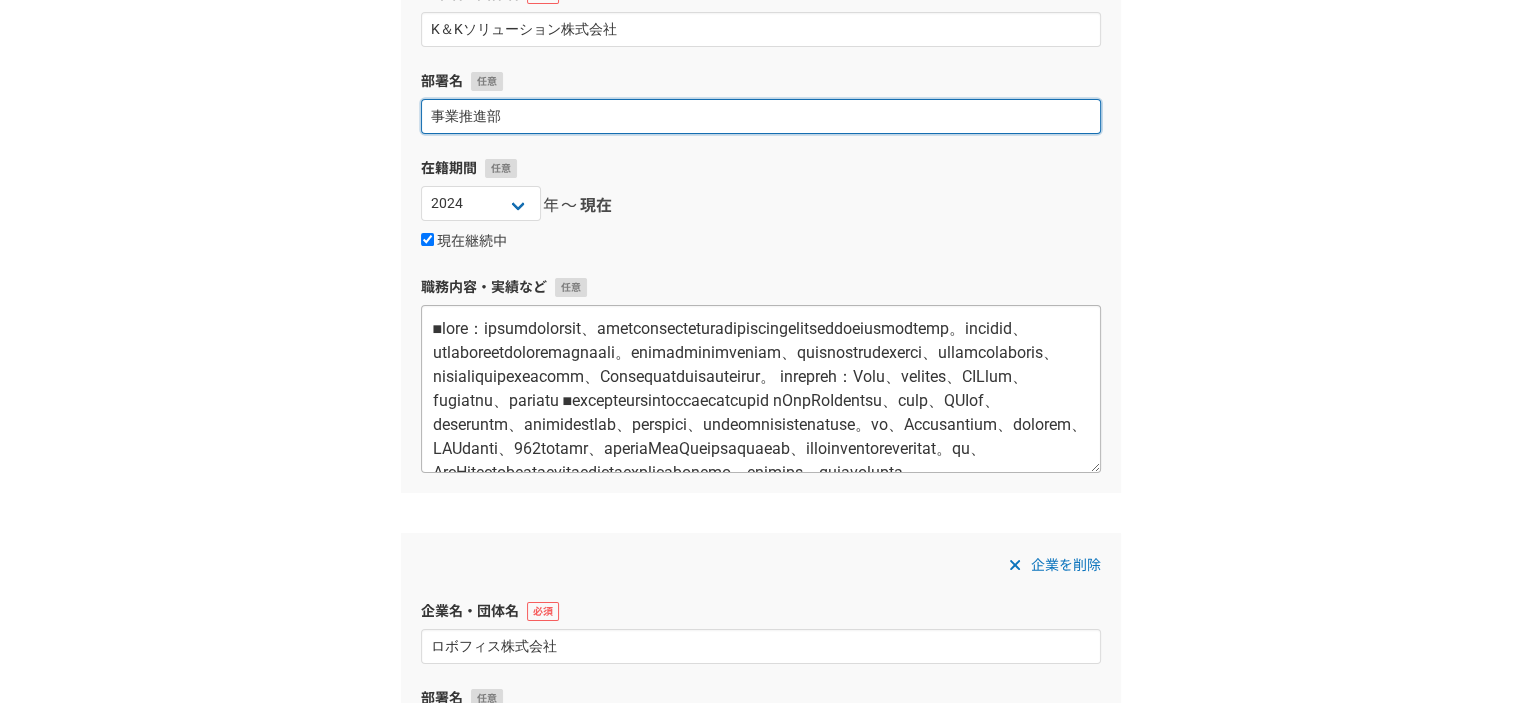 type on "事業推進部" 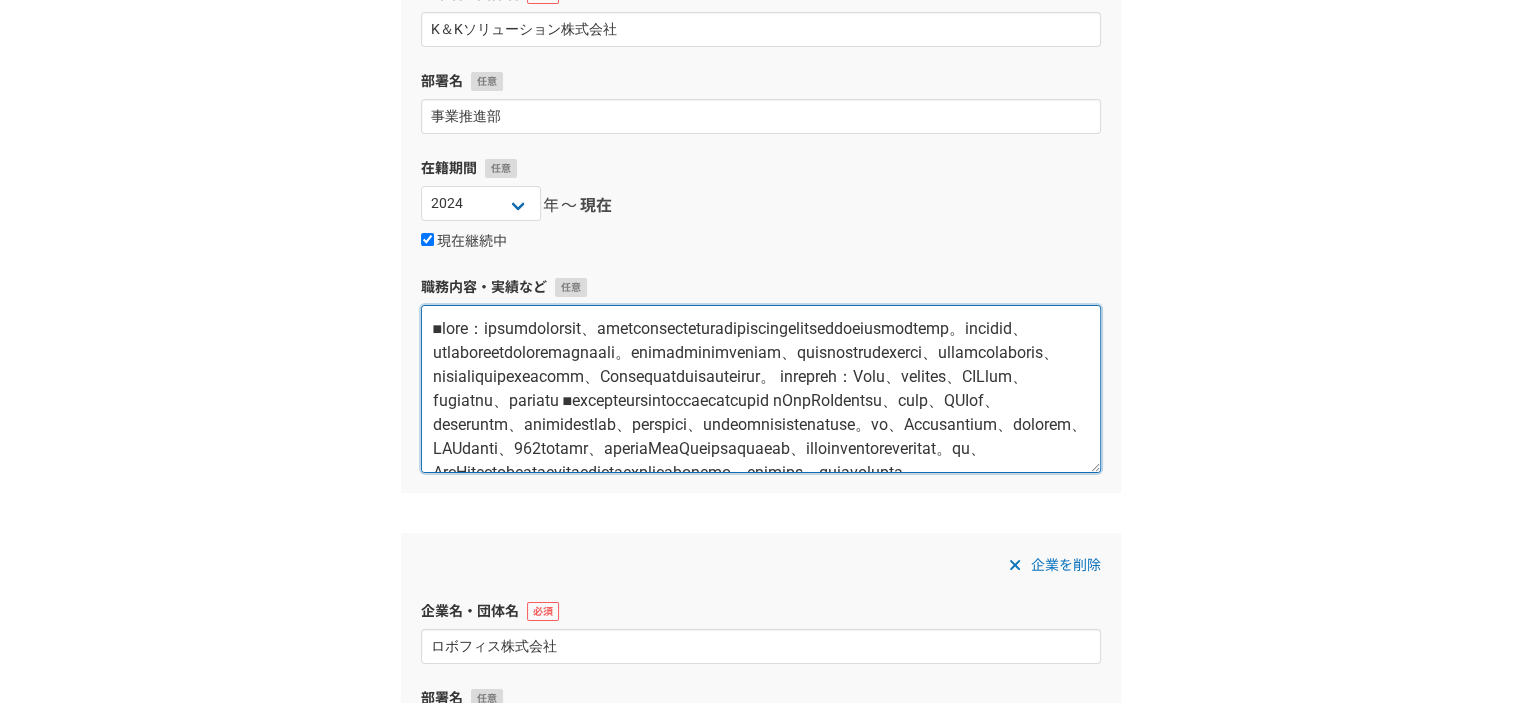 click at bounding box center [761, 389] 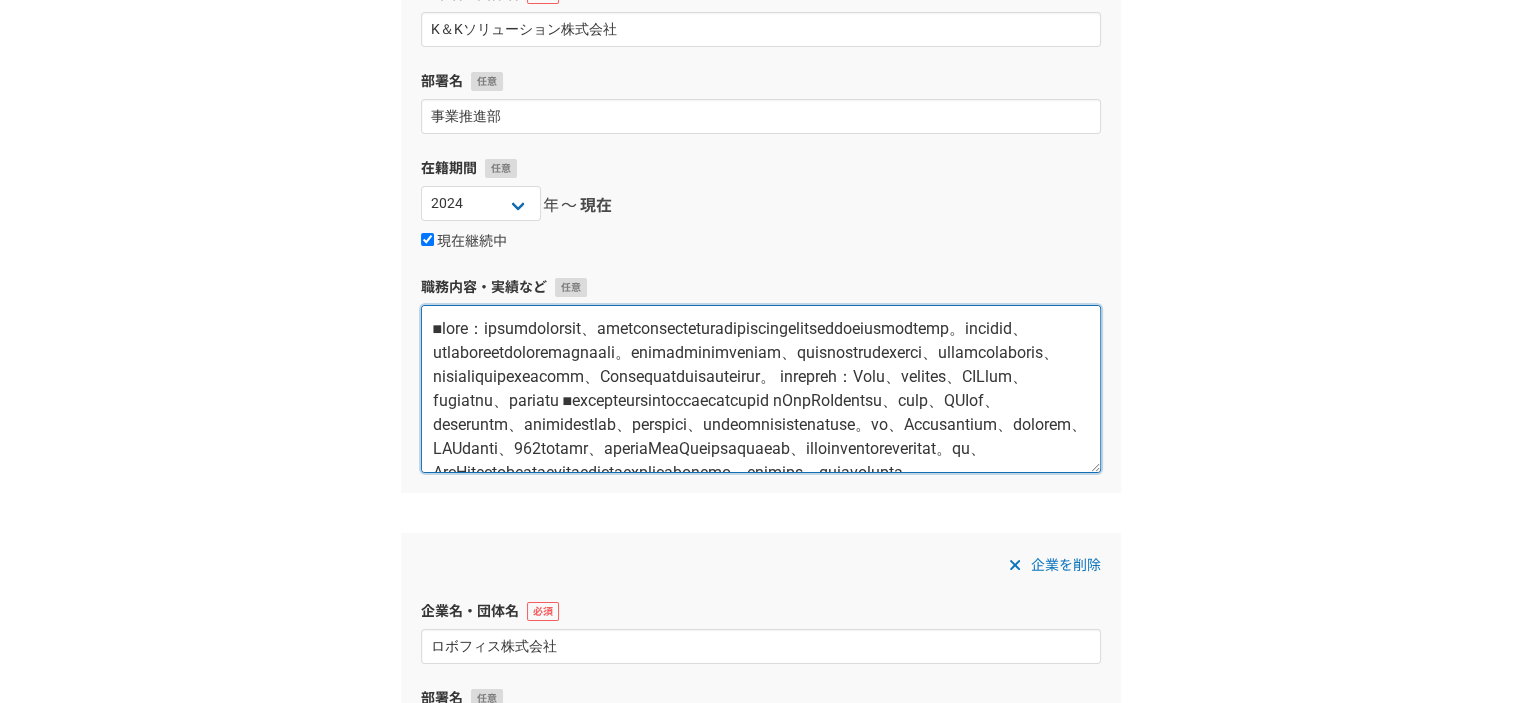 click at bounding box center [761, 389] 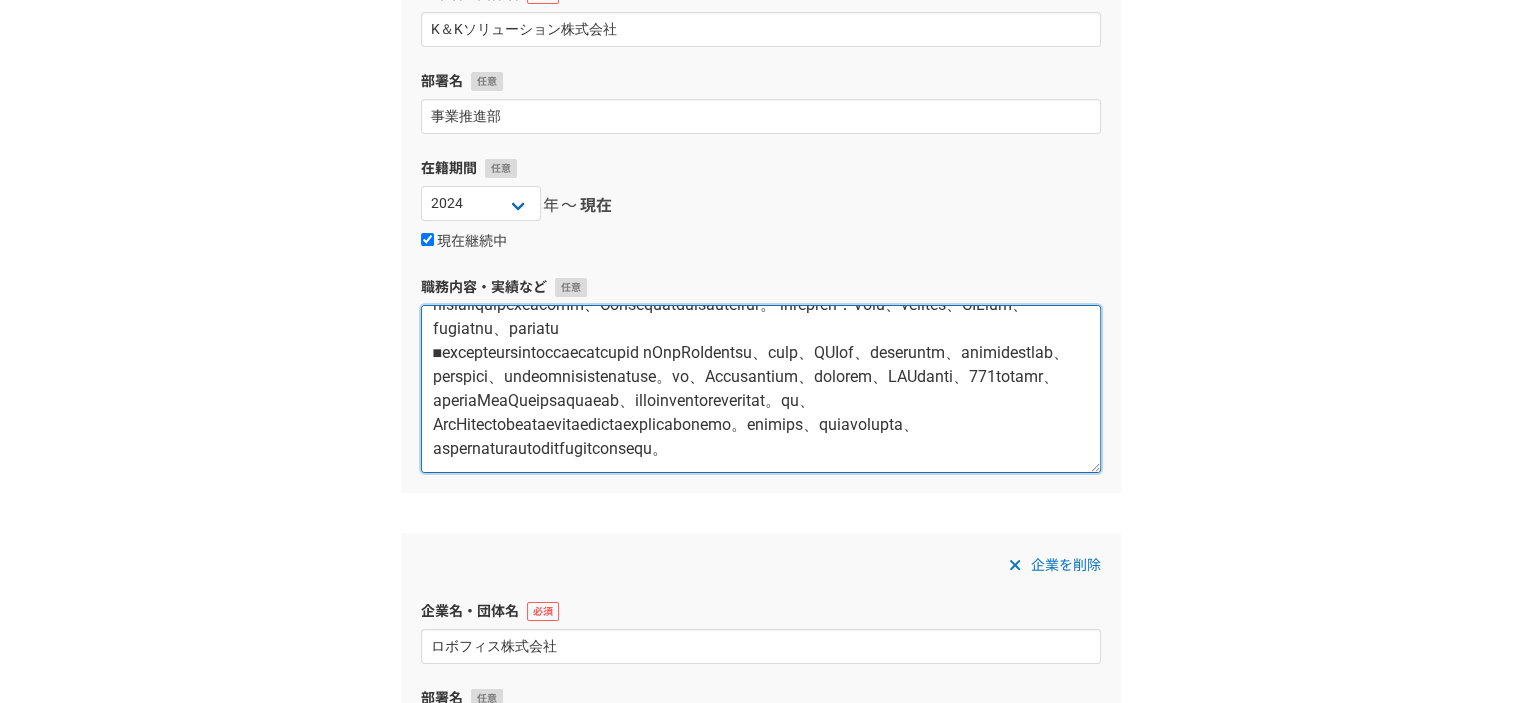 scroll, scrollTop: 168, scrollLeft: 0, axis: vertical 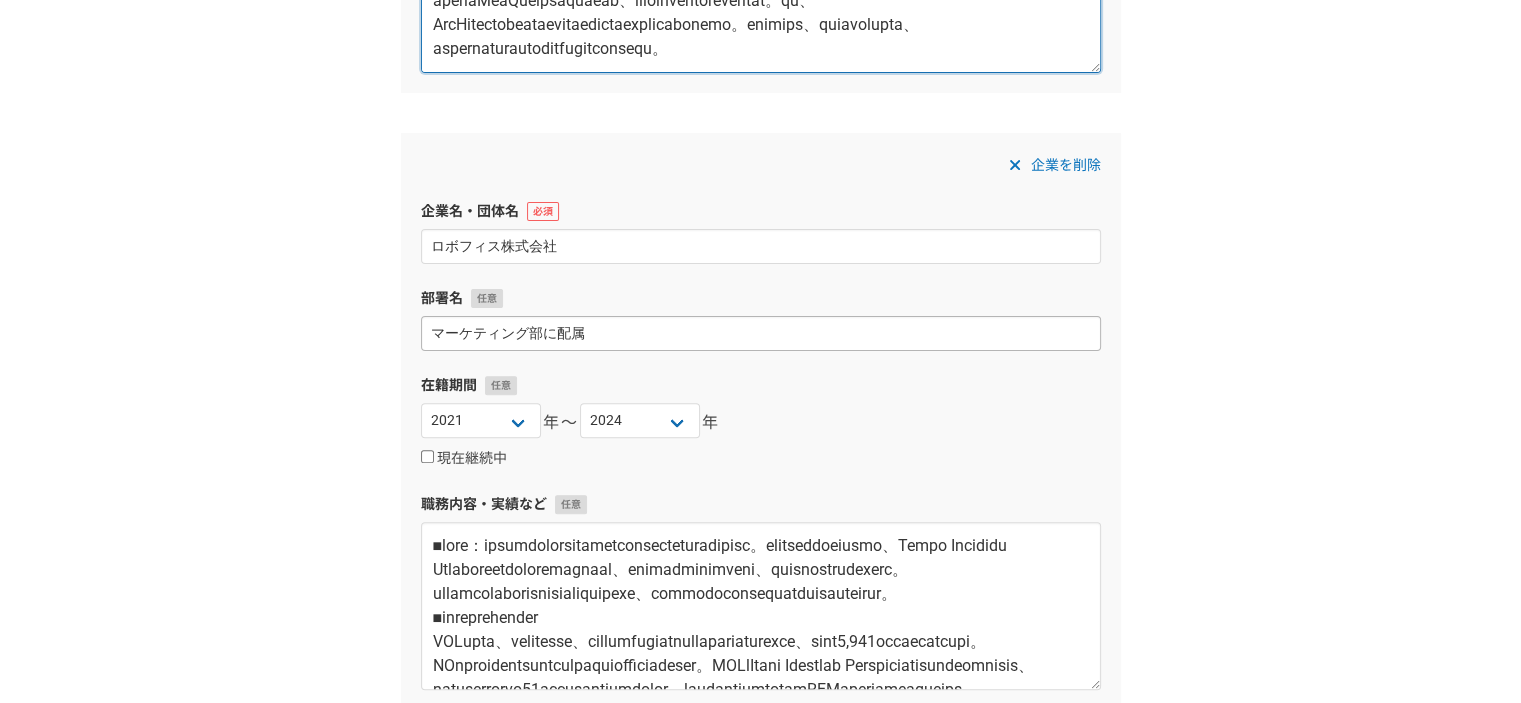 type on "■職務内容：マーケティングだけではなく、新規取引先を開拓する事を目的にアライアンス企業を活用する新規事業を立ち上げを担当しています。制作については、コーポレートサイトのリニューアルを進めております。コンサルティング事業部の支援として、kintoneのリード獲得を担当し、人材サービスの採用強化のため、コーポレートサイトの採用ページの準備や、Wantedlyの導入なども担当しています。 アライアンス実績：Yoom、クラウドサイン、GMOサイン、アラームボックス、ユーソナーなど
■新規の取引先を増やすための新規事業の立ち上げについて iPaaSのYoomを軸に、導入支援、SFA支援、バックオフィス支援、データベース連携支援など、ニーズに合わせて、新しいパッケージ販売を予定しております。また、Yoomの連携アプリは、クラウドサイン、GMOサインなど、500以上あるので、ニーズがあるSaaSとアライアンス提携を進め、協業での新規取引先の開拓を進める予定です。また、SaaSのライセンス報酬を積み重ねる事でストックビジネスの展開も進める予定です。紹介パートナー、販売パートナーを利用し、営業リソースを最小限できる新規開拓体制の準備を進めています。..." 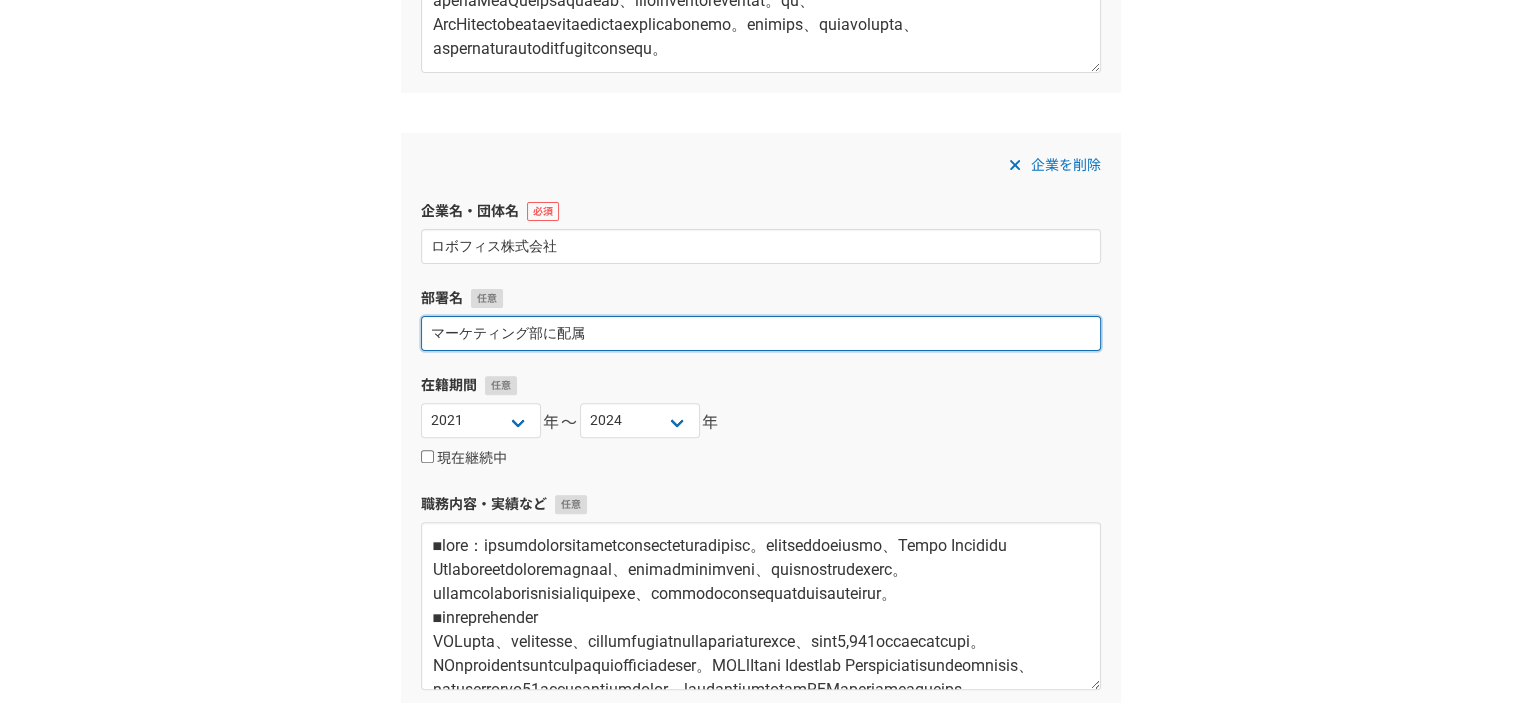 click on "マーケティング部に配属" at bounding box center [761, 333] 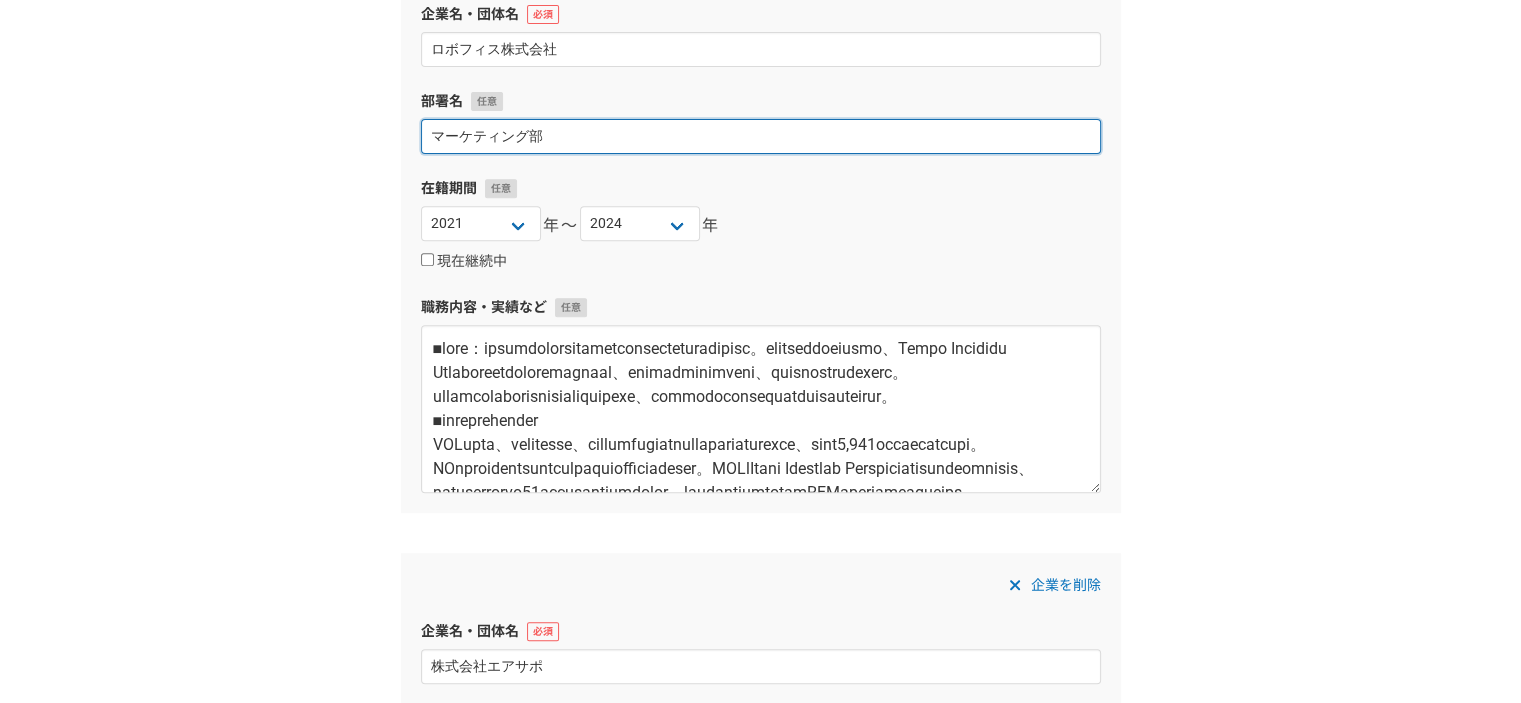 scroll, scrollTop: 787, scrollLeft: 0, axis: vertical 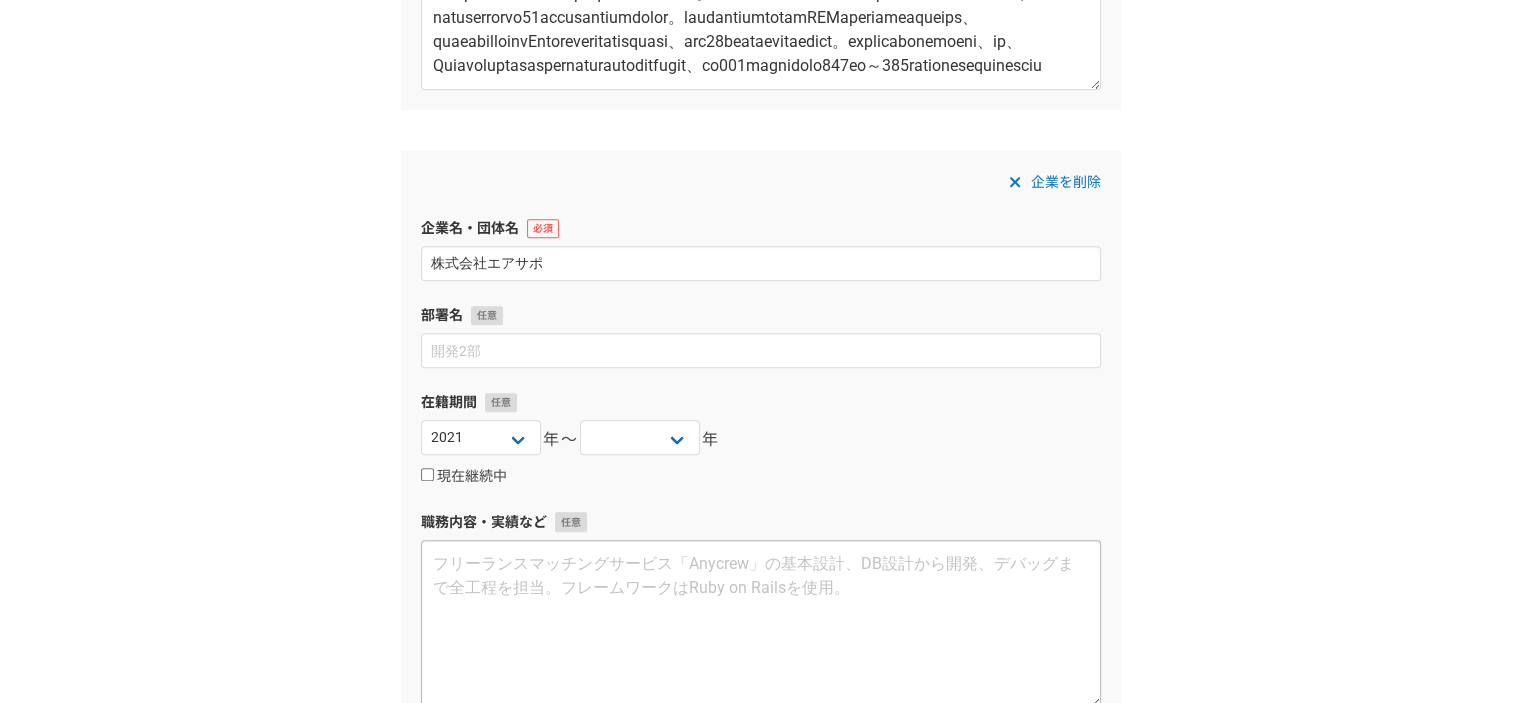 type on "マーケティング部" 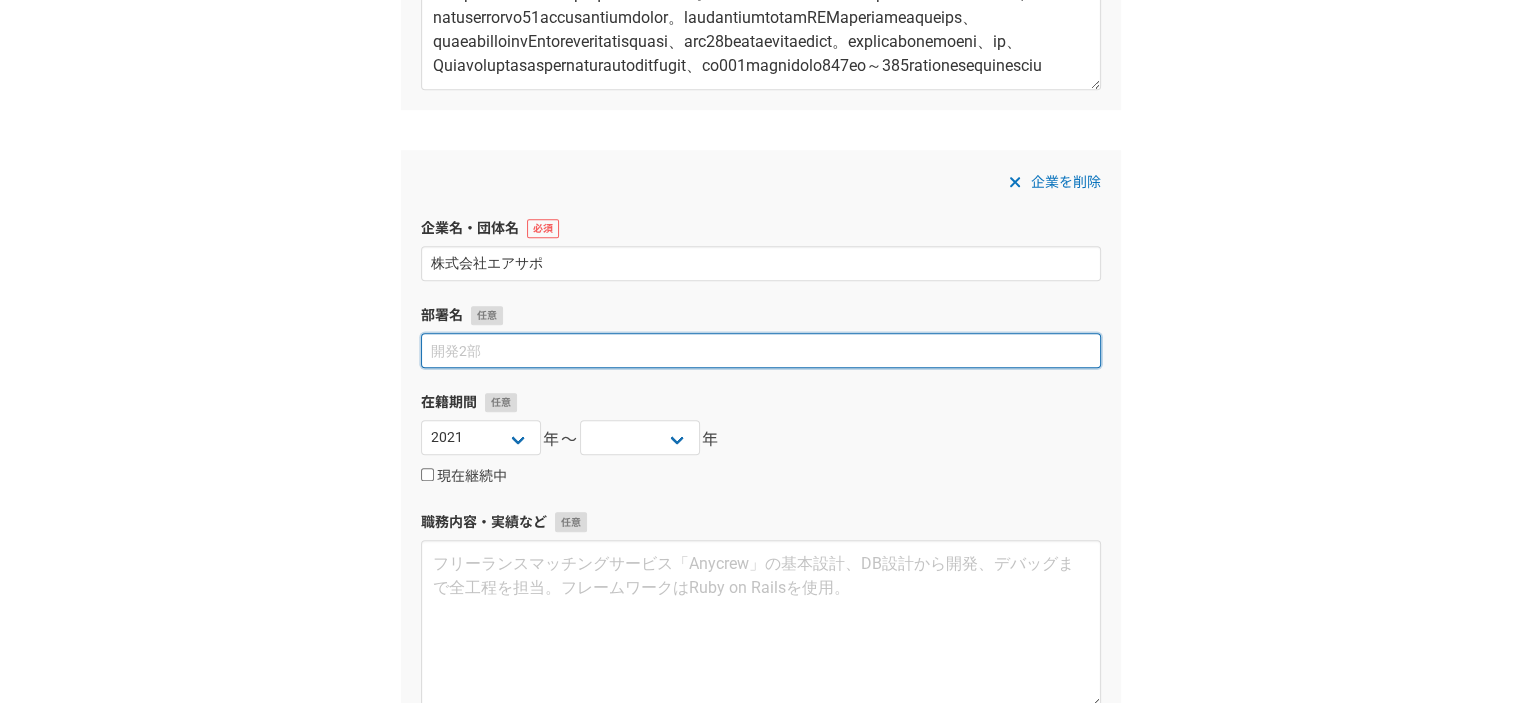paste on "ウェブマーケティング部" 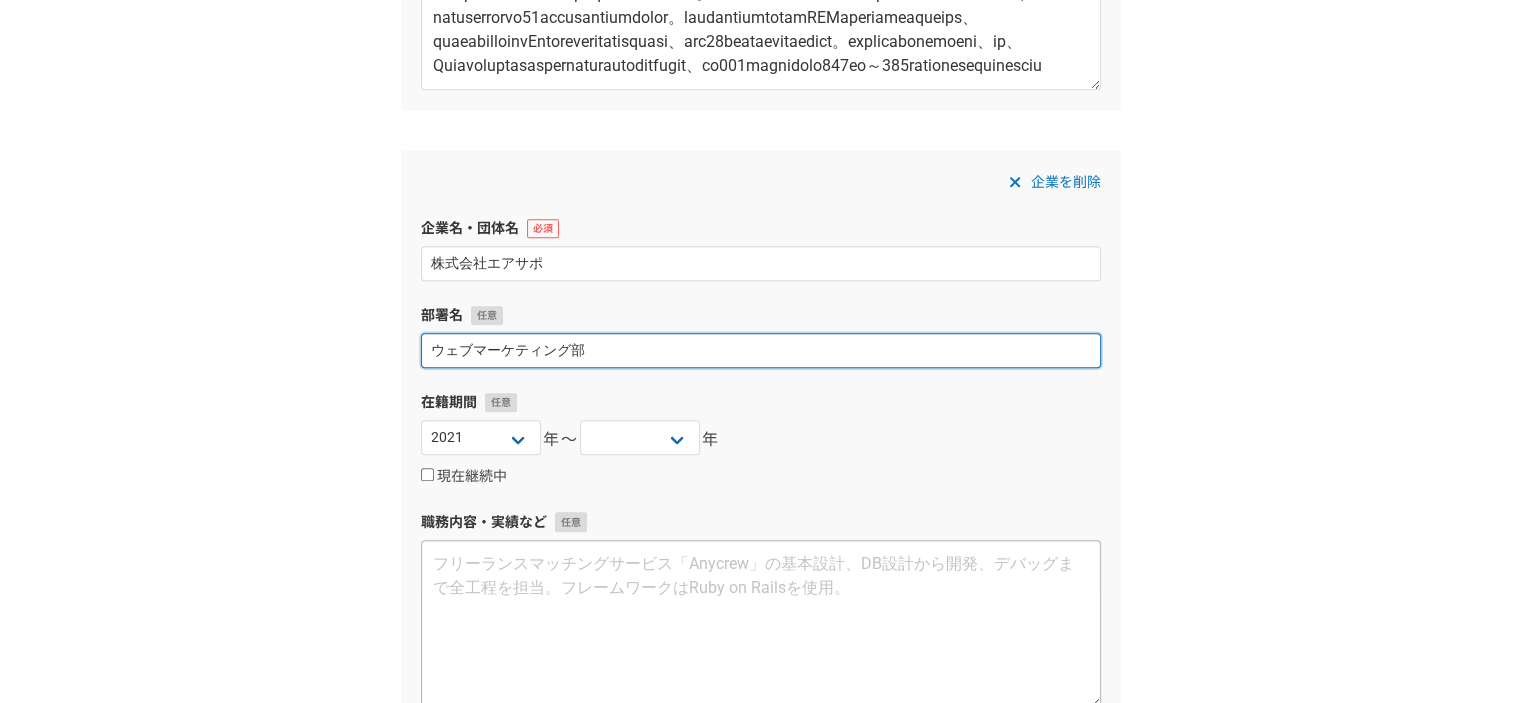 type on "ウェブマーケティング部" 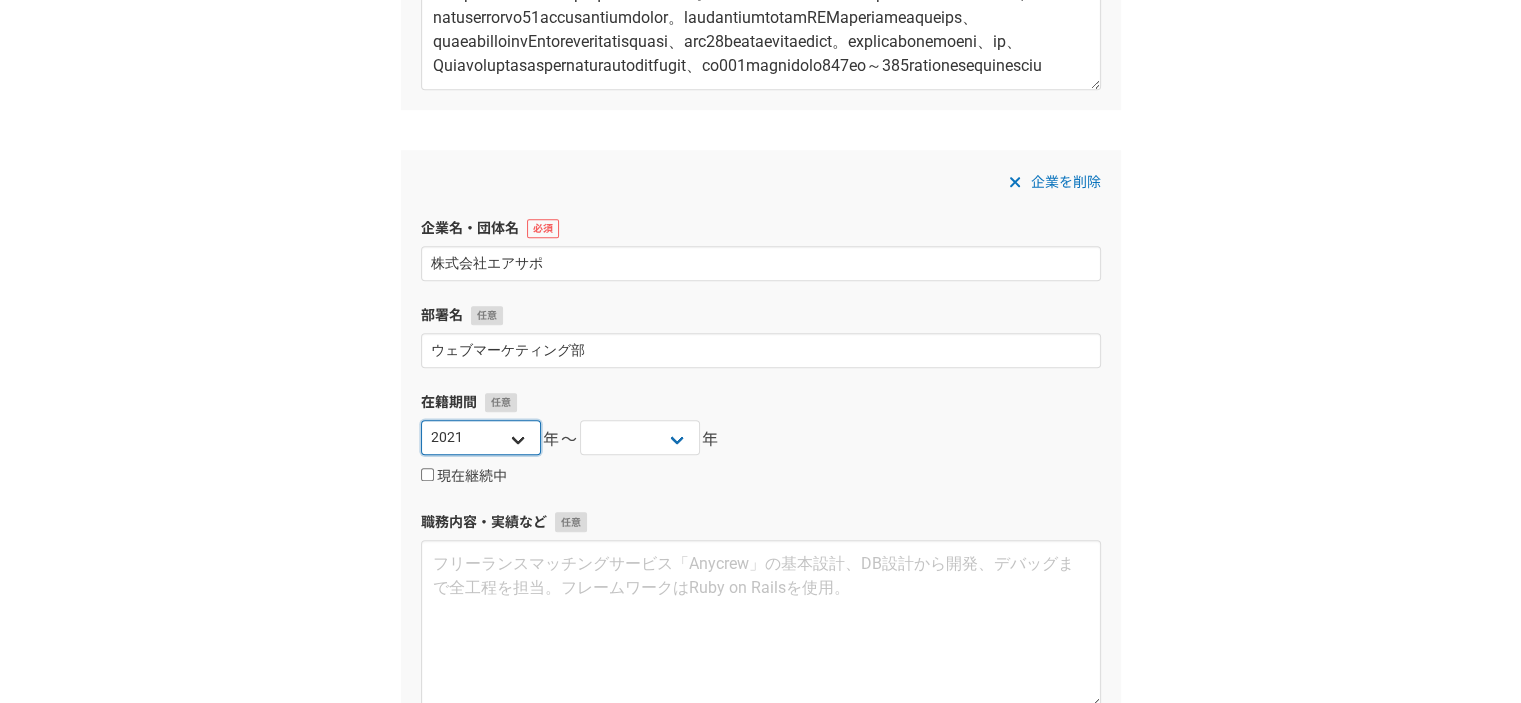 click on "2025 2024 2023 2022 2021 2020 2019 2018 2017 2016 2015 2014 2013 2012 2011 2010 2009 2008 2007 2006 2005 2004 2003 2002 2001 2000 1999 1998 1997 1996 1995 1994 1993 1992 1991 1990 1989 1988 1987 1986 1985 1984 1983 1982 1981 1980 1979 1978 1977 1976" at bounding box center [481, 437] 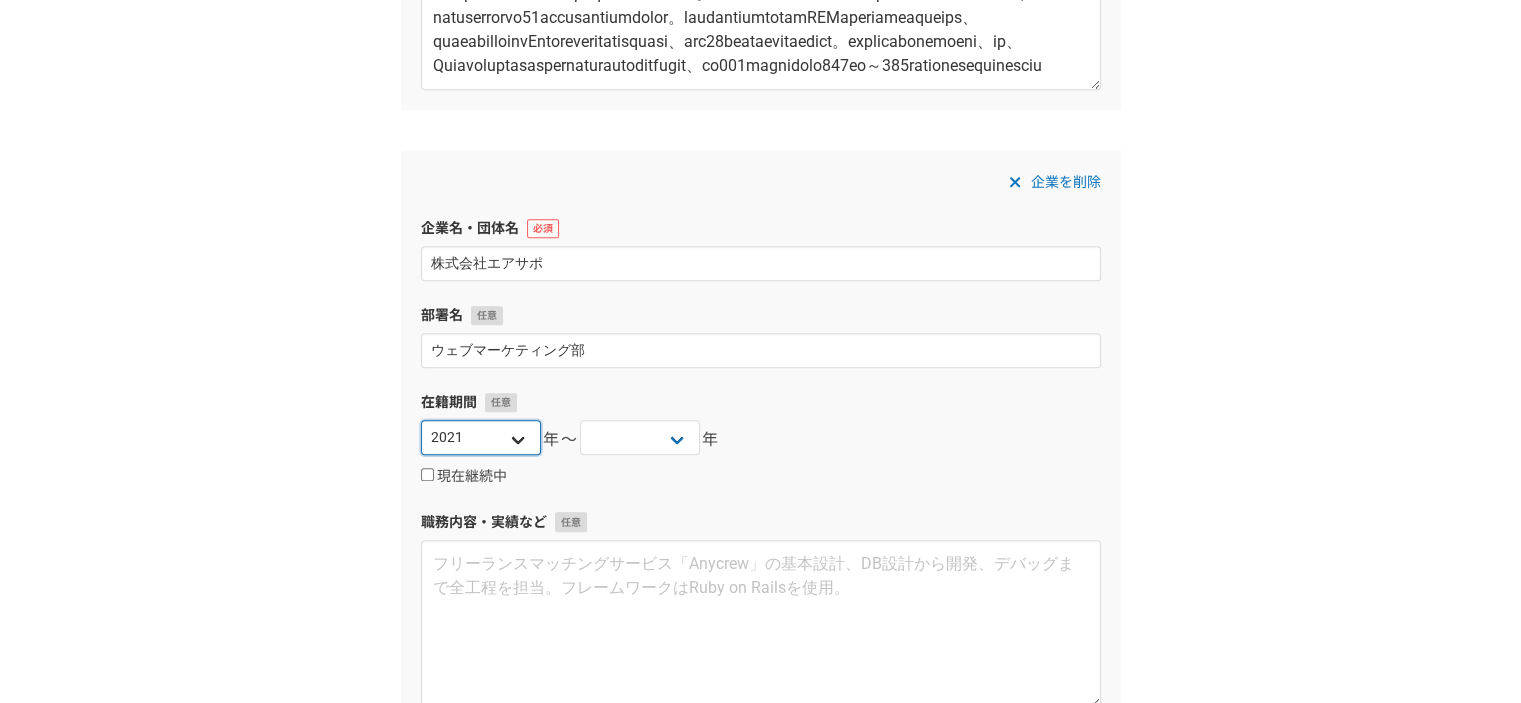 select on "2016" 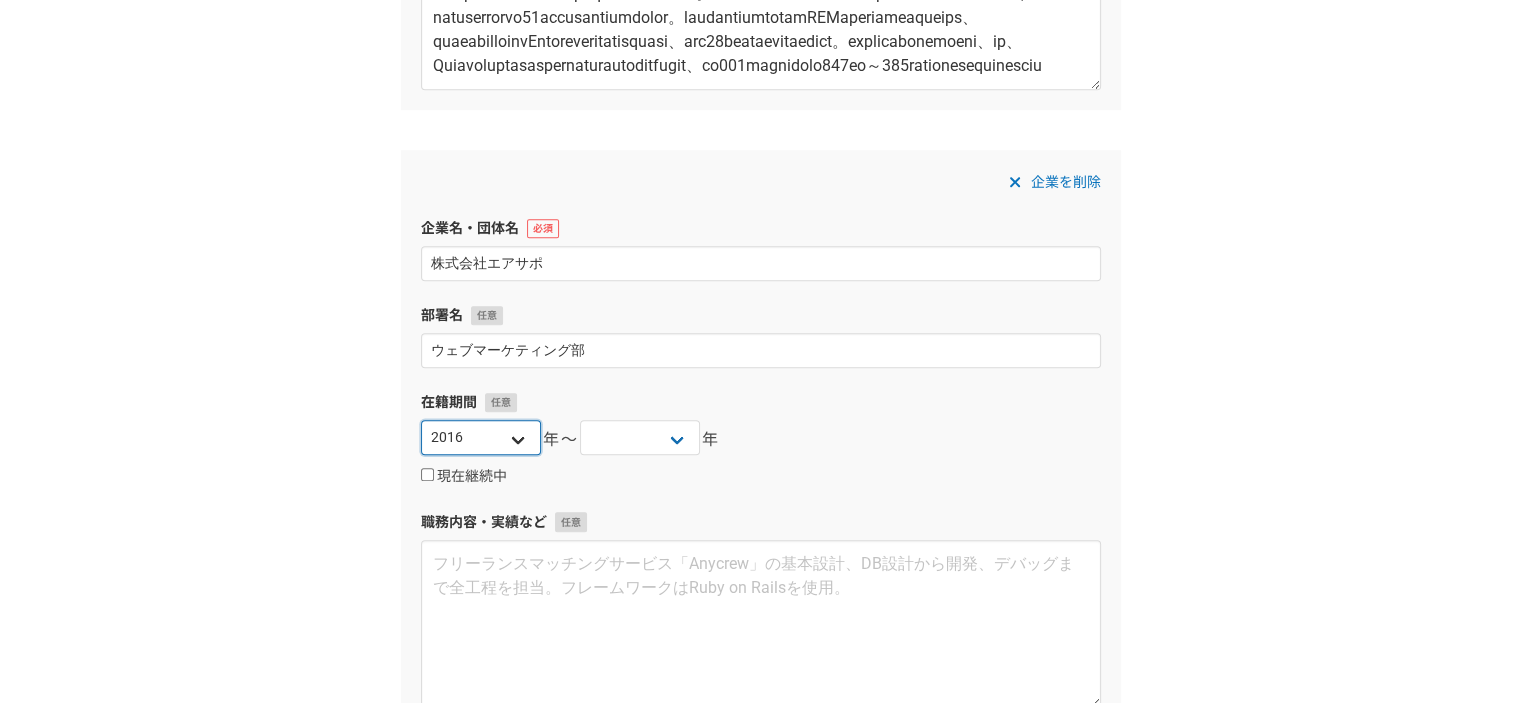 click on "2025 2024 2023 2022 2021 2020 2019 2018 2017 2016 2015 2014 2013 2012 2011 2010 2009 2008 2007 2006 2005 2004 2003 2002 2001 2000 1999 1998 1997 1996 1995 1994 1993 1992 1991 1990 1989 1988 1987 1986 1985 1984 1983 1982 1981 1980 1979 1978 1977 1976" at bounding box center [481, 437] 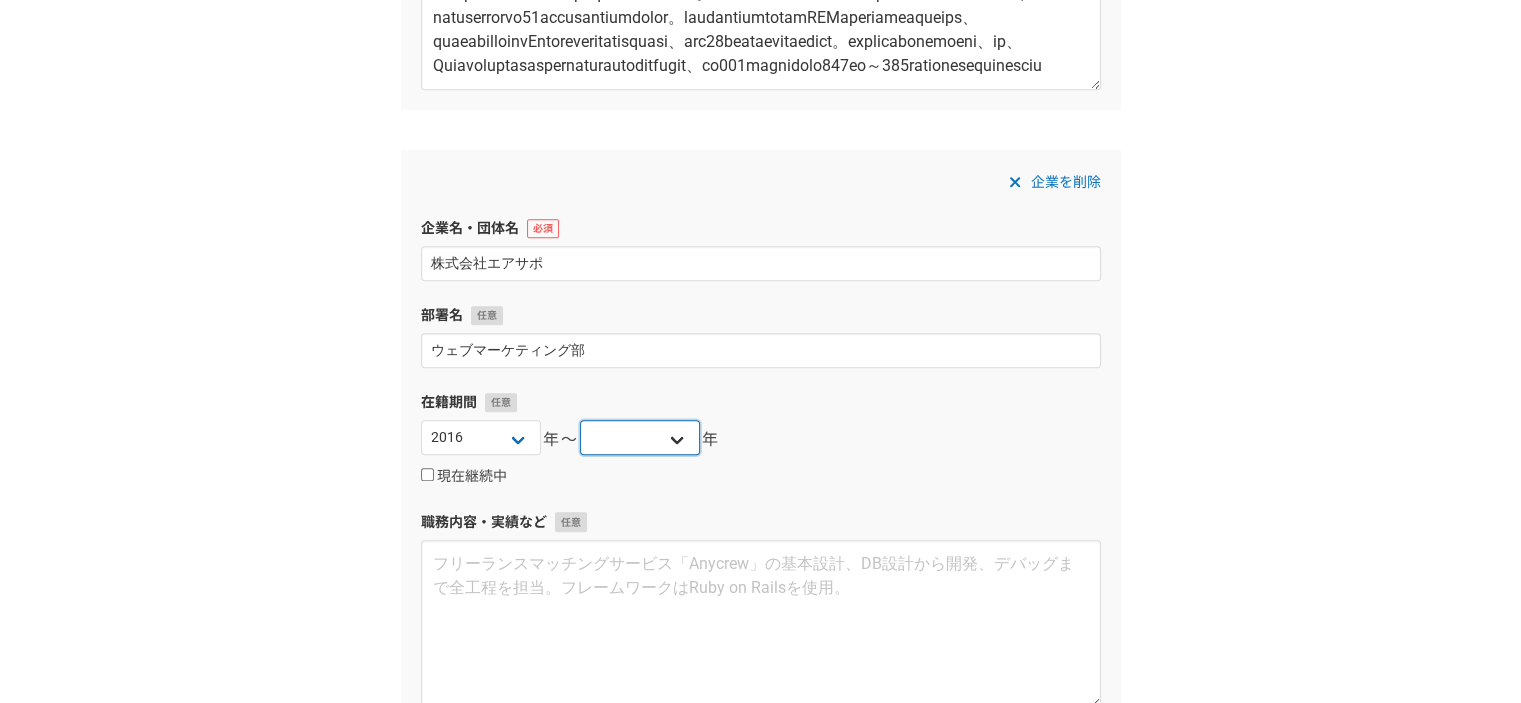 click on "2025 2024 2023 2022 2021 2020 2019 2018 2017 2016 2015 2014 2013 2012 2011 2010 2009 2008 2007 2006 2005 2004 2003 2002 2001 2000 1999 1998 1997 1996 1995 1994 1993 1992 1991 1990 1989 1988 1987 1986 1985 1984 1983 1982 1981 1980 1979 1978 1977 1976" at bounding box center (640, 437) 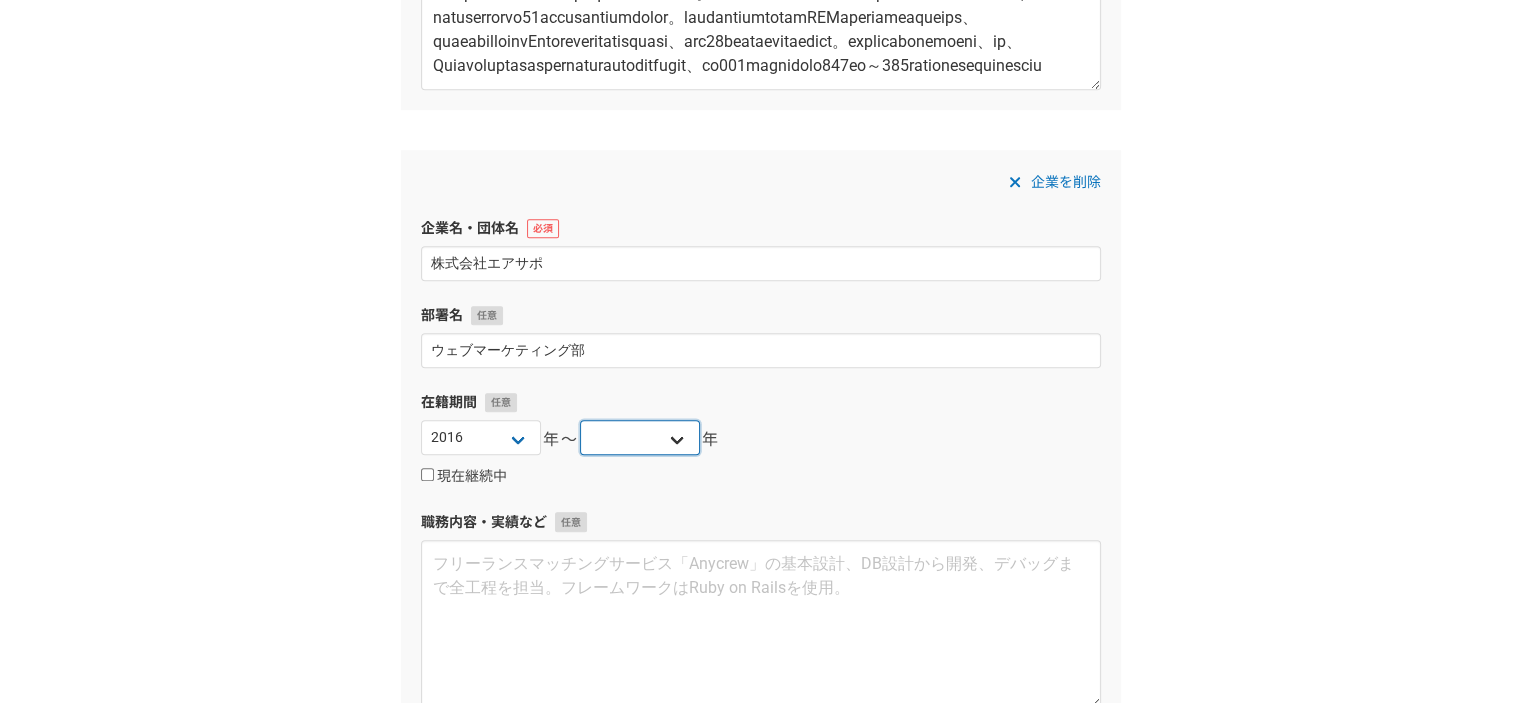 select on "2021" 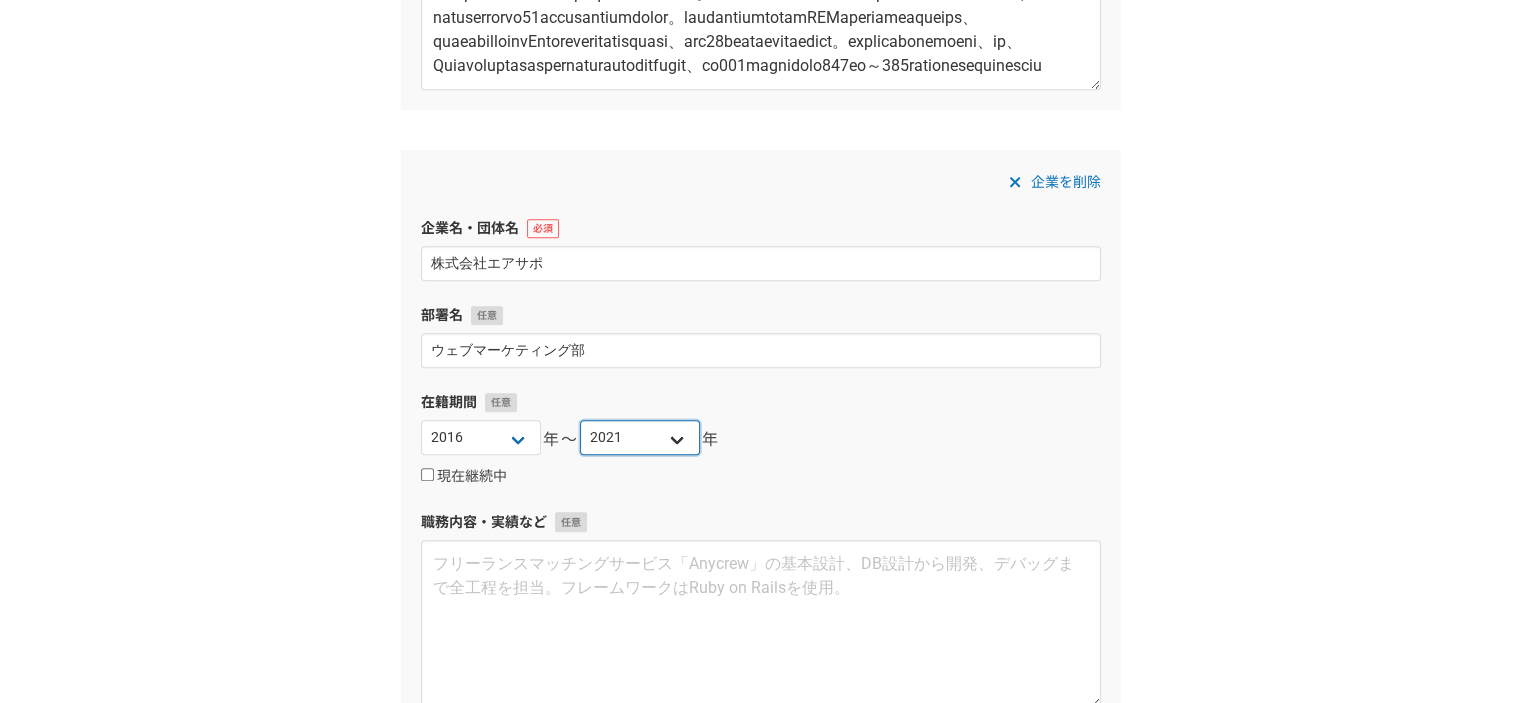 click on "2025 2024 2023 2022 2021 2020 2019 2018 2017 2016 2015 2014 2013 2012 2011 2010 2009 2008 2007 2006 2005 2004 2003 2002 2001 2000 1999 1998 1997 1996 1995 1994 1993 1992 1991 1990 1989 1988 1987 1986 1985 1984 1983 1982 1981 1980 1979 1978 1977 1976" at bounding box center [640, 437] 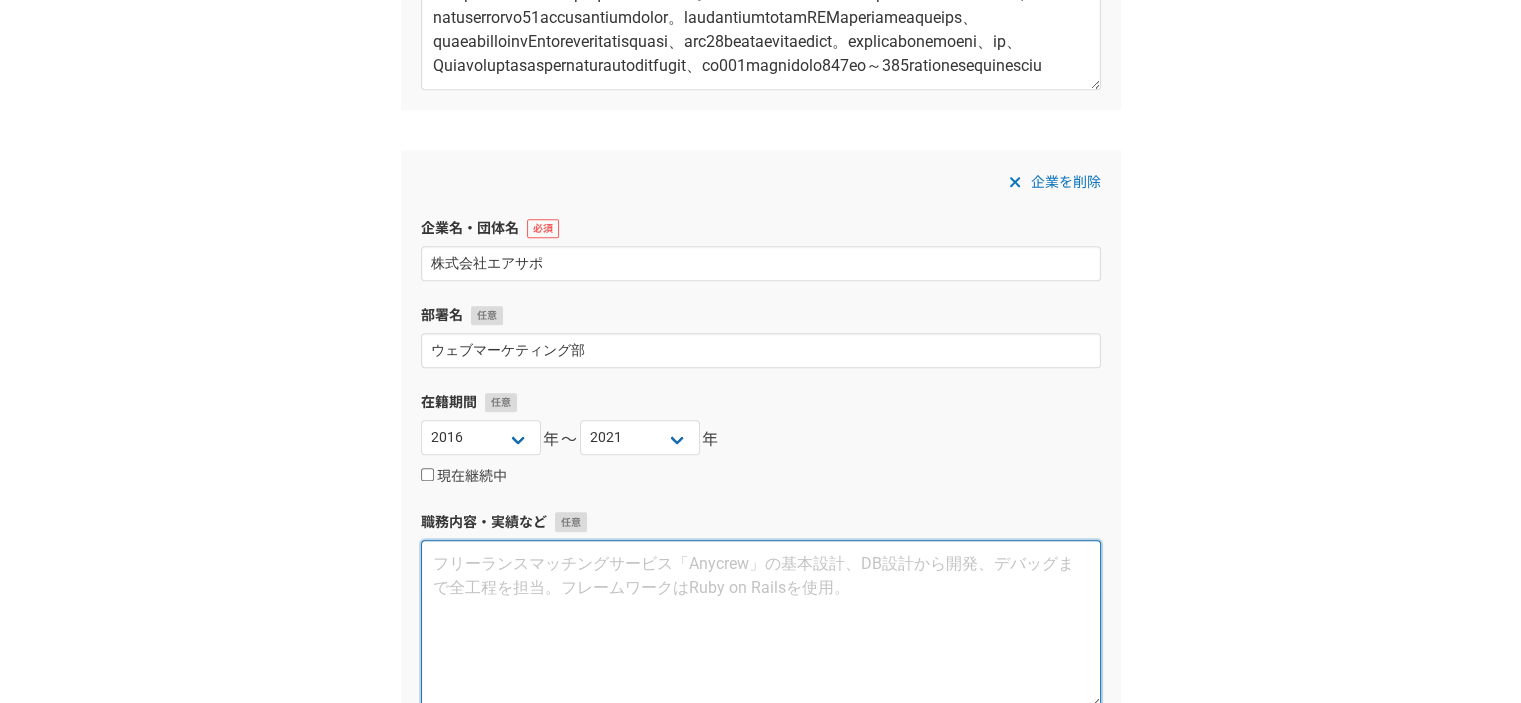 click at bounding box center (761, 624) 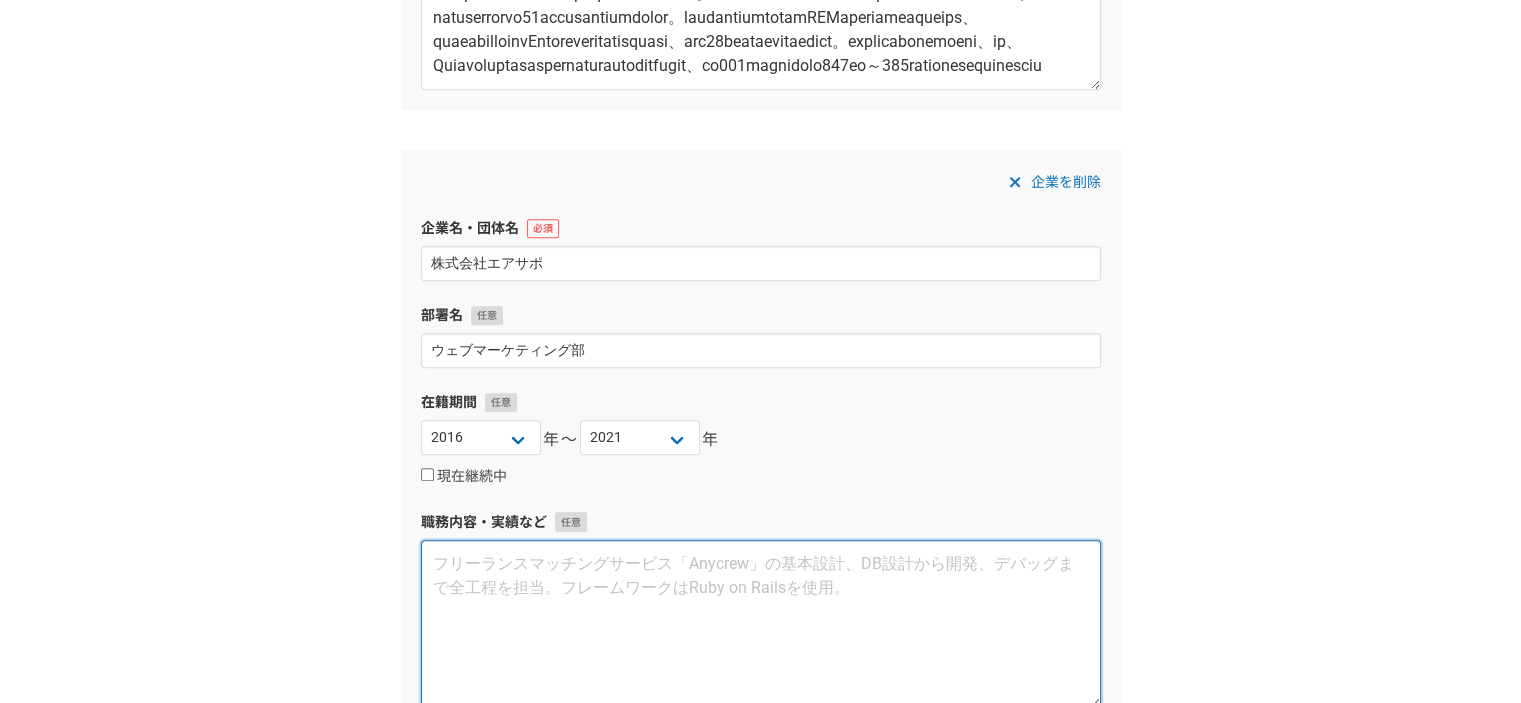 paste on "■職務内容：エアサポの各事業のサイトのリニューアル、新規サイトの立ち上げと、グループ会社の株式会社スリーアローズのサイトリニューアルとサイト運営、集客を担当しました。事業としては、民泊、レンタルスペース運営代行、不動産投資、シェアハウス、物上げ物件の売買、インテリアコーディネート、キャンピングカーレンタル、キャンピングカー投資、飲食店、美容院、クラウドキッチンなど、非常に幅広く事業展開しておりますので、各事業のサポート業務が中心で担当しました。クラウドワークスなどから、外部デザイナー開拓をして、半分程度の制作費用でサイト構築を進めました
■マーケティング業務について
民泊投資やレンタルスペース投資の反響で月間150件以上、セミナー申込で月間30件以上、個別面談・物件案内申込で月間30件以上、反響を新規で増やし、現場が対応しきれなくなり、これ以上増やすのは止め、CPAを下げる方向で調整していました。主な獲得方法としては、過去に約2,000名の問い合わせリストがありましたが、活用されていなかったので、メルマガとして活用しました。広告予算を増やさずに、反響数を増やすことができましたので、1件の反響の獲得単価は1,000円未満で獲得できました
キャンピングカーレンタル事業では、月の反響数を10件程度から150件以上に増やし、1件の獲得単価は約1万円から約1,500円まで下げる事が出来ました
民泊物件、レンタルスペース転貸物件、収益物件サイトの部屋バルをリニューアルし、ＳＥＯ業者を利用せずに、「民泊投資」などのキーワードで上位表示出来ているので、自然流入経由で、毎月30件程度の反響がありました
■役職：2018年2月　課長昇格..." 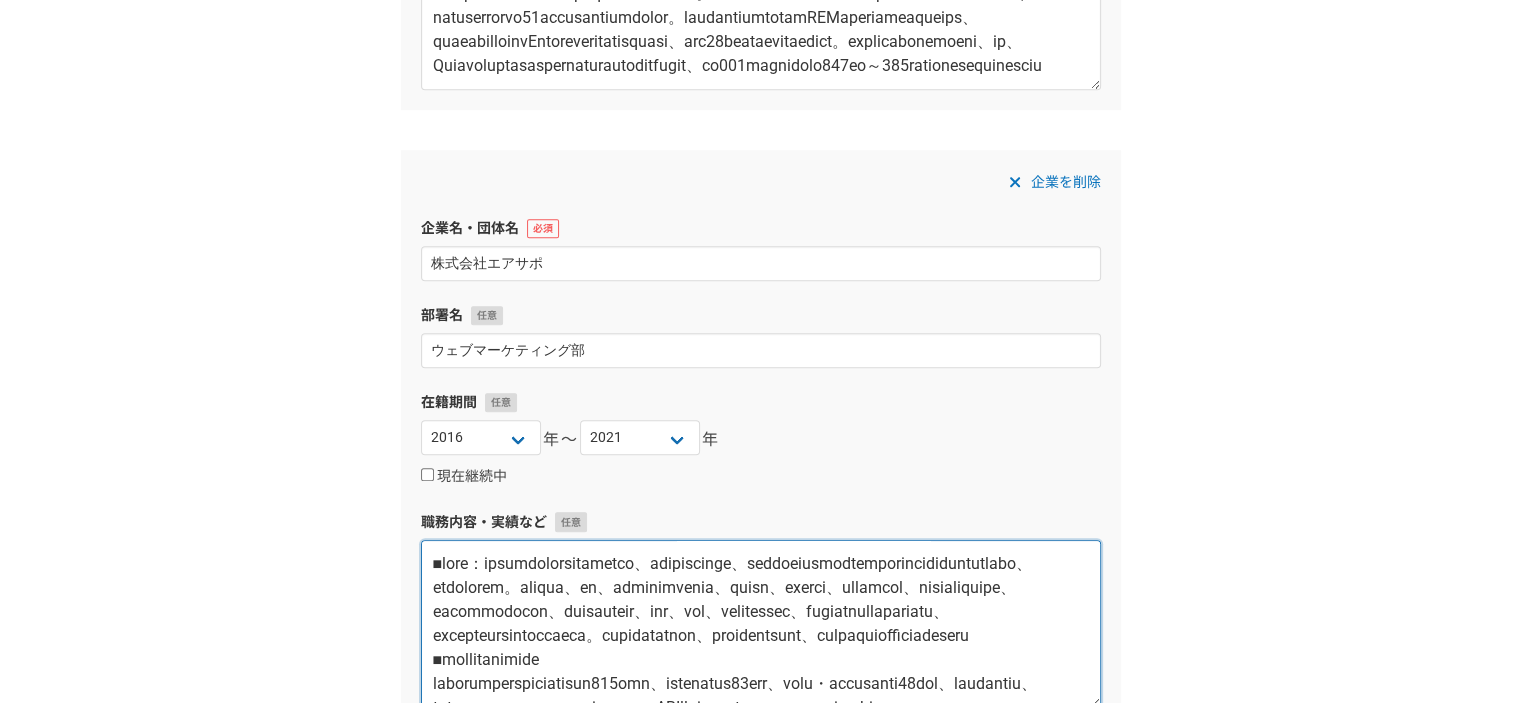 scroll, scrollTop: 1188, scrollLeft: 0, axis: vertical 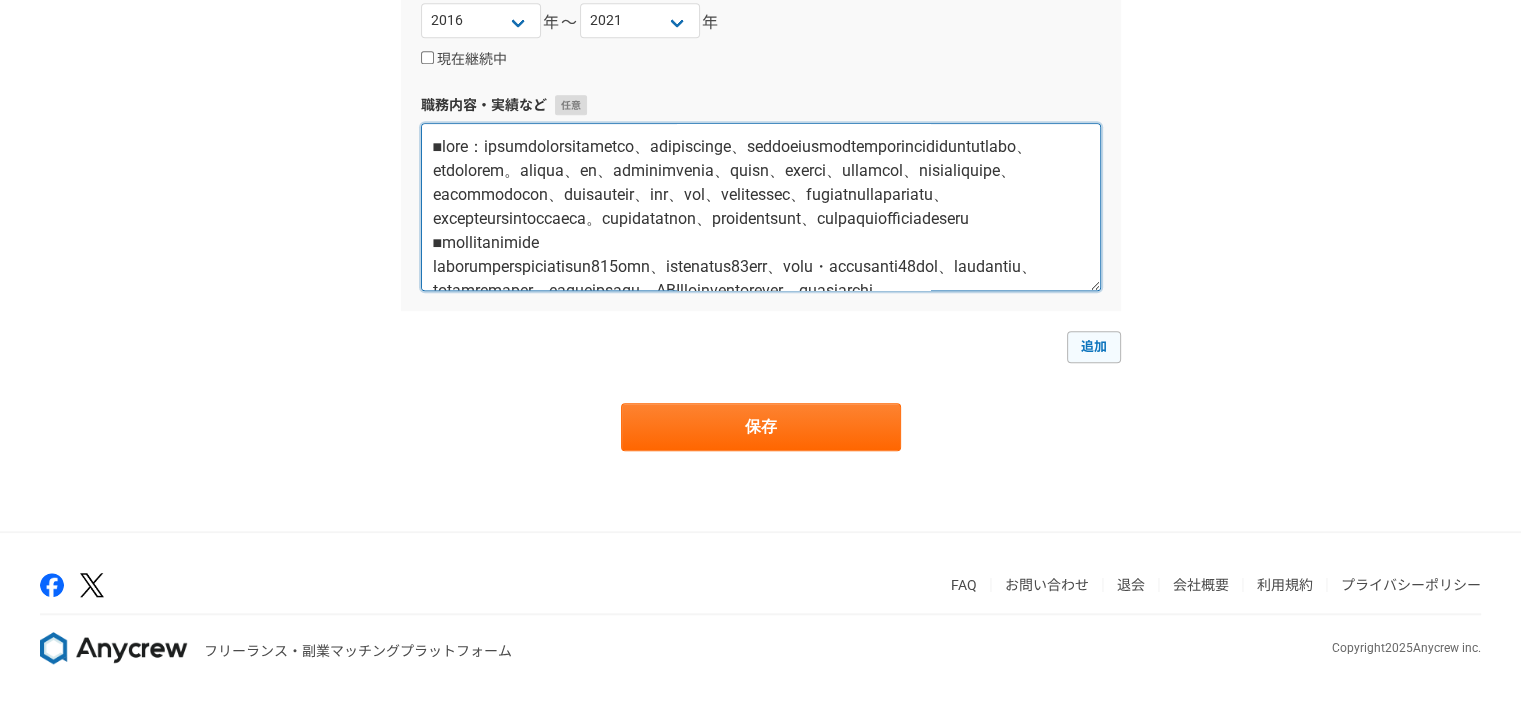 type on "■職務内容：エアサポの各事業のサイトのリニューアル、新規サイトの立ち上げと、グループ会社の株式会社スリーアローズのサイトリニューアルとサイト運営、集客を担当しました。事業としては、民泊、レンタルスペース運営代行、不動産投資、シェアハウス、物上げ物件の売買、インテリアコーディネート、キャンピングカーレンタル、キャンピングカー投資、飲食店、美容院、クラウドキッチンなど、非常に幅広く事業展開しておりますので、各事業のサポート業務が中心で担当しました。クラウドワークスなどから、外部デザイナー開拓をして、半分程度の制作費用でサイト構築を進めました
■マーケティング業務について
民泊投資やレンタルスペース投資の反響で月間150件以上、セミナー申込で月間30件以上、個別面談・物件案内申込で月間30件以上、反響を新規で増やし、現場が対応しきれなくなり、これ以上増やすのは止め、CPAを下げる方向で調整していました。主な獲得方法としては、過去に約2,000名の問い合わせリストがありましたが、活用されていなかったので、メルマガとして活用しました。広告予算を増やさずに、反響数を増やすことができましたので、1件の反響の獲得単価は1,000円未満で獲得できました
キャンピングカーレンタル事業では、月の反響数を10件程度から150件以上に増やし、1件の獲得単価は約1万円から約1,500円まで下げる事が出来ました
民泊物件、レンタルスペース転貸物件、収益物件サイトの部屋バルをリニューアルし、ＳＥＯ業者を利用せずに、「民泊投資」などのキーワードで上位表示出来ているので、自然流入経由で、毎月30件程度の反響がありました
■役職：2018年2月　課長昇格..." 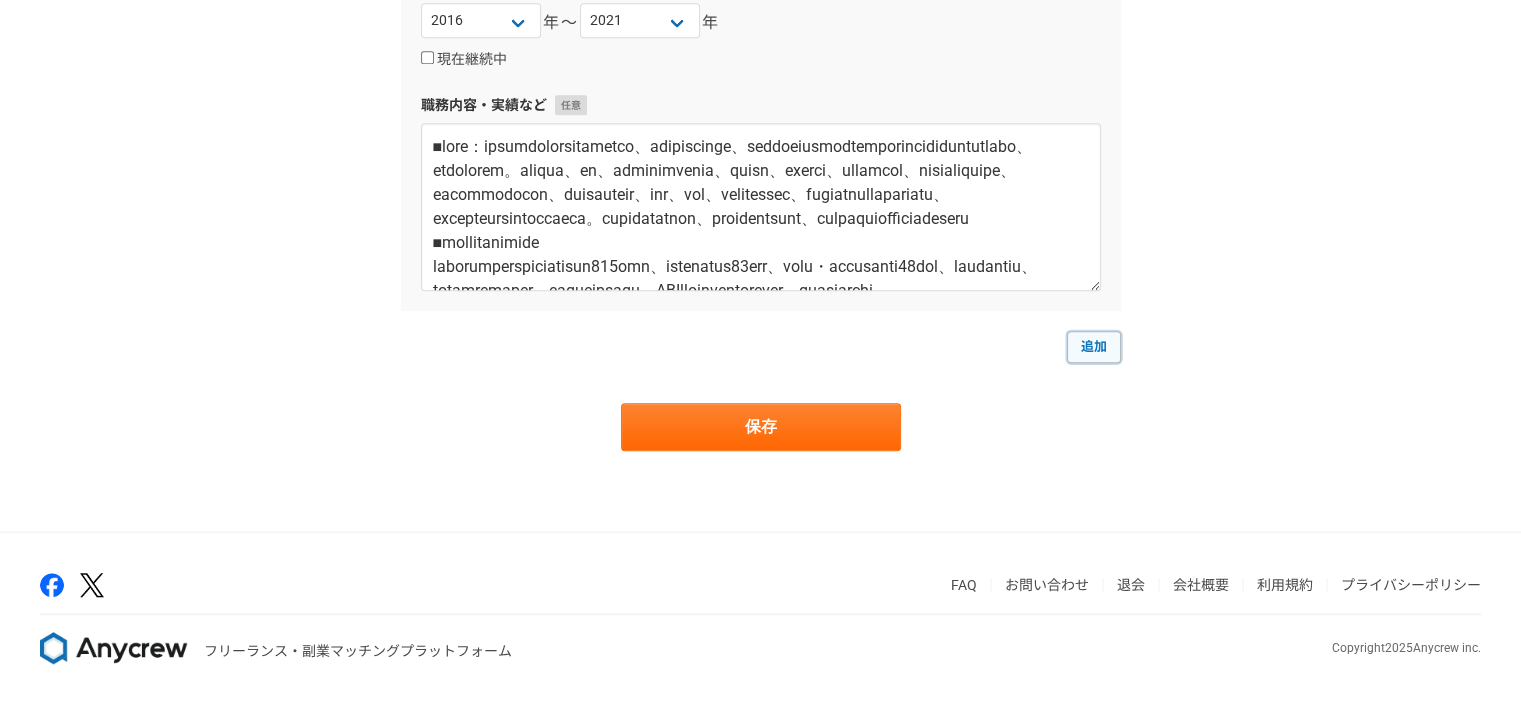 click on "追加" at bounding box center (1094, 347) 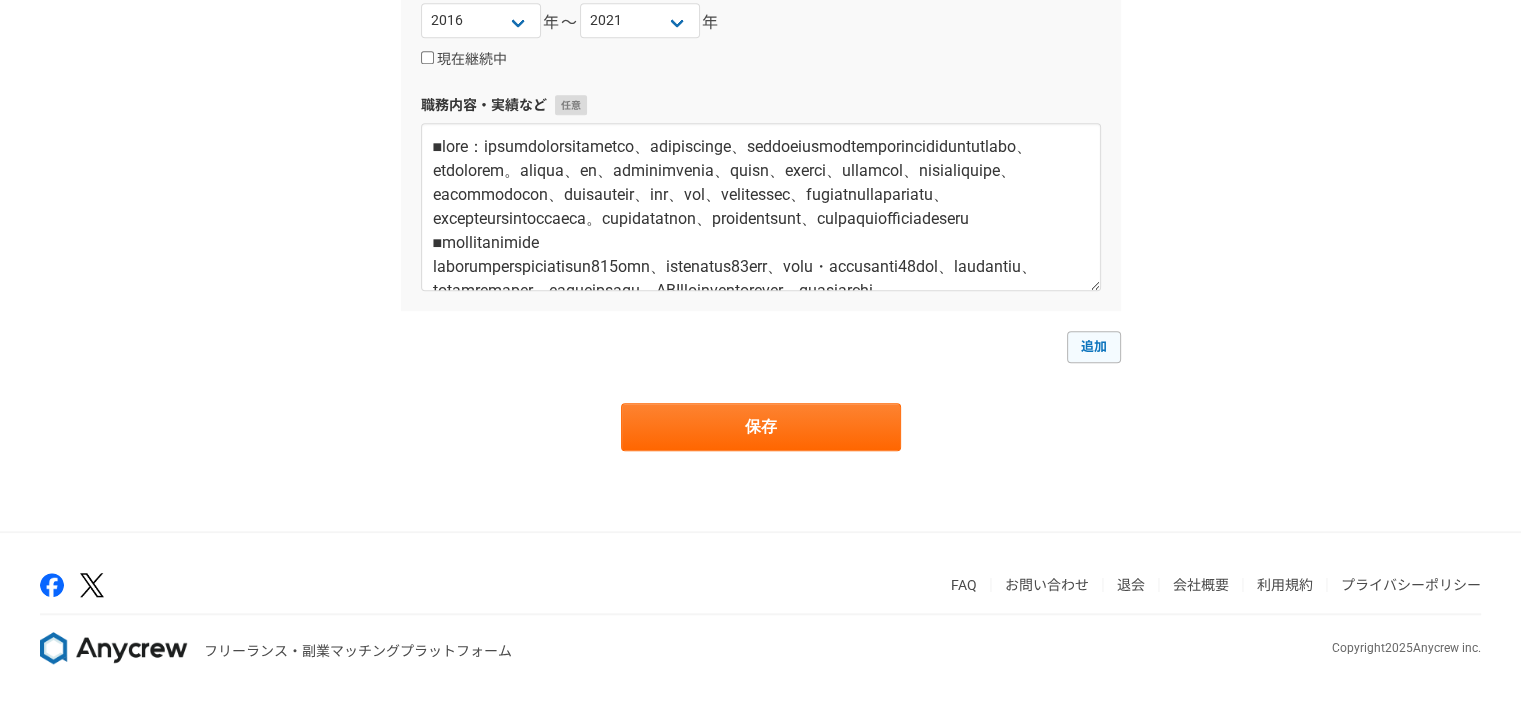 select 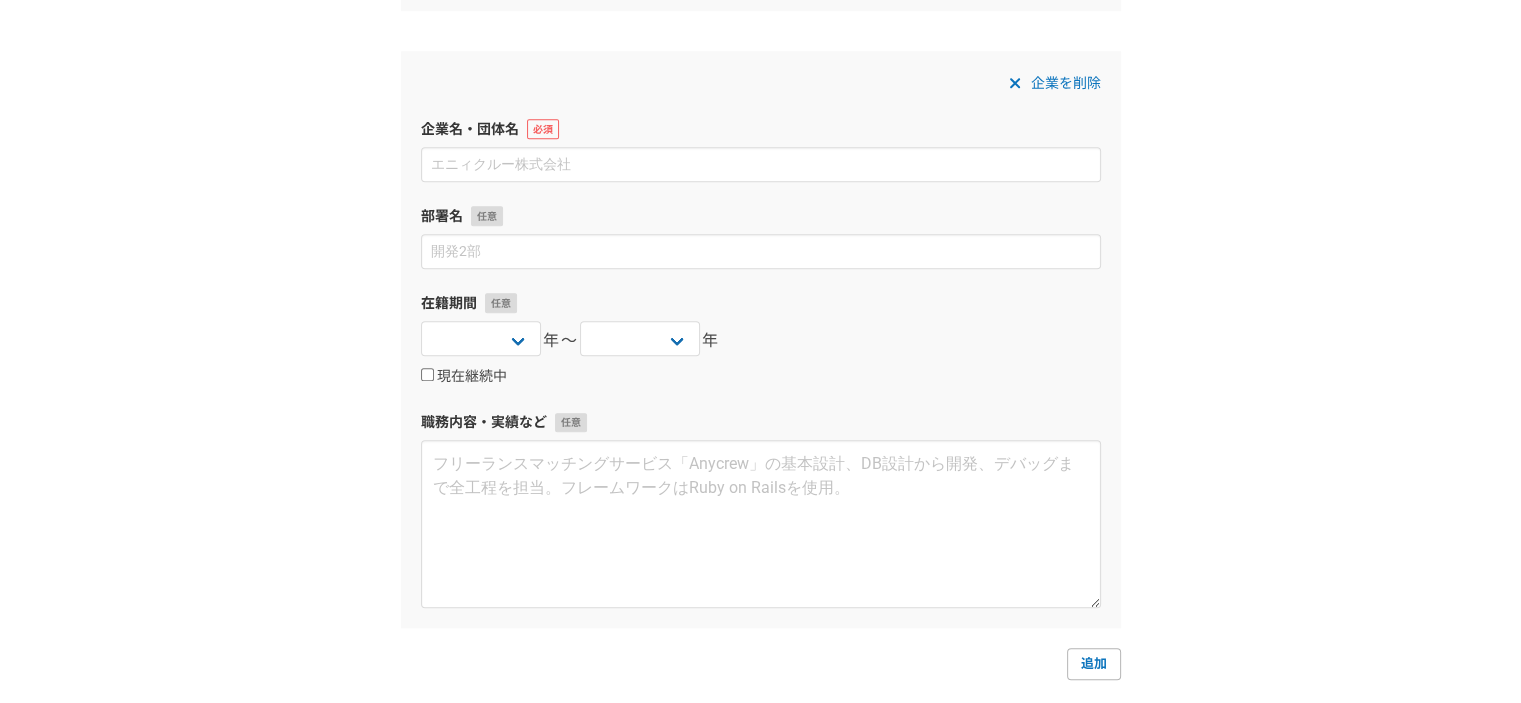 scroll, scrollTop: 2004, scrollLeft: 0, axis: vertical 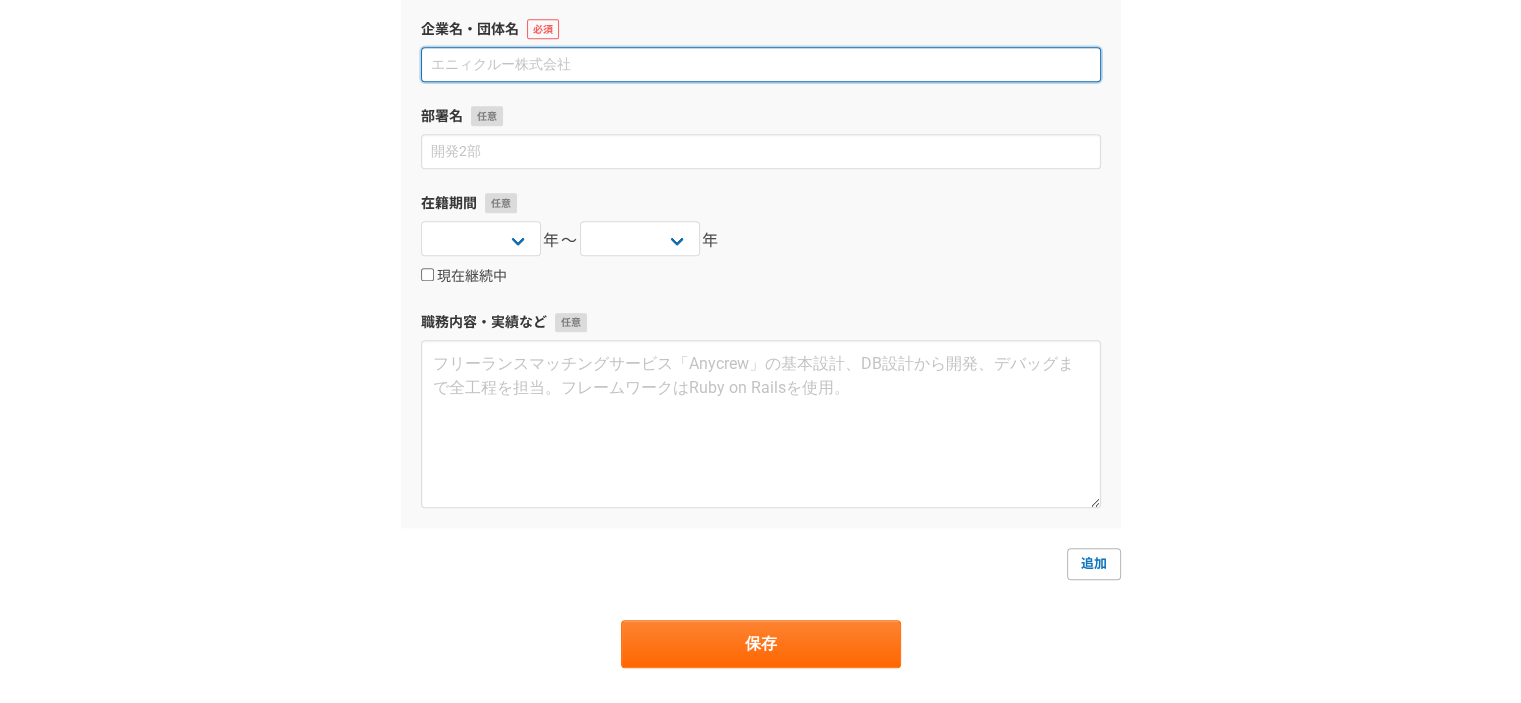 paste on "株式会社バーチャルネットサポート" 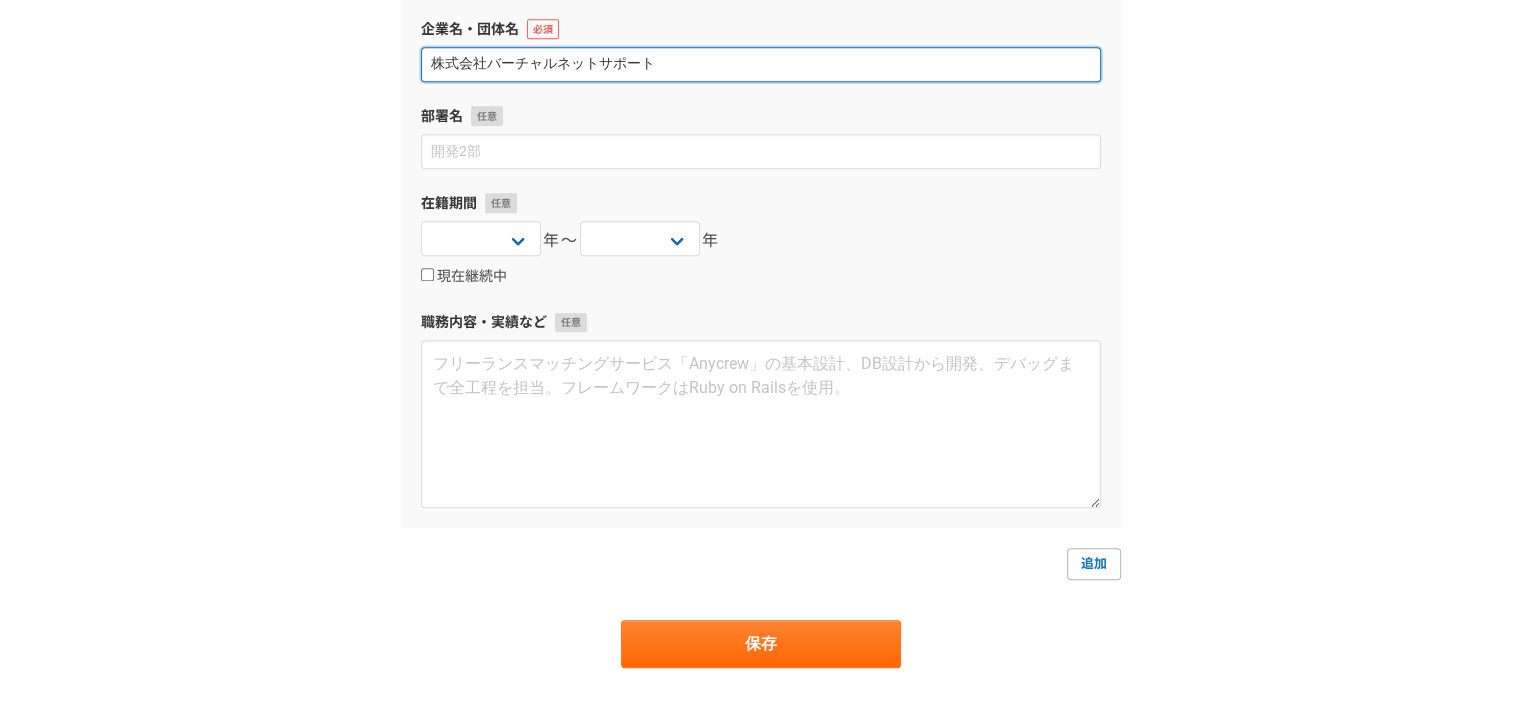 type on "株式会社バーチャルネットサポート" 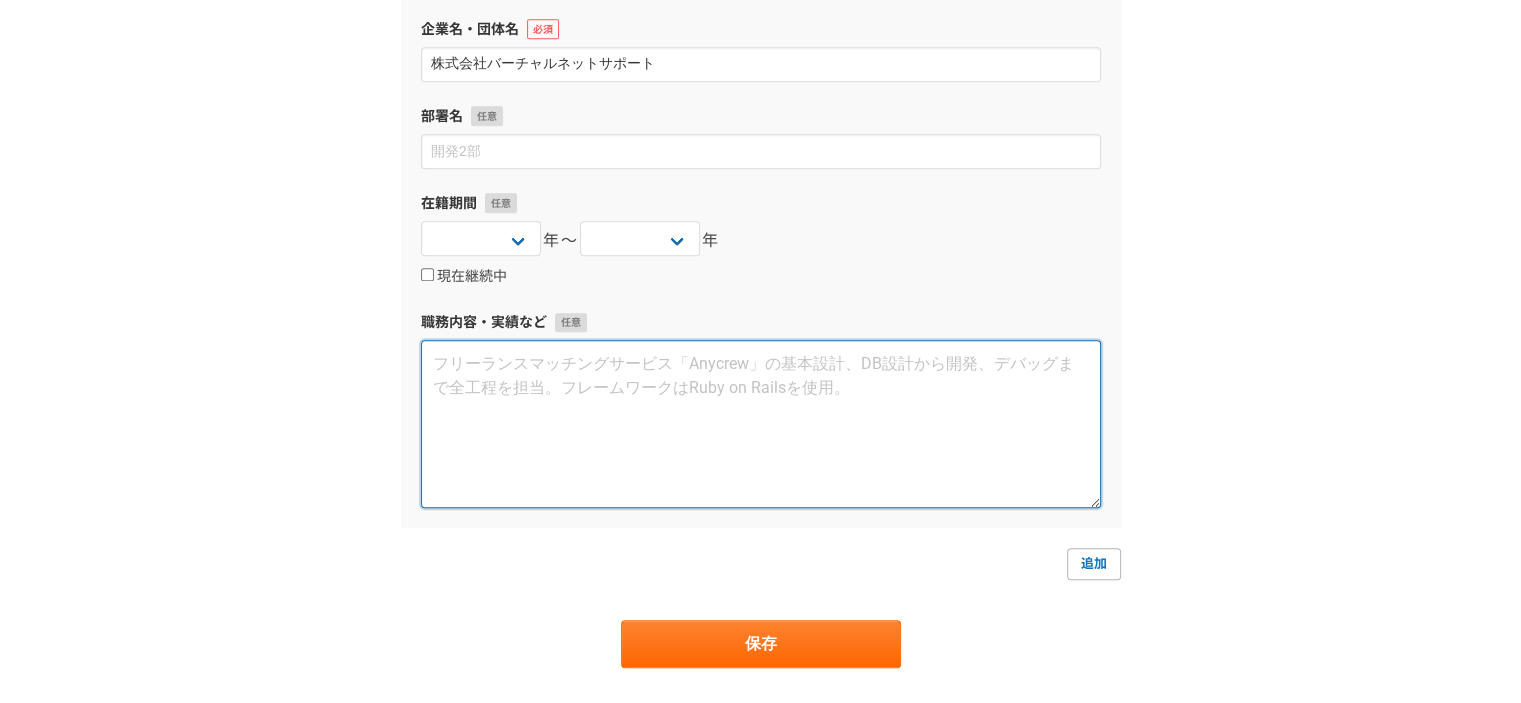 click at bounding box center [761, 424] 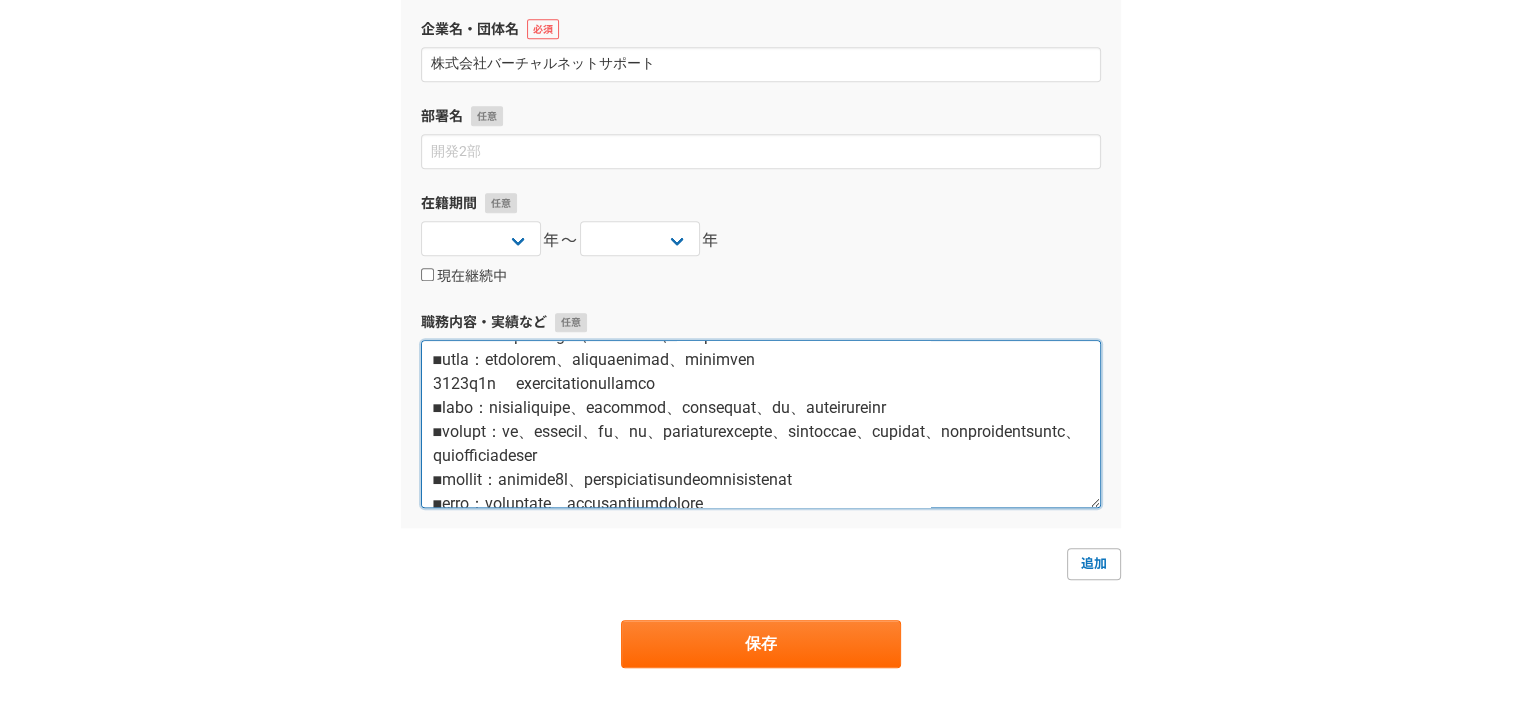 scroll, scrollTop: 0, scrollLeft: 0, axis: both 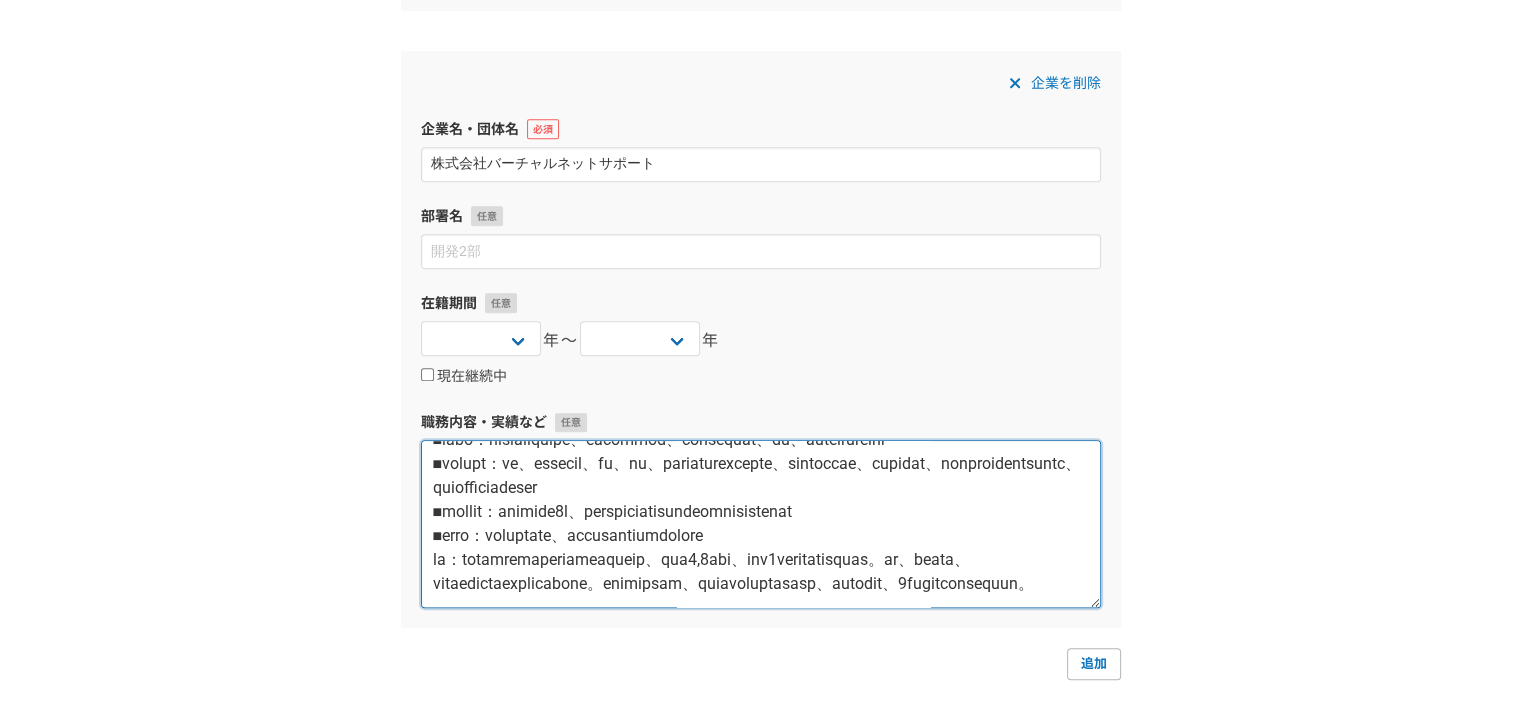 type on "営業企画チームにマネージャーとして配属
■職務内容：自社メディアの広告販売営業、旅行会社新規開拓、自社メディアのコンテンツ企画提案
■取扱商品：自社メディア広告枠、旅行ポータルツアー掲載枠、航空券販売枠など
2010年4月　 メディアチームのマネージャーとして配属
■職務内容：既存の業務を効率化しつつ、新規の特集の企画、営業方針などを決め、売上、利益の最大化をする事です
■チームの目的：営業、マーケティング、販促、制作、システム機能が統一されておらず、まとめることにより、情報共有が出来、計画的にメディアを運営できるため、新たにチームとしてまとめました
■他の職務内容：航空券販売会社3社、沖縄レンタカー会社のグループ会社のサイト運営管理サポート
■取引商品：自社メディア広告枠、自社メディアへのアフィリエイト掲載
実績：過去数年間売上が横ばいだったメディアの売上を、売上を2,5倍以上、粗利で3倍以上にする事ができました。また、新幹線特集、新幹線ツアーサイトを立ち上げに携わりました。スマートフォンでは、アップルの旅行無料アプリ部門で、広告を出さずに、1位を獲得することができました。..." 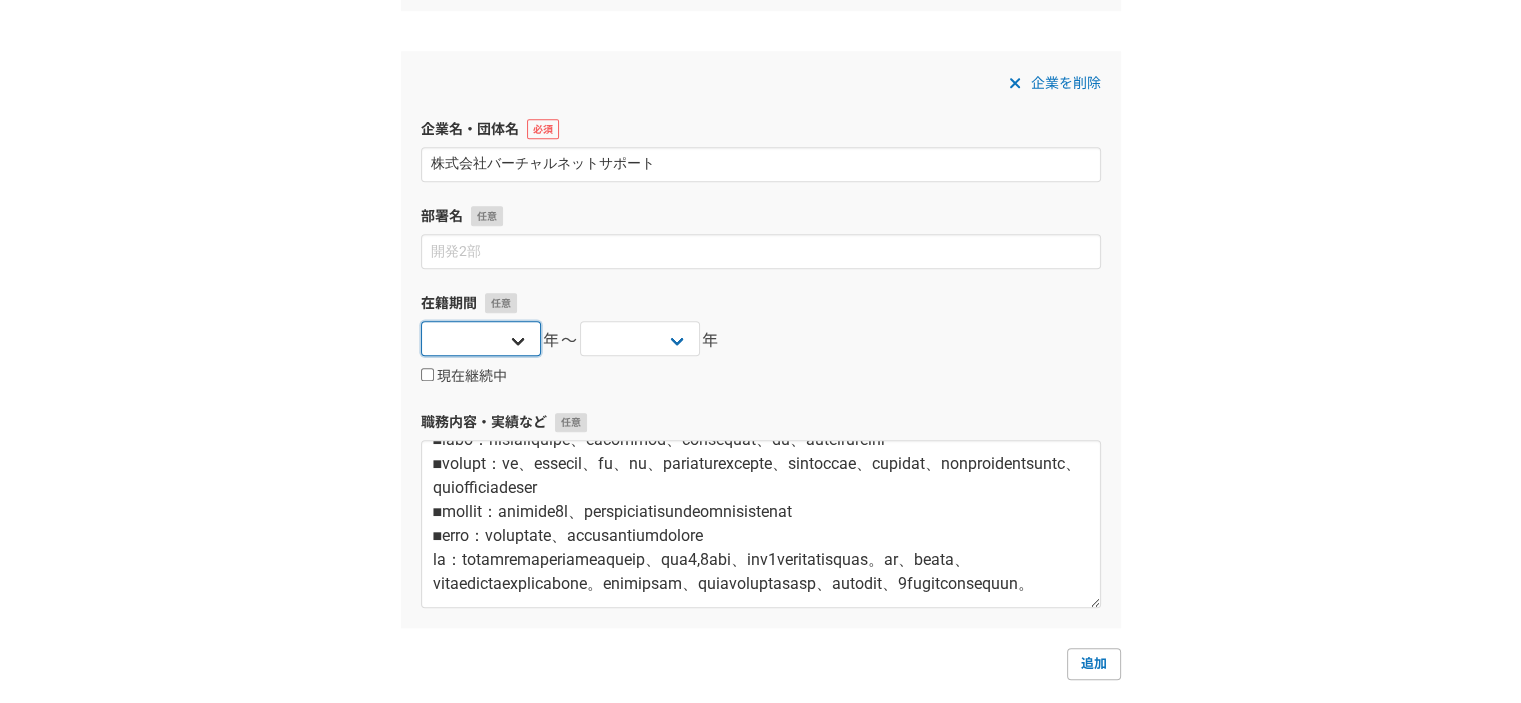 click on "2025 2024 2023 2022 2021 2020 2019 2018 2017 2016 2015 2014 2013 2012 2011 2010 2009 2008 2007 2006 2005 2004 2003 2002 2001 2000 1999 1998 1997 1996 1995 1994 1993 1992 1991 1990 1989 1988 1987 1986 1985 1984 1983 1982 1981 1980 1979 1978 1977 1976" at bounding box center (481, 338) 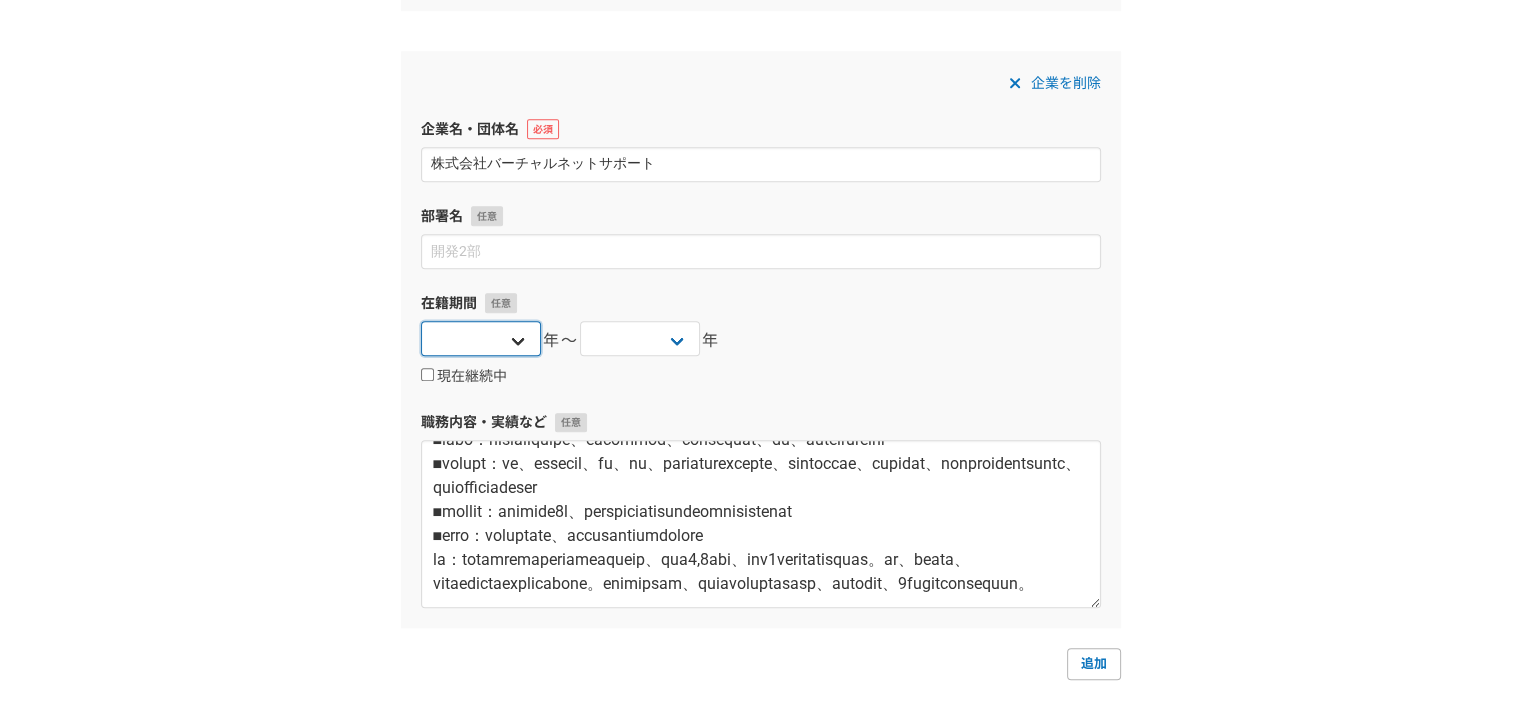 select on "2009" 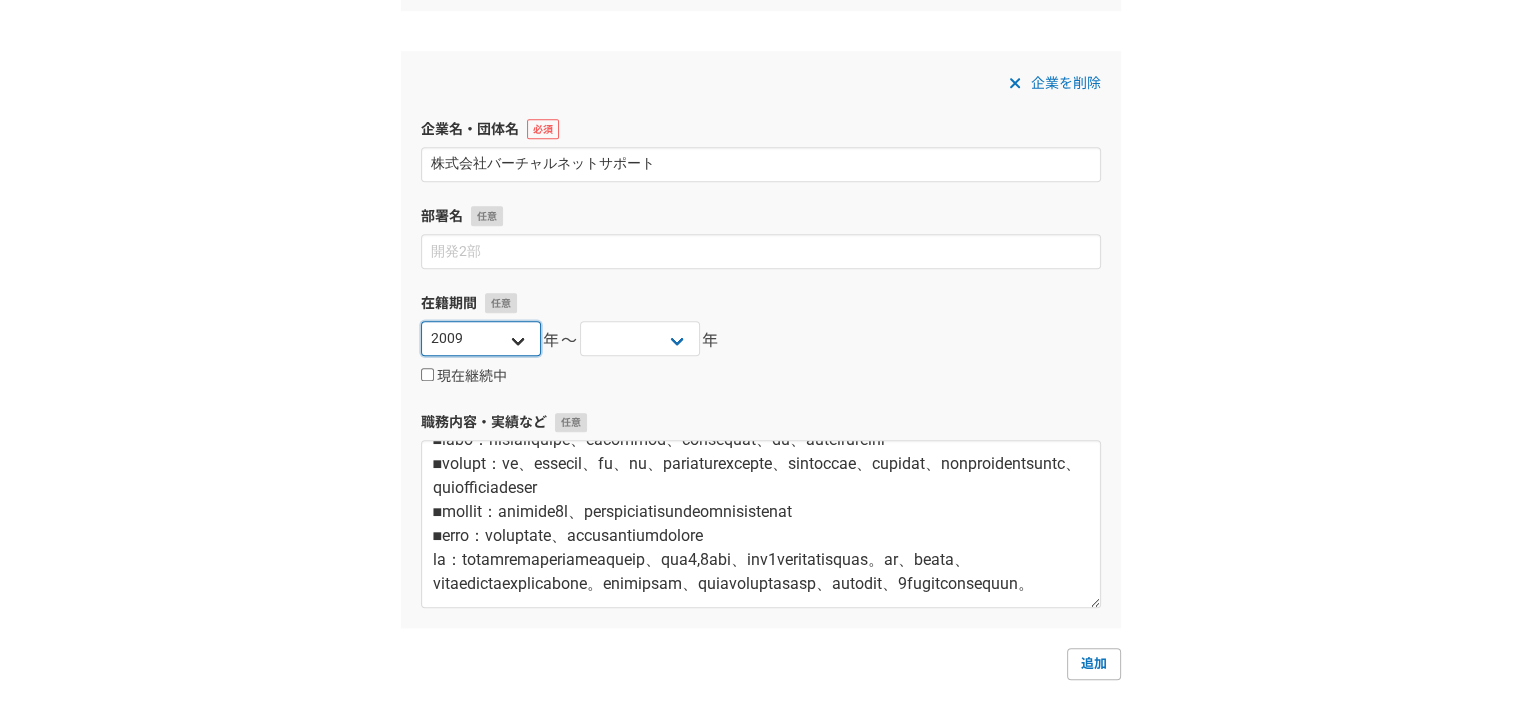click on "2025 2024 2023 2022 2021 2020 2019 2018 2017 2016 2015 2014 2013 2012 2011 2010 2009 2008 2007 2006 2005 2004 2003 2002 2001 2000 1999 1998 1997 1996 1995 1994 1993 1992 1991 1990 1989 1988 1987 1986 1985 1984 1983 1982 1981 1980 1979 1978 1977 1976" at bounding box center [481, 338] 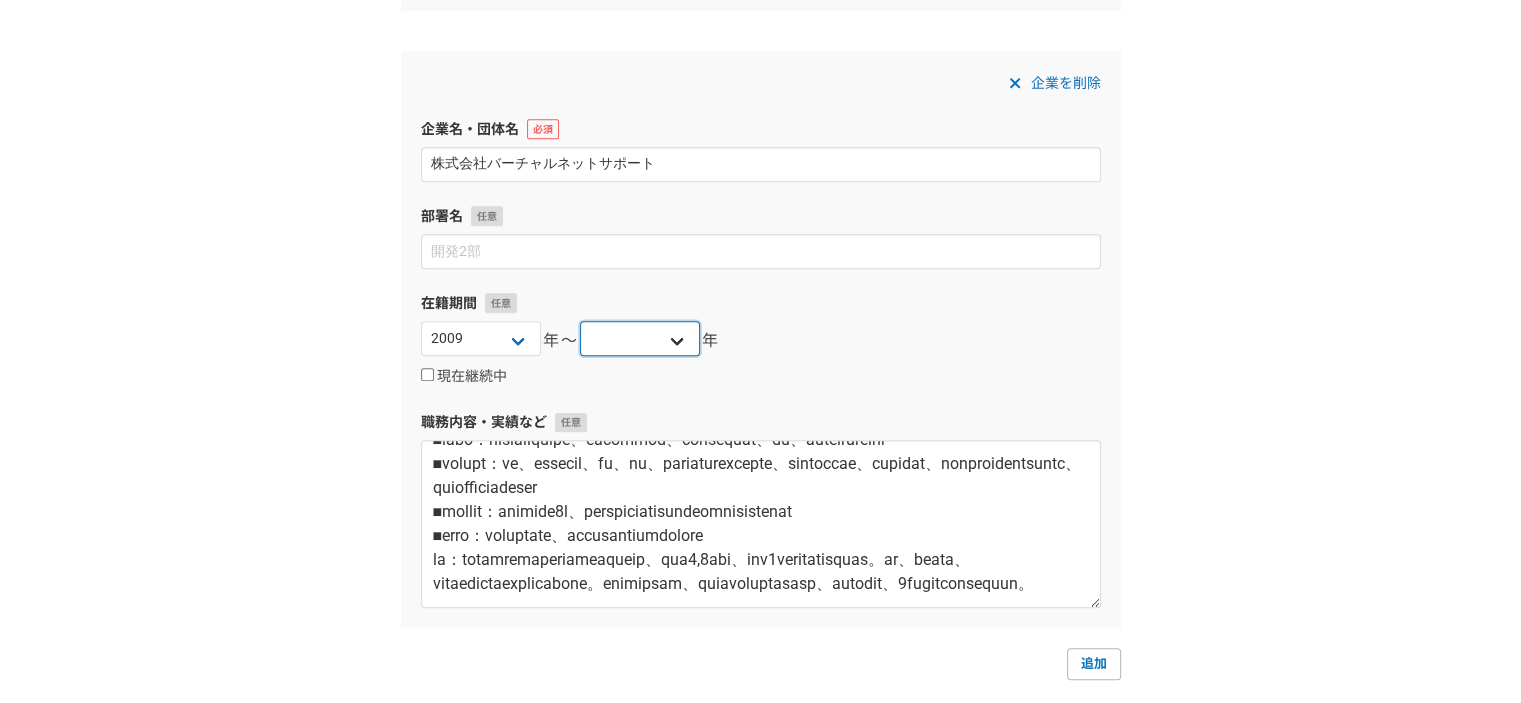 click on "2025 2024 2023 2022 2021 2020 2019 2018 2017 2016 2015 2014 2013 2012 2011 2010 2009 2008 2007 2006 2005 2004 2003 2002 2001 2000 1999 1998 1997 1996 1995 1994 1993 1992 1991 1990 1989 1988 1987 1986 1985 1984 1983 1982 1981 1980 1979 1978 1977 1976" at bounding box center [640, 338] 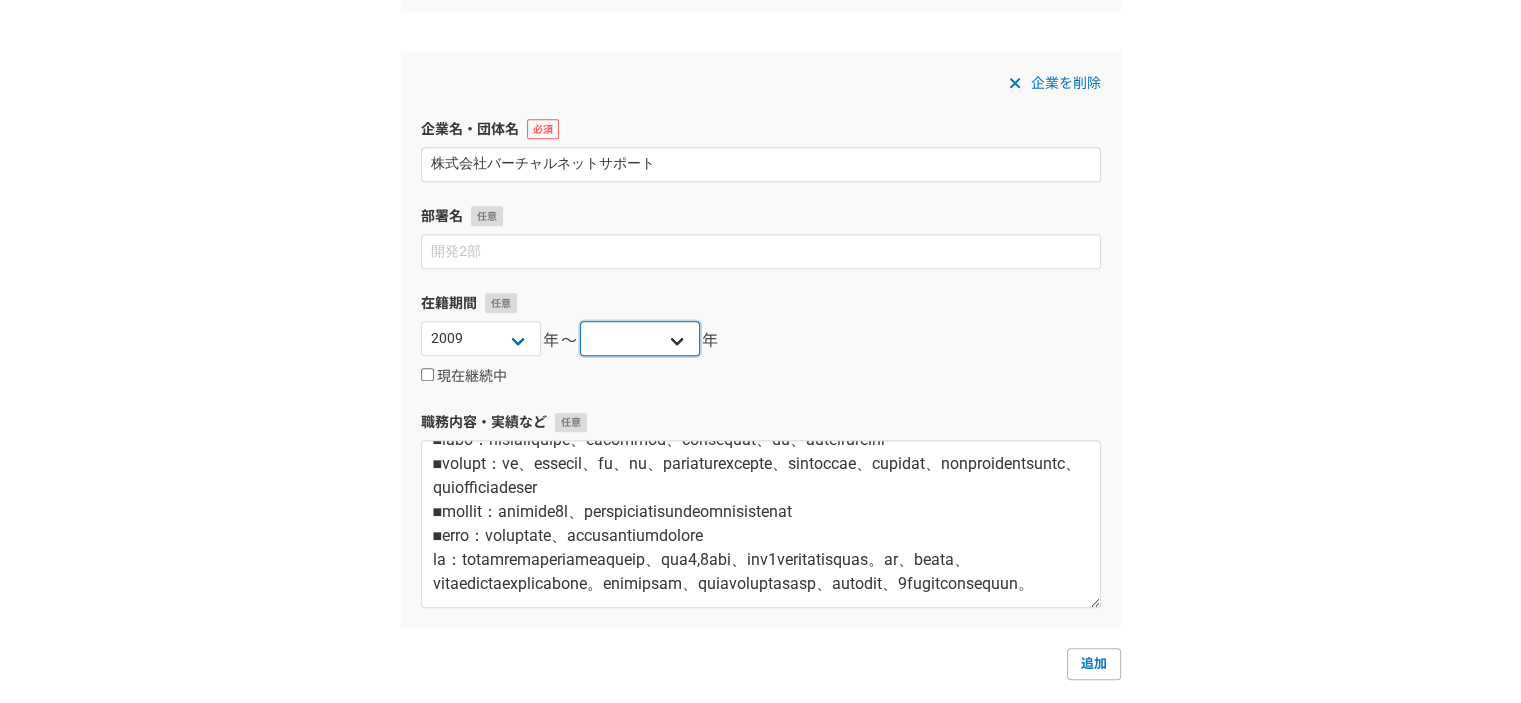select on "2015" 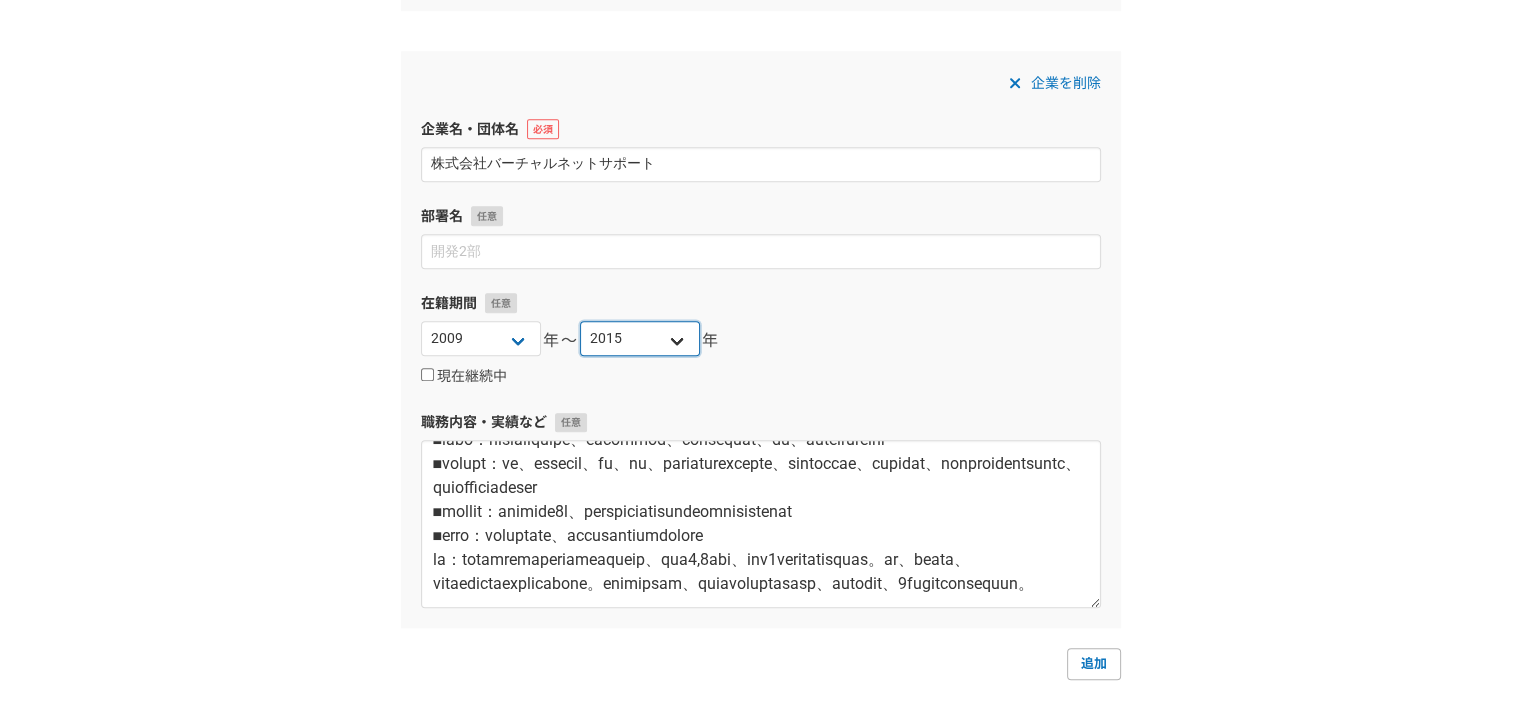 click on "2025 2024 2023 2022 2021 2020 2019 2018 2017 2016 2015 2014 2013 2012 2011 2010 2009 2008 2007 2006 2005 2004 2003 2002 2001 2000 1999 1998 1997 1996 1995 1994 1993 1992 1991 1990 1989 1988 1987 1986 1985 1984 1983 1982 1981 1980 1979 1978 1977 1976" at bounding box center (640, 338) 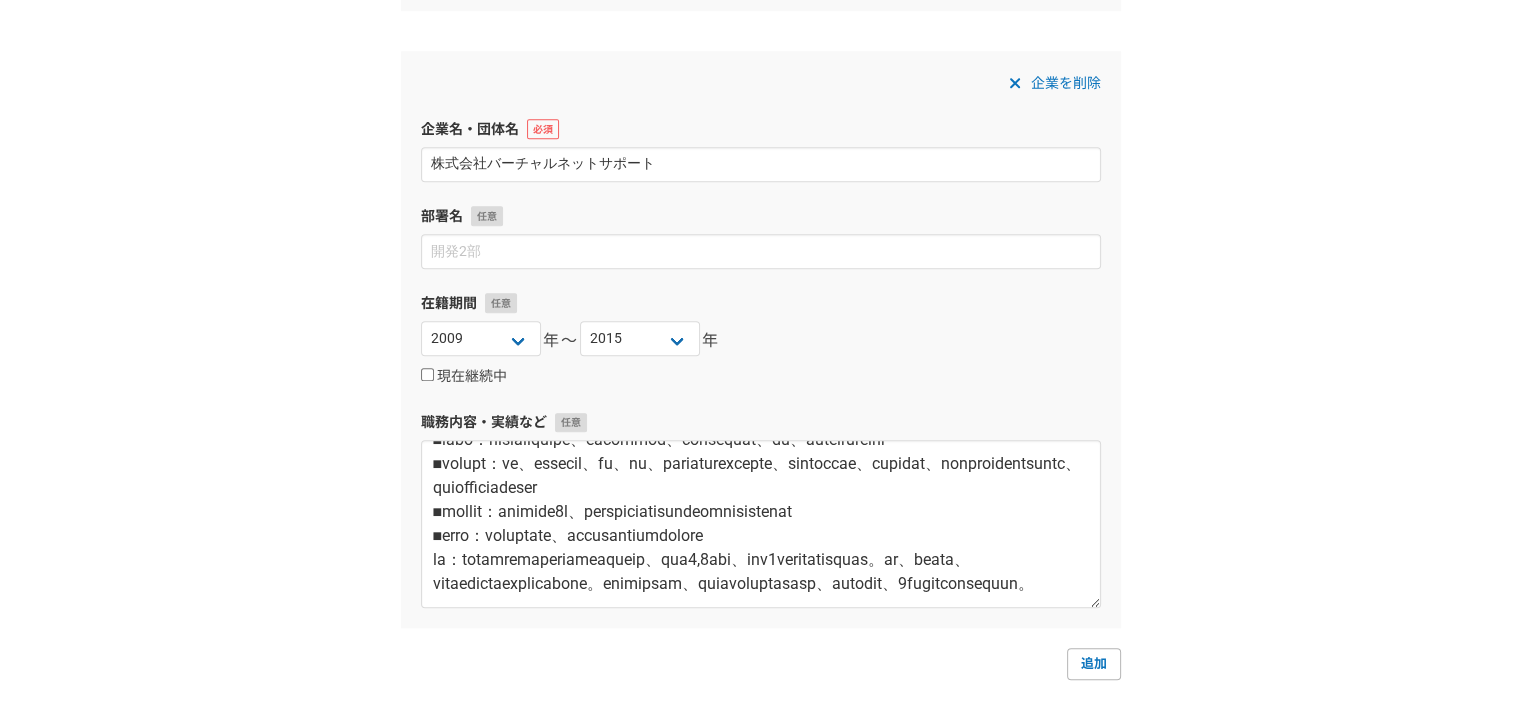 click on "在籍期間 2025 2024 2023 2022 2021 2020 2019 2018 2017 2016 2015 2014 2013 2012 2011 2010 2009 2008 2007 2006 2005 2004 2003 2002 2001 2000 1999 1998 1997 1996 1995 1994 1993 1992 1991 1990 1989 1988 1987 1986 1985 1984 1983 1982 1981 1980 1979 1978 1977 1976 年〜 2025 2024 2023 2022 2021 2020 2019 2018 2017 2016 2015 2014 2013 2012 2011 2010 2009 2008 2007 2006 2005 2004 2003 2002 2001 2000 1999 1998 1997 1996 1995 1994 1993 1992 1991 1990 1989 1988 1987 1986 1985 1984 1983 1982 1981 1980 1979 1978 1977 1976 年   現在継続中" at bounding box center [761, 340] 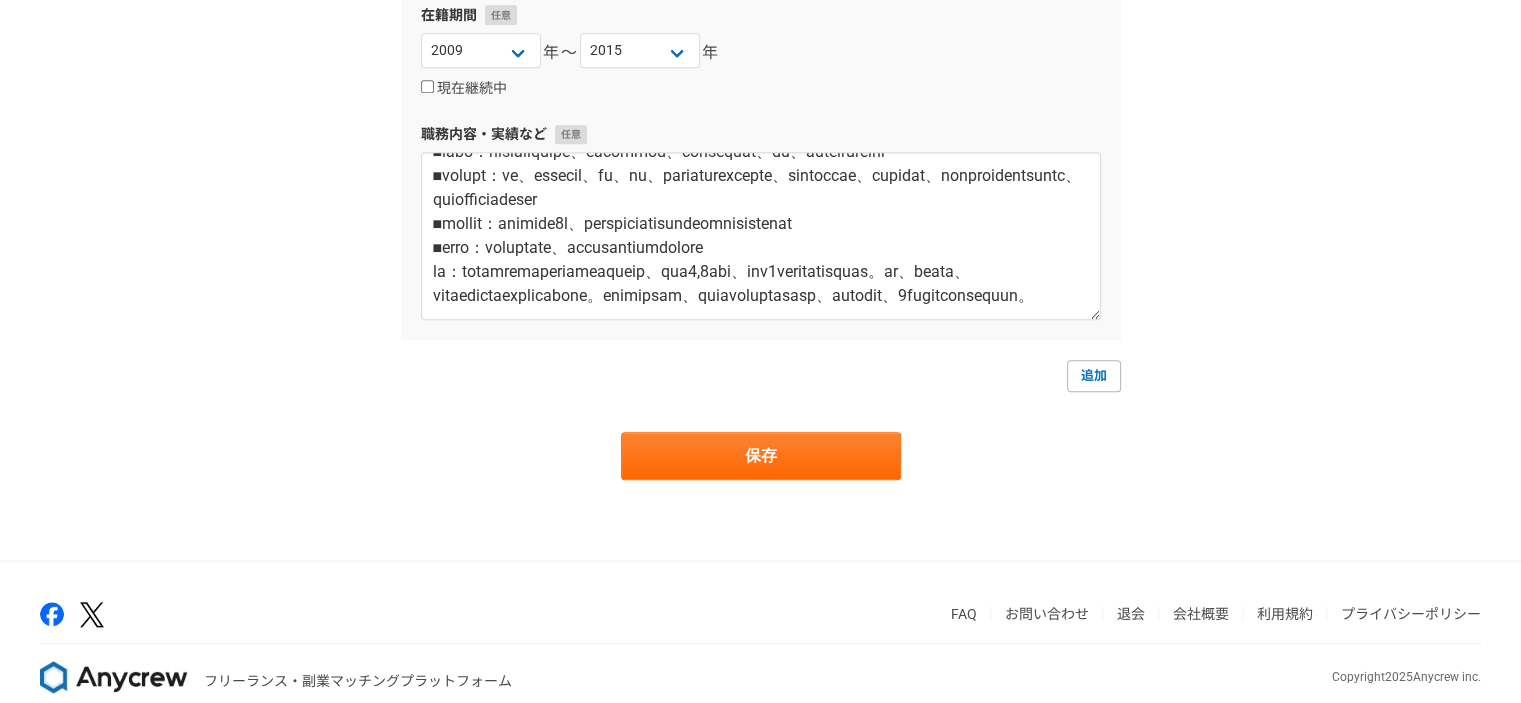 scroll, scrollTop: 2204, scrollLeft: 0, axis: vertical 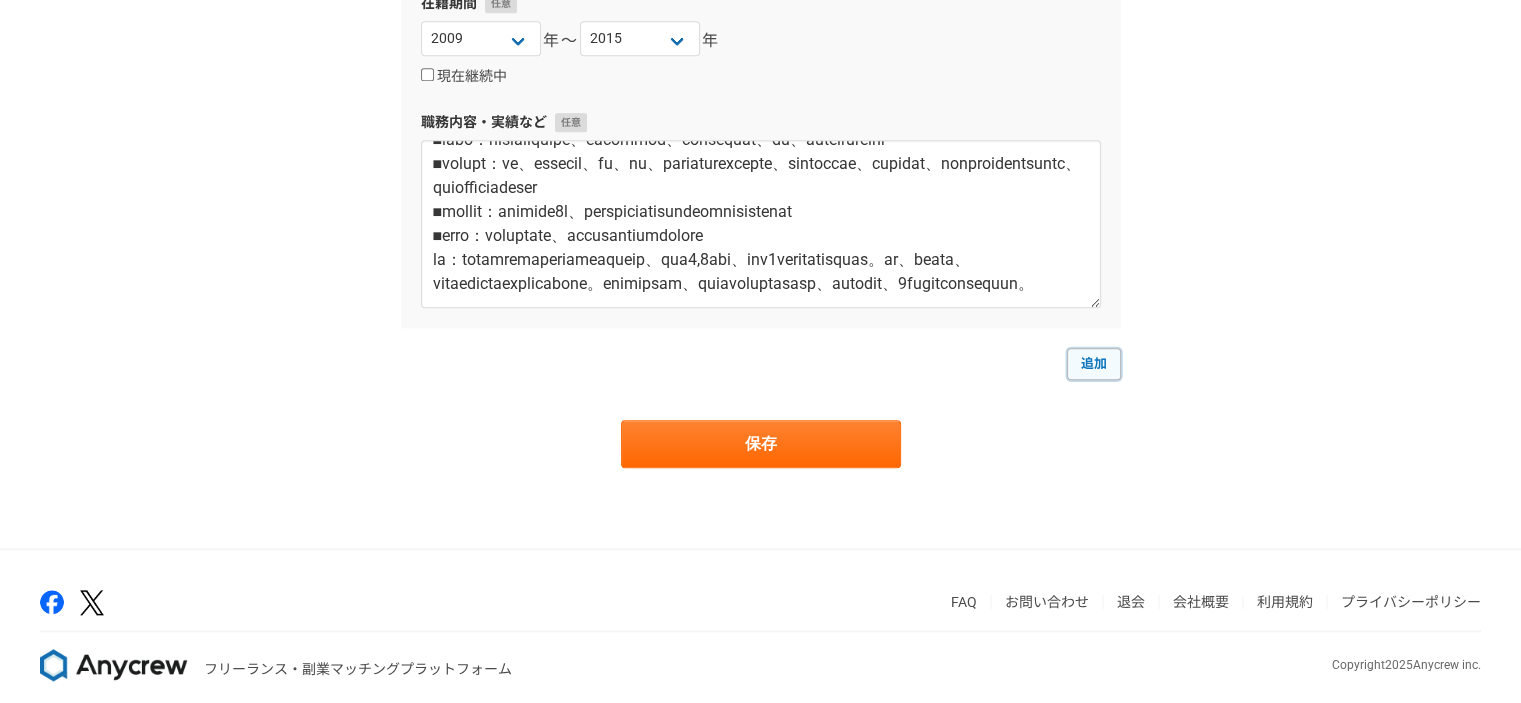 click on "追加" at bounding box center (1094, 364) 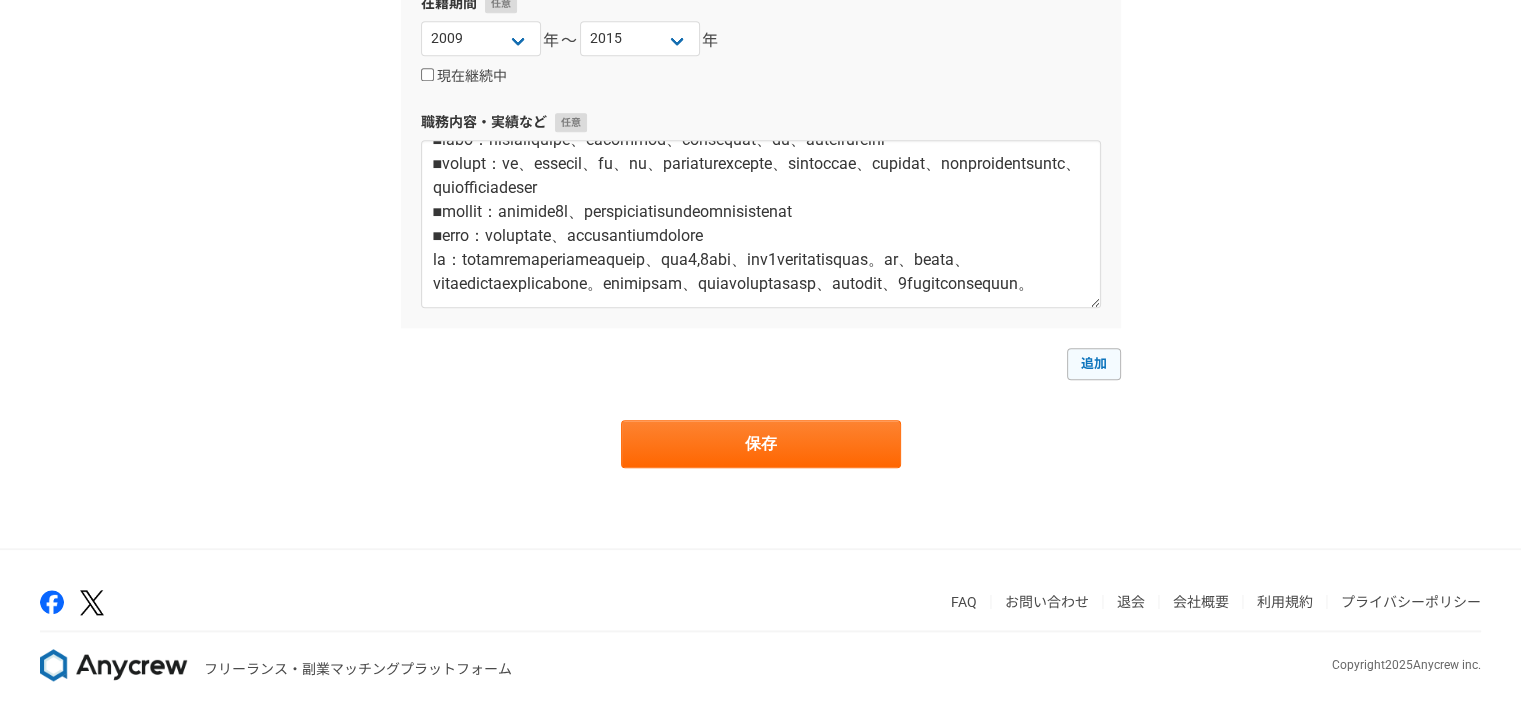 select 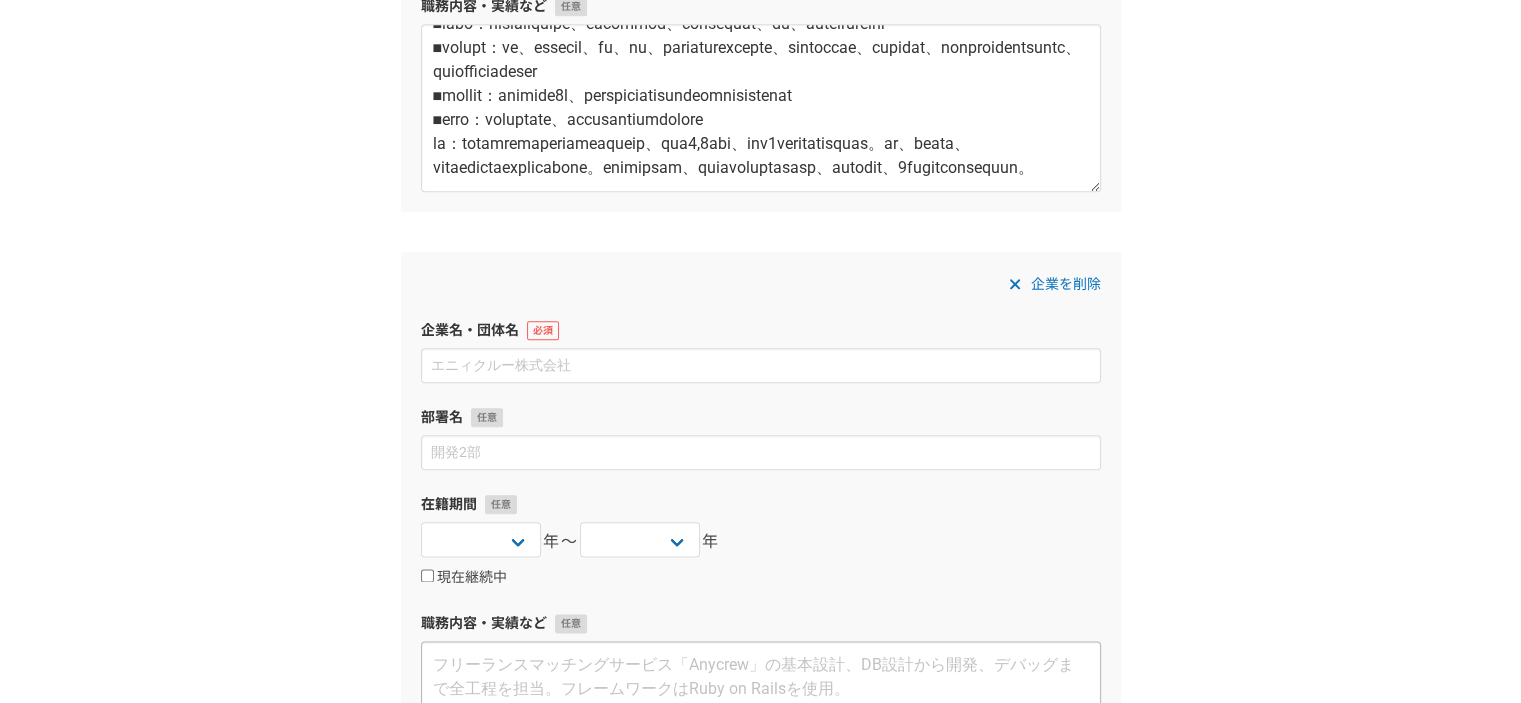 scroll, scrollTop: 2504, scrollLeft: 0, axis: vertical 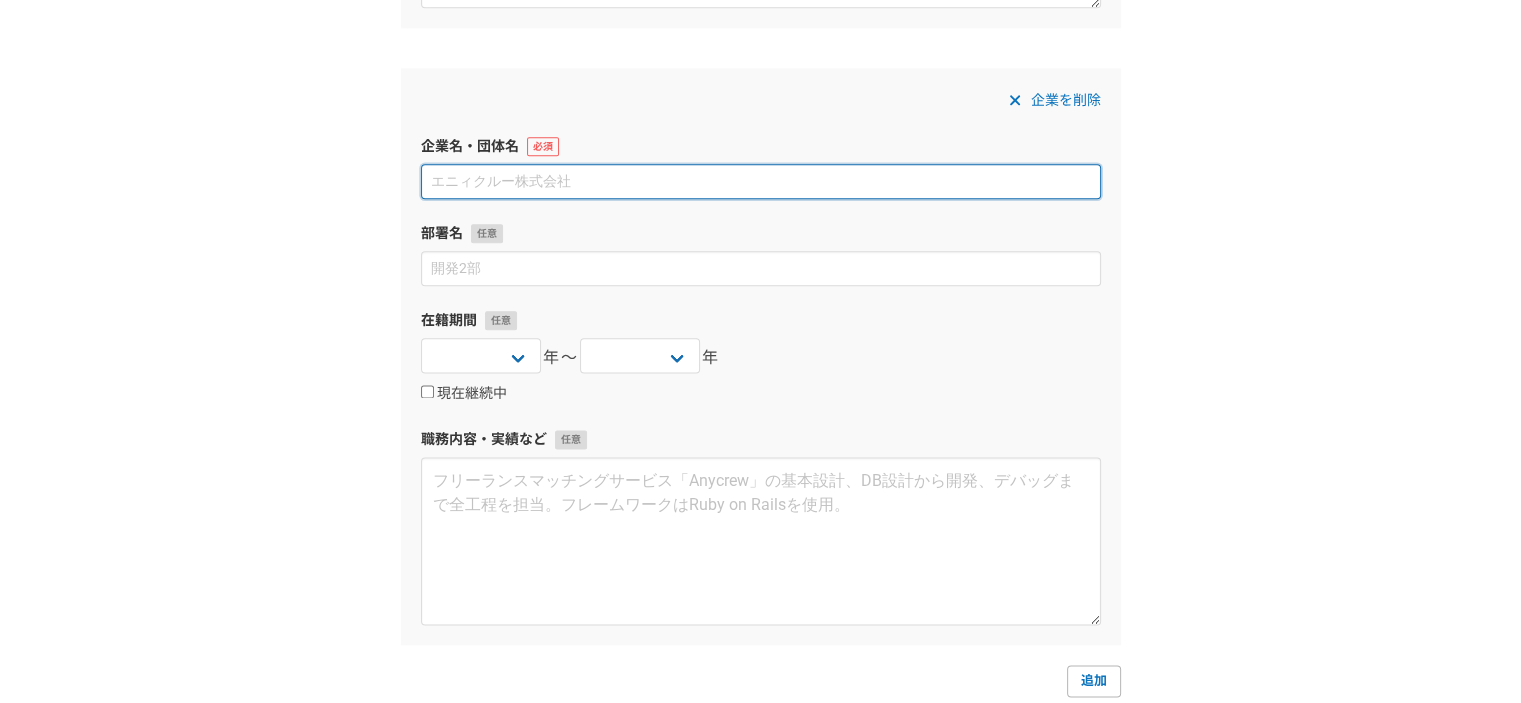 paste on "株式会社インタースペース" 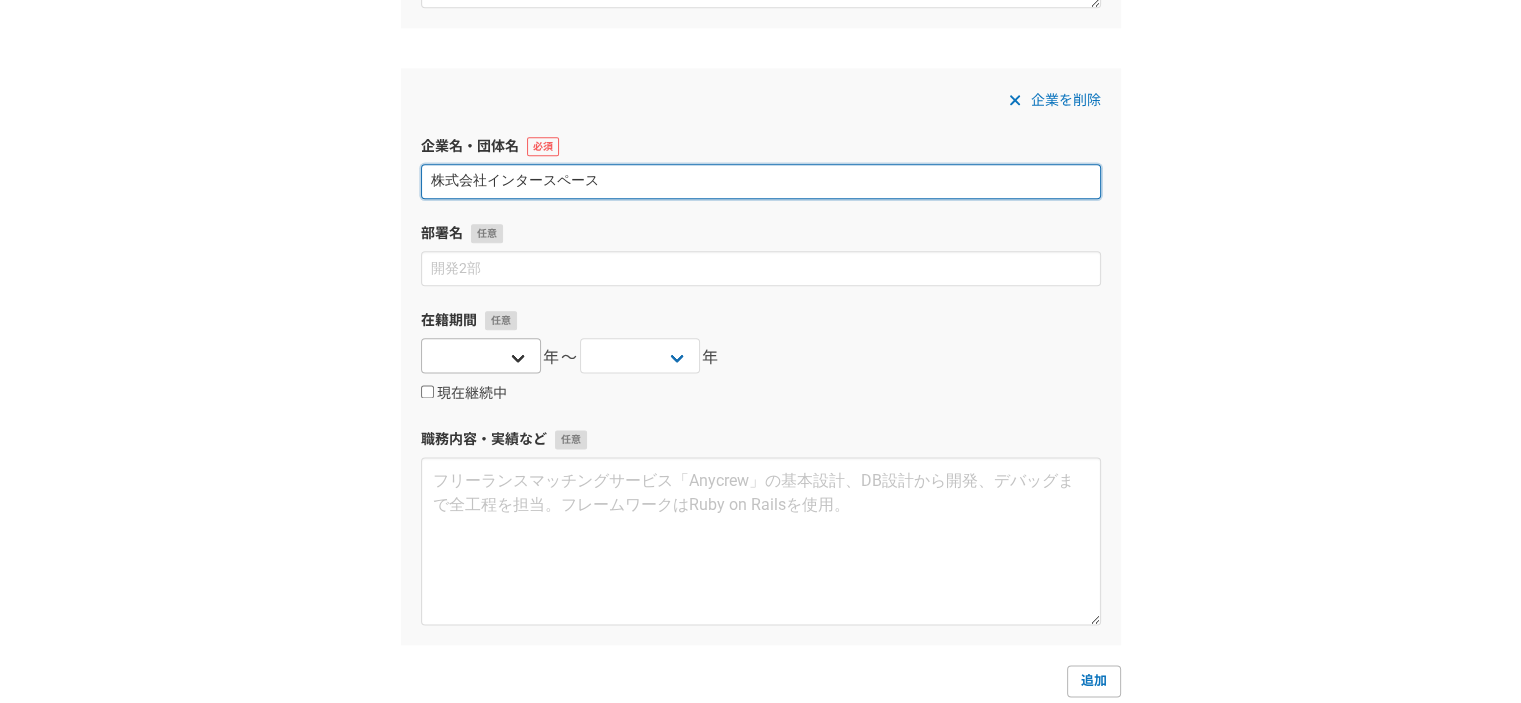 type on "株式会社インタースペース" 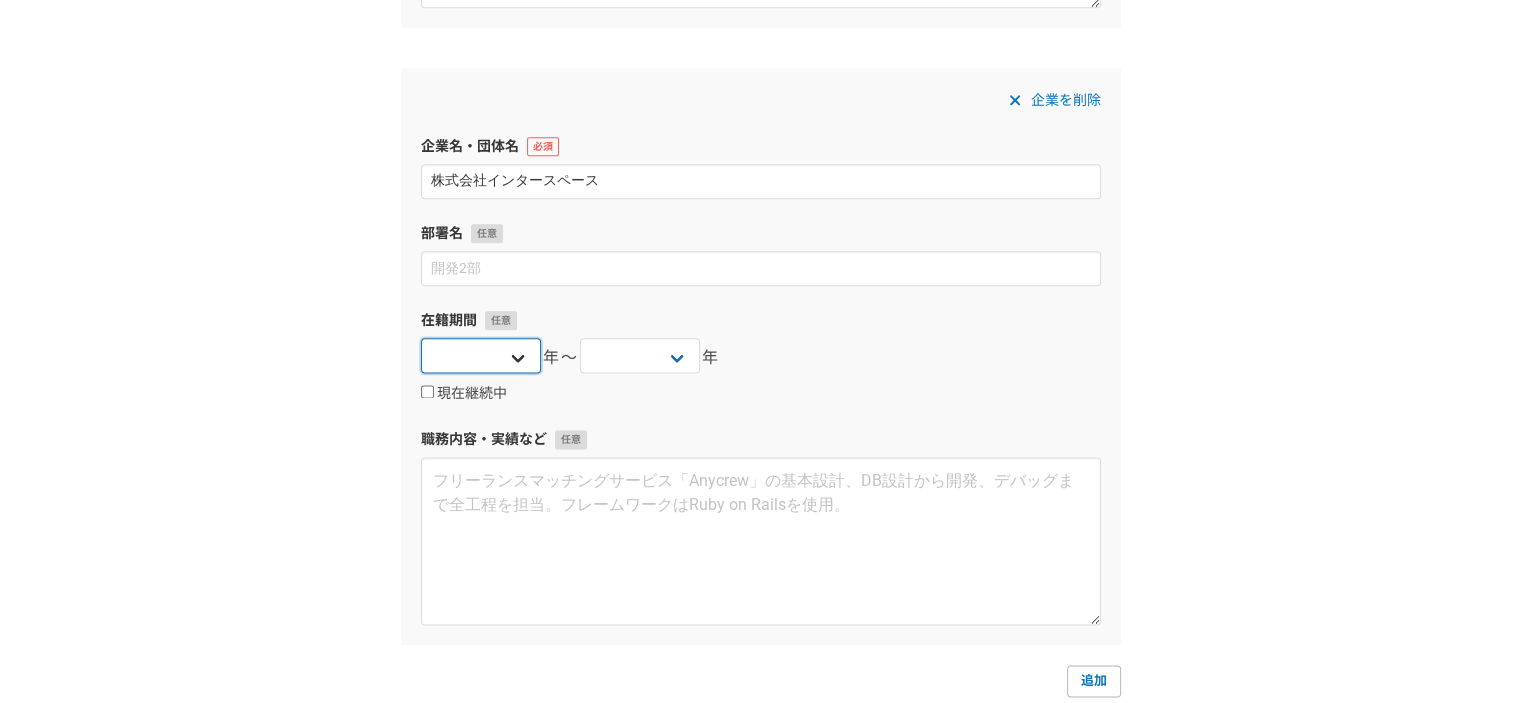 click on "2025 2024 2023 2022 2021 2020 2019 2018 2017 2016 2015 2014 2013 2012 2011 2010 2009 2008 2007 2006 2005 2004 2003 2002 2001 2000 1999 1998 1997 1996 1995 1994 1993 1992 1991 1990 1989 1988 1987 1986 1985 1984 1983 1982 1981 1980 1979 1978 1977 1976" at bounding box center (481, 355) 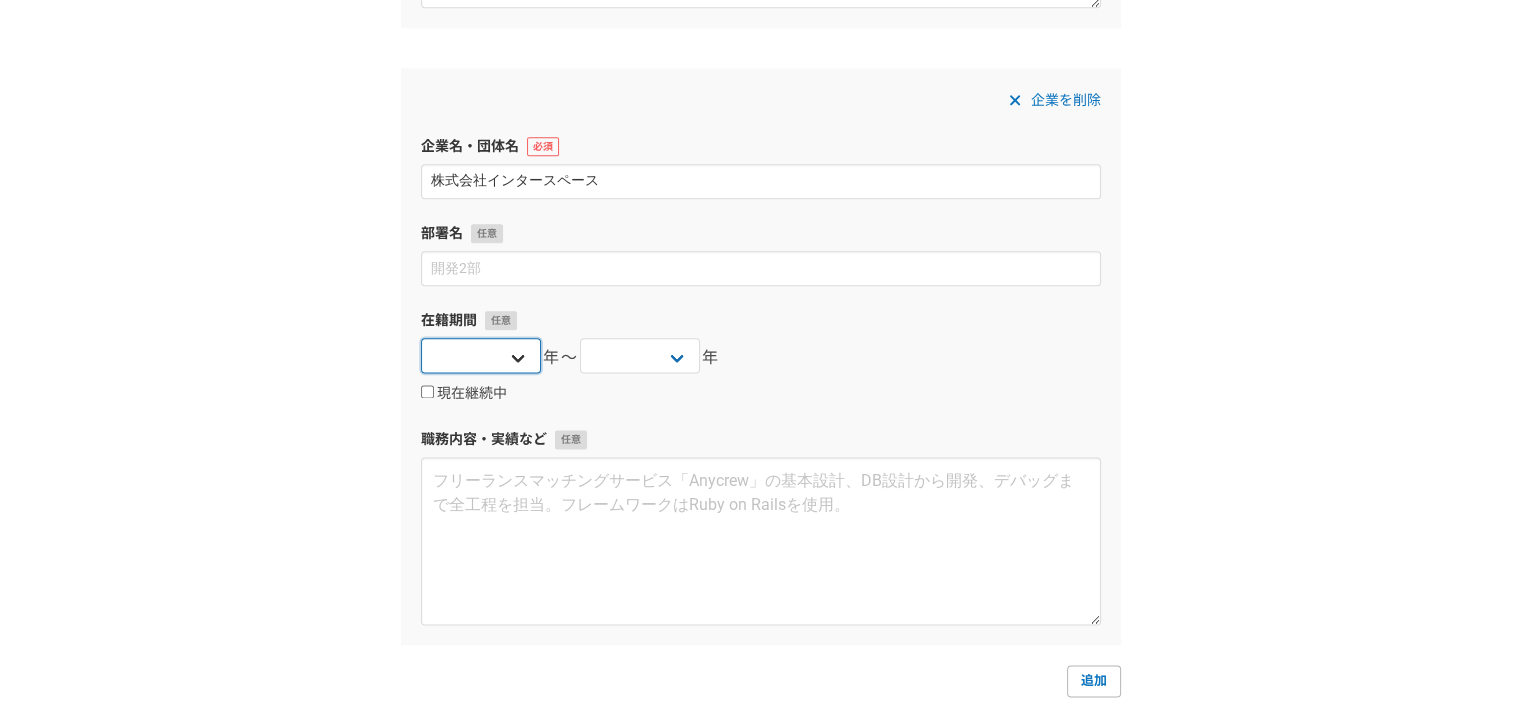 select on "2003" 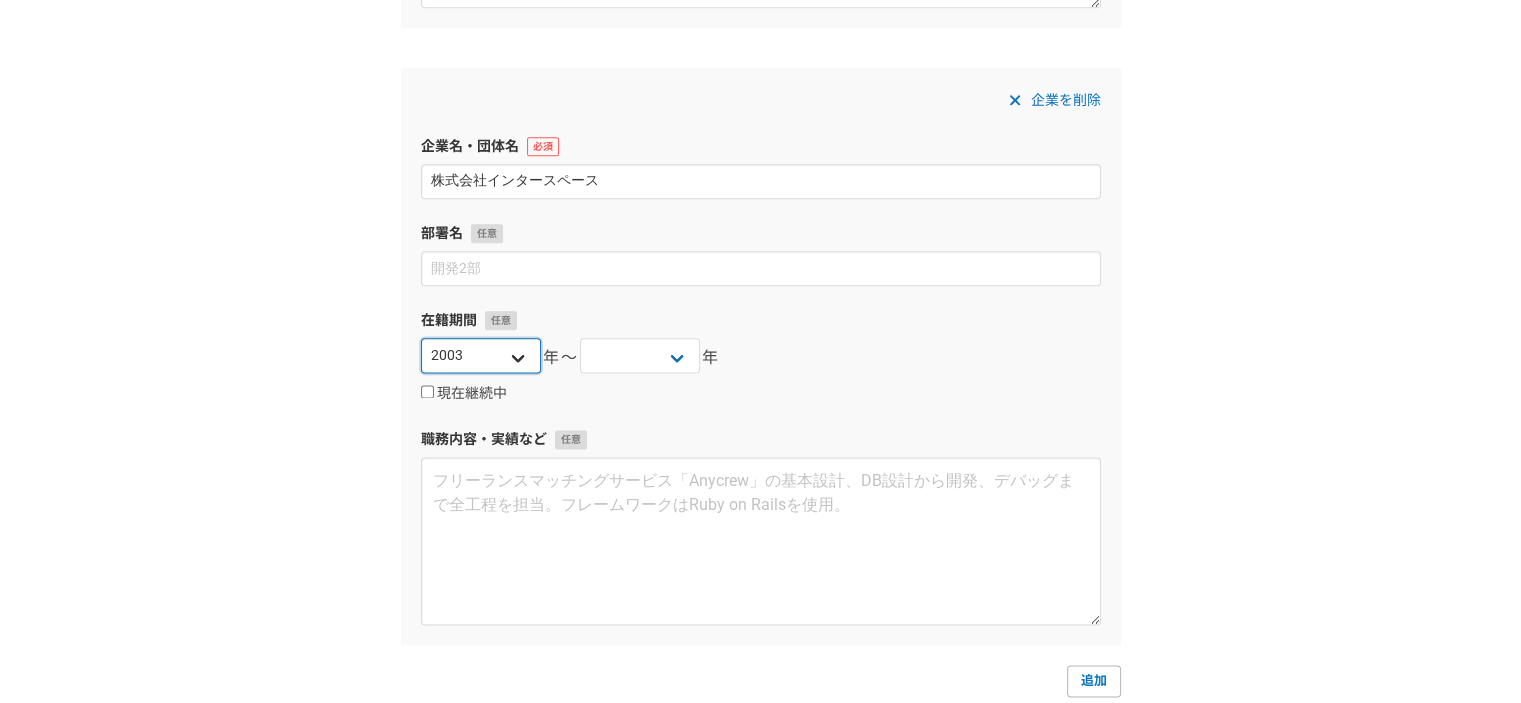 click on "2025 2024 2023 2022 2021 2020 2019 2018 2017 2016 2015 2014 2013 2012 2011 2010 2009 2008 2007 2006 2005 2004 2003 2002 2001 2000 1999 1998 1997 1996 1995 1994 1993 1992 1991 1990 1989 1988 1987 1986 1985 1984 1983 1982 1981 1980 1979 1978 1977 1976" at bounding box center (481, 355) 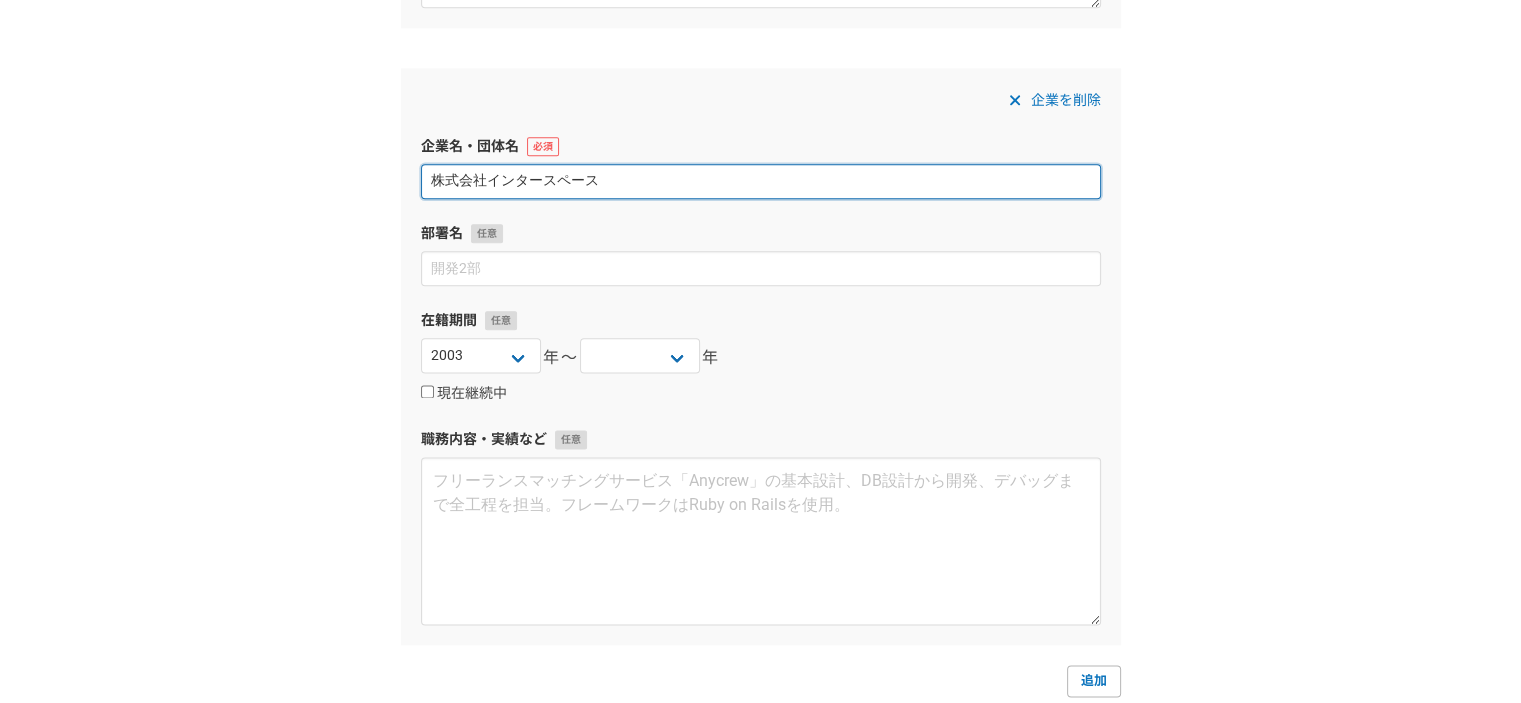 click on "株式会社インタースペース" at bounding box center (761, 181) 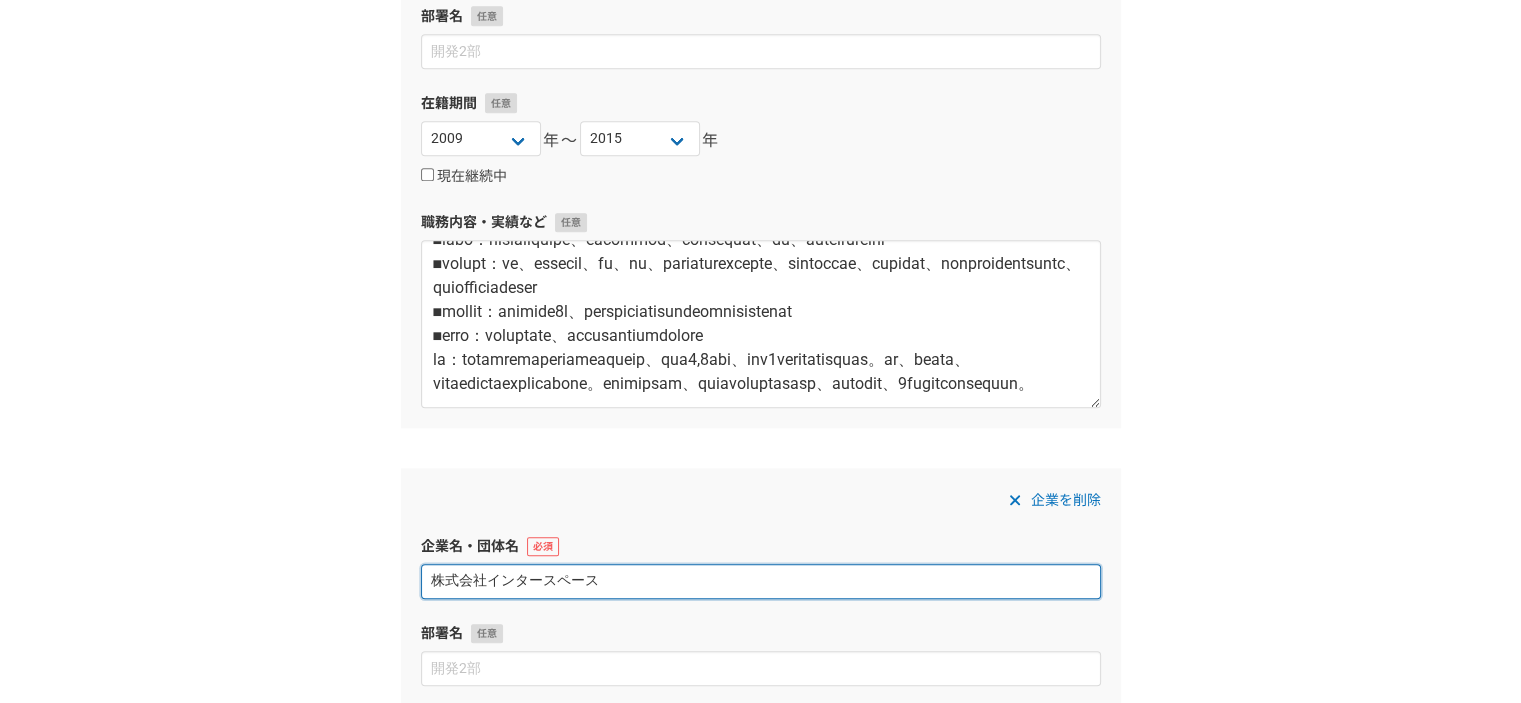 scroll, scrollTop: 2304, scrollLeft: 0, axis: vertical 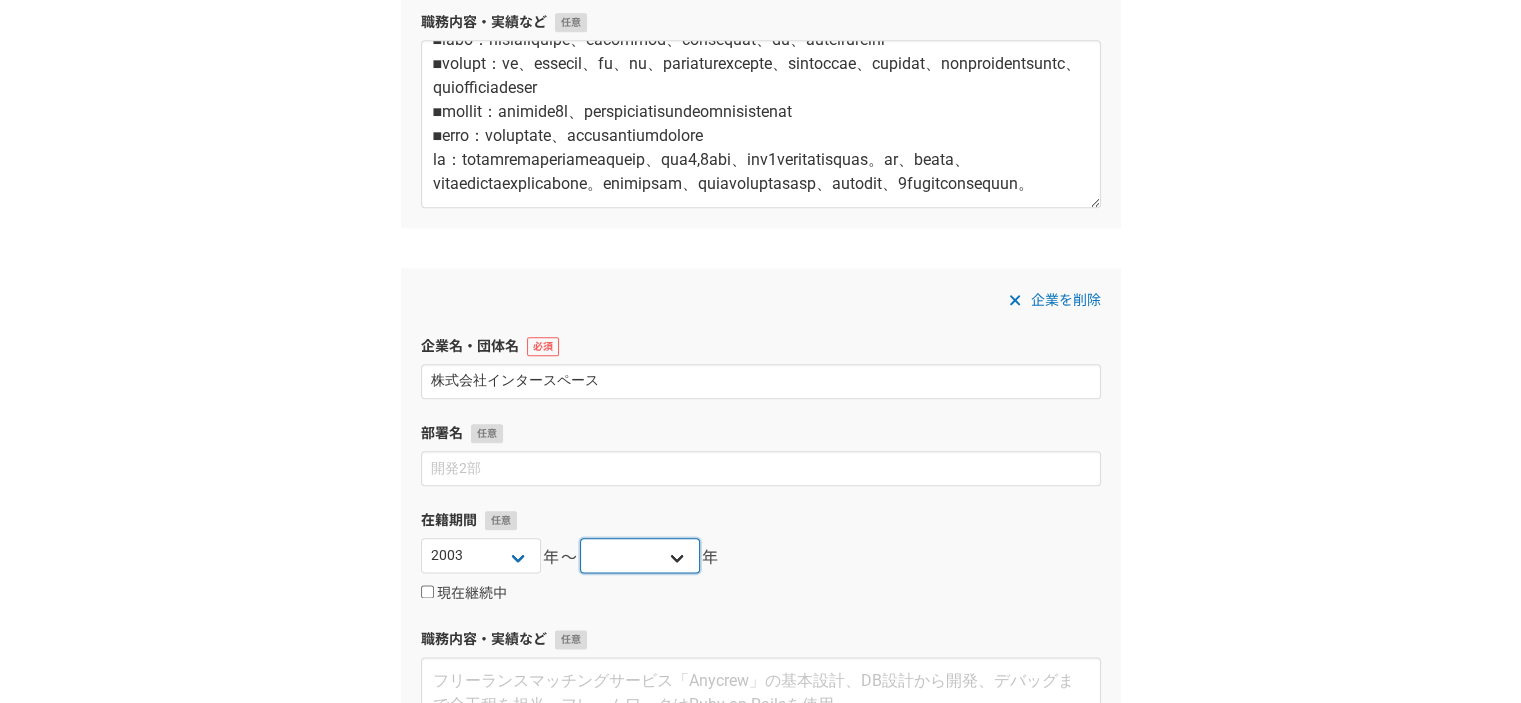 click on "2025 2024 2023 2022 2021 2020 2019 2018 2017 2016 2015 2014 2013 2012 2011 2010 2009 2008 2007 2006 2005 2004 2003 2002 2001 2000 1999 1998 1997 1996 1995 1994 1993 1992 1991 1990 1989 1988 1987 1986 1985 1984 1983 1982 1981 1980 1979 1978 1977 1976" at bounding box center [640, 555] 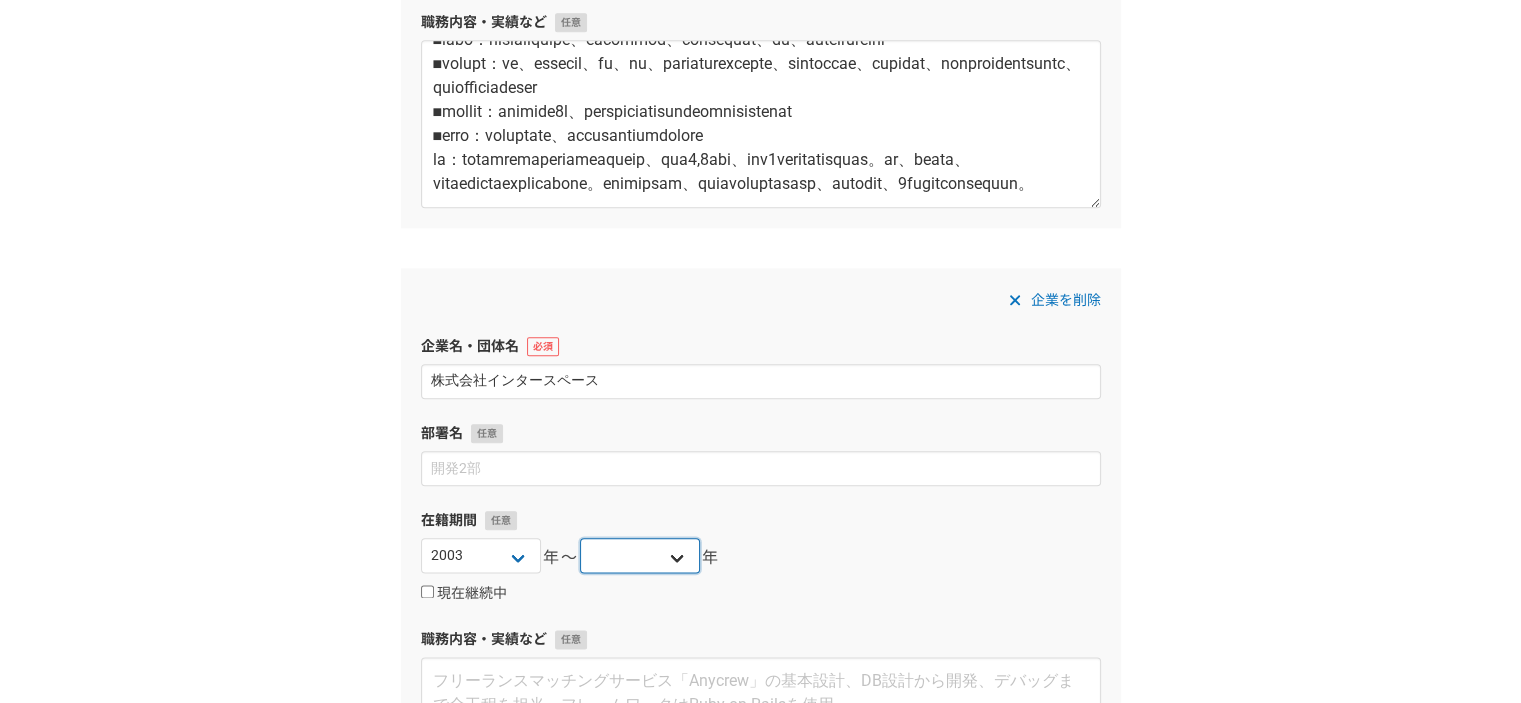 select on "2009" 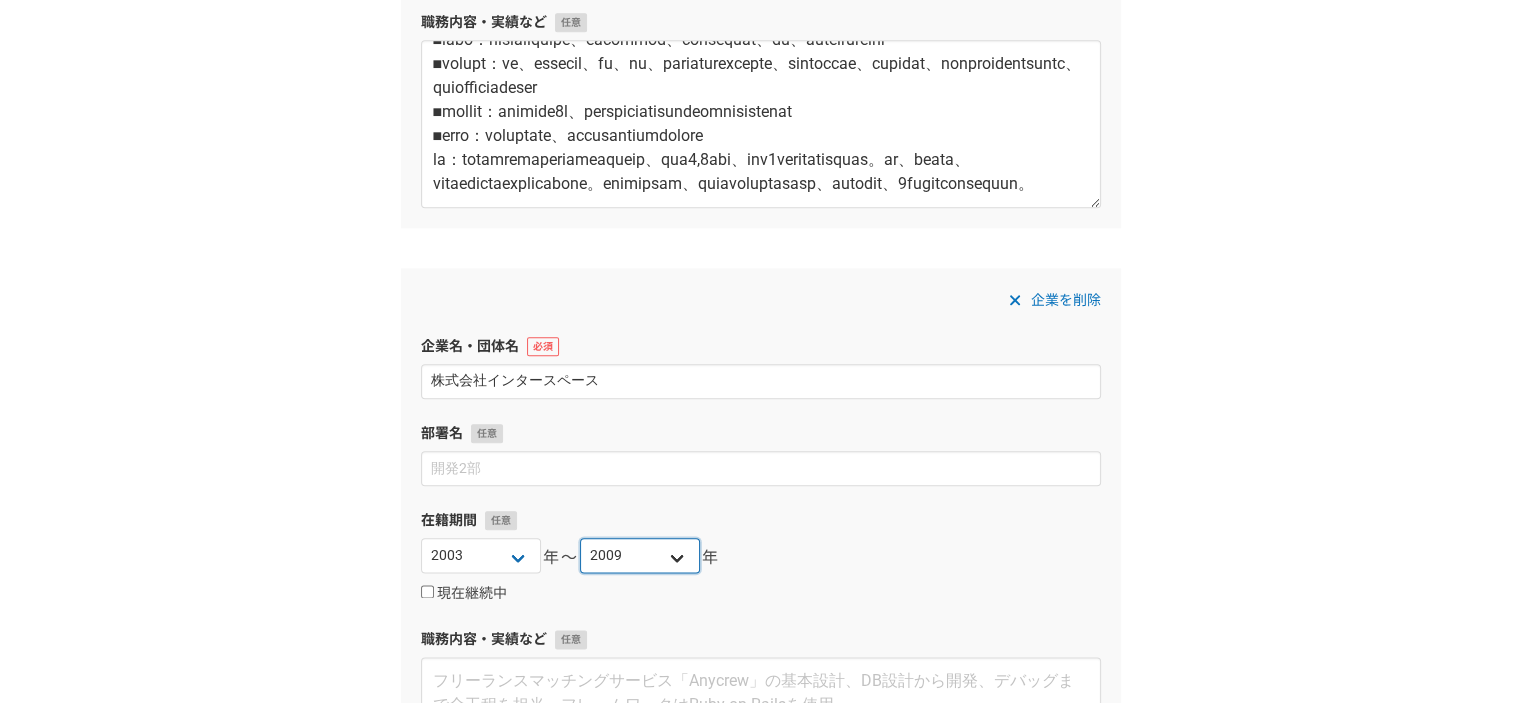 click on "2025 2024 2023 2022 2021 2020 2019 2018 2017 2016 2015 2014 2013 2012 2011 2010 2009 2008 2007 2006 2005 2004 2003 2002 2001 2000 1999 1998 1997 1996 1995 1994 1993 1992 1991 1990 1989 1988 1987 1986 1985 1984 1983 1982 1981 1980 1979 1978 1977 1976" at bounding box center [640, 555] 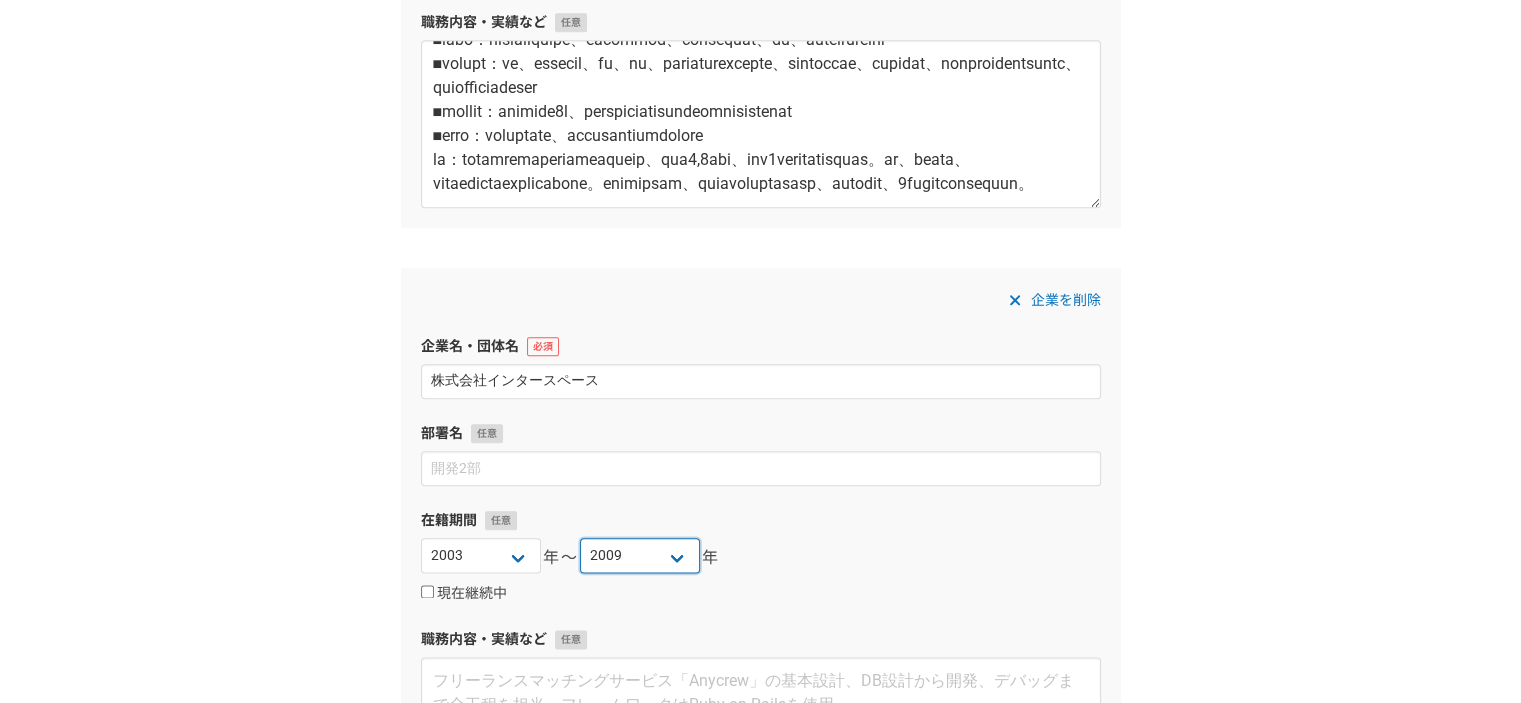 scroll, scrollTop: 2504, scrollLeft: 0, axis: vertical 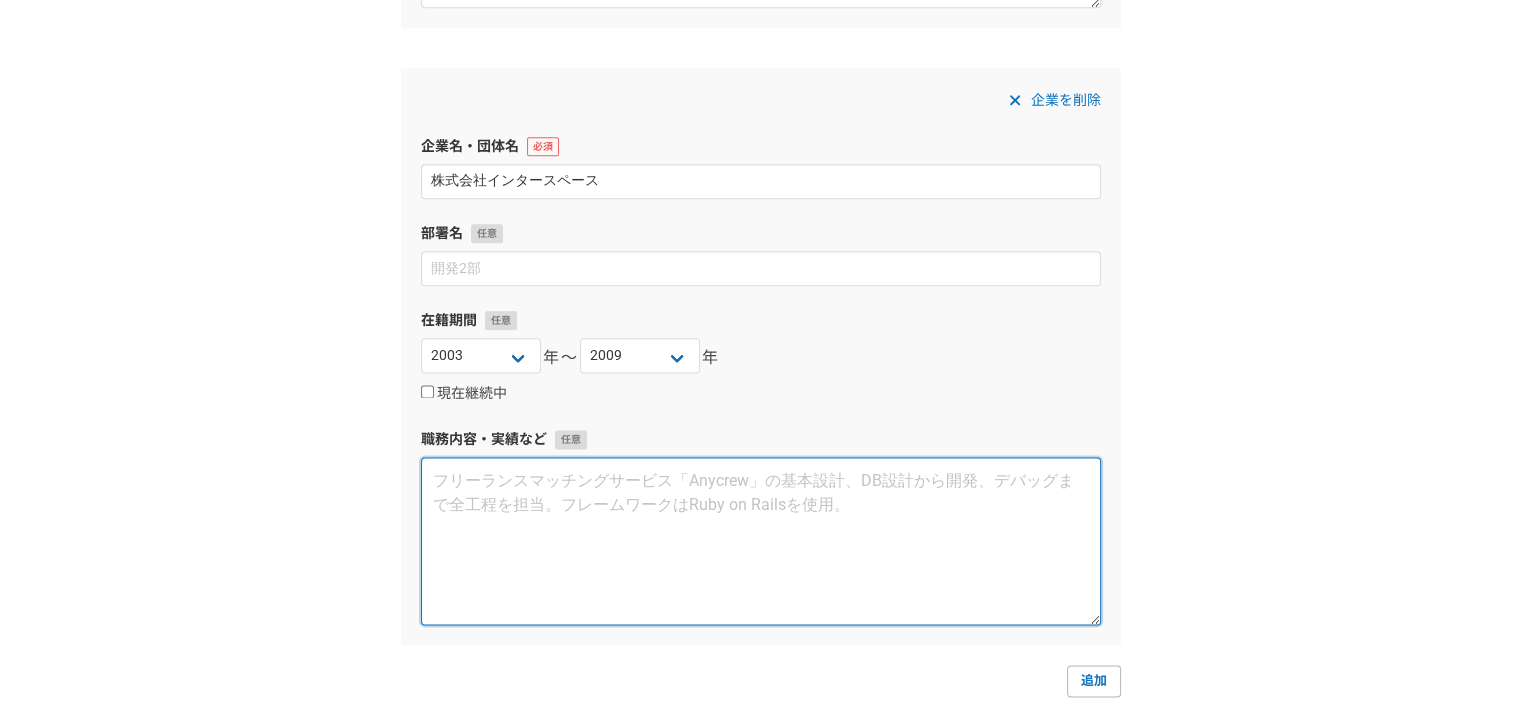 click at bounding box center (761, 541) 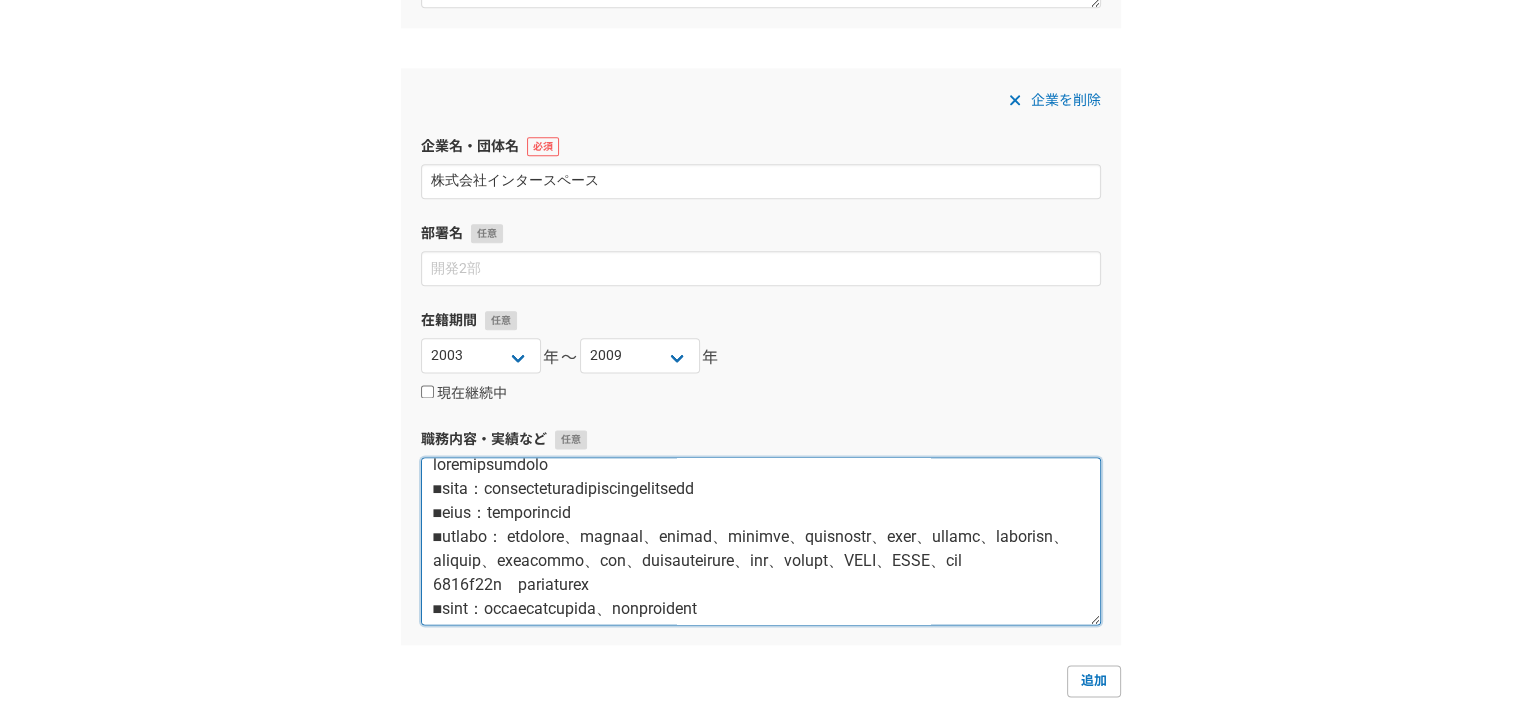 scroll, scrollTop: 0, scrollLeft: 0, axis: both 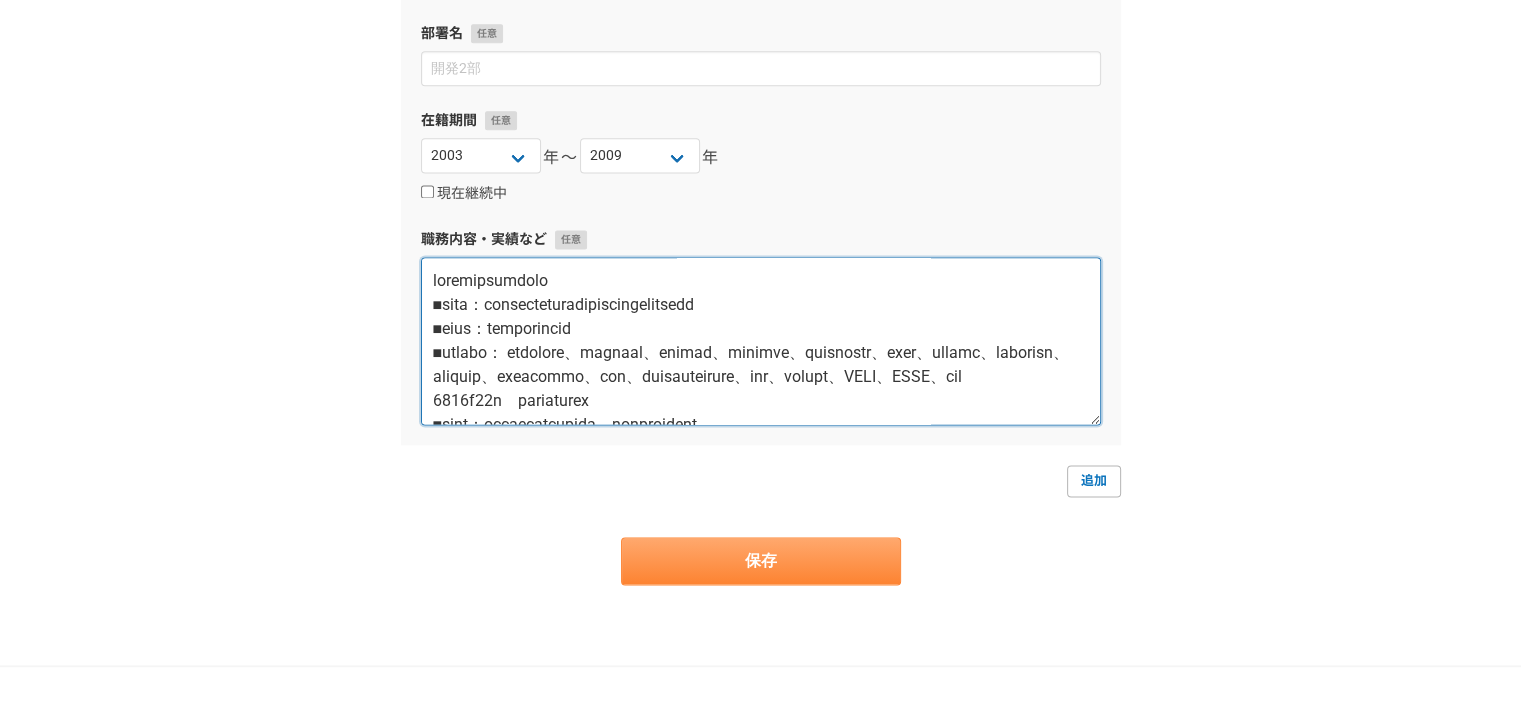 type on "アクセストレード事業部へ配属
■職務内容：企業を対象にアフィリエイトサービスの提案営業に従事しました
■取扱商品：アフィリエイトサービス
■主な導入実績： イートレード証券、マネックス証券、ひまわり証券、セントラル短資、マネーパートナーズ、三貴商事、上田ハーロー、スタッフサービス、テンプスタッフ、マンパワージャパン、パソナ、リクルートスタッフィッング、アデコ、フジスタッフ、ＮＯＶＡ、ＧＡＢＡ、アコム
2005年12月　メディア事業部に転籍
■職務内容：アフィリエイト新規営業兼務し、自社メディアの広告営業
サービス比較サイトの企画・営業・運営を担当
価格比較サイト「ベストプライス」で、新たにサービス比較サイトを立ち上げ、約8ヶ月間で月間約300万円の売上から、金融、人材、美容、英会話サービスの立ち上げにより、月間約1,000万円の売上を上げることを達成しました
証券やFX、人材派遣を中心に広告主とメディアを仲介し、特別報酬でのタイアップ企画を提案しました。FX業者に有名トレーダーを紹介し、投資セミナーを開催する事で、新規口座開設者を増やし、アフィリエイト報酬を増やしました。FX業界の売上は、会社の売上の約4割に達しました
■役職：
2005年6月　リーダー昇格
2007年1月　サブマネージャー昇格
2008年1月　マネージャー昇格..." 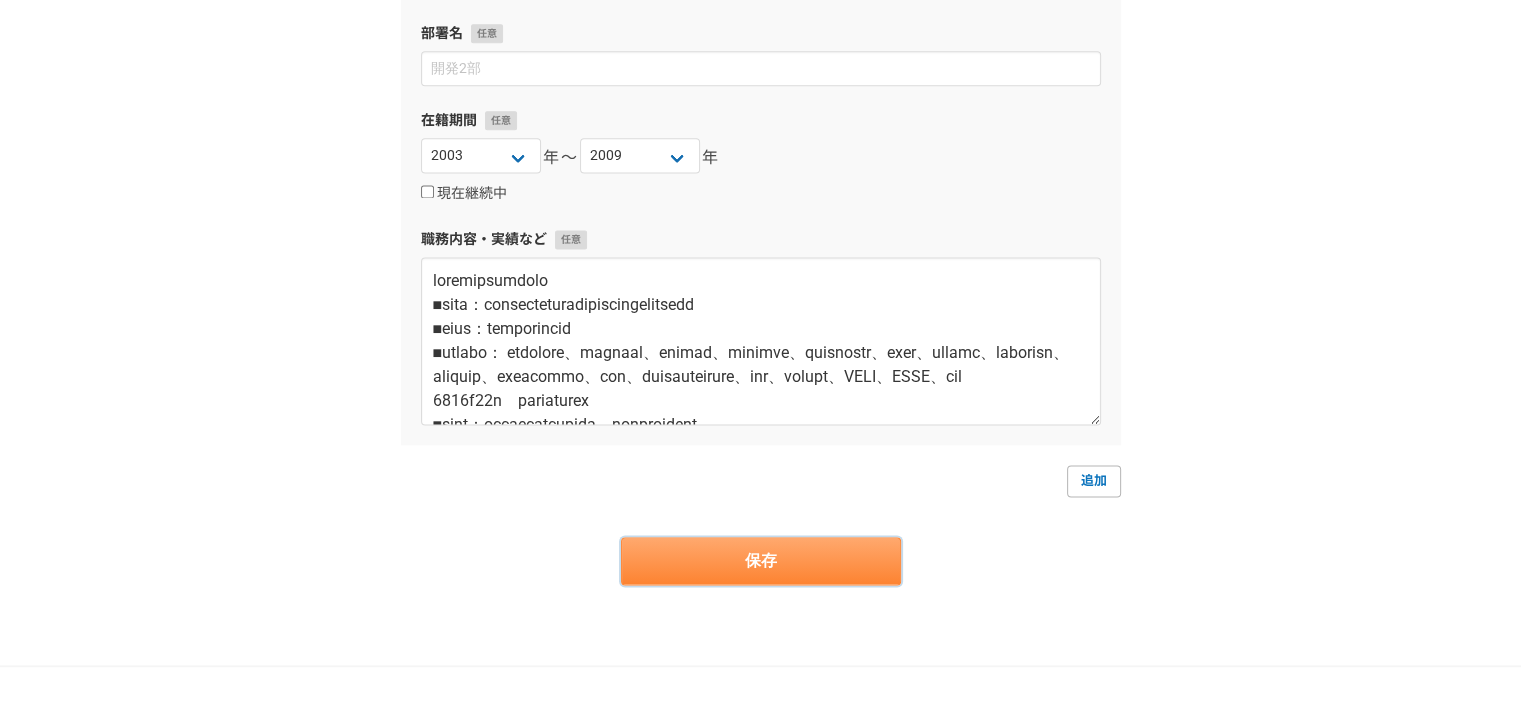 click on "保存" at bounding box center (761, 561) 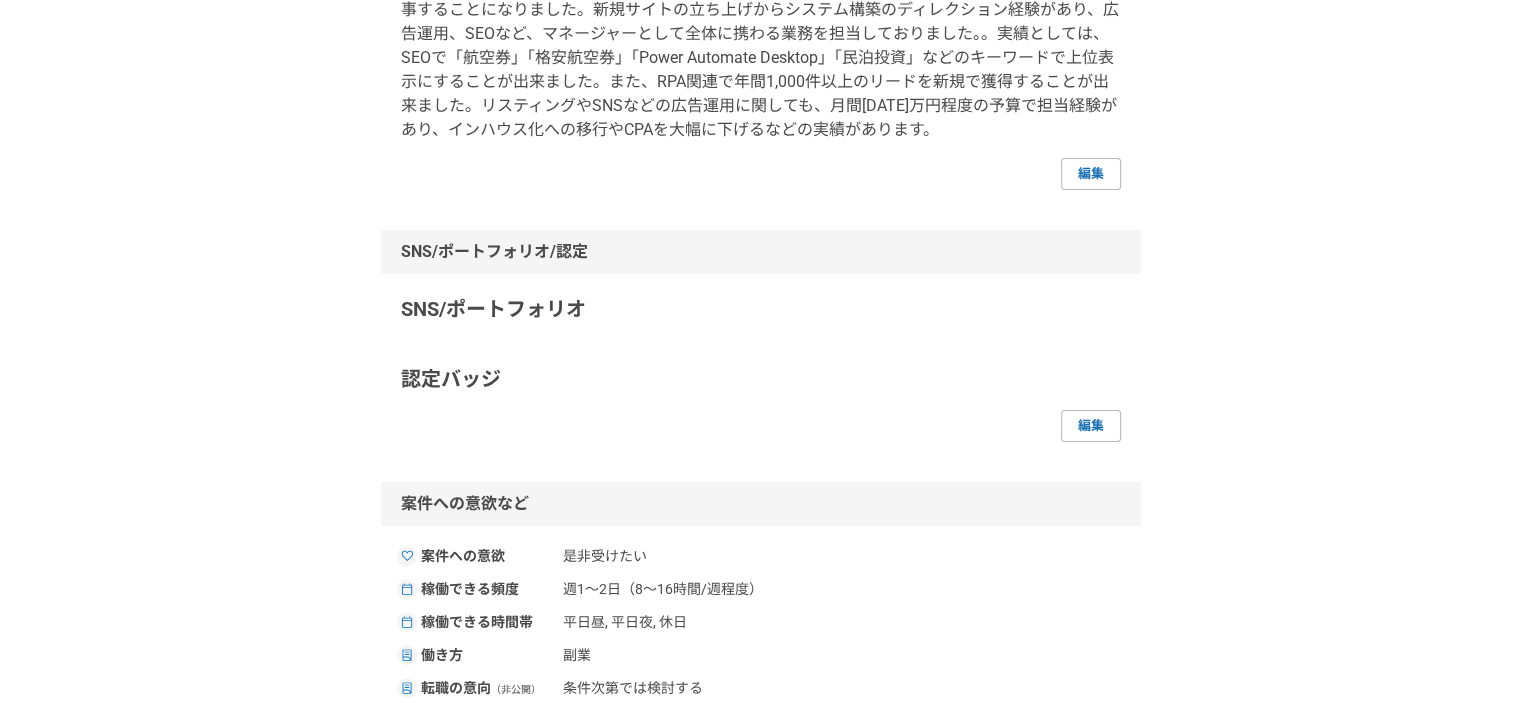 scroll, scrollTop: 0, scrollLeft: 0, axis: both 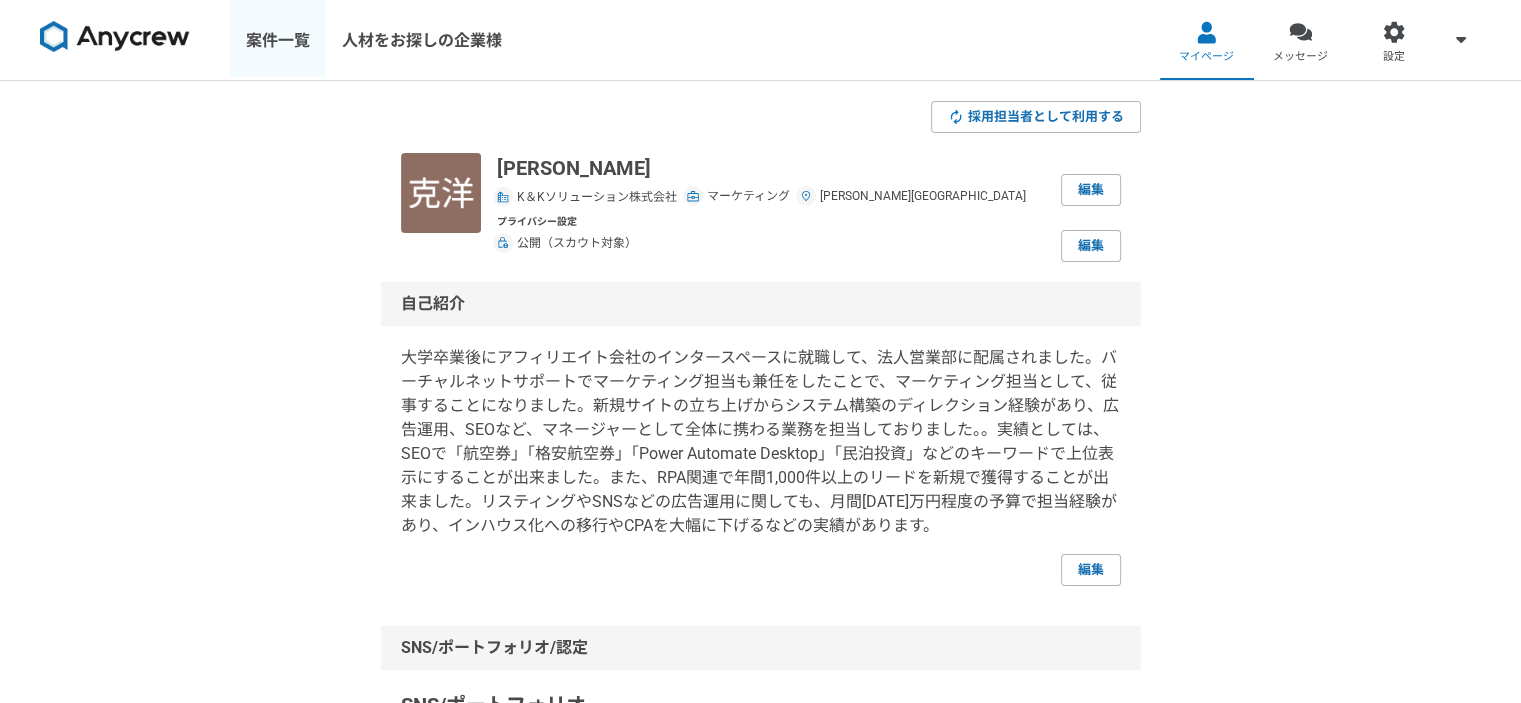click on "案件一覧" at bounding box center [278, 40] 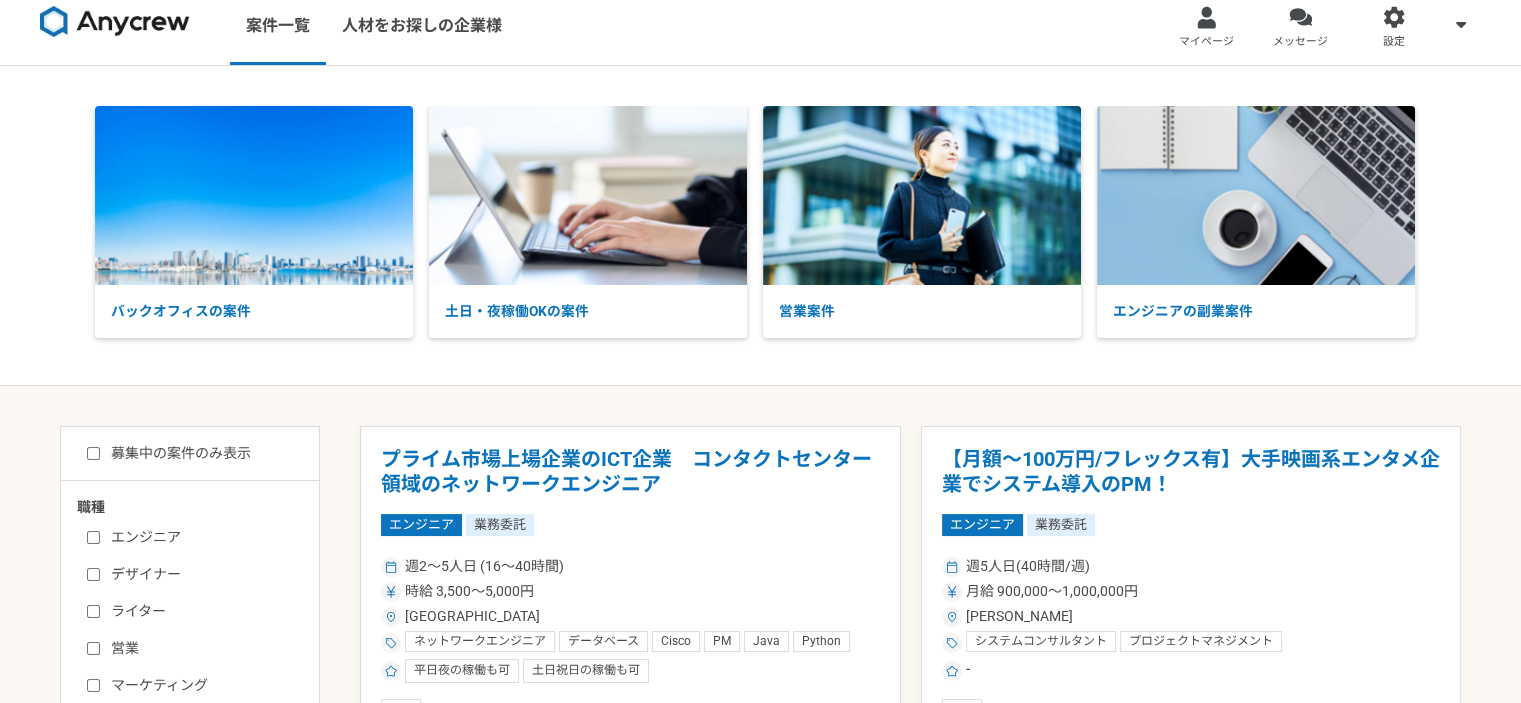 scroll, scrollTop: 200, scrollLeft: 0, axis: vertical 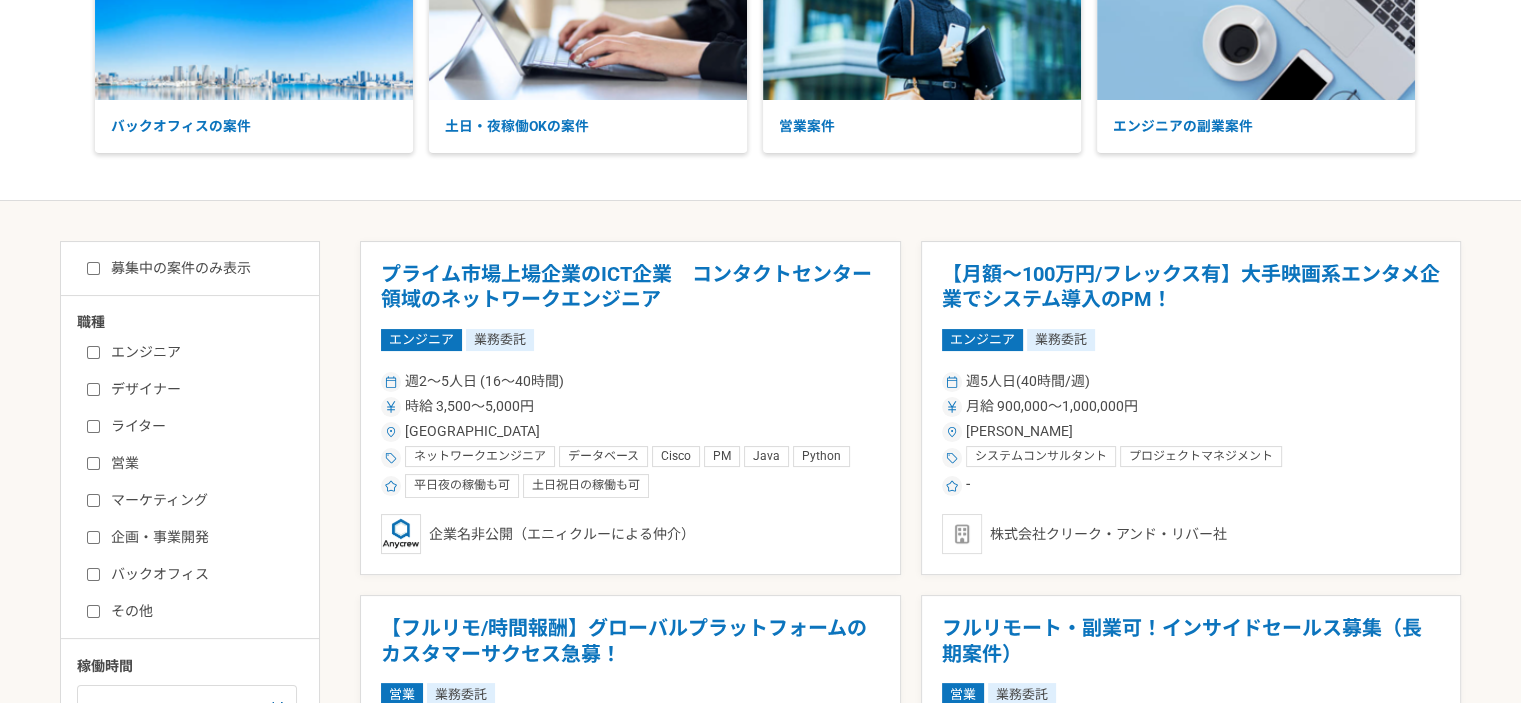 click on "マーケティング" at bounding box center (93, 500) 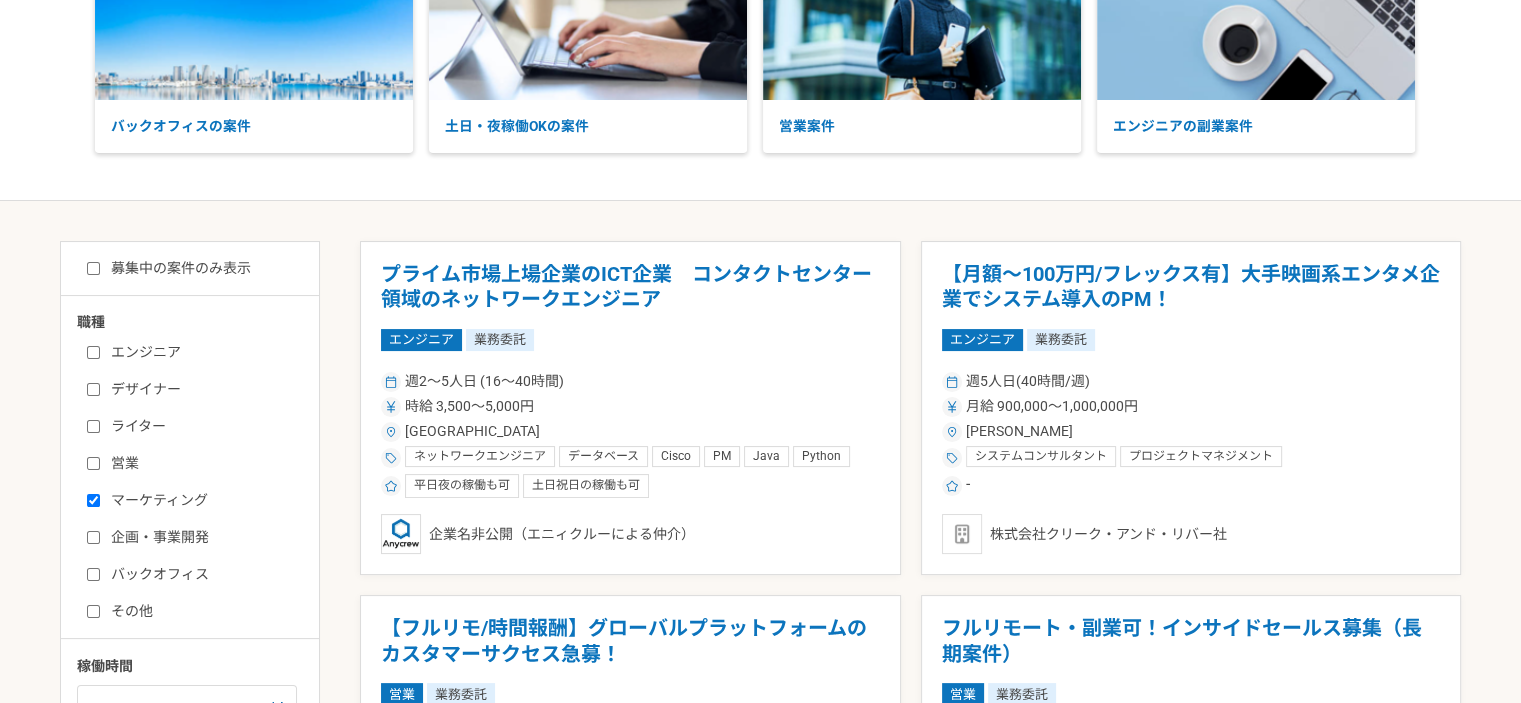 checkbox on "true" 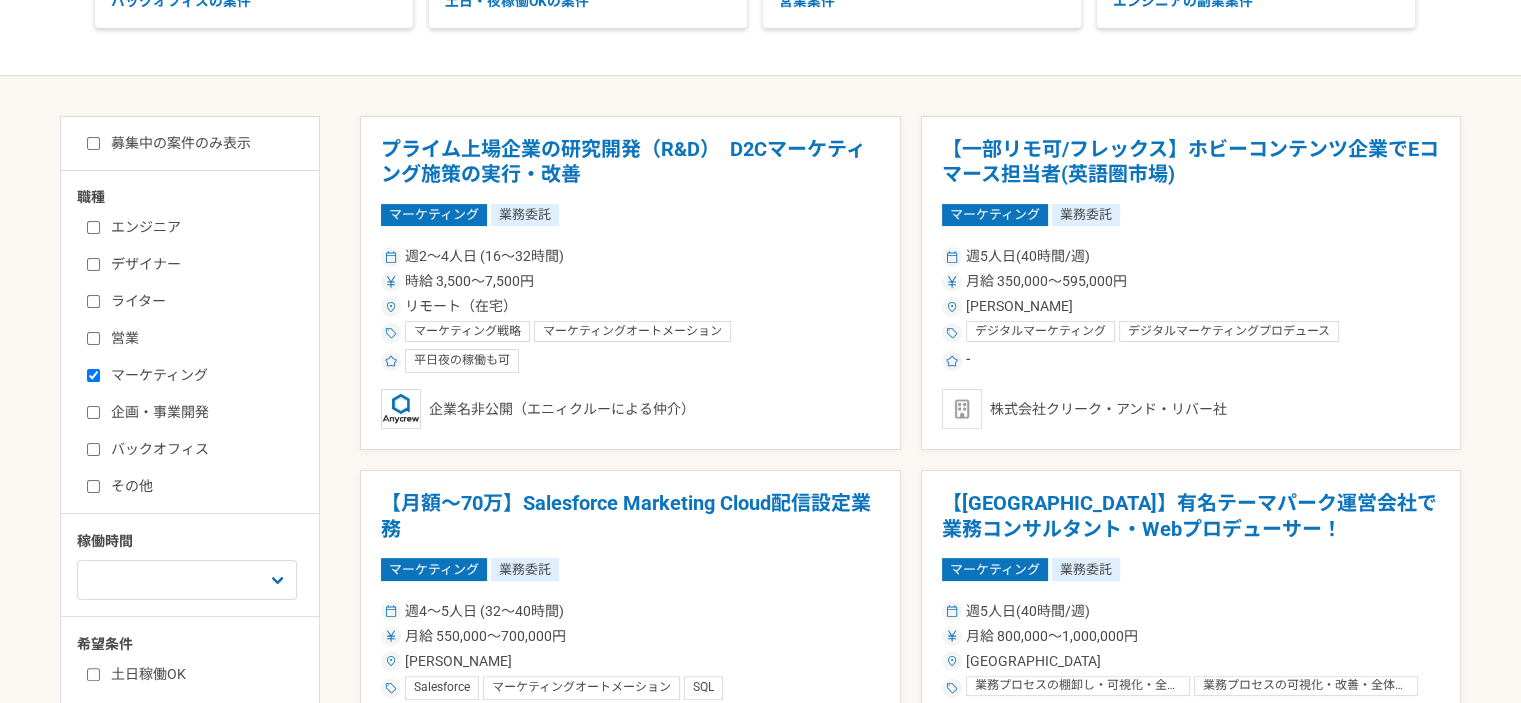 scroll, scrollTop: 500, scrollLeft: 0, axis: vertical 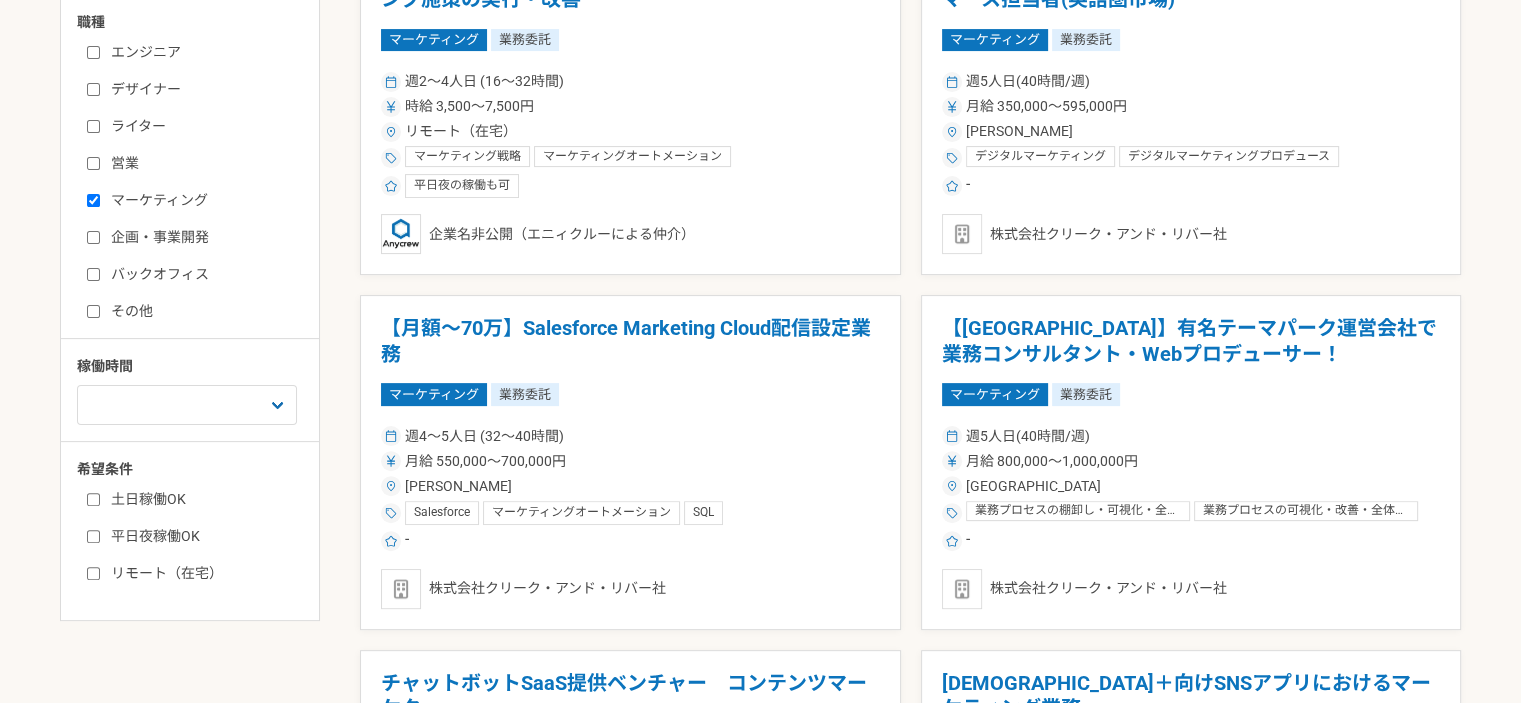click on "土日稼働OK" at bounding box center [93, 499] 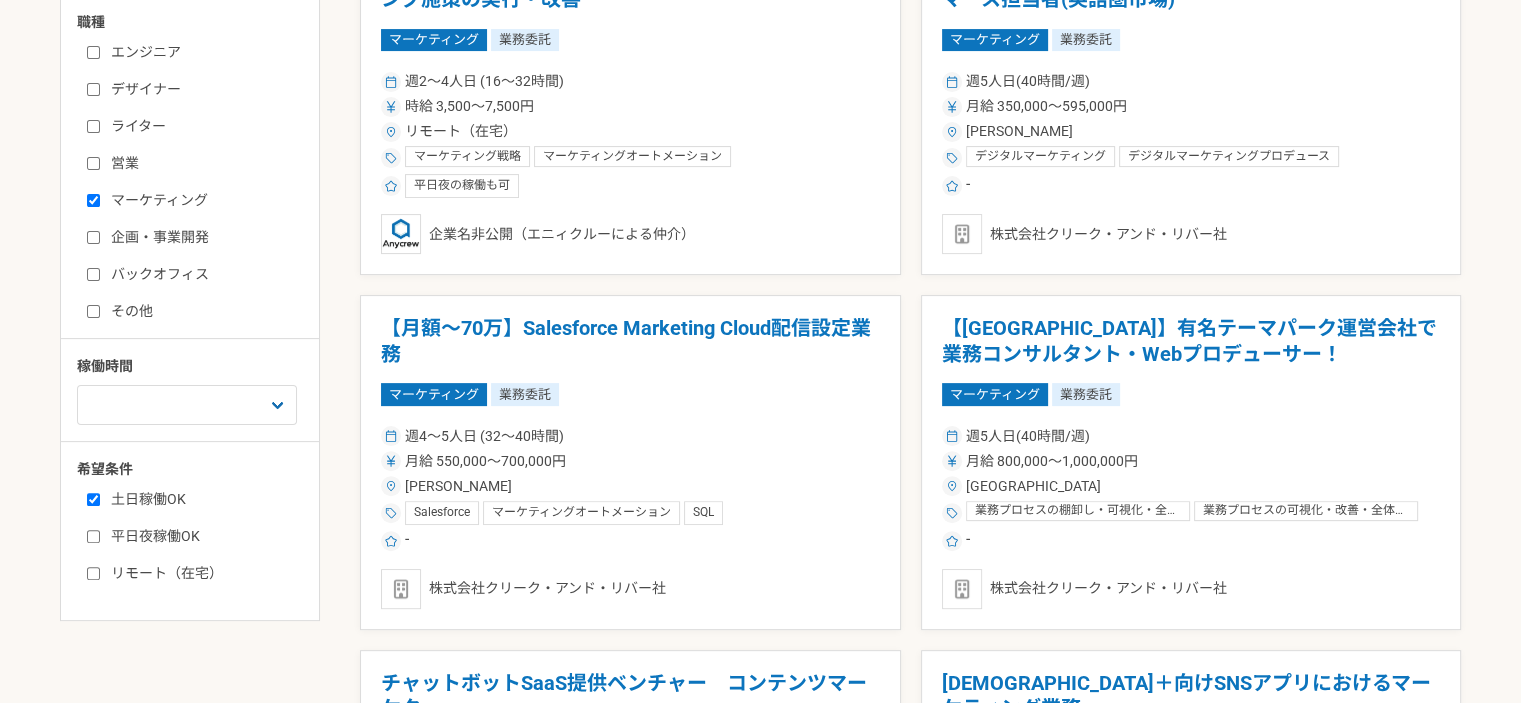 checkbox on "true" 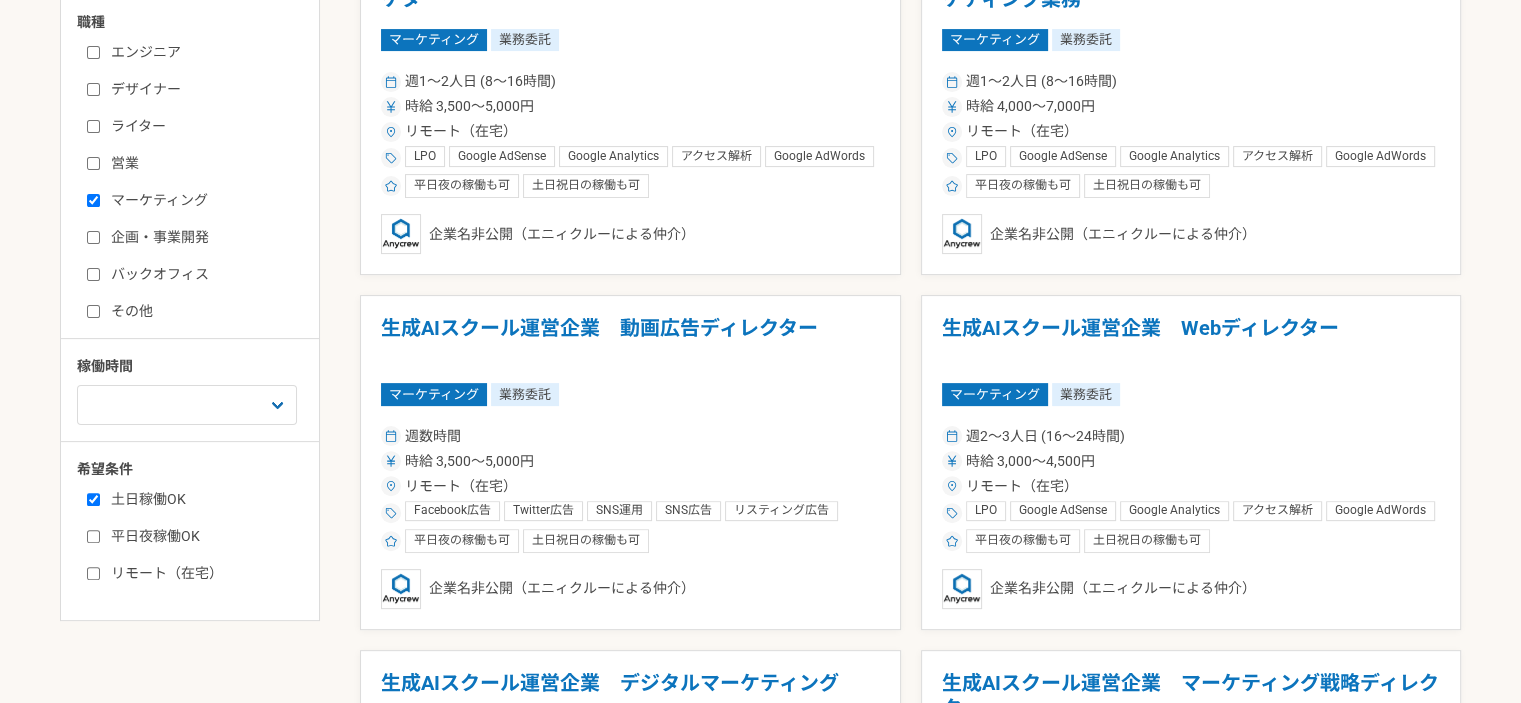 click on "平日夜稼働OK" at bounding box center [93, 536] 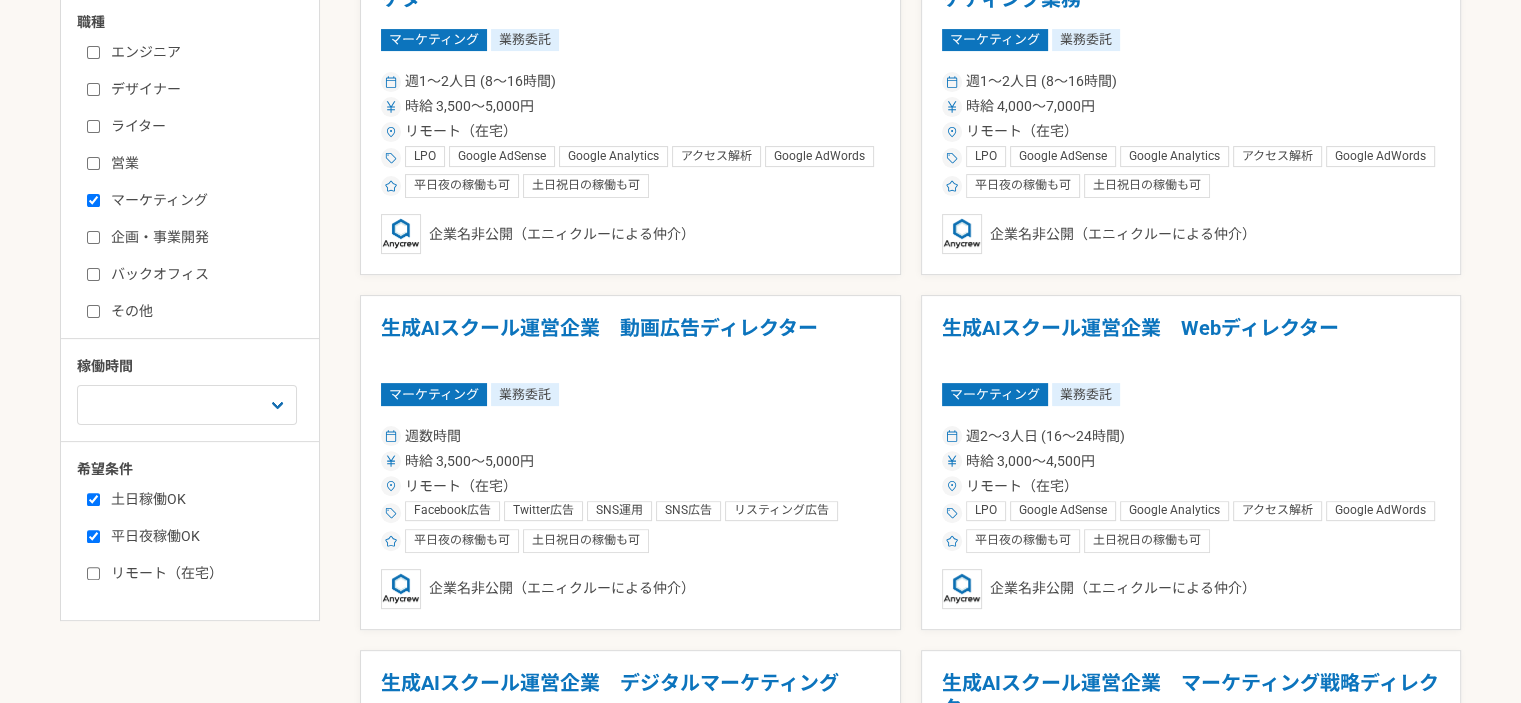 checkbox on "true" 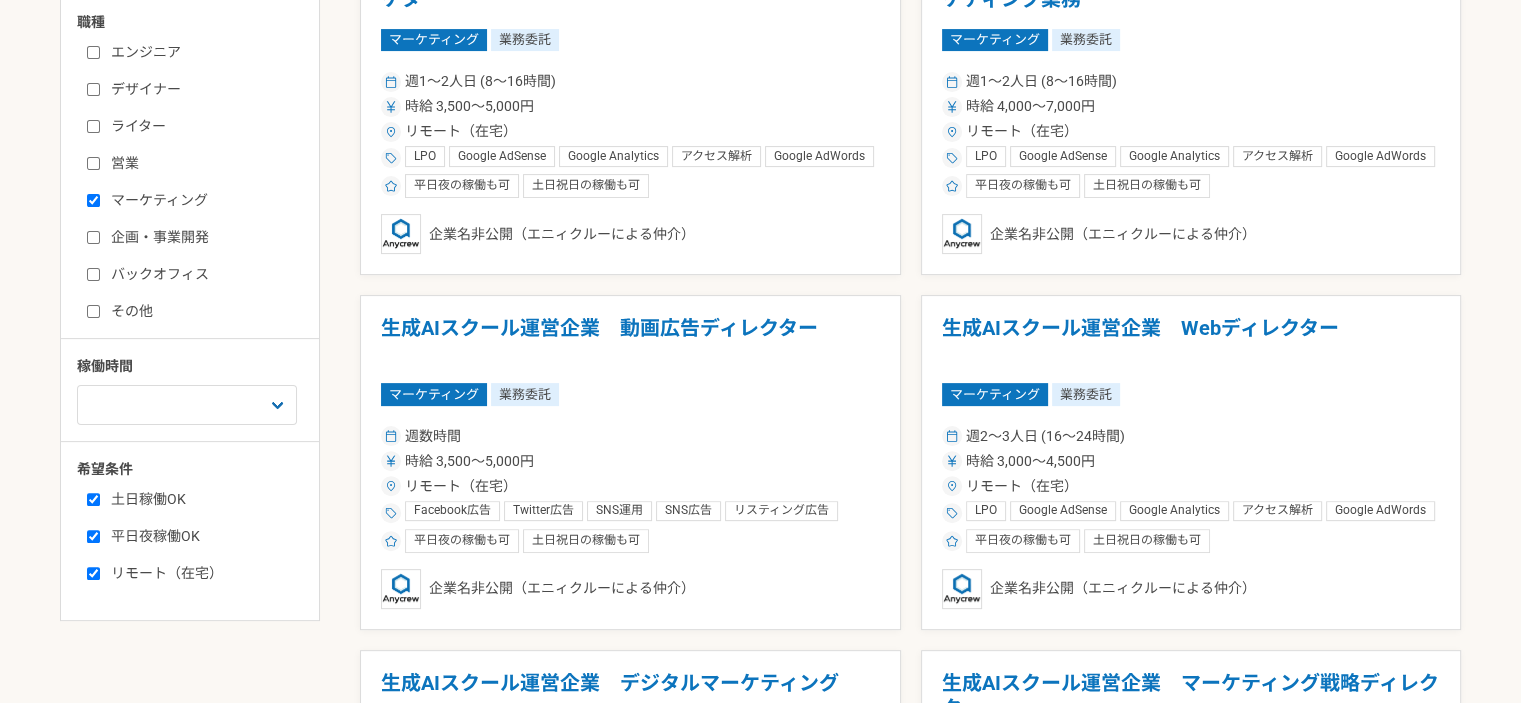 checkbox on "true" 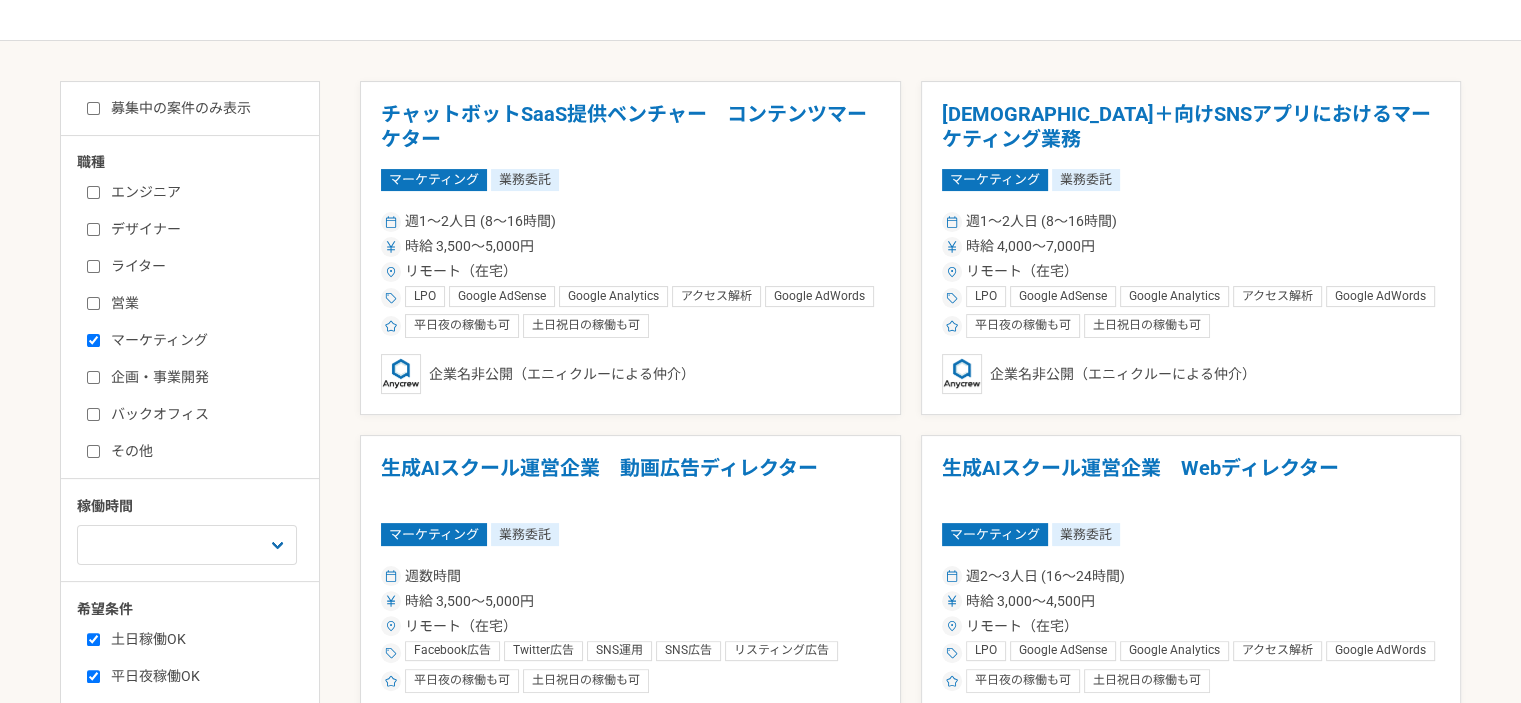 scroll, scrollTop: 200, scrollLeft: 0, axis: vertical 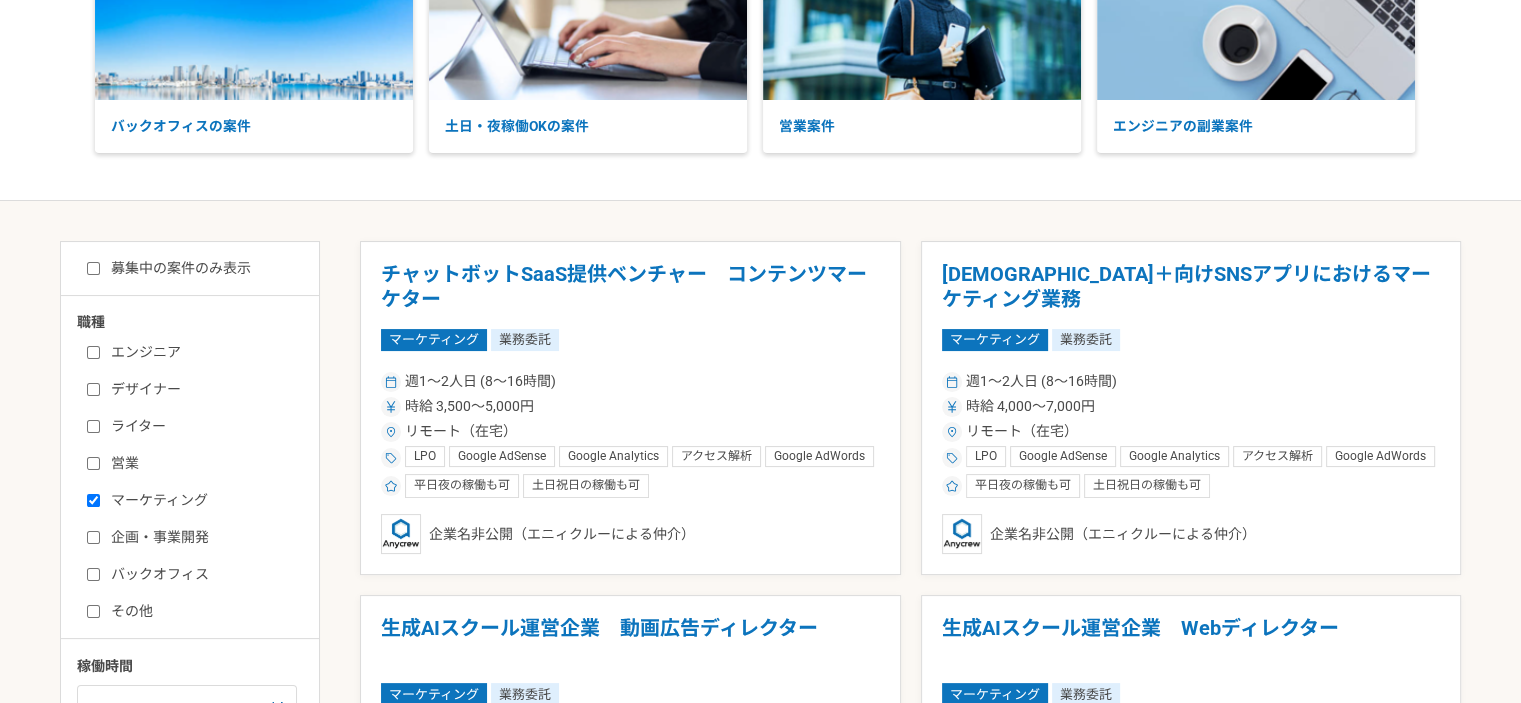 click on "募集中の案件のみ表示" at bounding box center [93, 268] 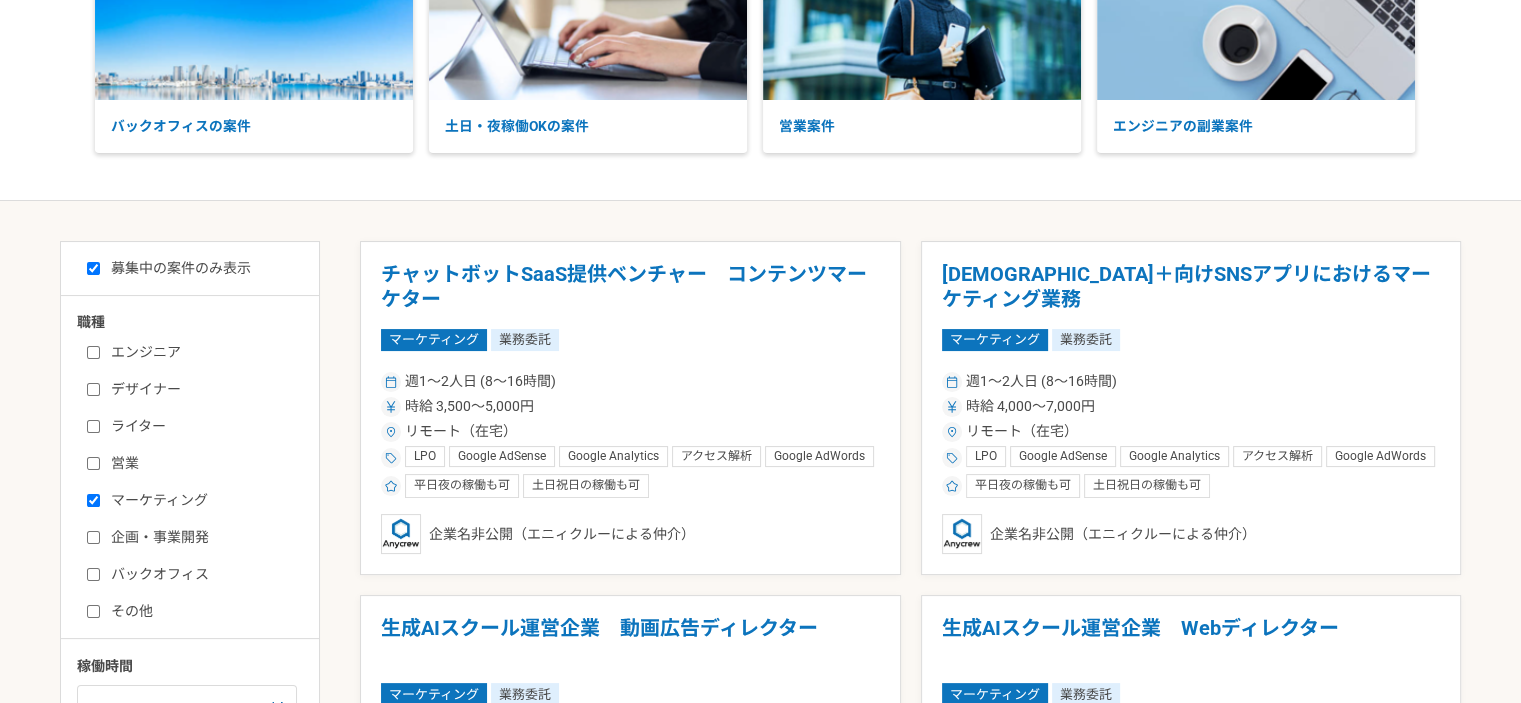 checkbox on "true" 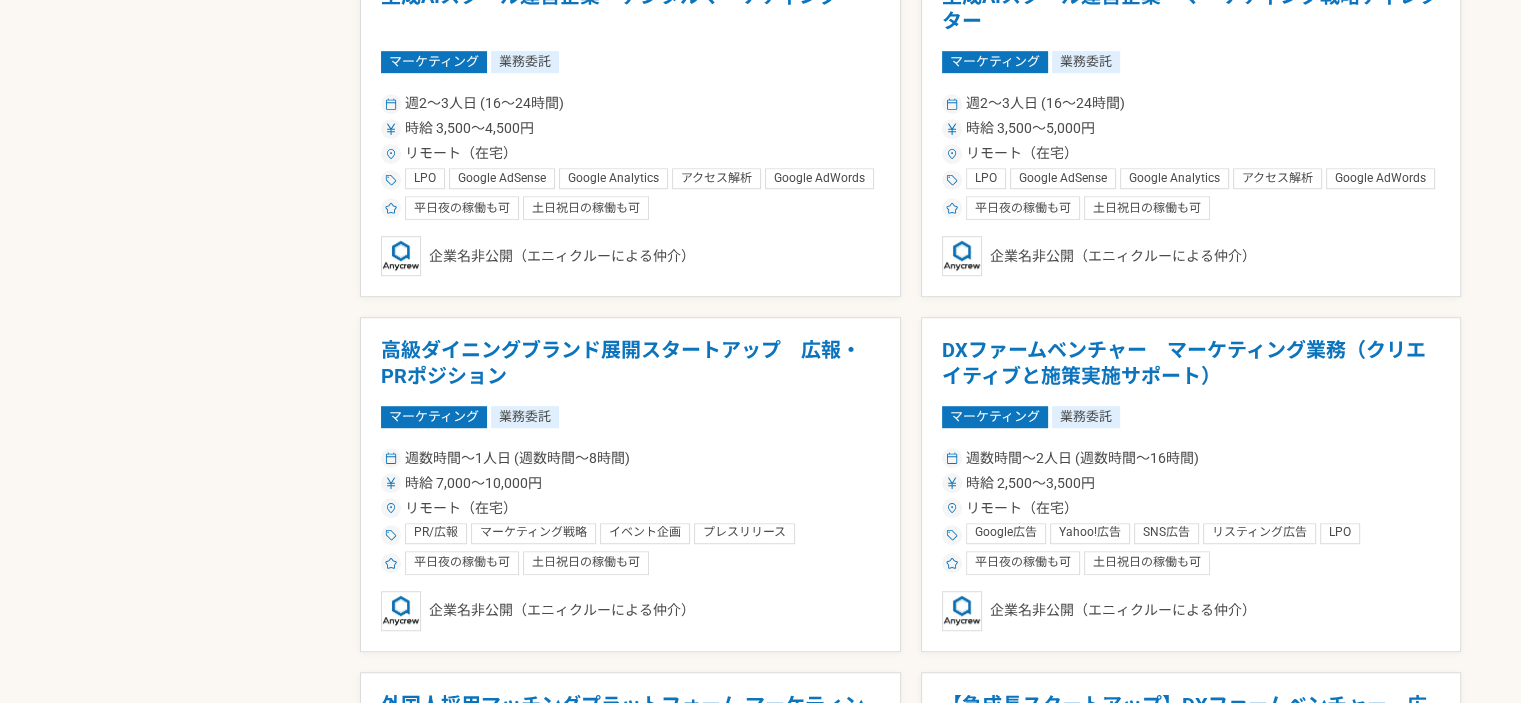 scroll, scrollTop: 1500, scrollLeft: 0, axis: vertical 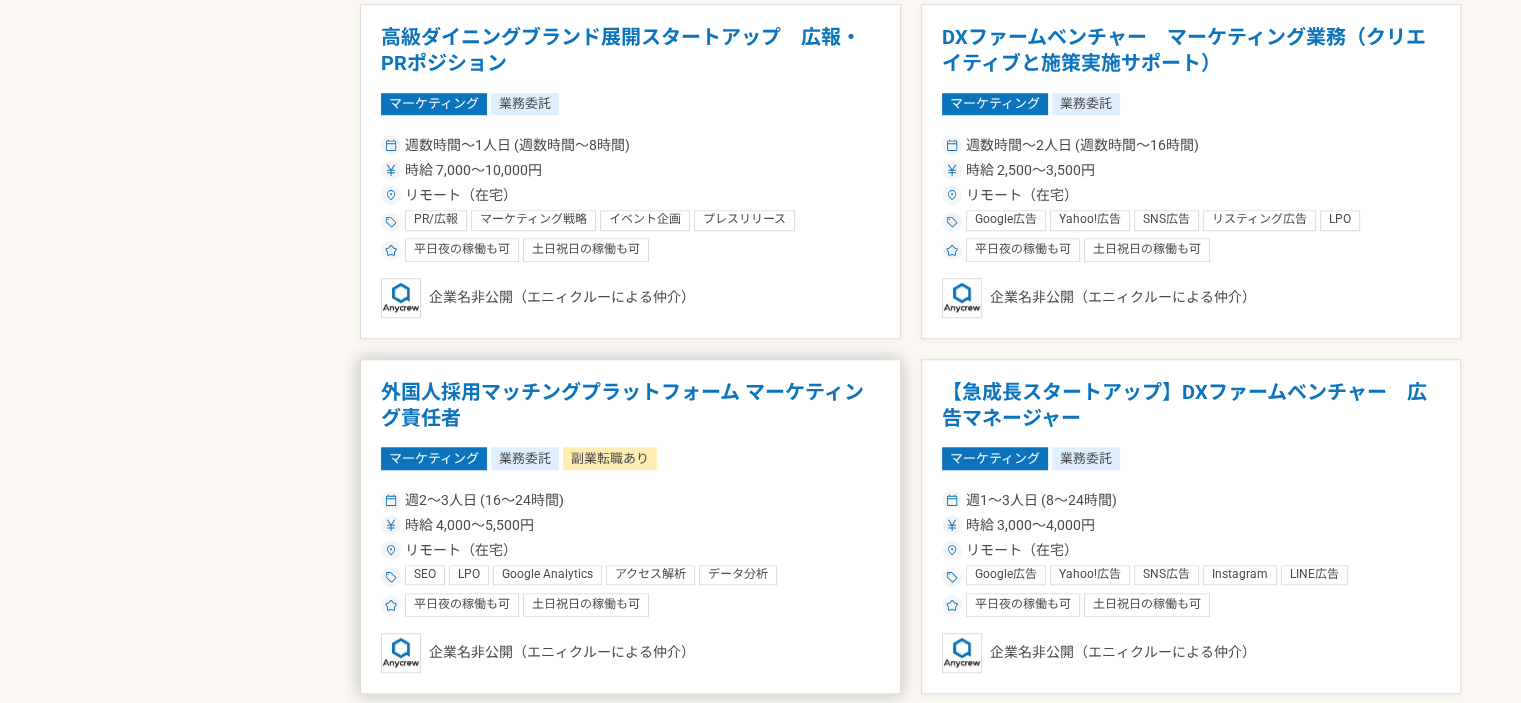 click on "外国人採用マッチングプラットフォーム    マーケティング責任者" at bounding box center [630, 405] 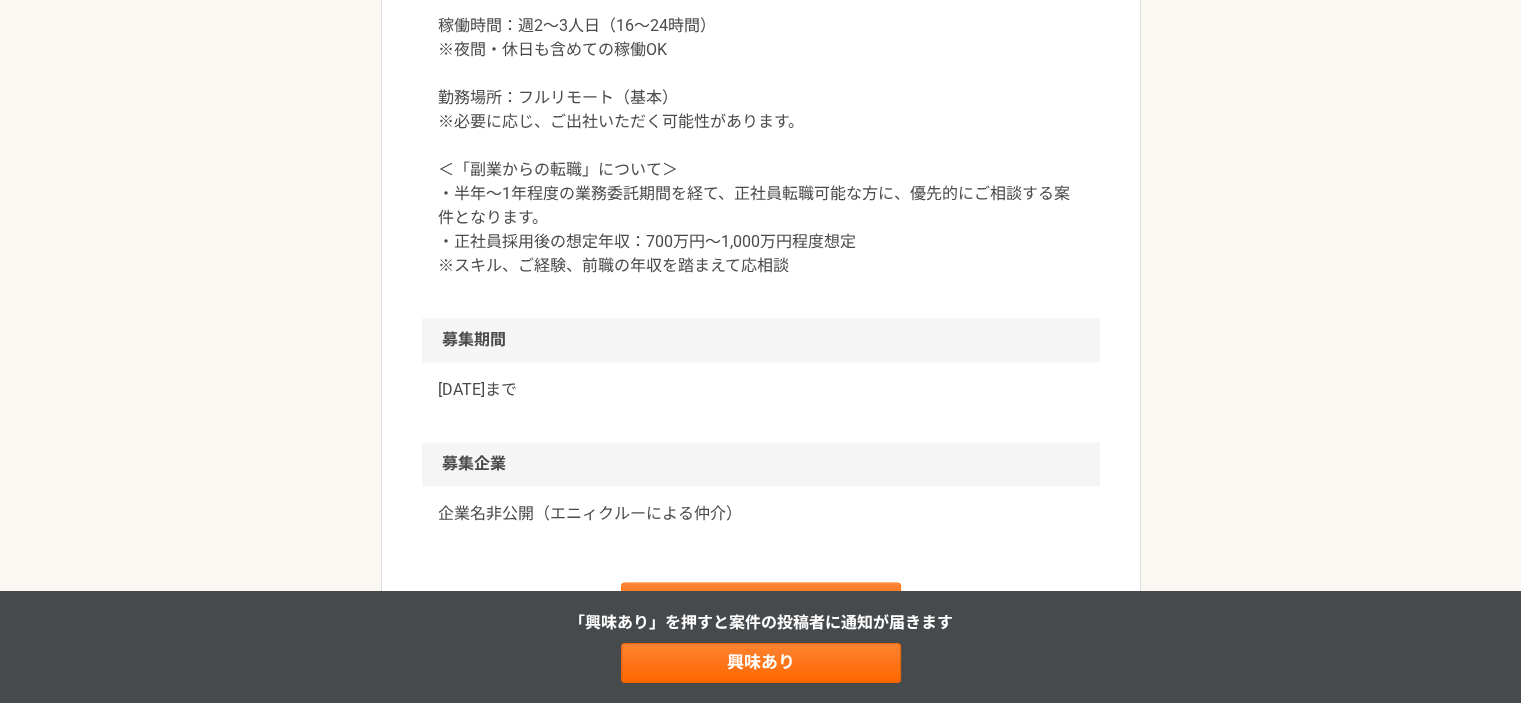 scroll, scrollTop: 2592, scrollLeft: 0, axis: vertical 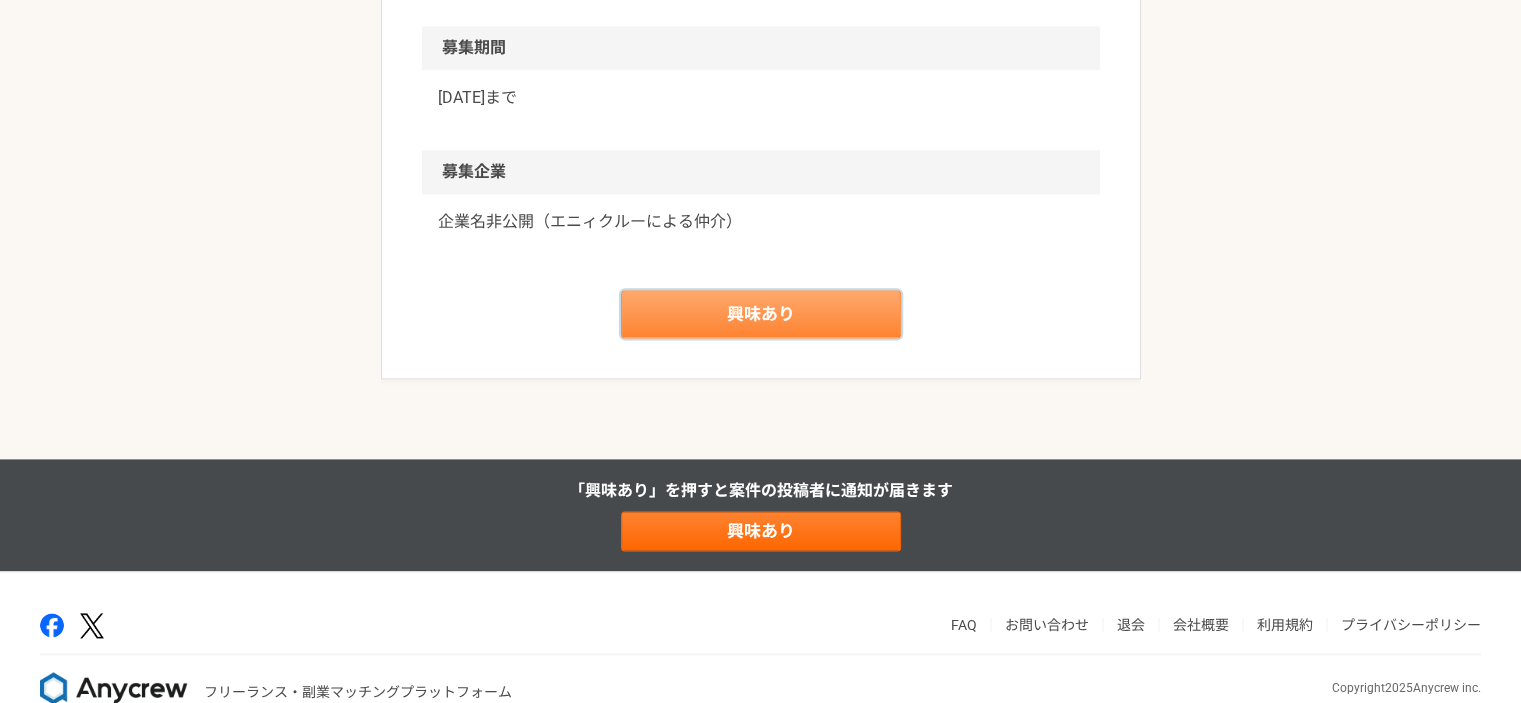 click on "興味あり" at bounding box center [761, 314] 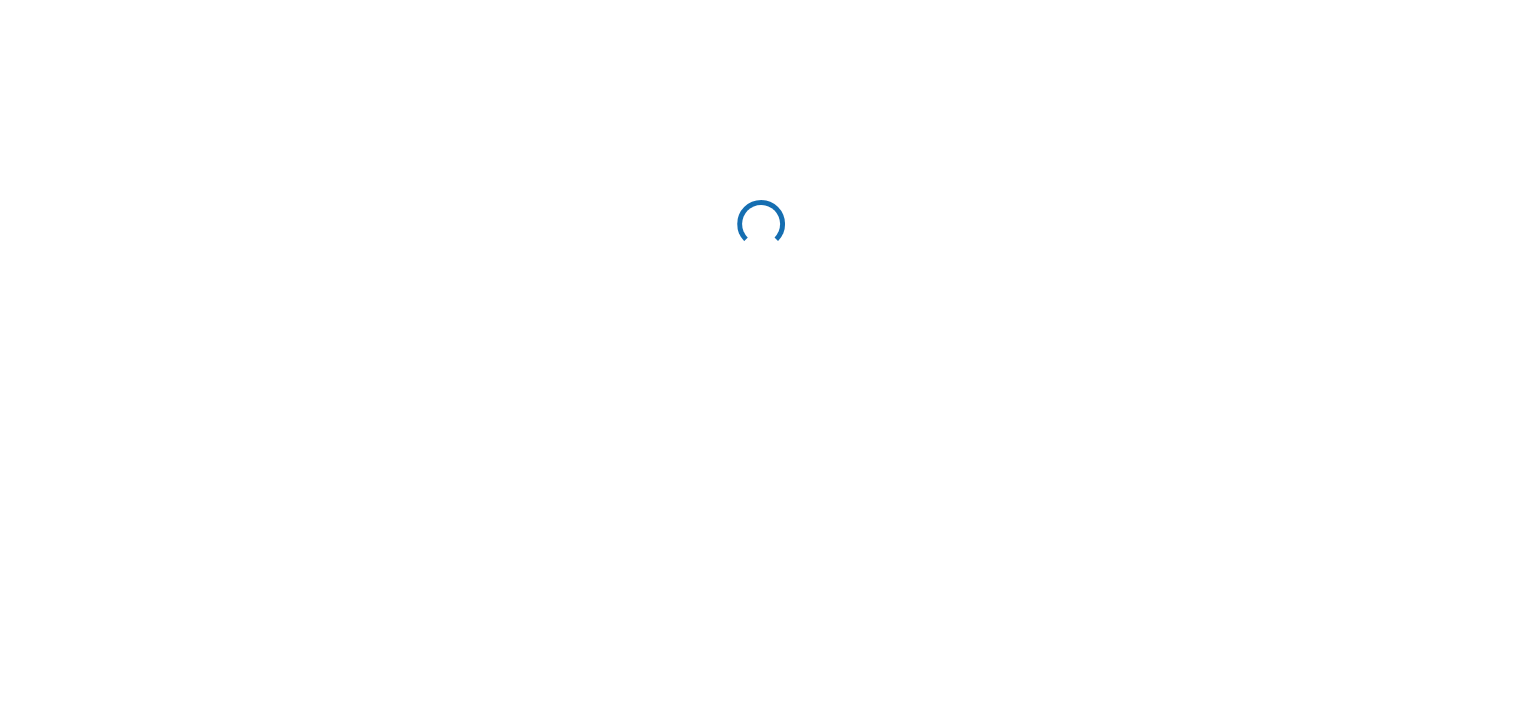 scroll, scrollTop: 0, scrollLeft: 0, axis: both 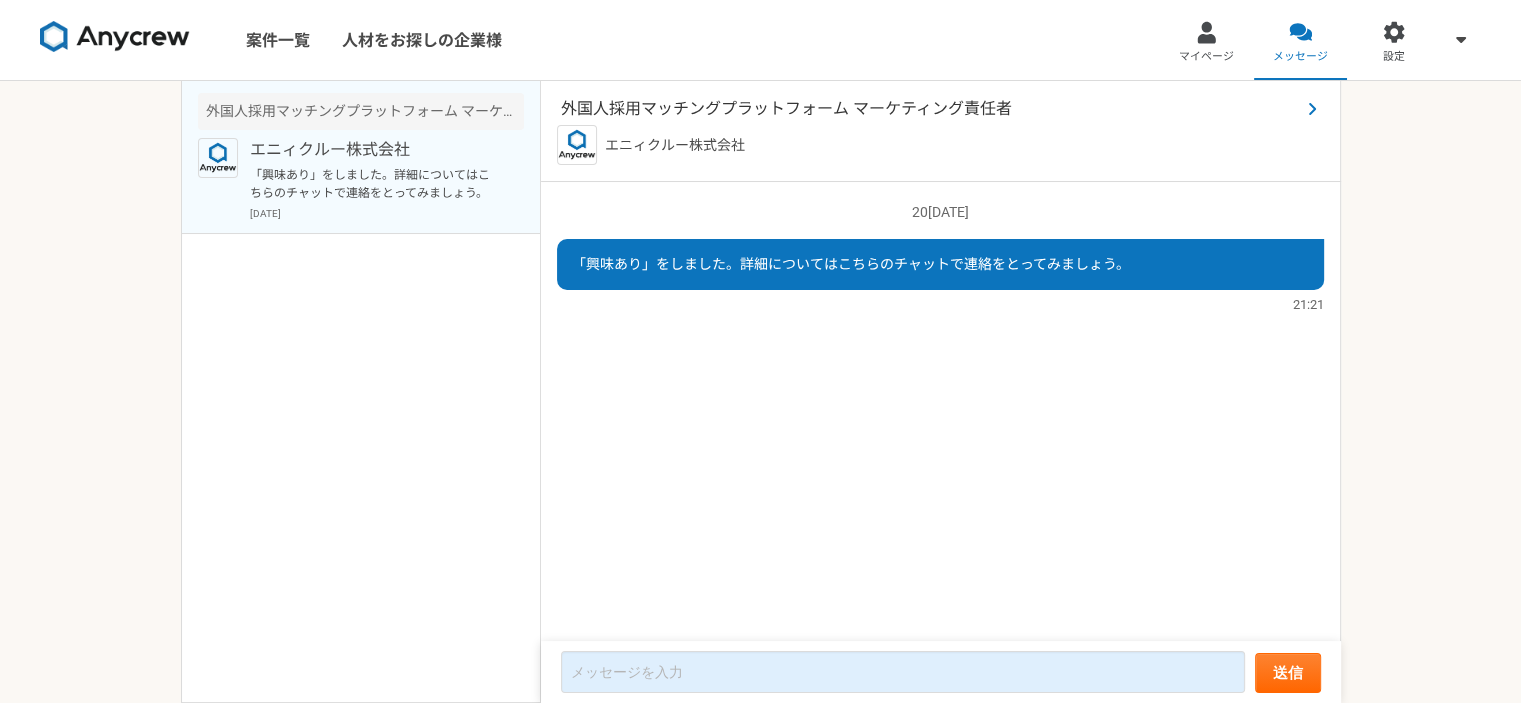 click on "外国人採用マッチングプラットフォーム    マーケティング責任者" at bounding box center (930, 109) 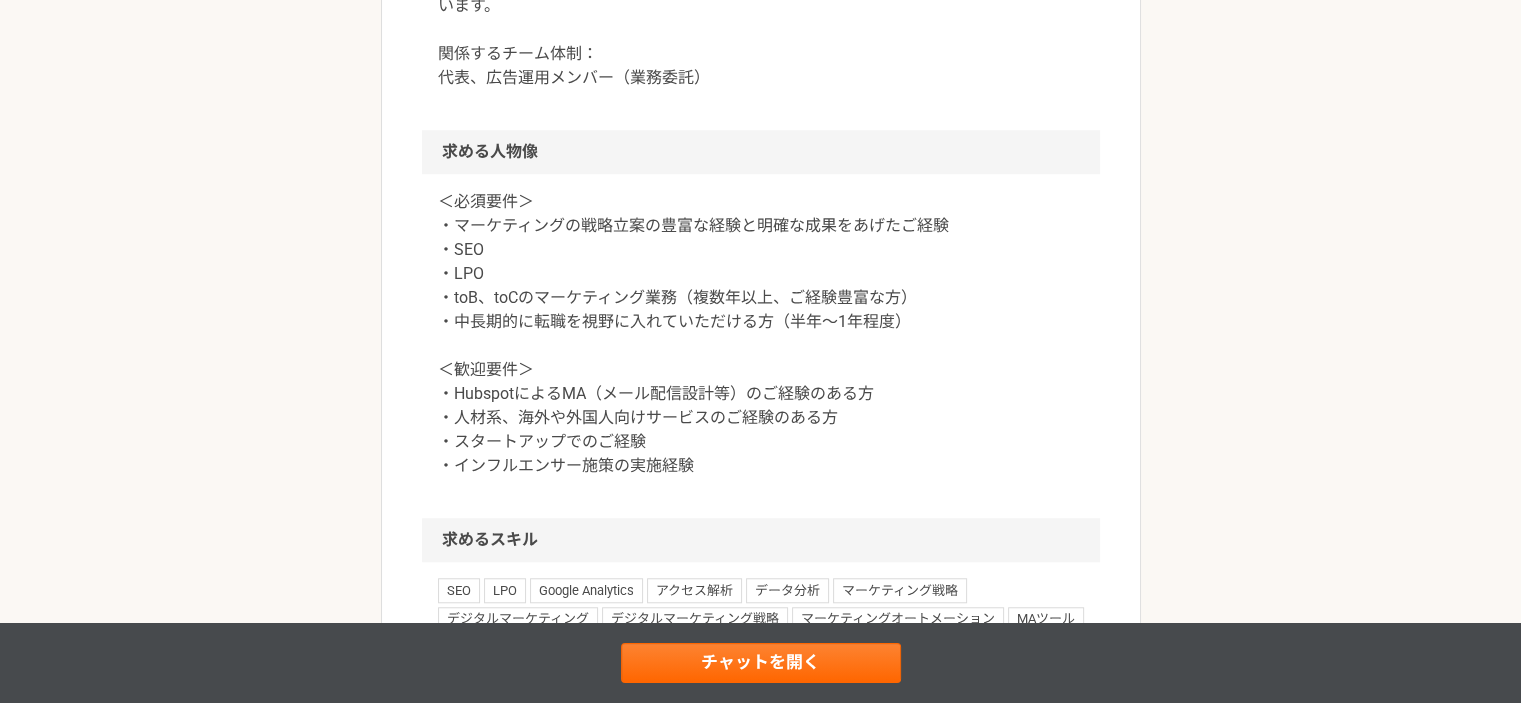 scroll, scrollTop: 1600, scrollLeft: 0, axis: vertical 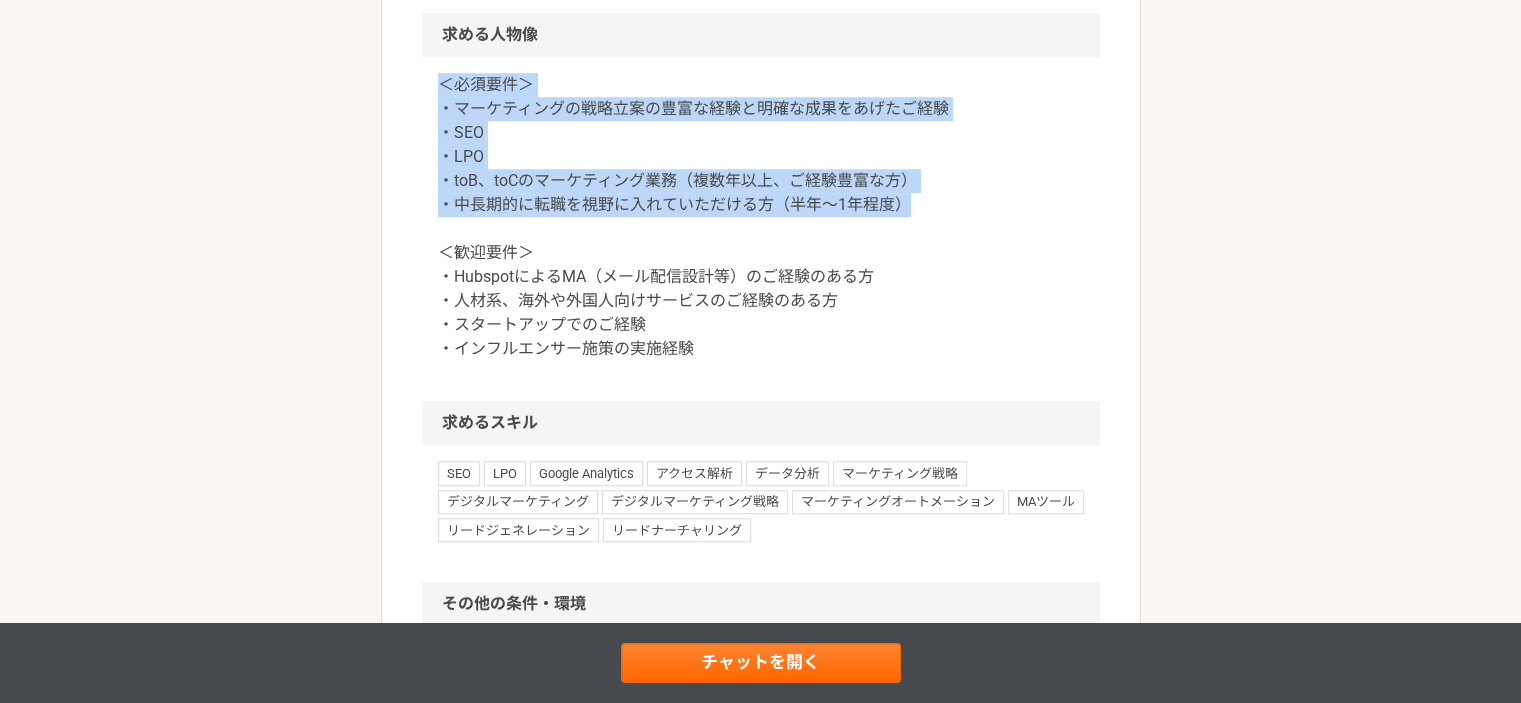 drag, startPoint x: 904, startPoint y: 271, endPoint x: 438, endPoint y: 167, distance: 477.46414 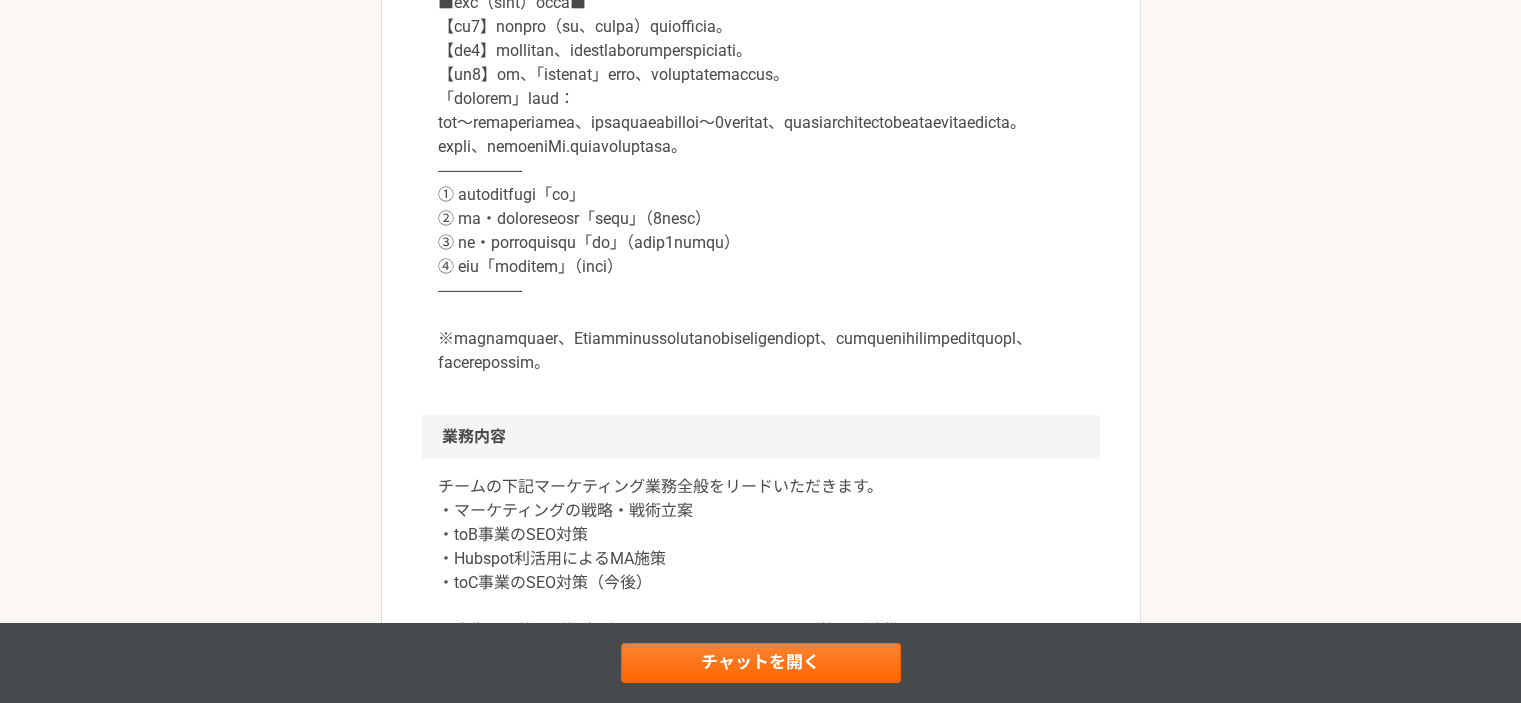 scroll, scrollTop: 700, scrollLeft: 0, axis: vertical 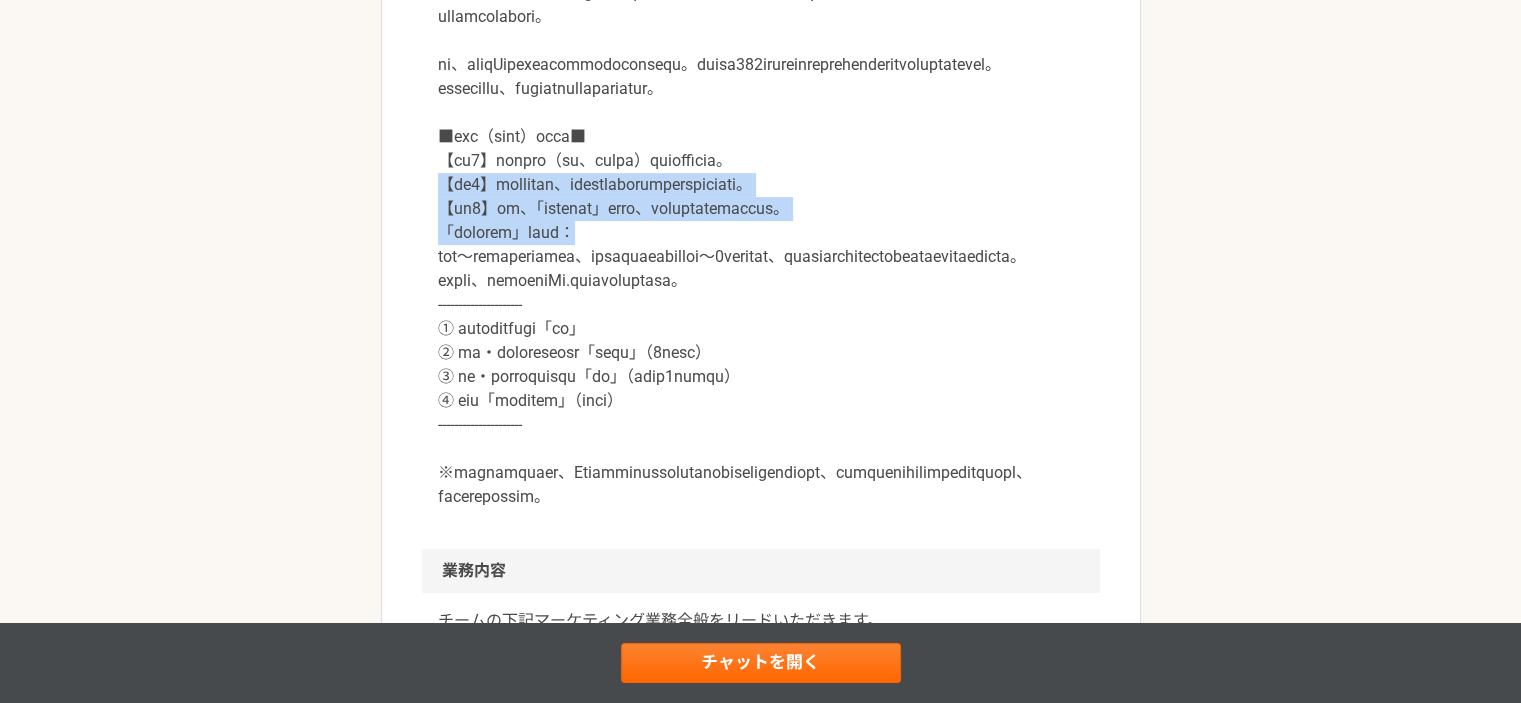 drag, startPoint x: 444, startPoint y: 235, endPoint x: 821, endPoint y: 243, distance: 377.08487 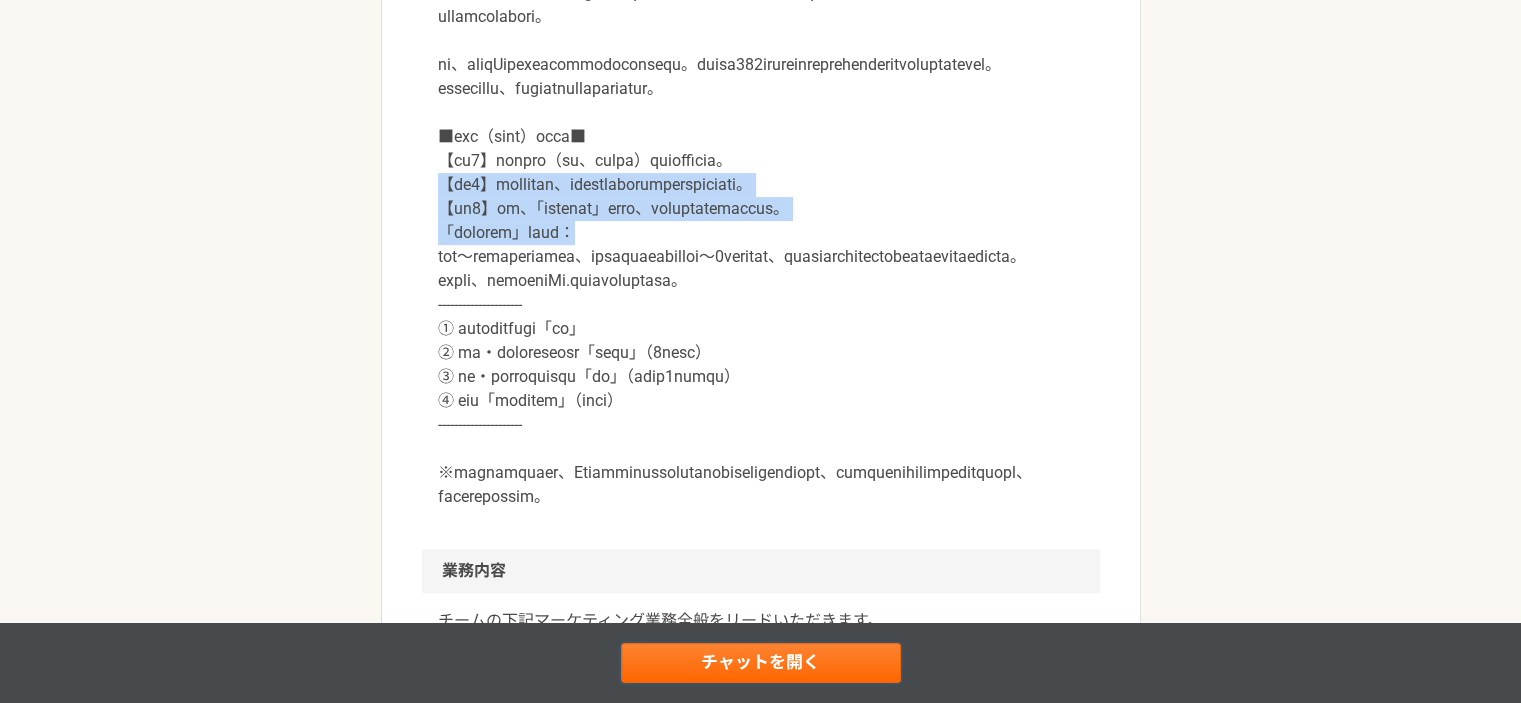 drag, startPoint x: 751, startPoint y: 671, endPoint x: 751, endPoint y: 659, distance: 12 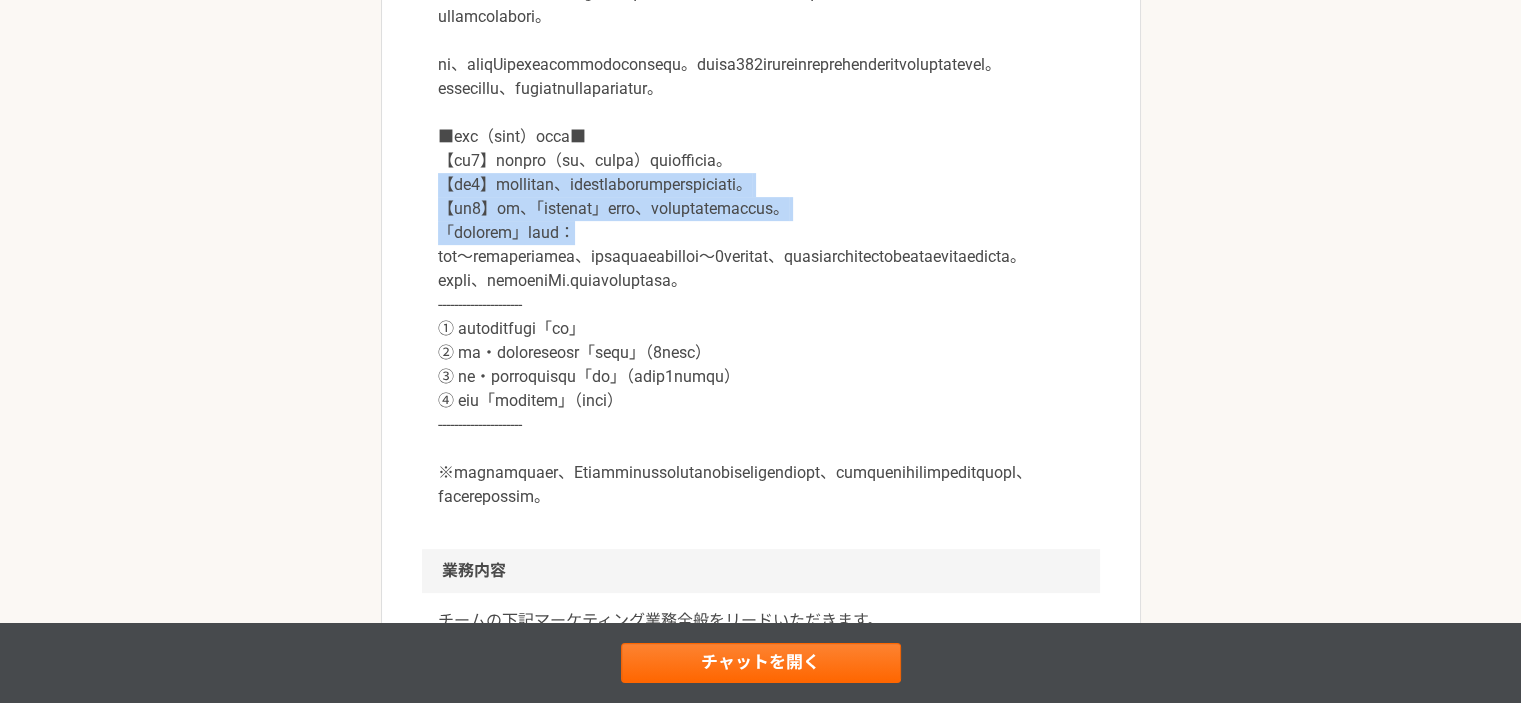 scroll, scrollTop: 0, scrollLeft: 0, axis: both 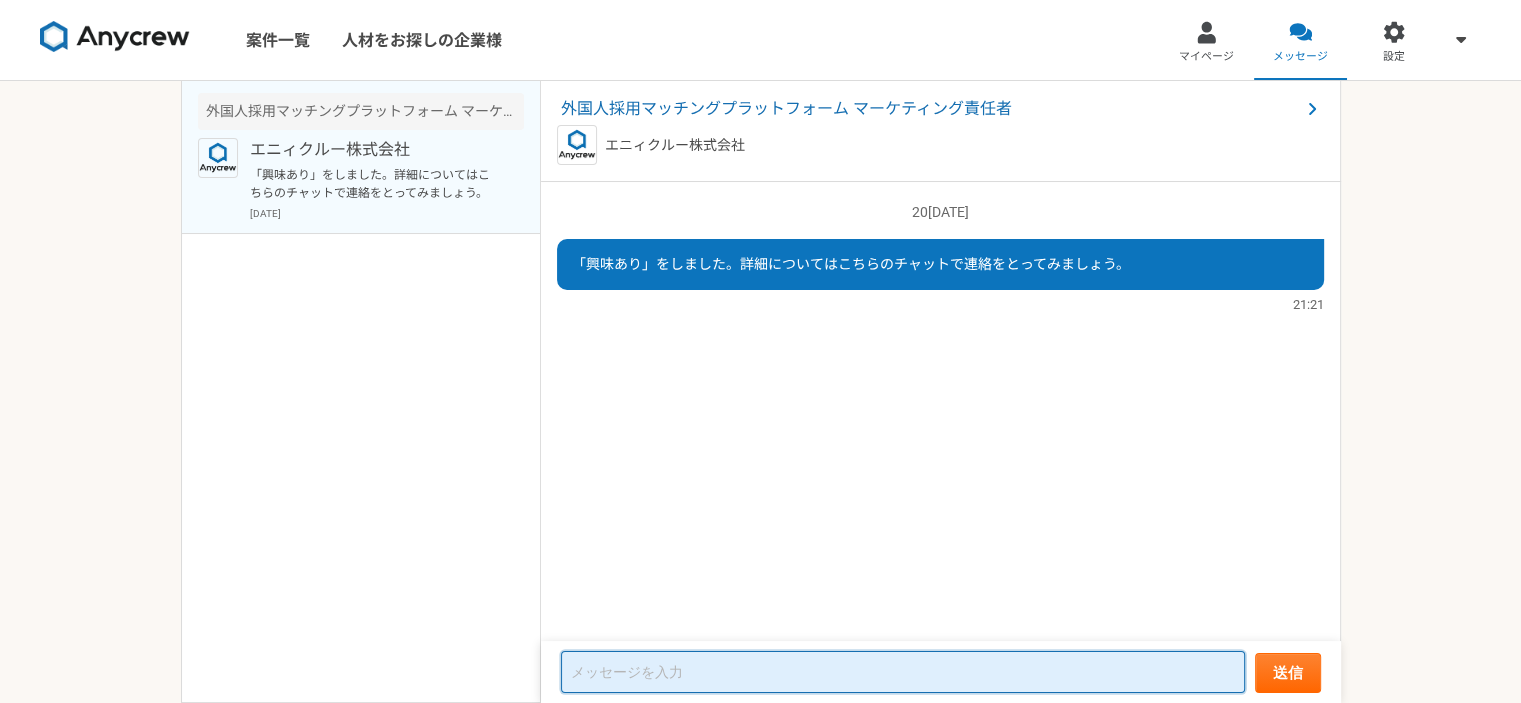 paste on "【必須2】必須要件について、該当するご経験をコメントいただければと思います。
【必須3】下記、「副業からの転職」について、該当する番号をお知らせください。
「副業からの転職」について：" 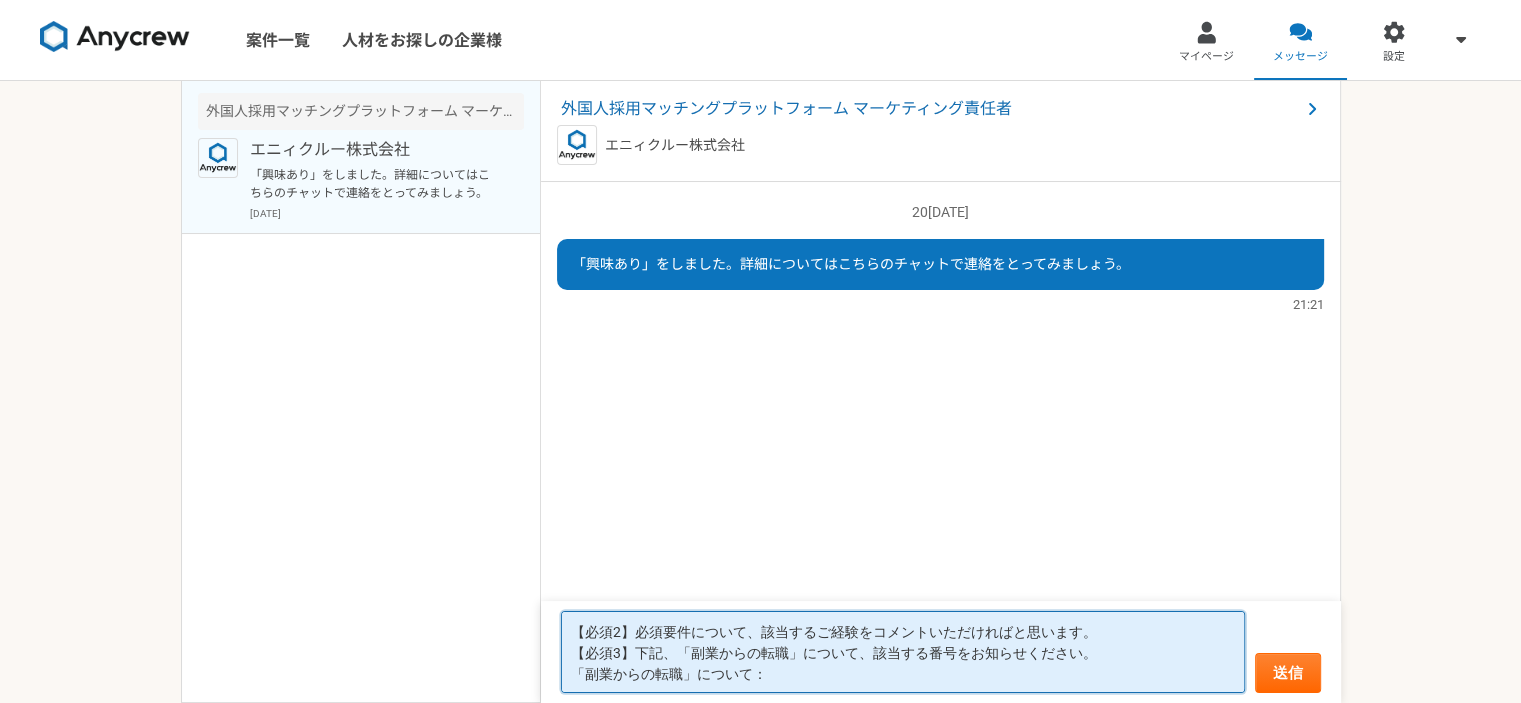 click on "【必須2】必須要件について、該当するご経験をコメントいただければと思います。
【必須3】下記、「副業からの転職」について、該当する番号をお知らせください。
「副業からの転職」について：" at bounding box center [903, 652] 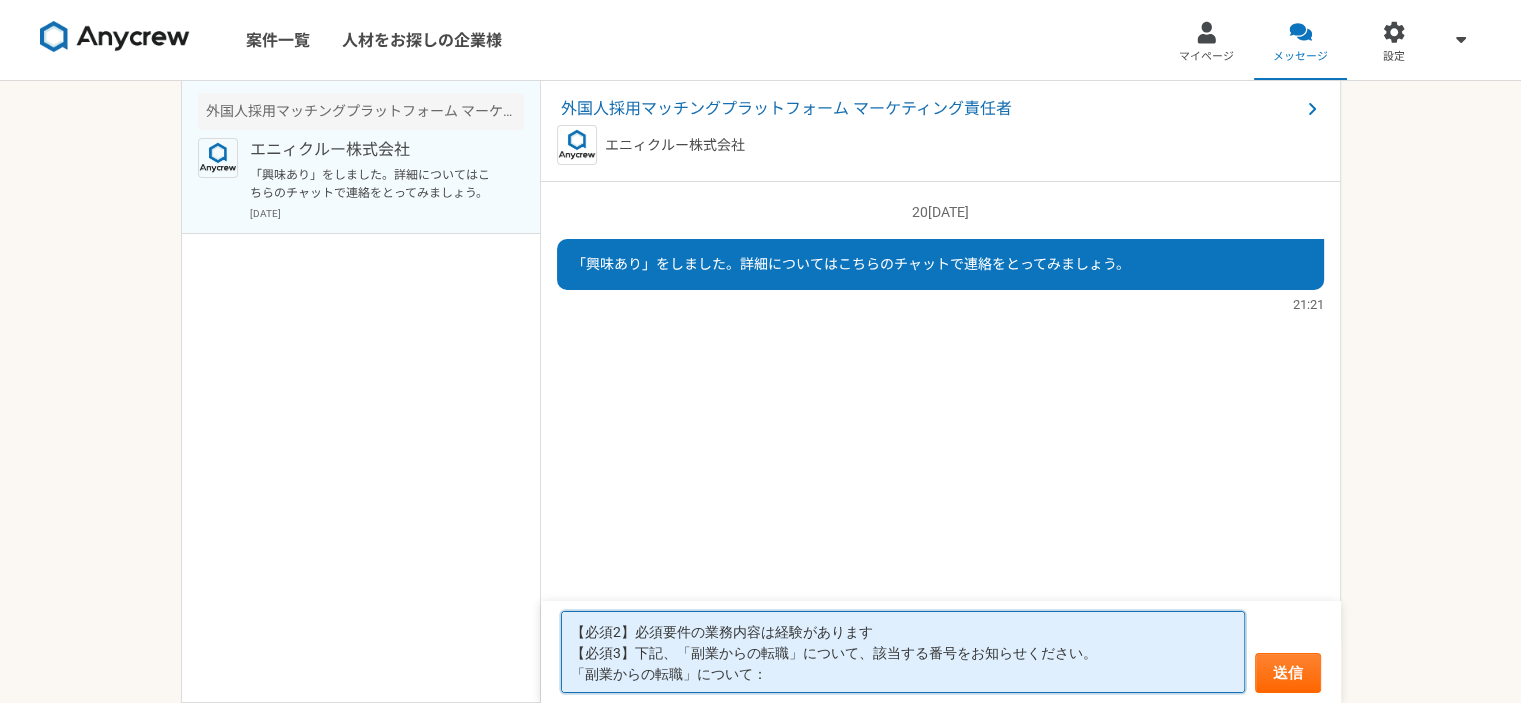 click on "【必須2】必須要件の業務内容は経験があります
【必須3】下記、「副業からの転職」について、該当する番号をお知らせください。
「副業からの転職」について：" at bounding box center [903, 652] 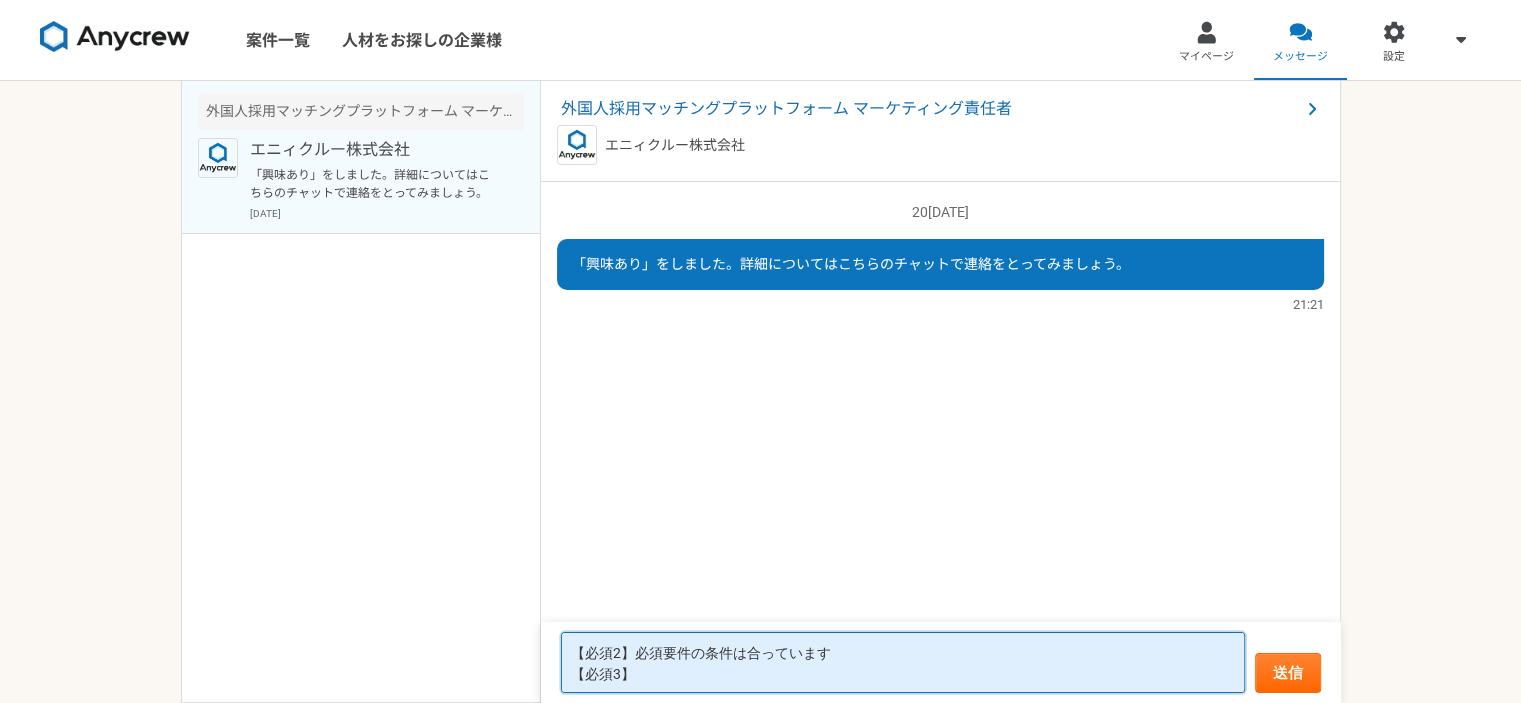 paste on "② 内容・条件により転職の可能性「ややあり」（1年以上先）" 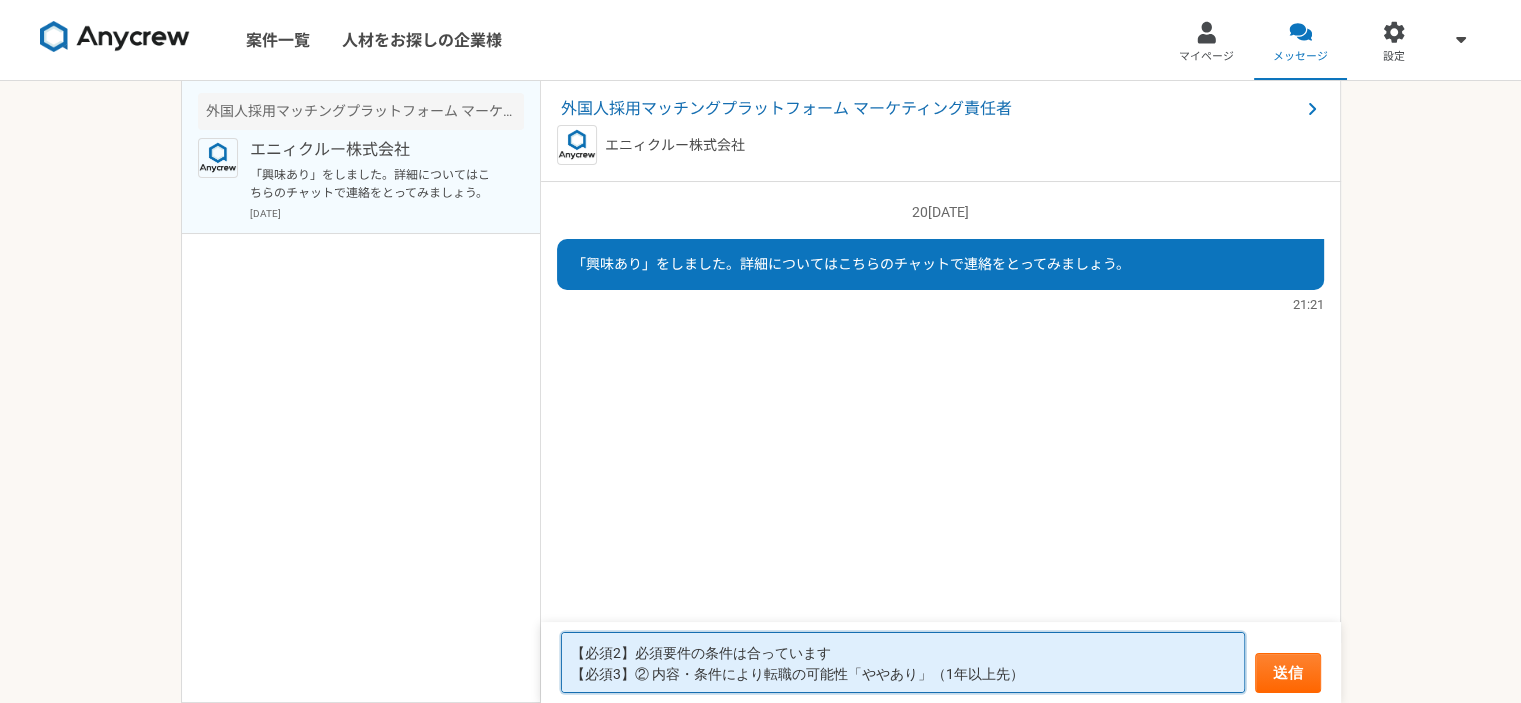 click on "【必須2】必須要件の条件は合っています
【必須3】② 内容・条件により転職の可能性「ややあり」（1年以上先）" at bounding box center [903, 662] 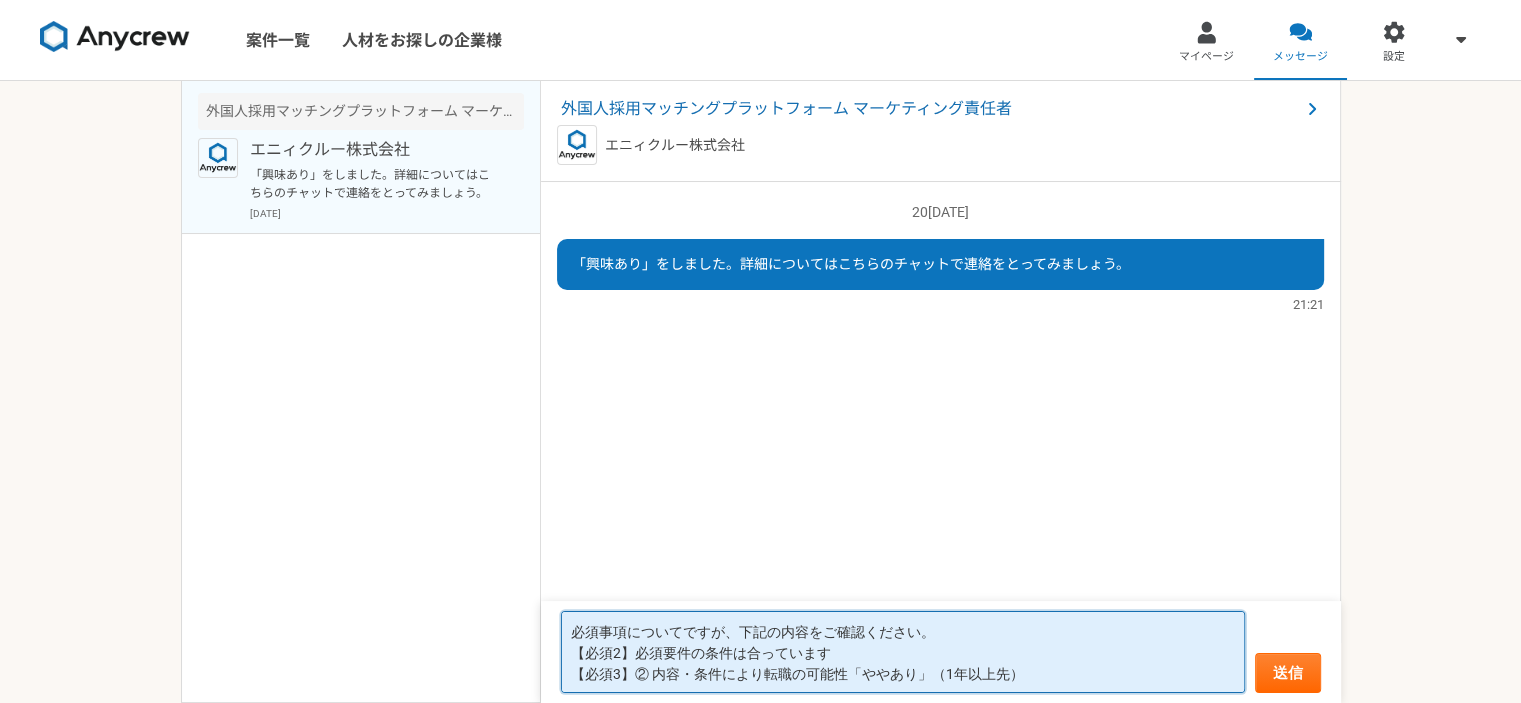 click on "必須事項についてですが、下記の内容をご確認ください。
【必須2】必須要件の条件は合っています
【必須3】② 内容・条件により転職の可能性「ややあり」（1年以上先）" at bounding box center (903, 652) 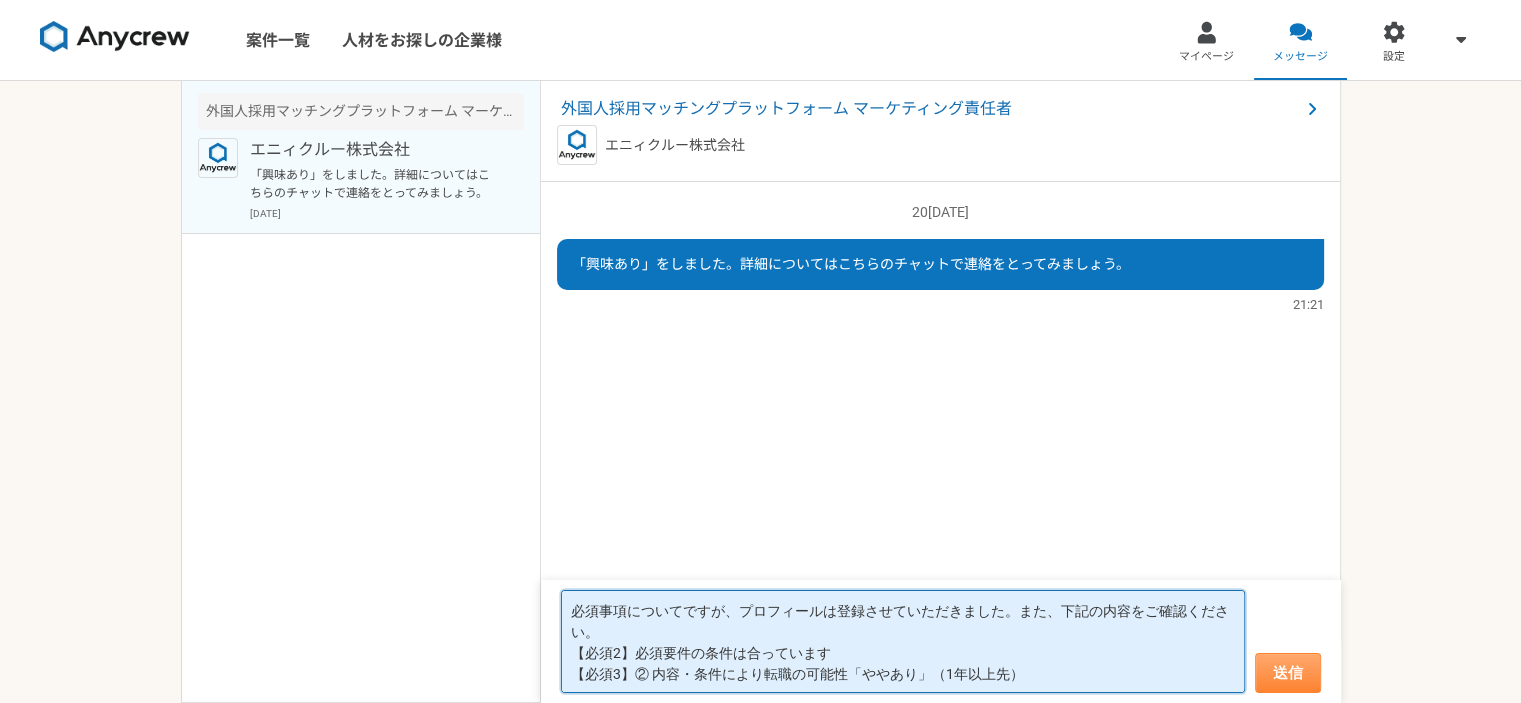 type on "必須事項についてですが、プロフィールは登録させていただきました。また、下記の内容をご確認ください。
【必須2】必須要件の条件は合っています
【必須3】② 内容・条件により転職の可能性「ややあり」（1年以上先）" 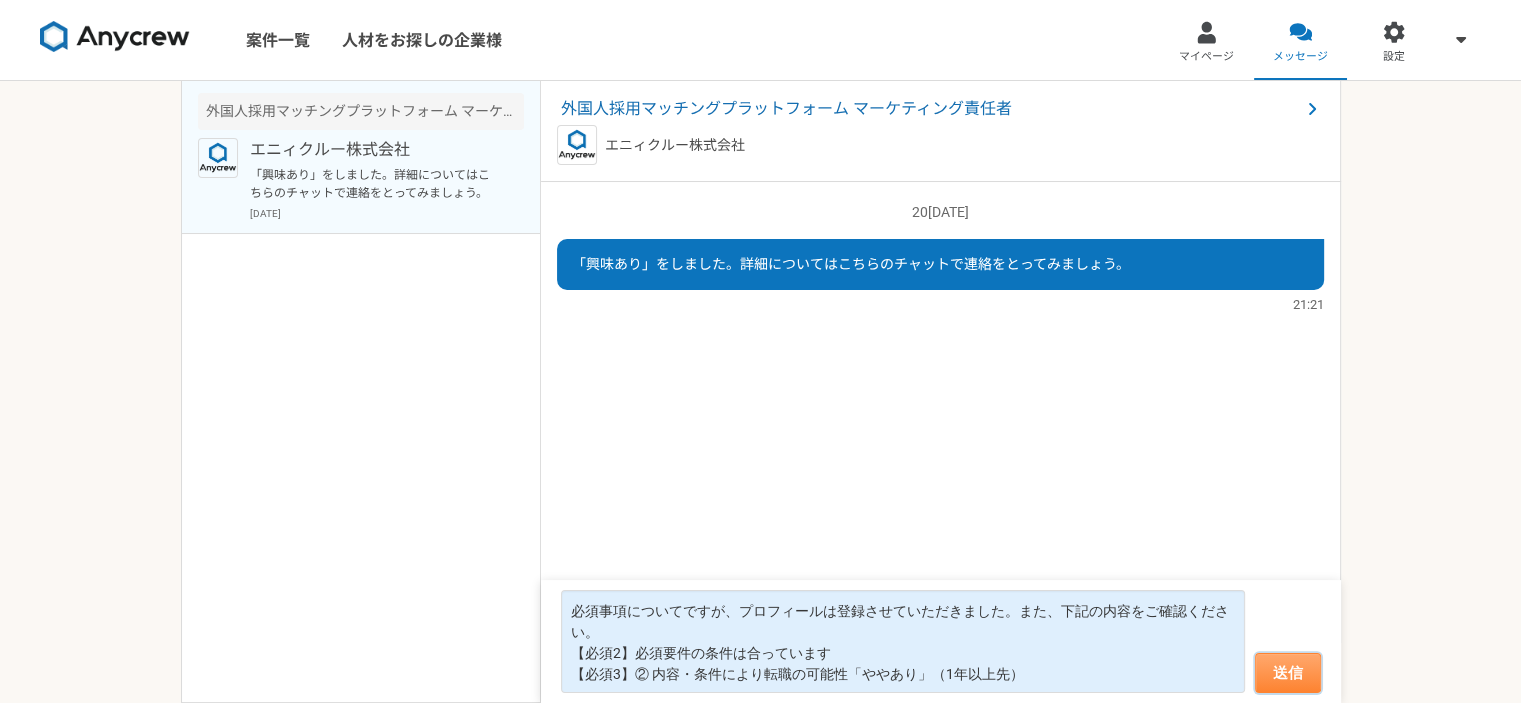 click on "送信" at bounding box center (1288, 673) 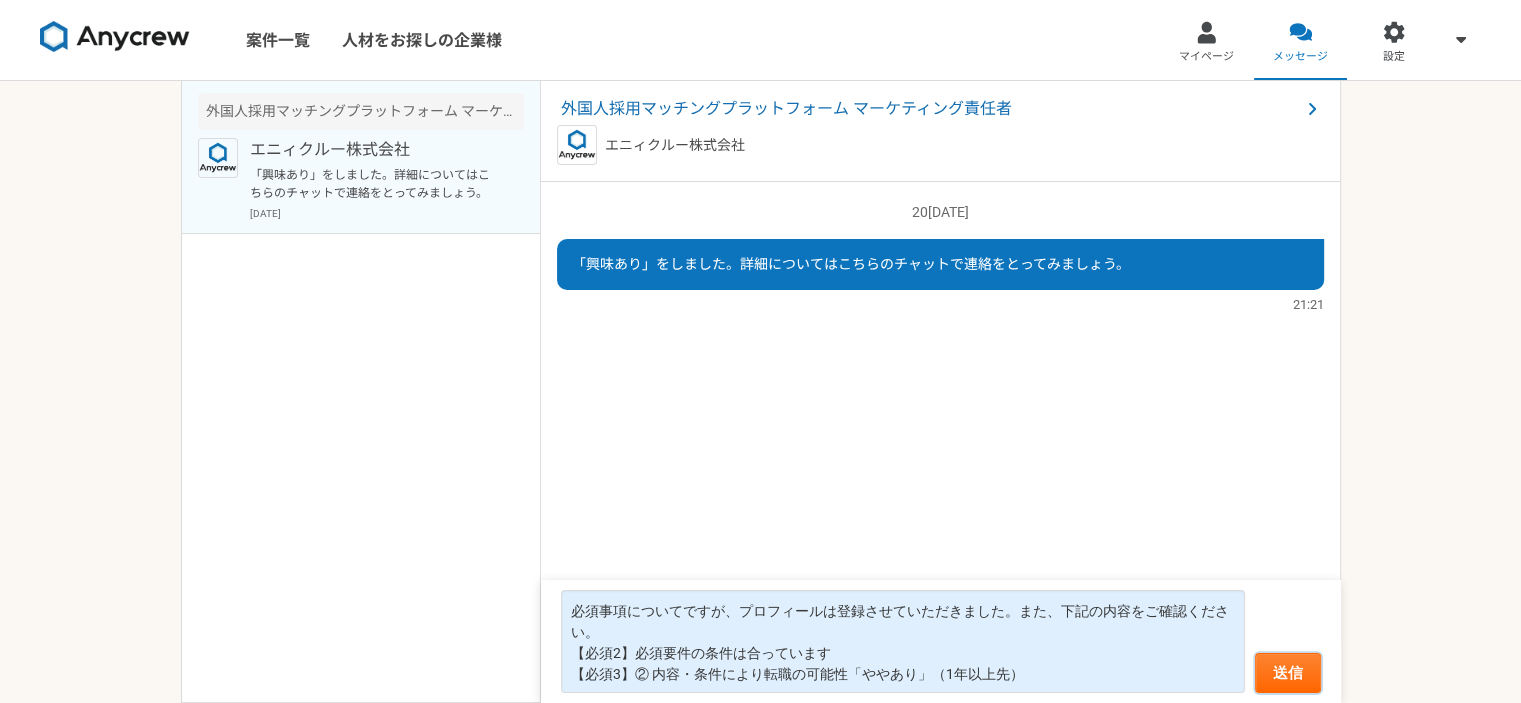type 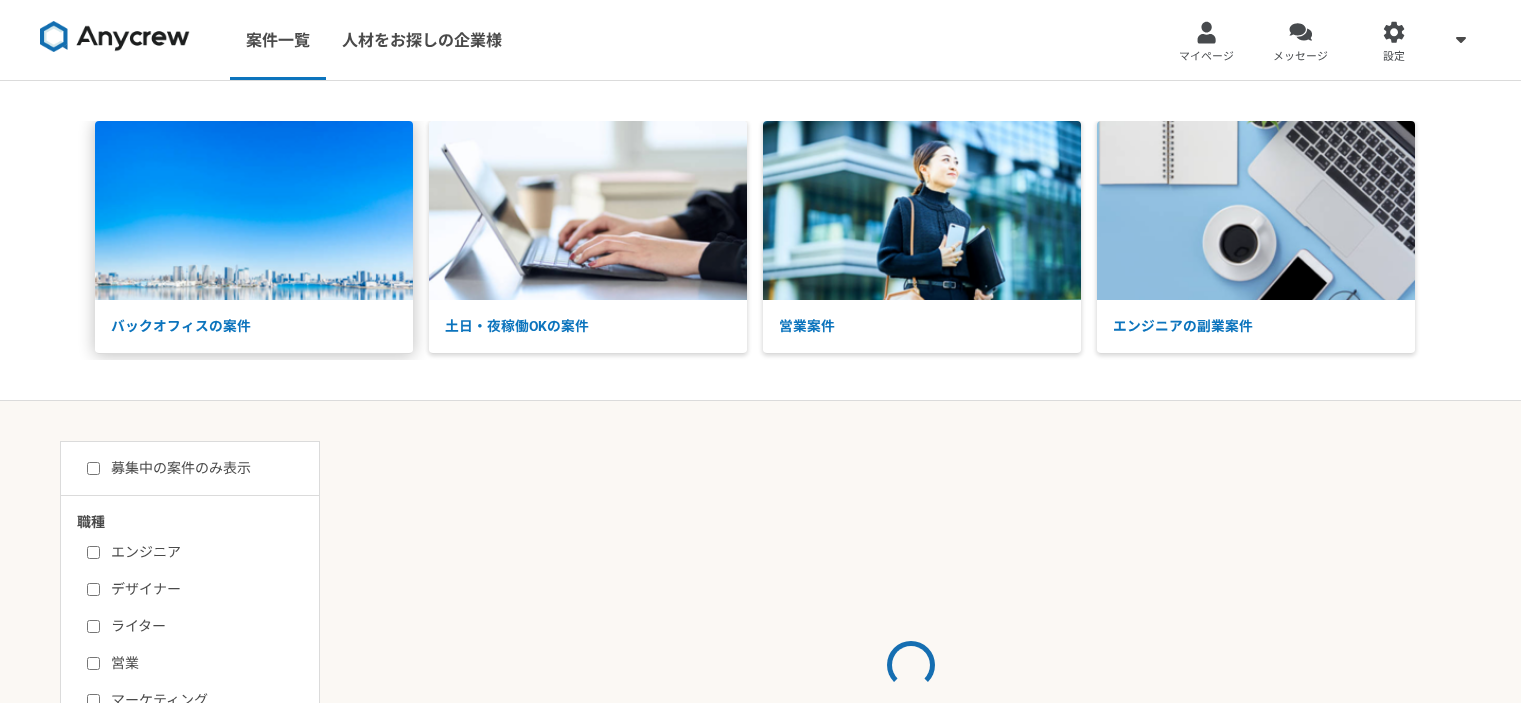 scroll, scrollTop: 0, scrollLeft: 0, axis: both 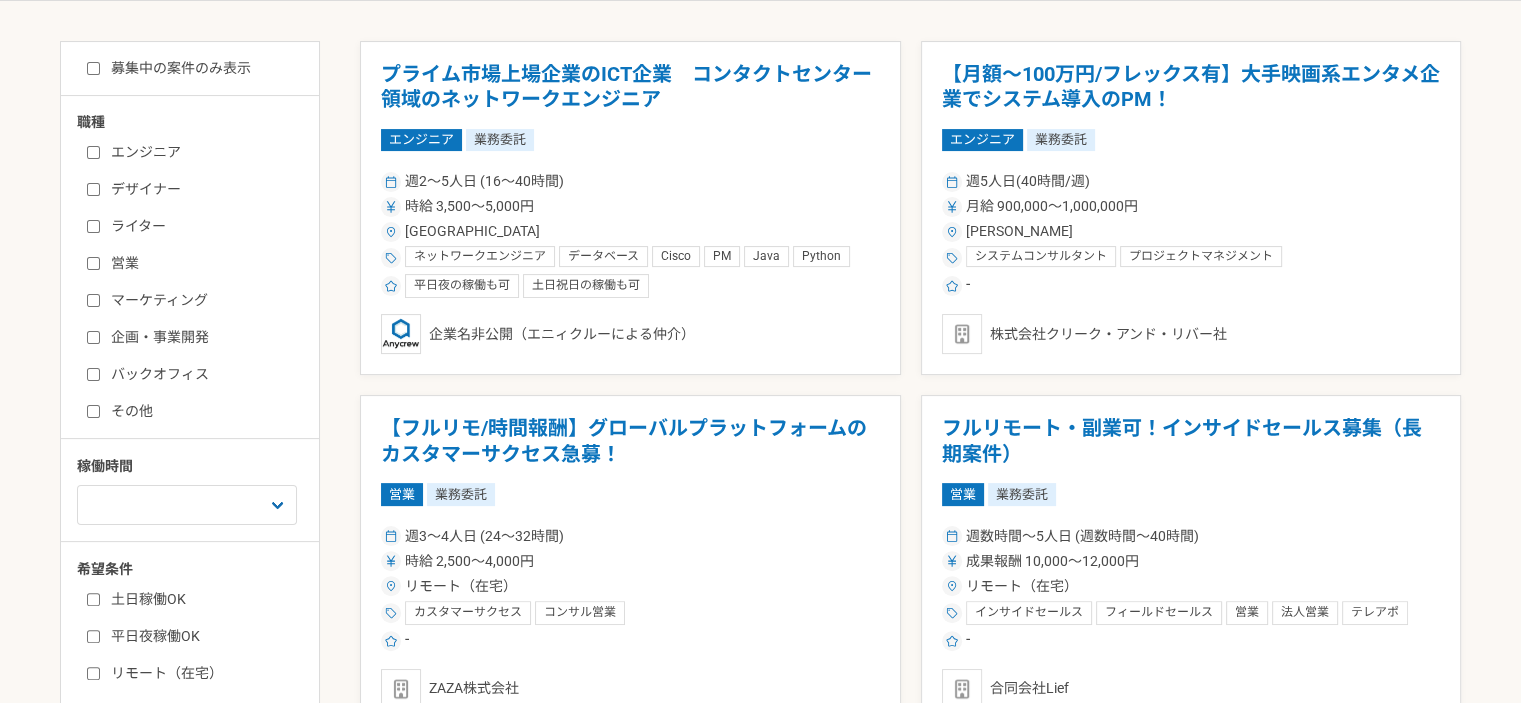 click on "マーケティング" at bounding box center [93, 300] 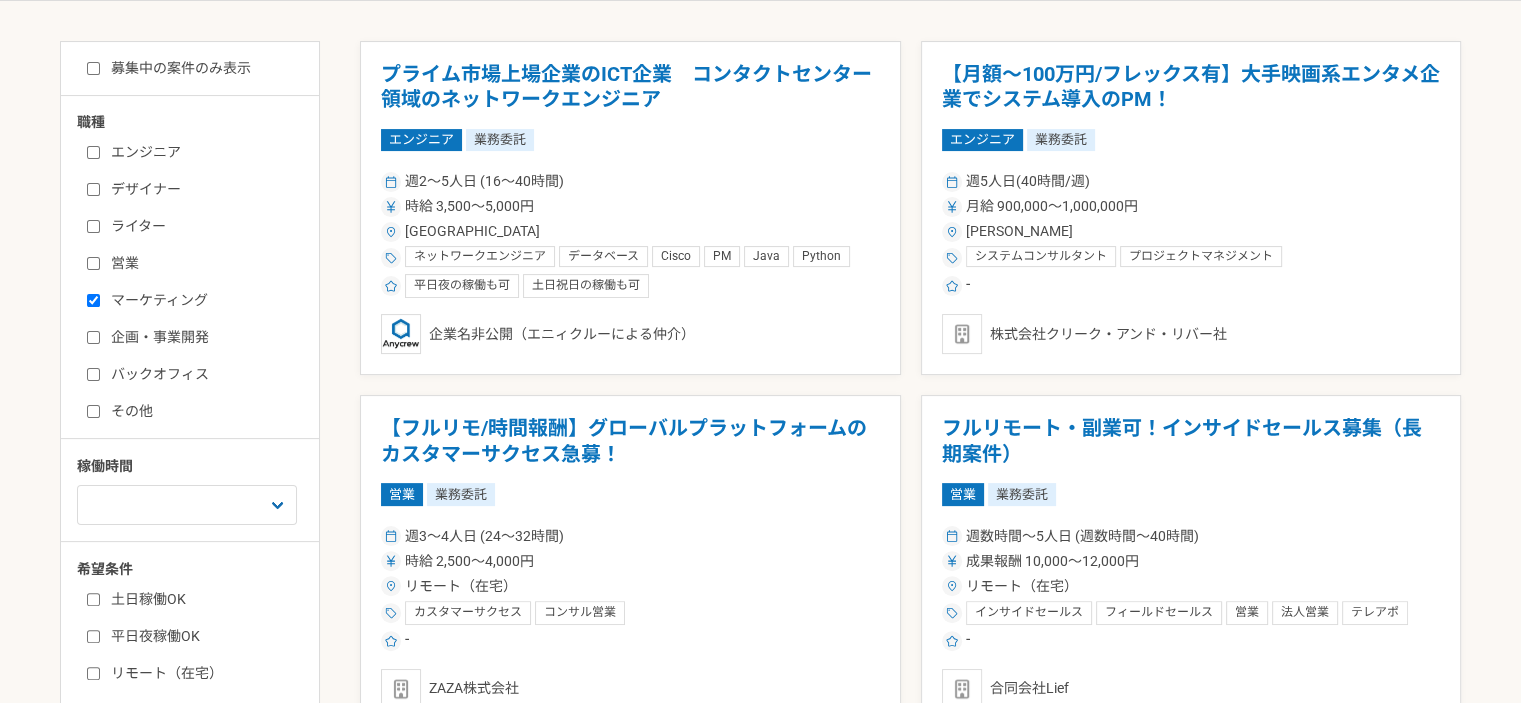 checkbox on "true" 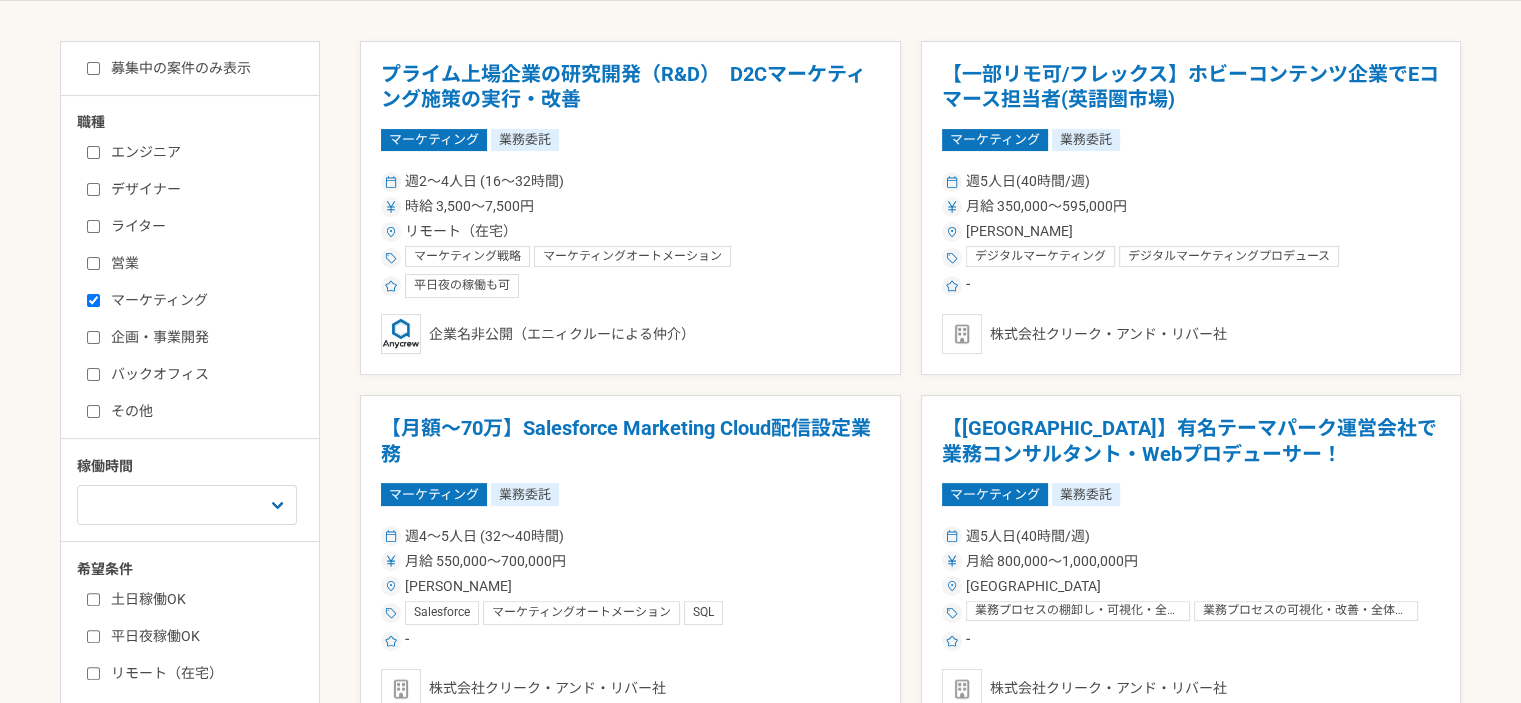 click on "募集中の案件のみ表示" at bounding box center (93, 68) 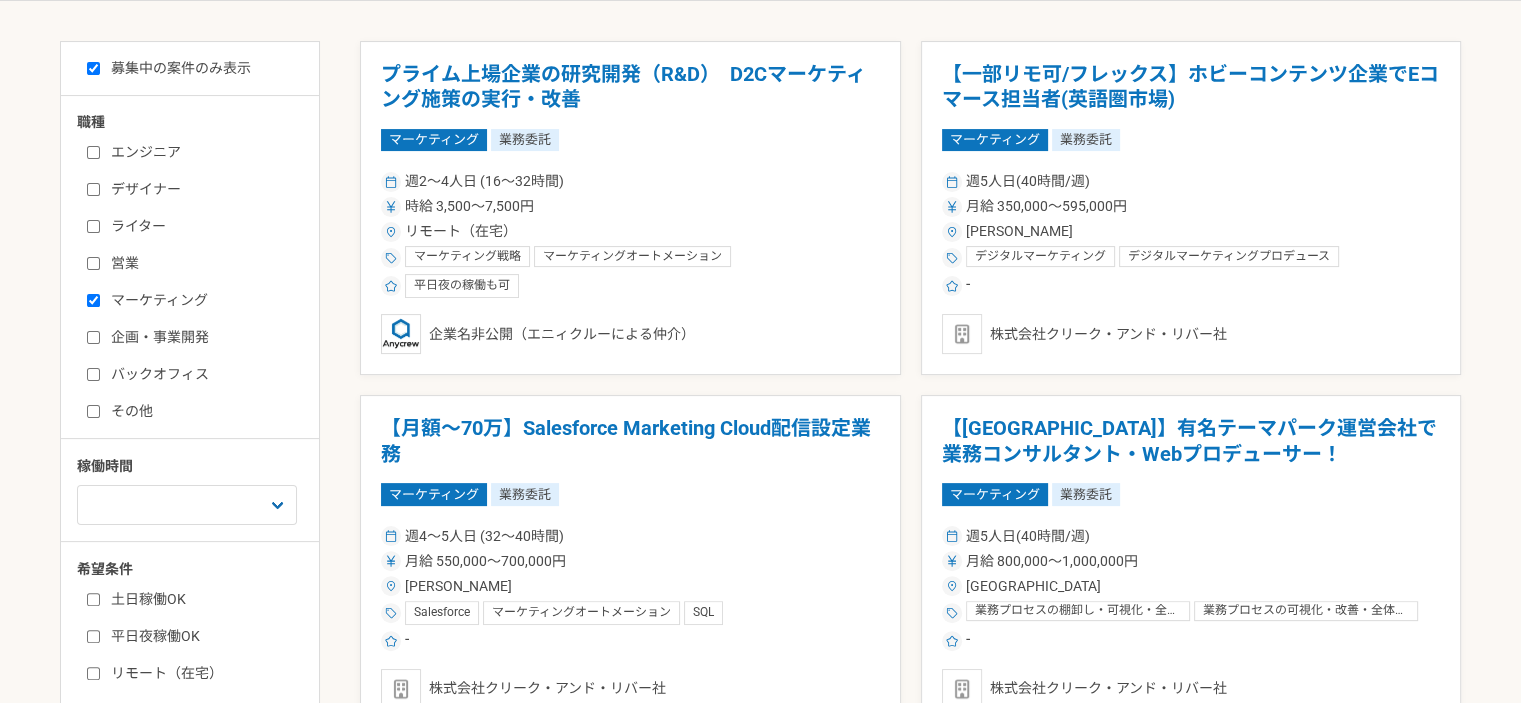 checkbox on "true" 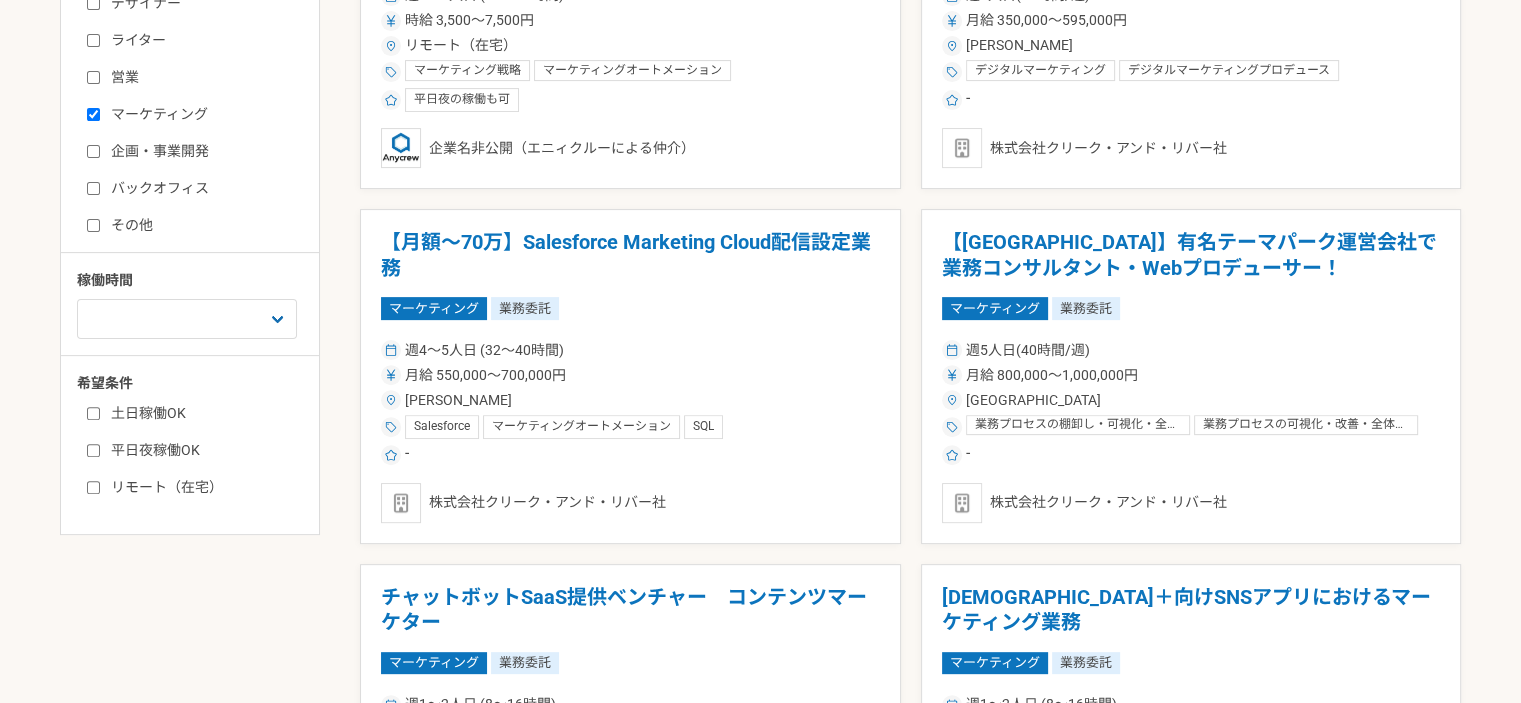 scroll, scrollTop: 700, scrollLeft: 0, axis: vertical 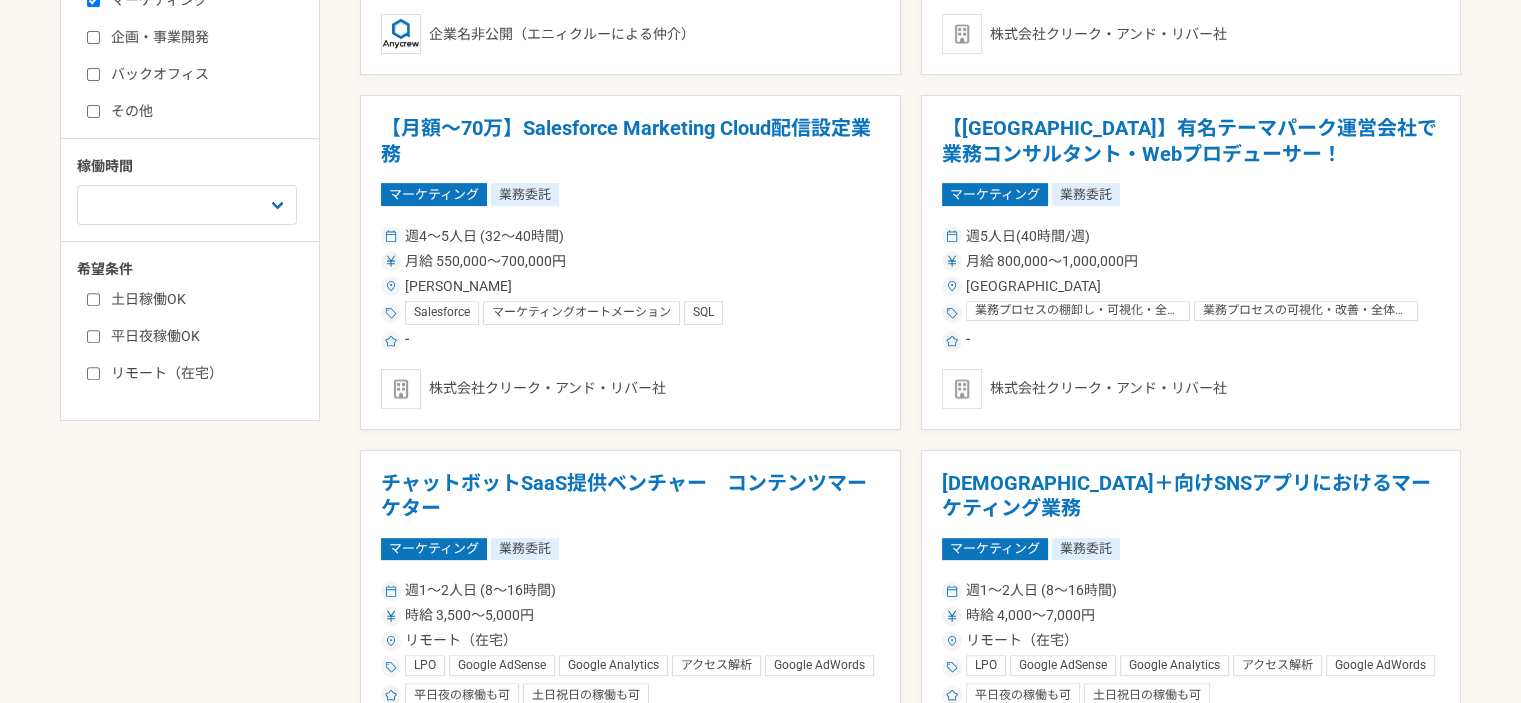 click on "土日稼働OK" at bounding box center (93, 299) 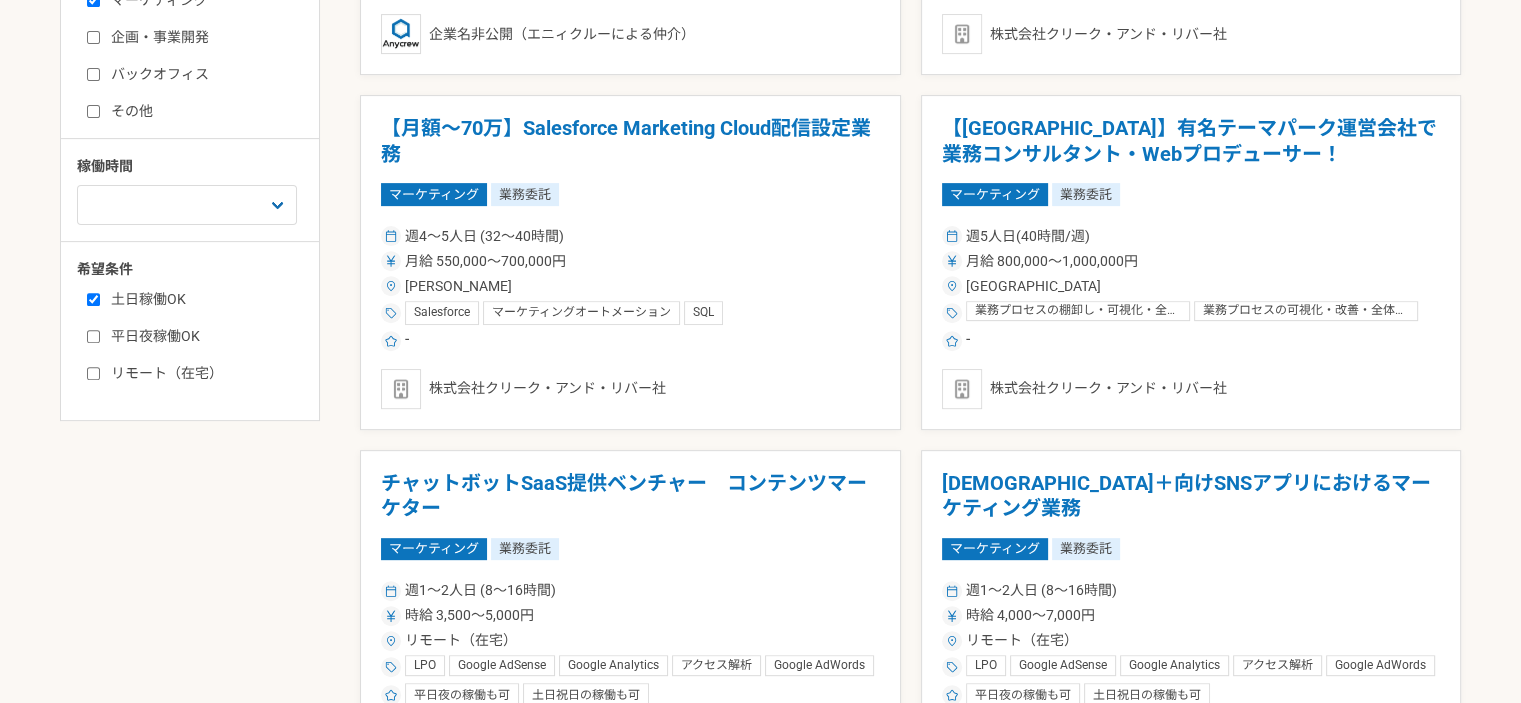 checkbox on "true" 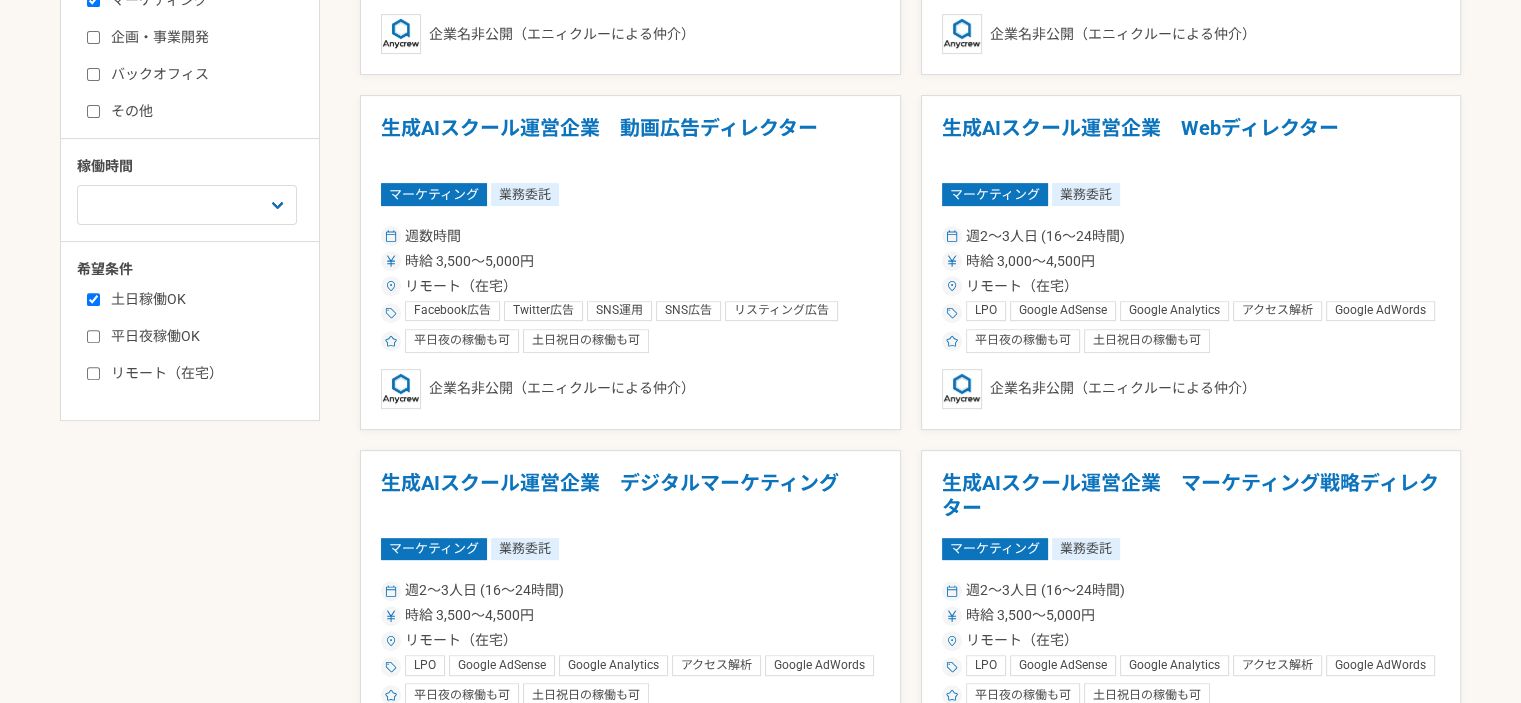 click on "平日夜稼働OK" at bounding box center (93, 336) 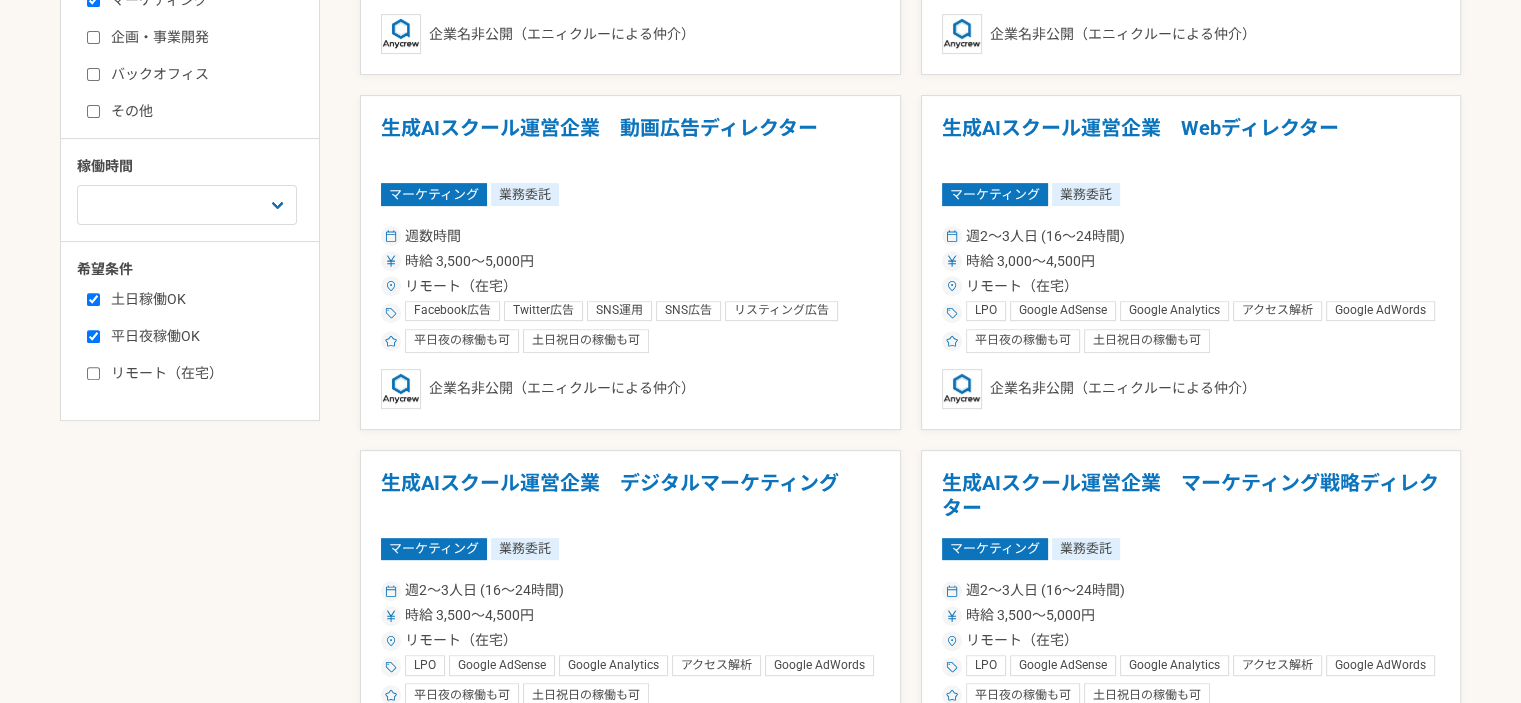 checkbox on "true" 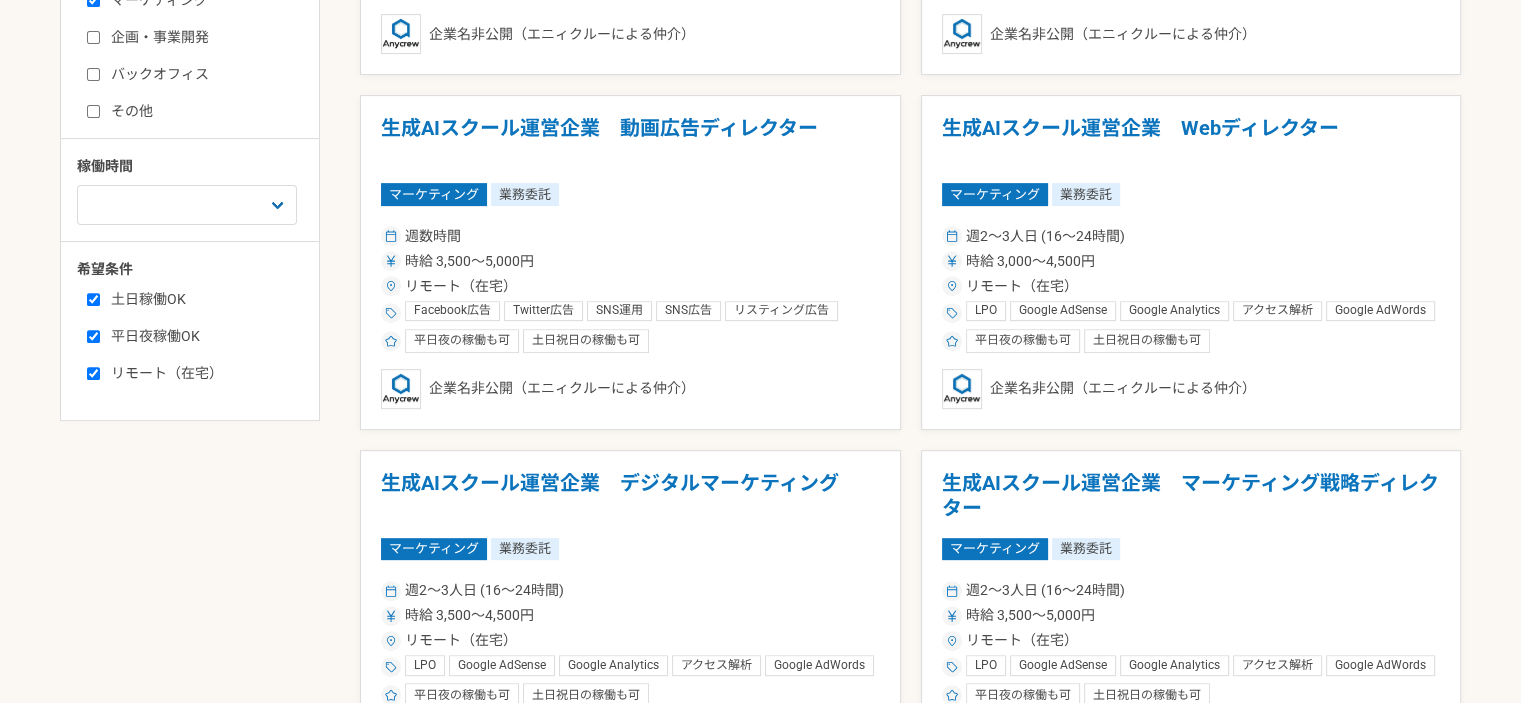 checkbox on "true" 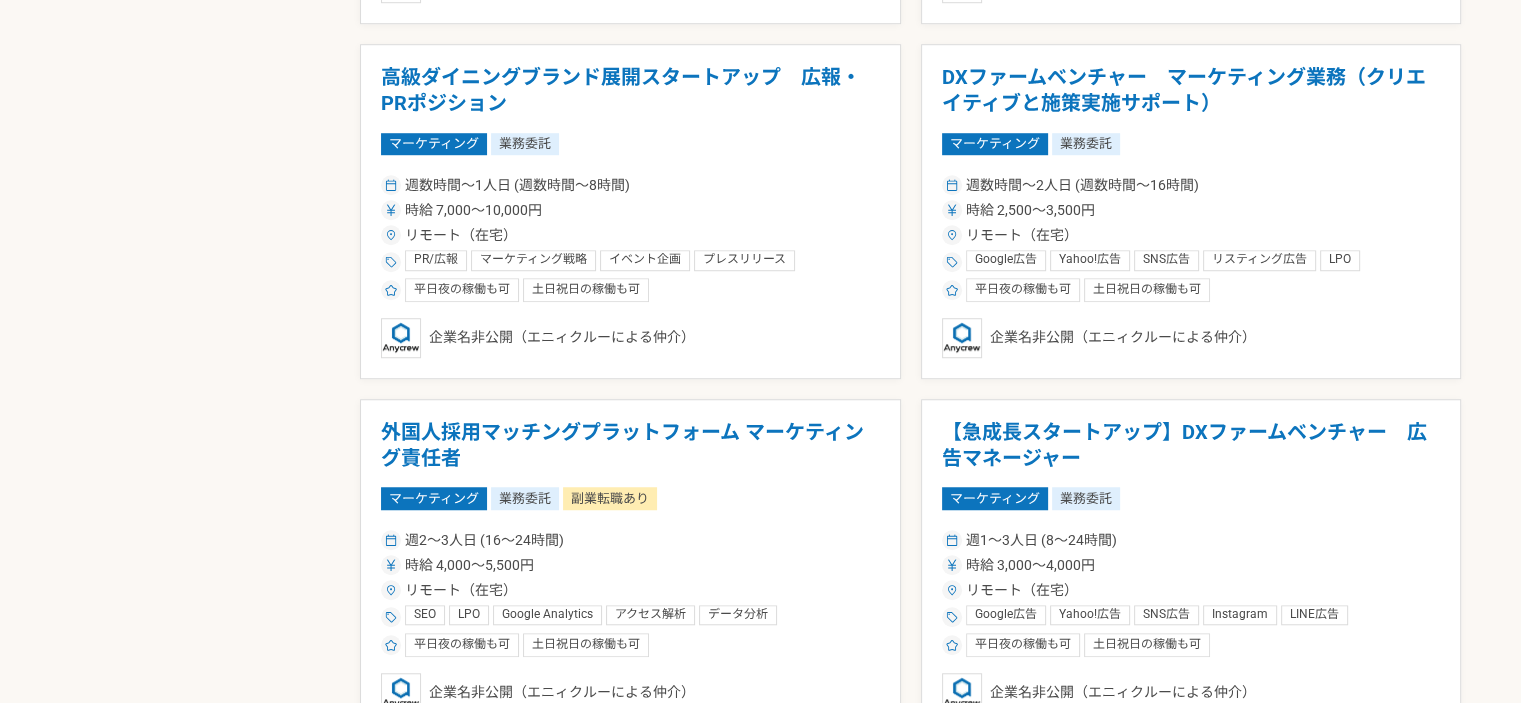 scroll, scrollTop: 1600, scrollLeft: 0, axis: vertical 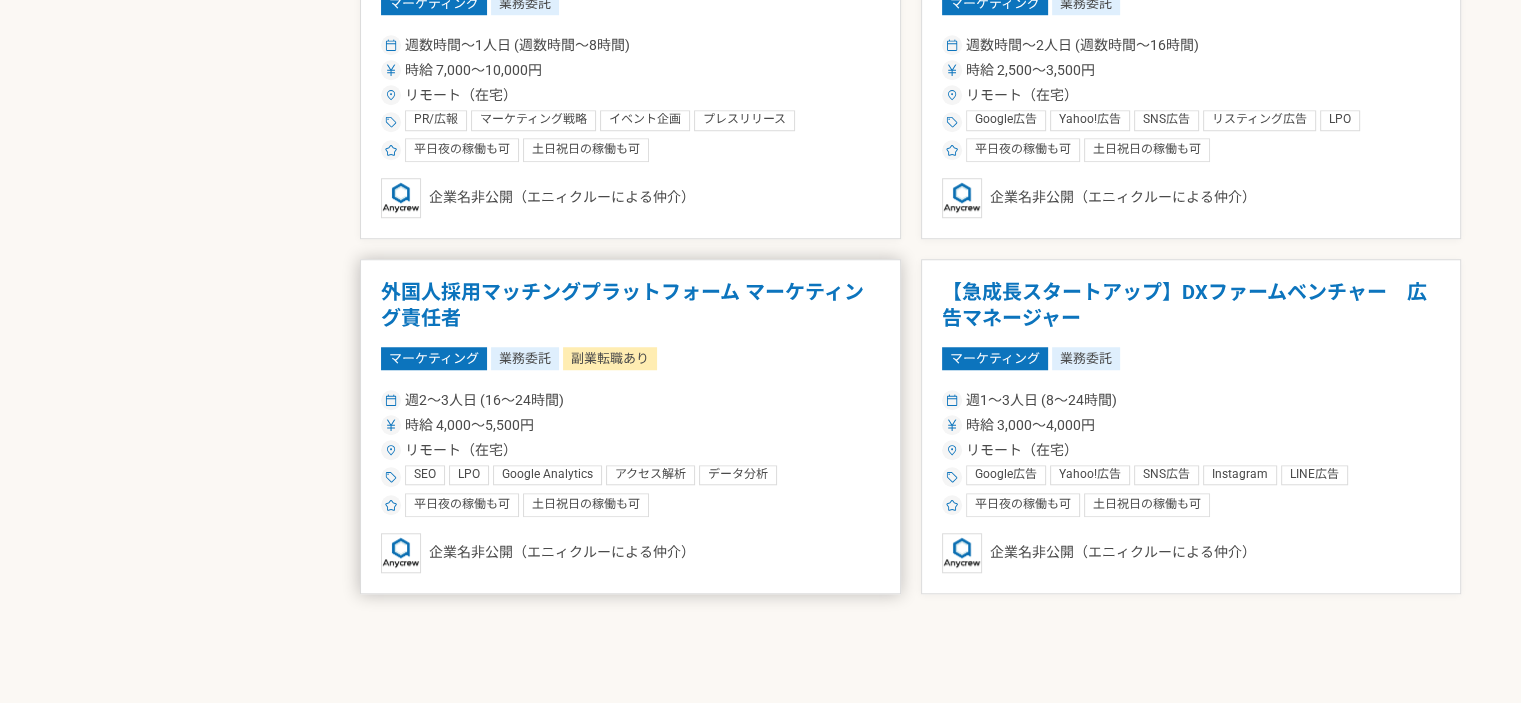 click on "外国人採用マッチングプラットフォーム    マーケティング責任者" at bounding box center (630, 305) 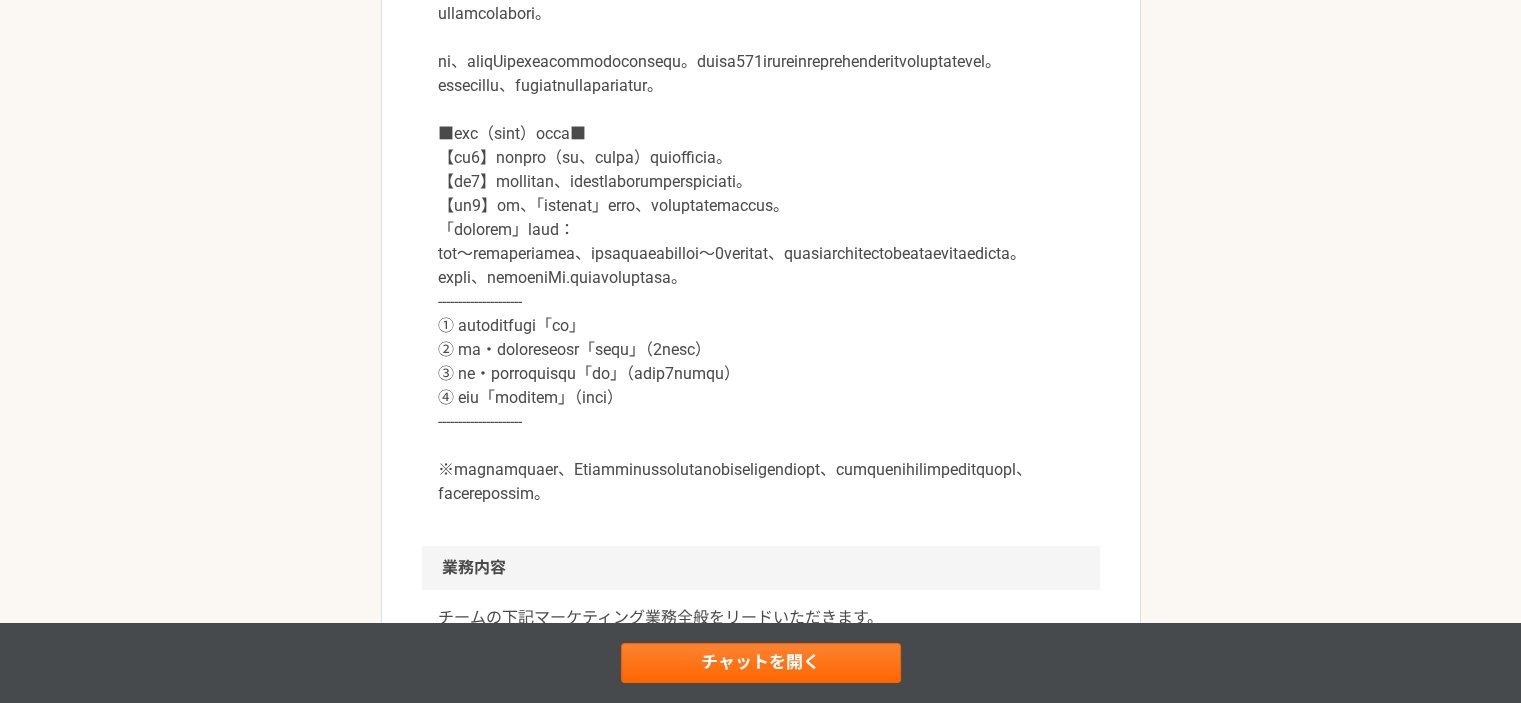 scroll, scrollTop: 700, scrollLeft: 0, axis: vertical 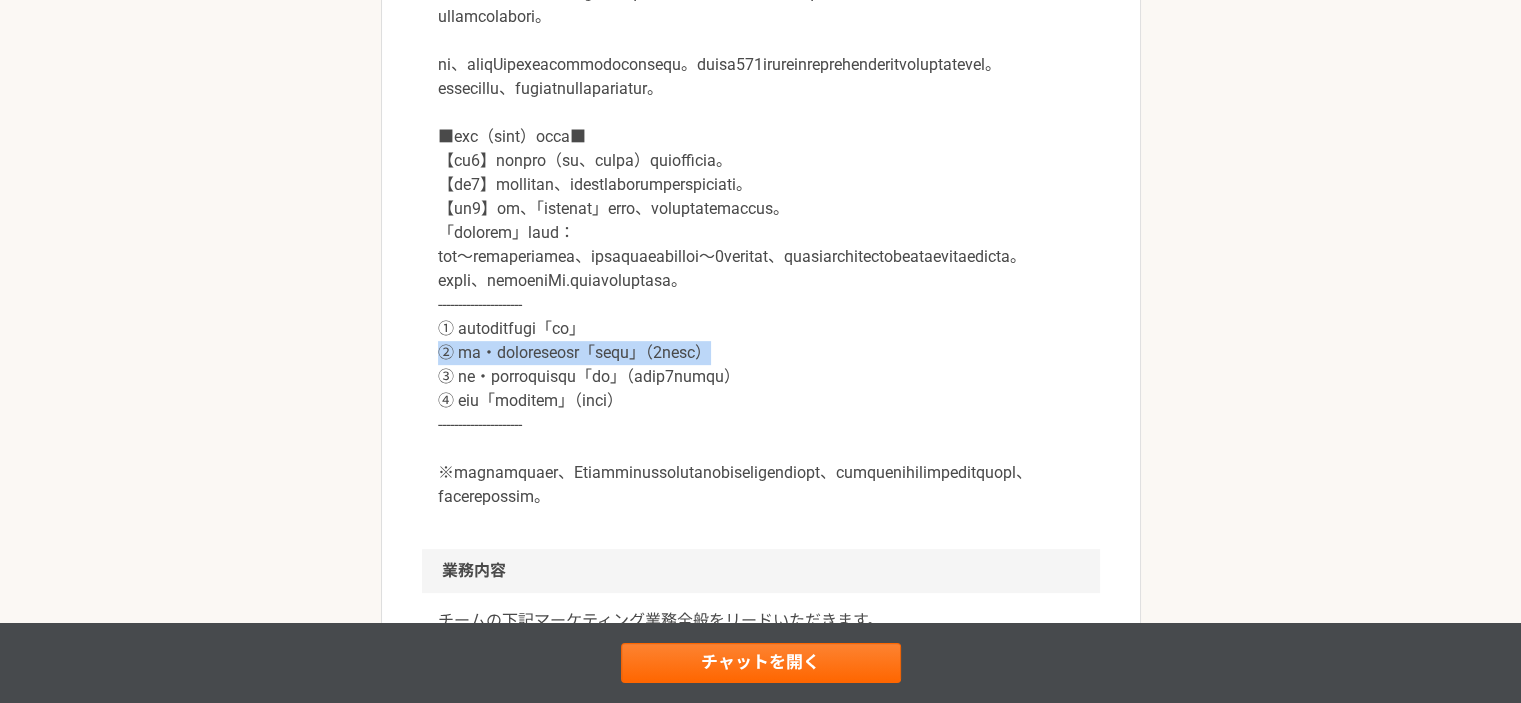drag, startPoint x: 873, startPoint y: 426, endPoint x: 432, endPoint y: 429, distance: 441.0102 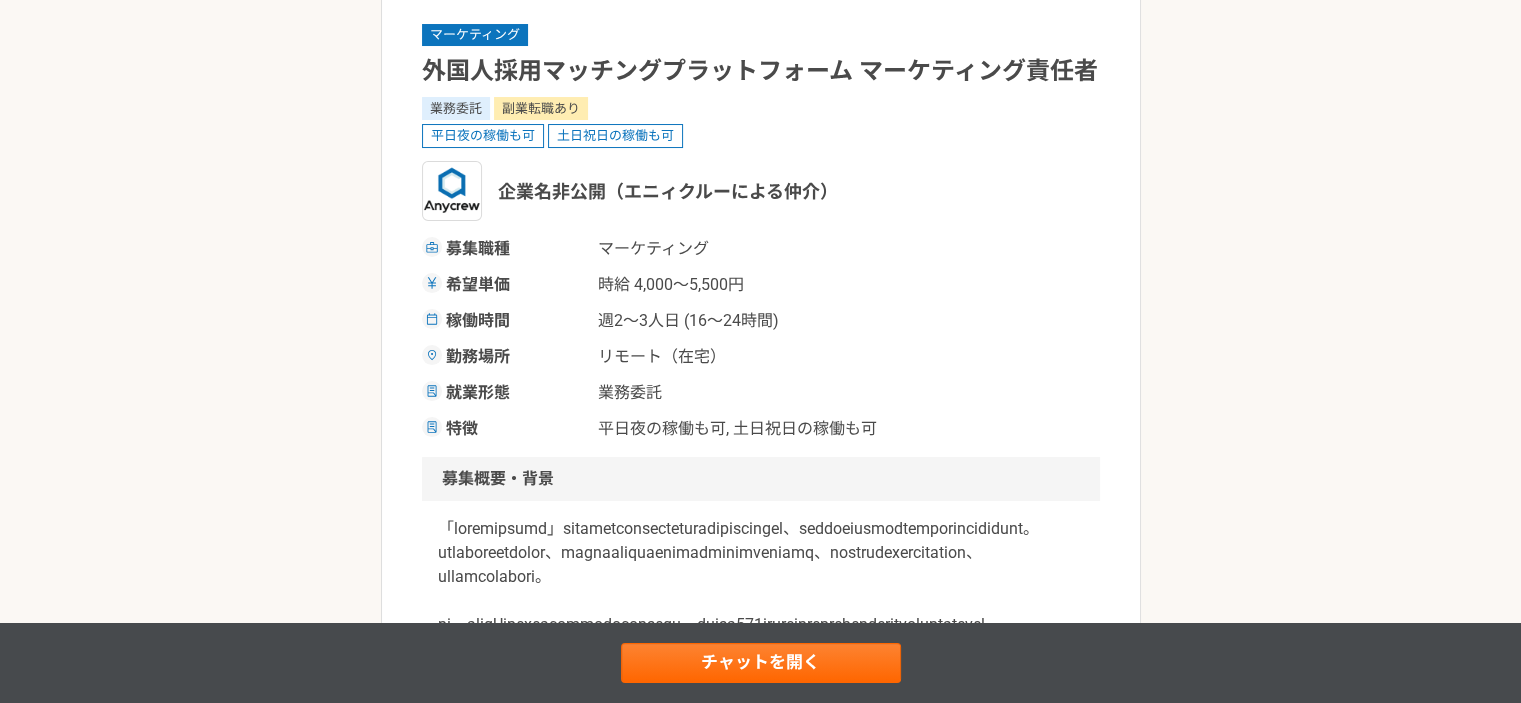 scroll, scrollTop: 0, scrollLeft: 0, axis: both 